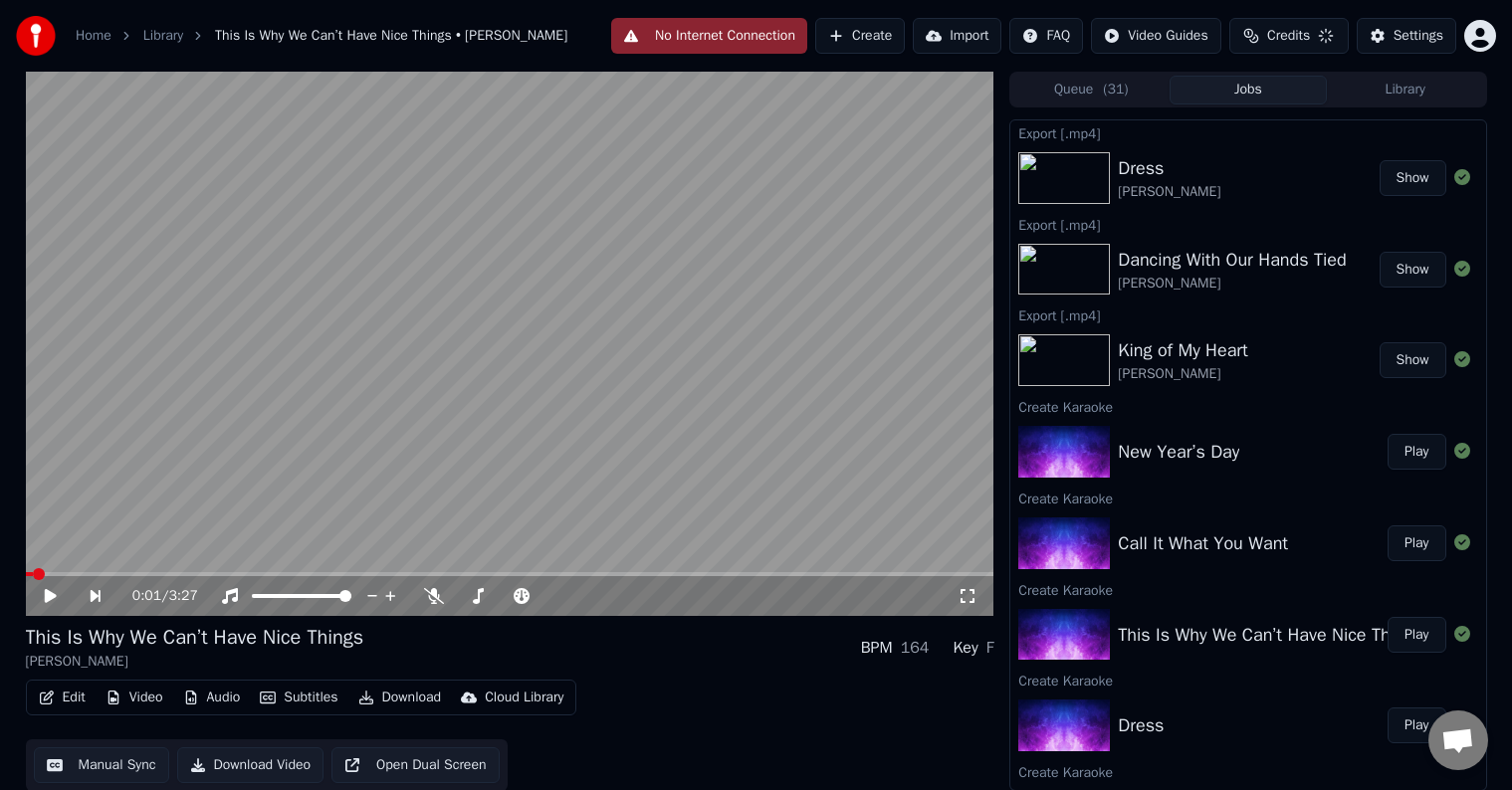 scroll, scrollTop: 0, scrollLeft: 0, axis: both 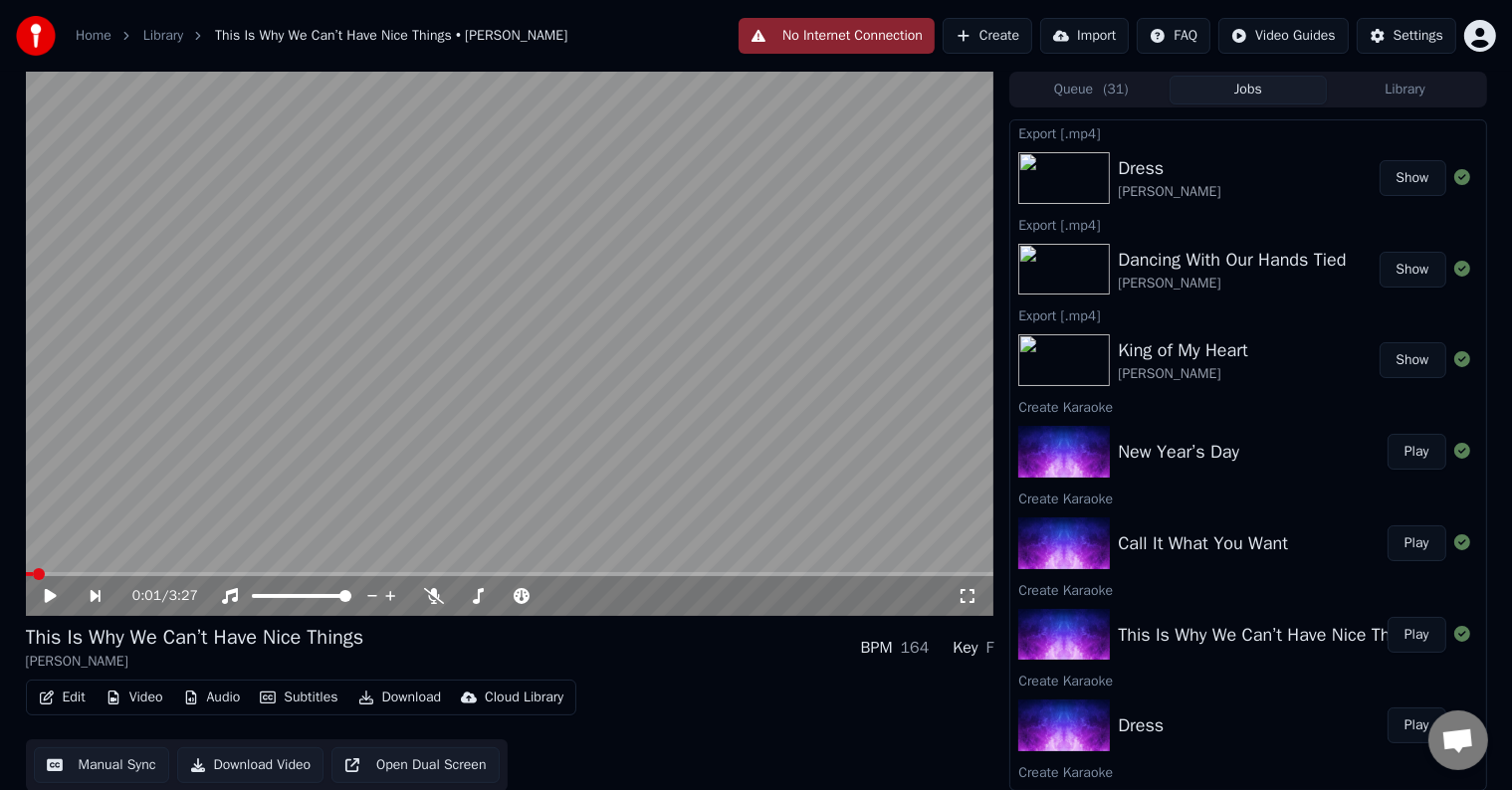 click on "Edit" at bounding box center [62, 697] 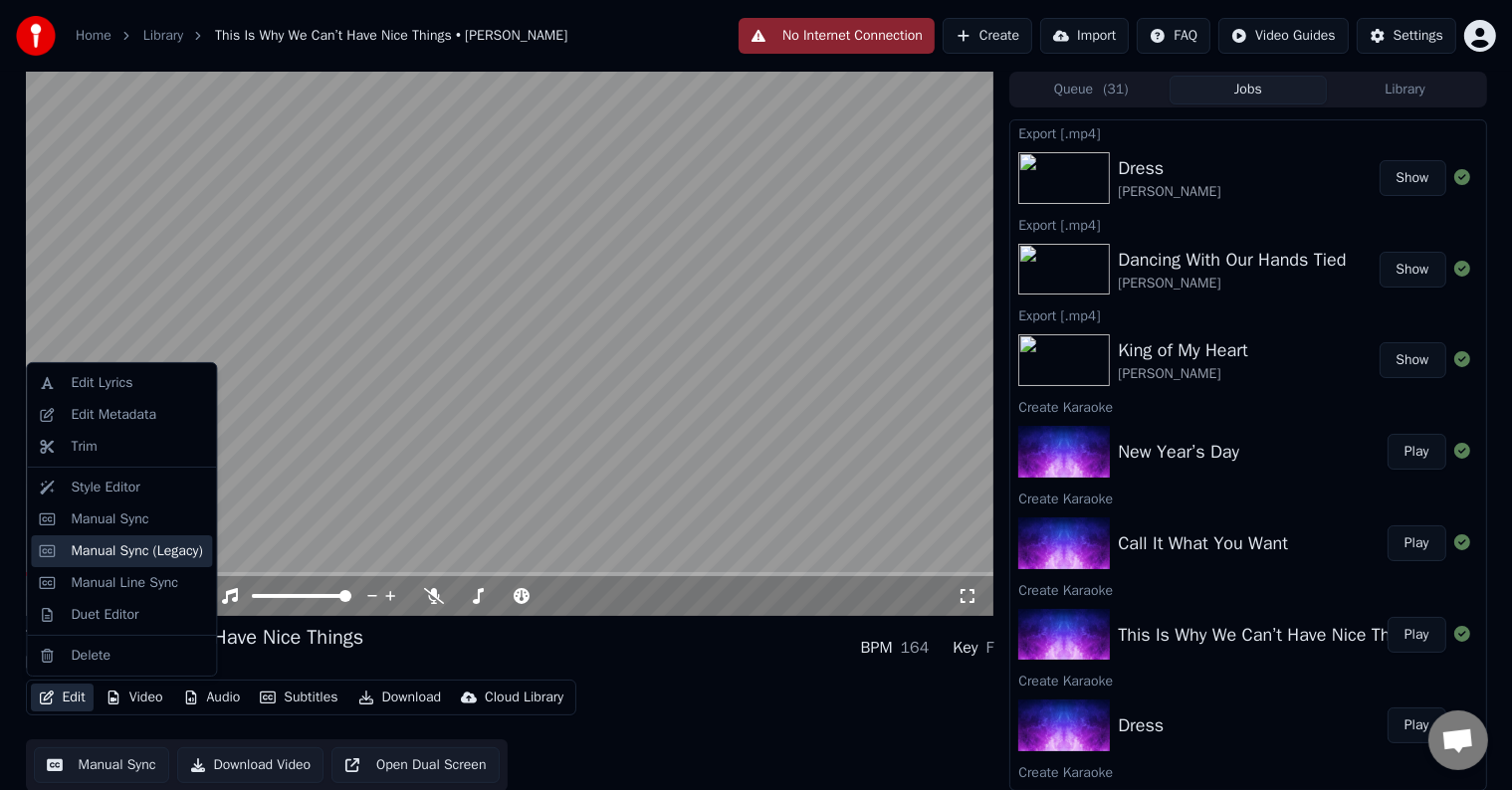 click on "Manual Sync (Legacy)" at bounding box center (136, 551) 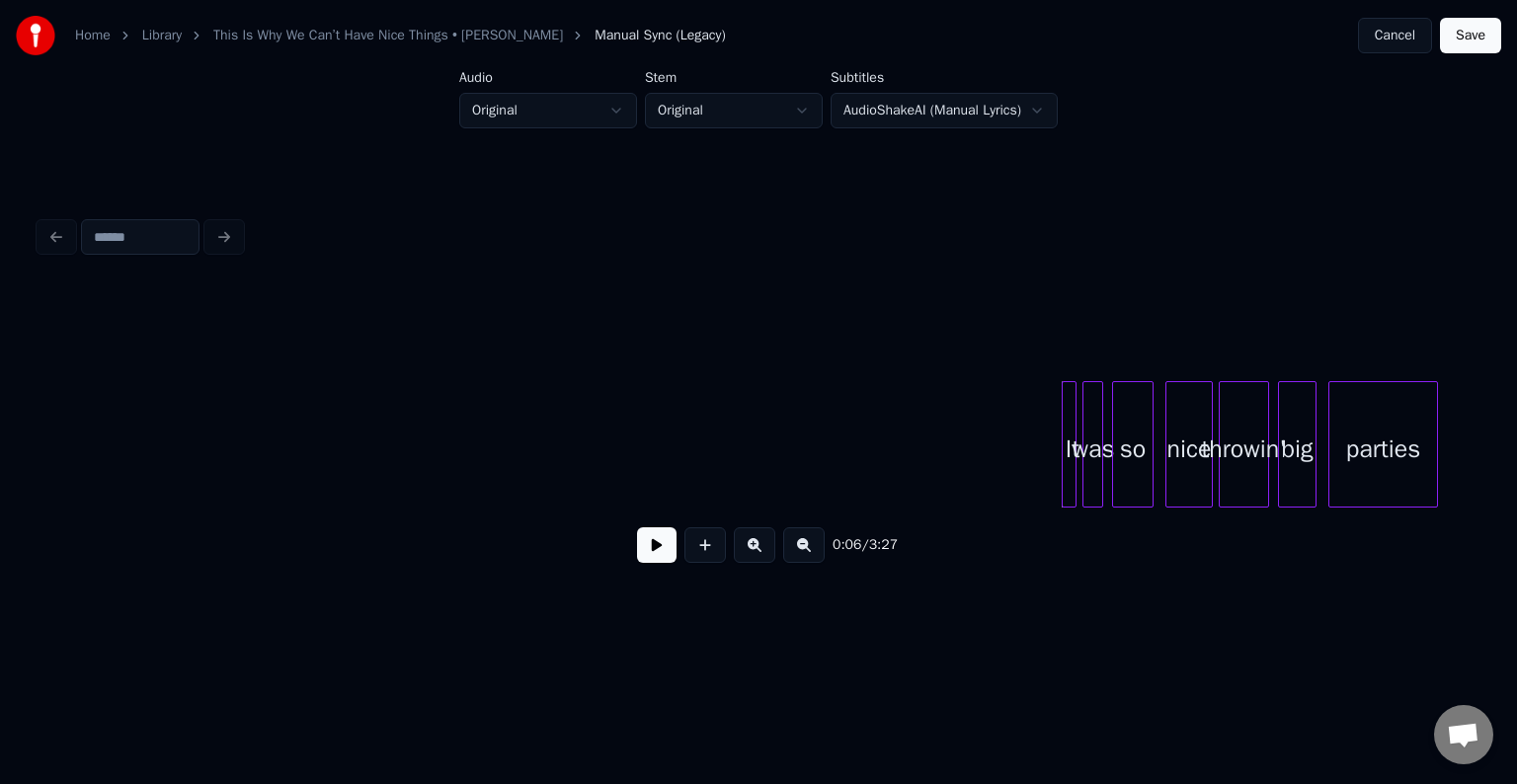 click at bounding box center [657, 545] 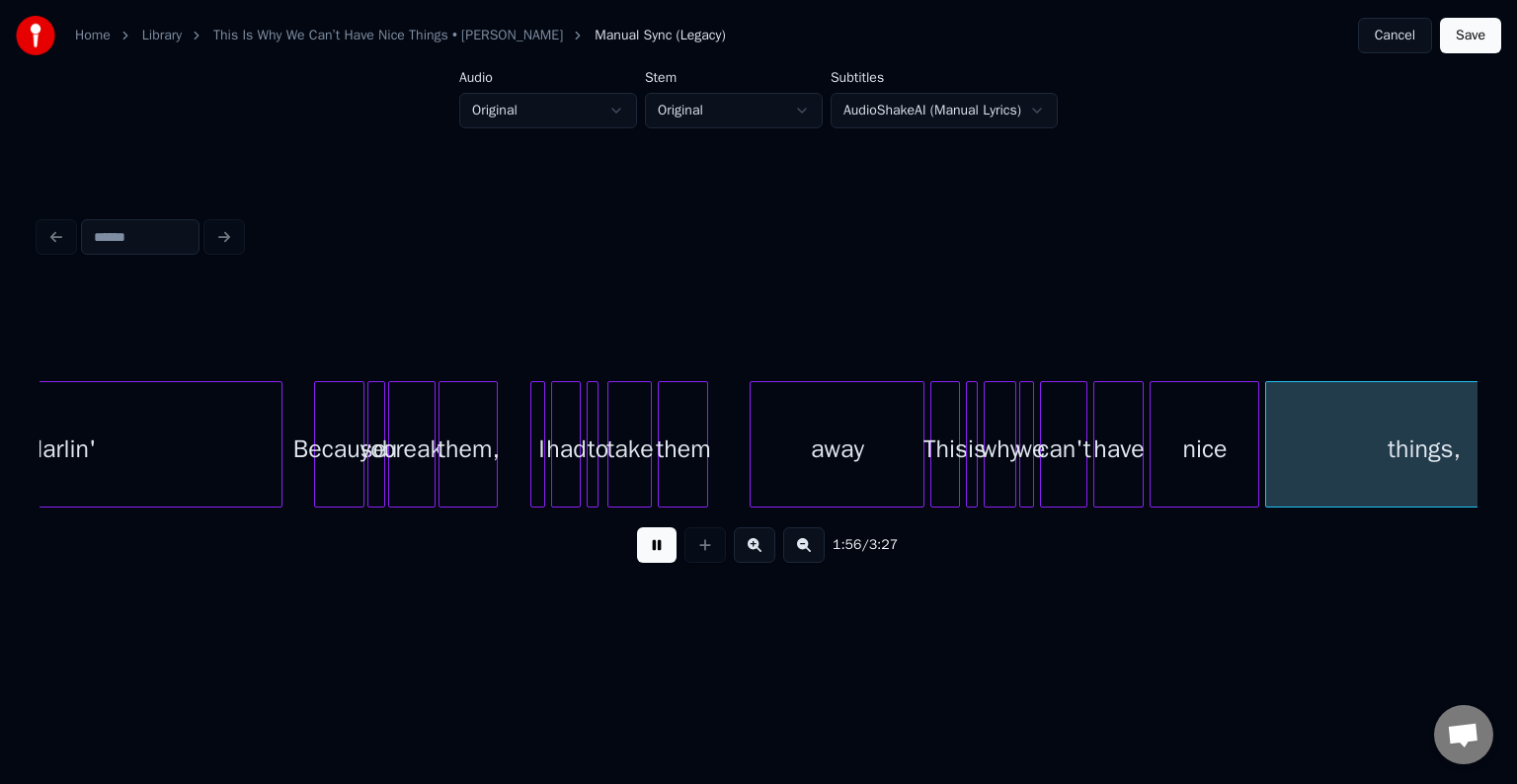 scroll, scrollTop: 0, scrollLeft: 17275, axis: horizontal 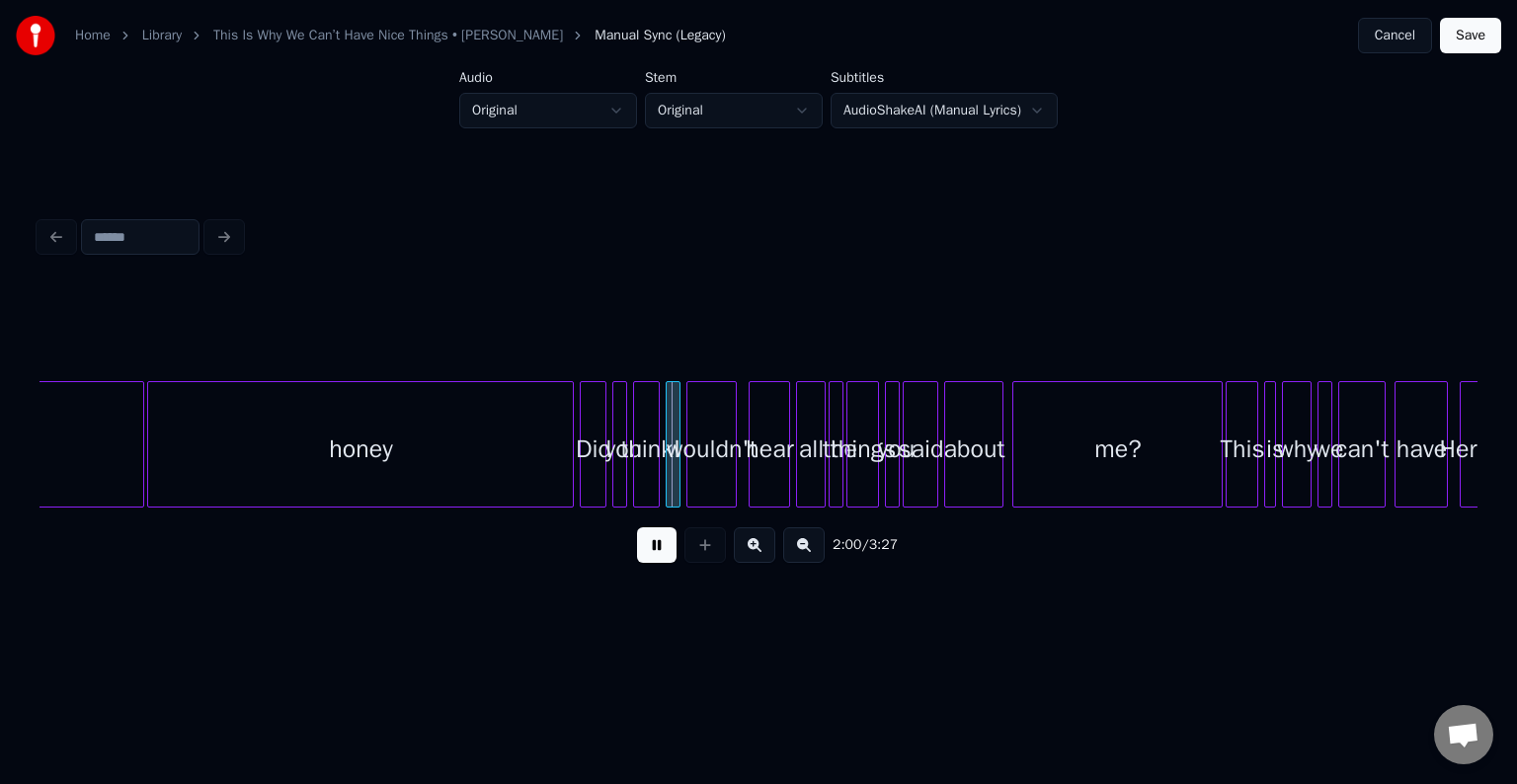 drag, startPoint x: 647, startPoint y: 562, endPoint x: 269, endPoint y: 503, distance: 382.57679 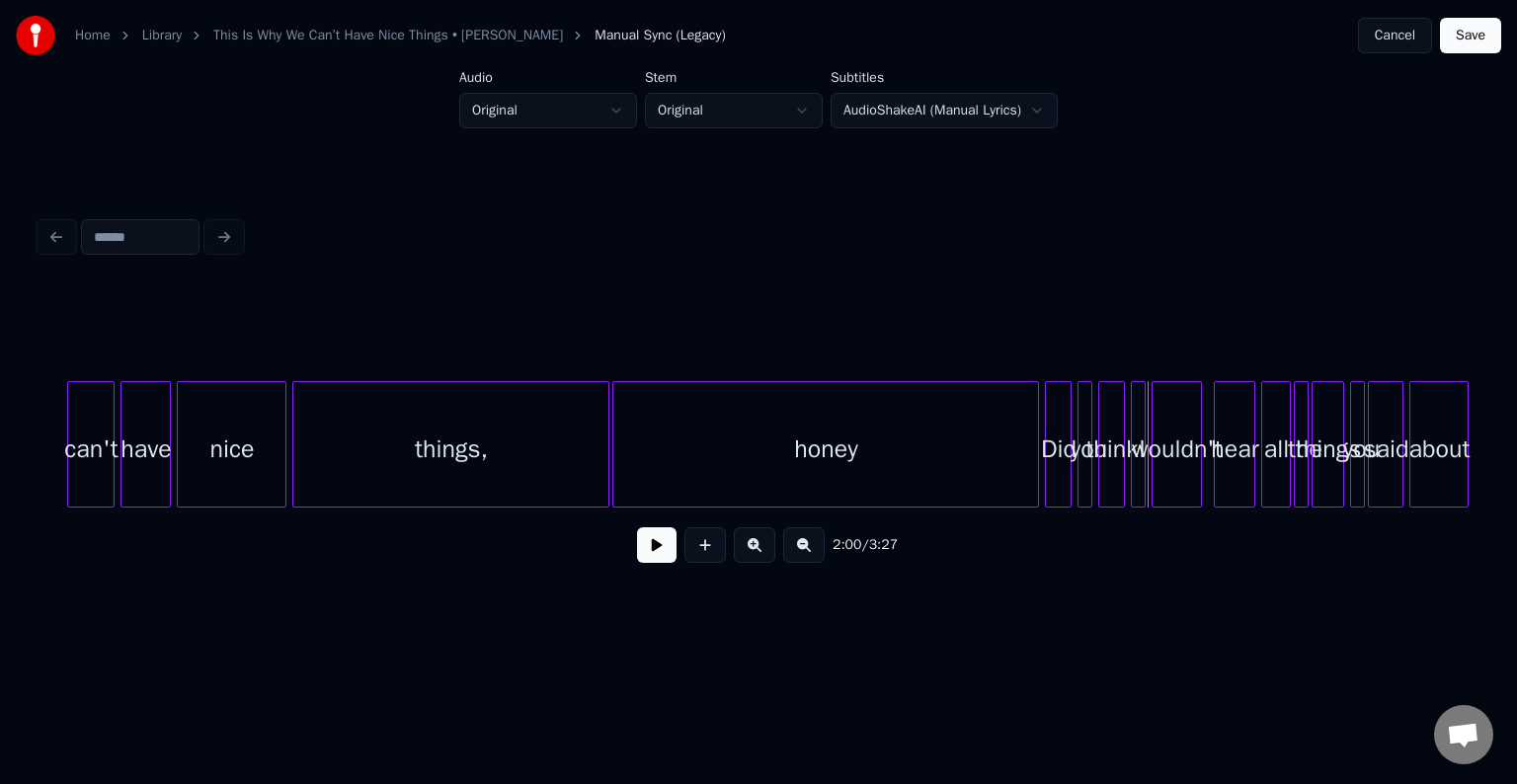scroll, scrollTop: 0, scrollLeft: 16801, axis: horizontal 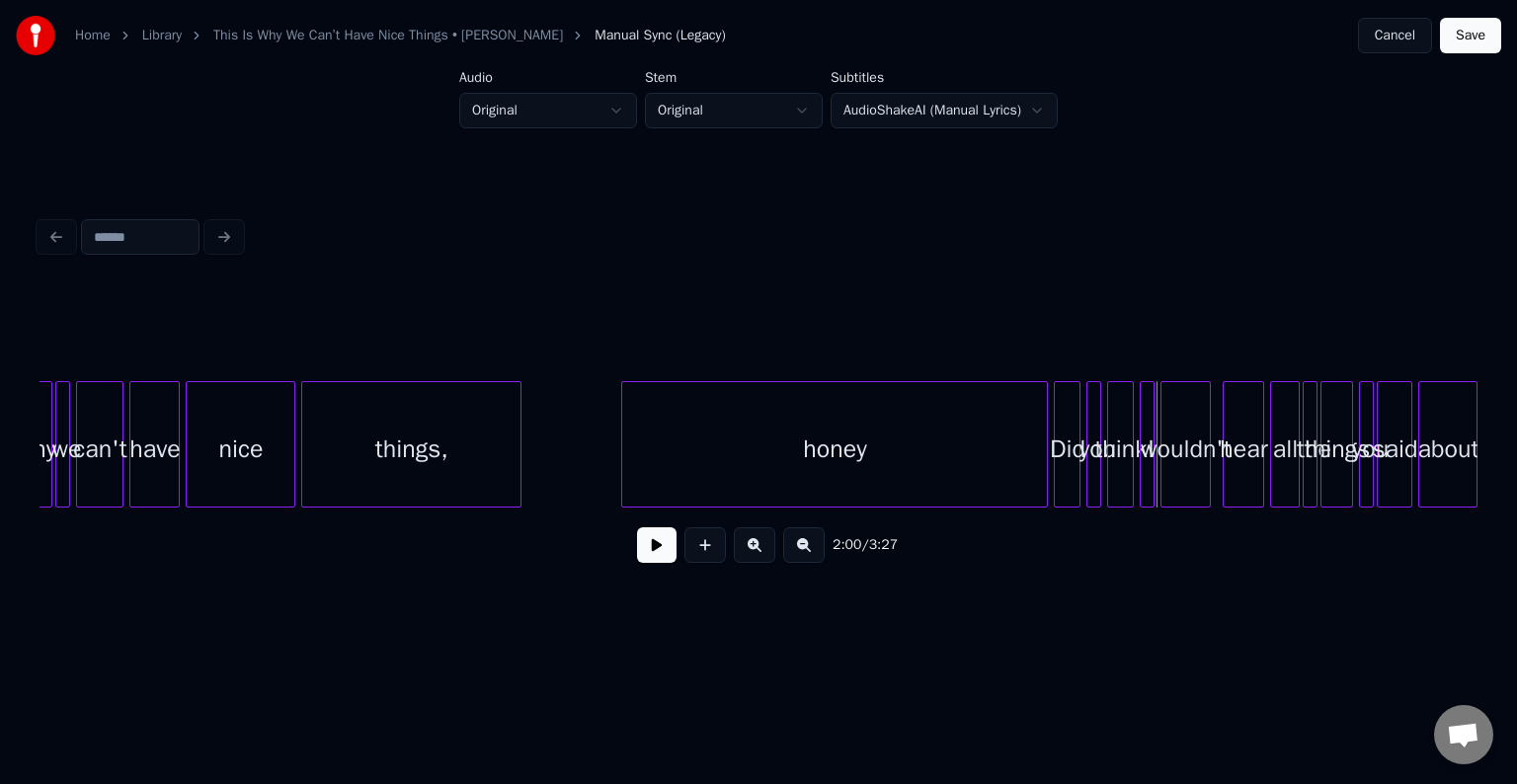 click at bounding box center (518, 444) 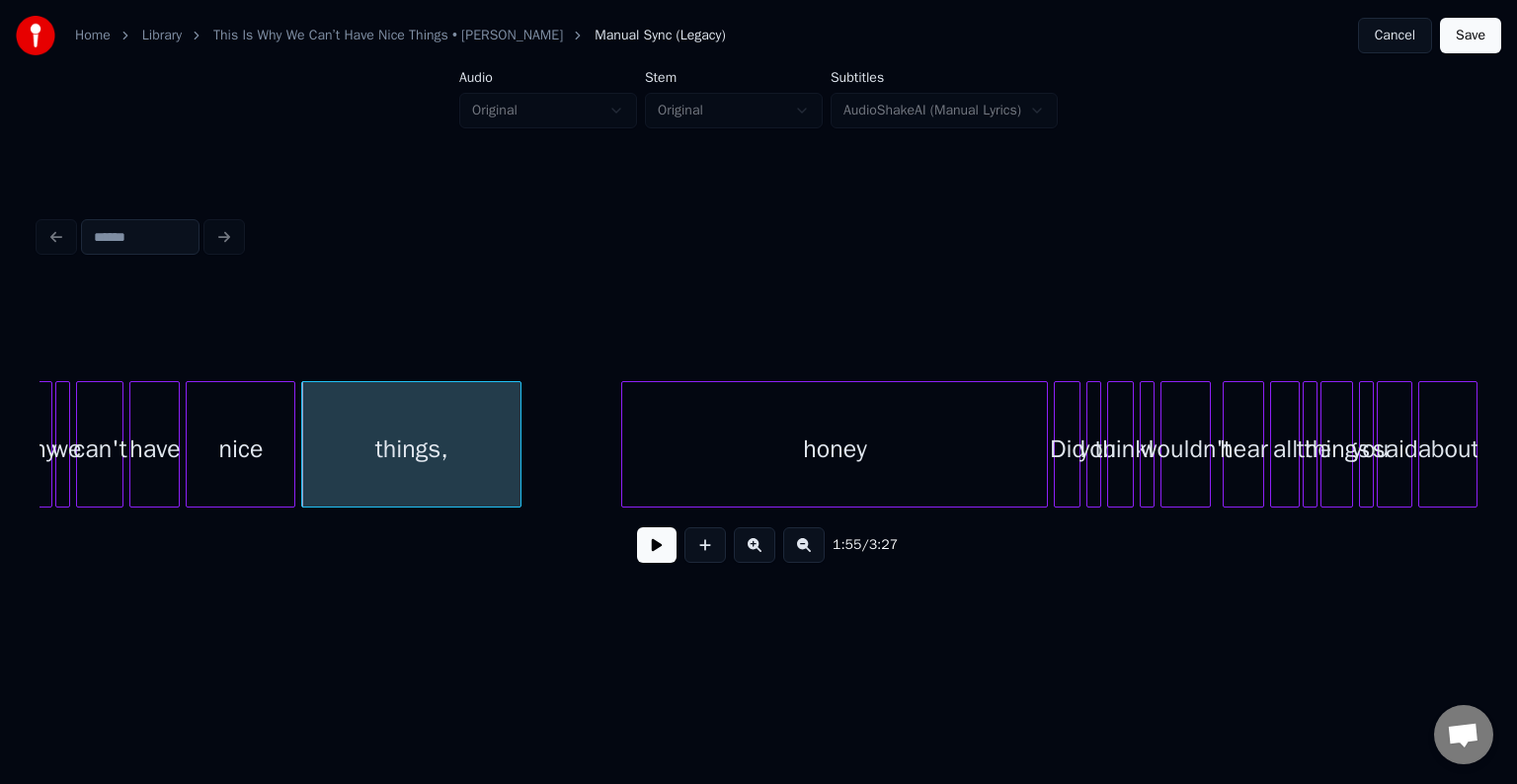 click at bounding box center [657, 545] 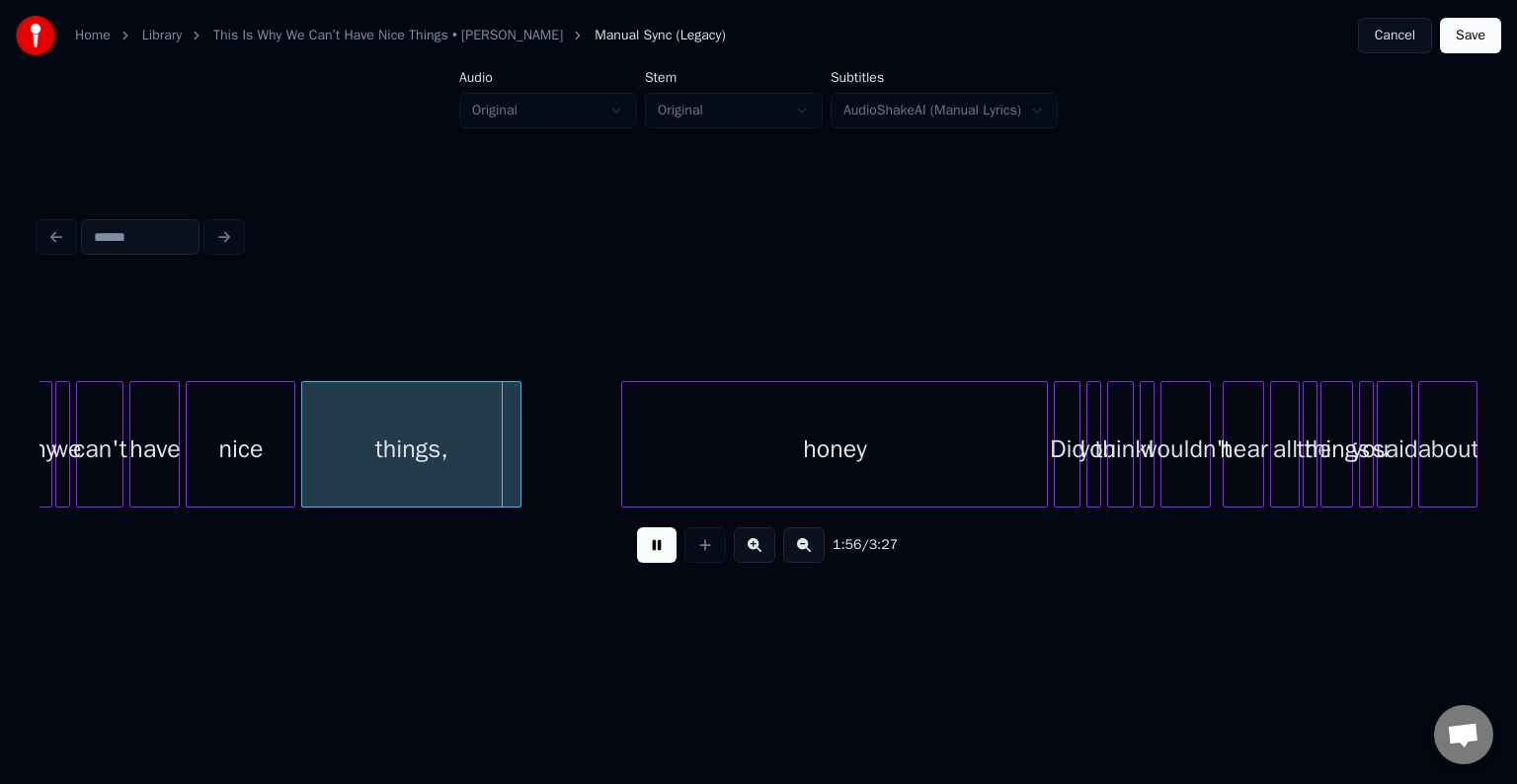 click at bounding box center (657, 545) 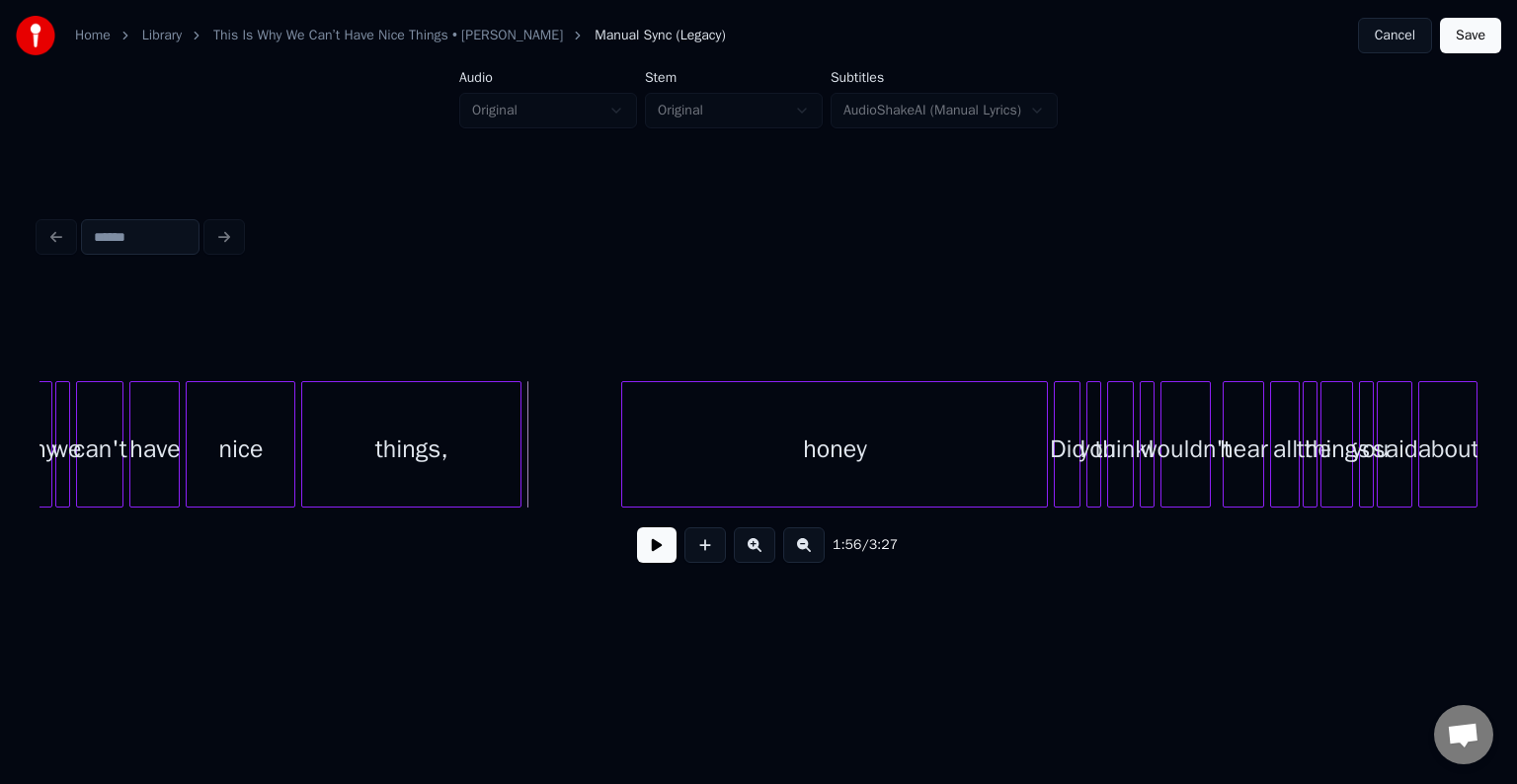 click on "things," at bounding box center (411, 449) 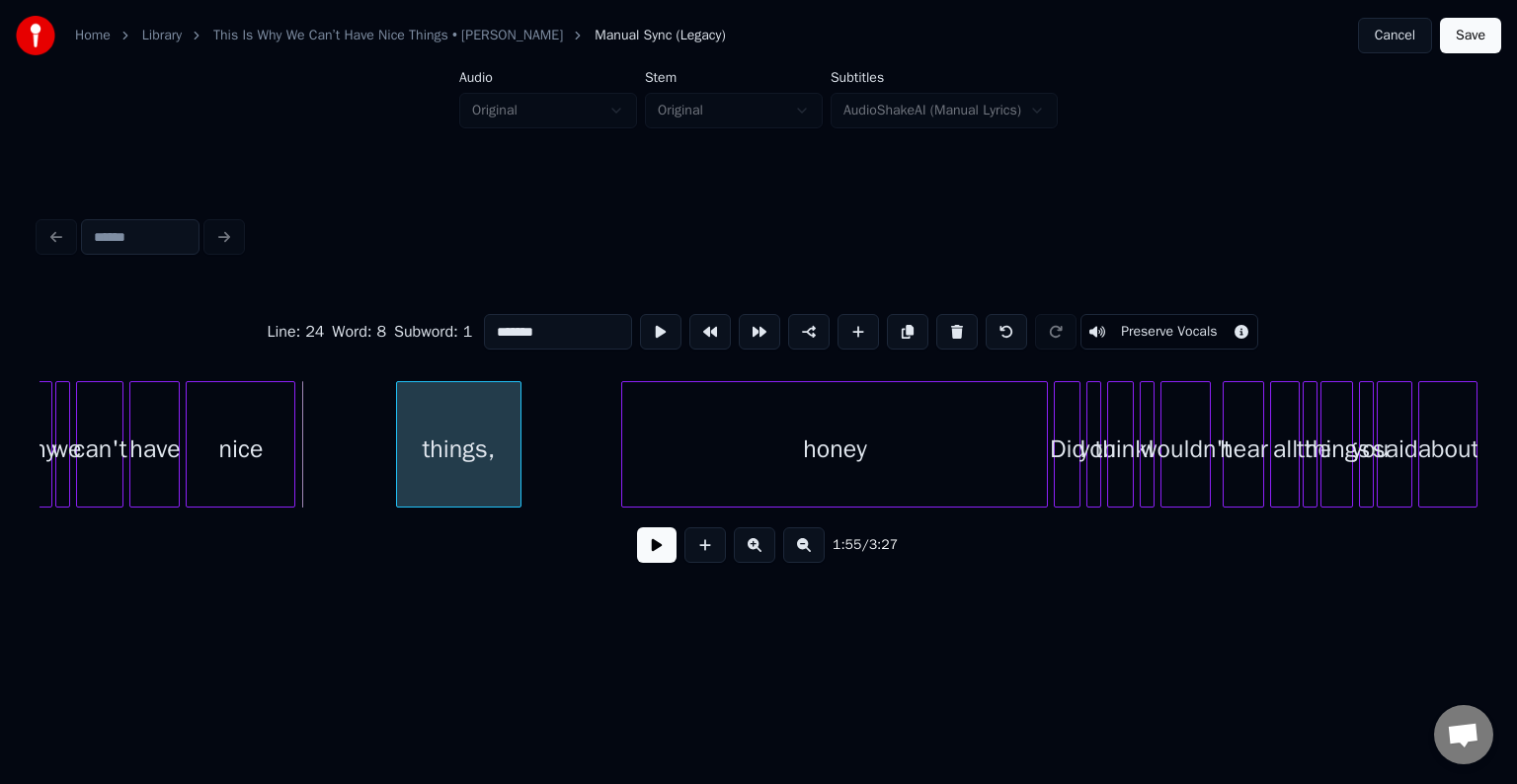 click at bounding box center [400, 444] 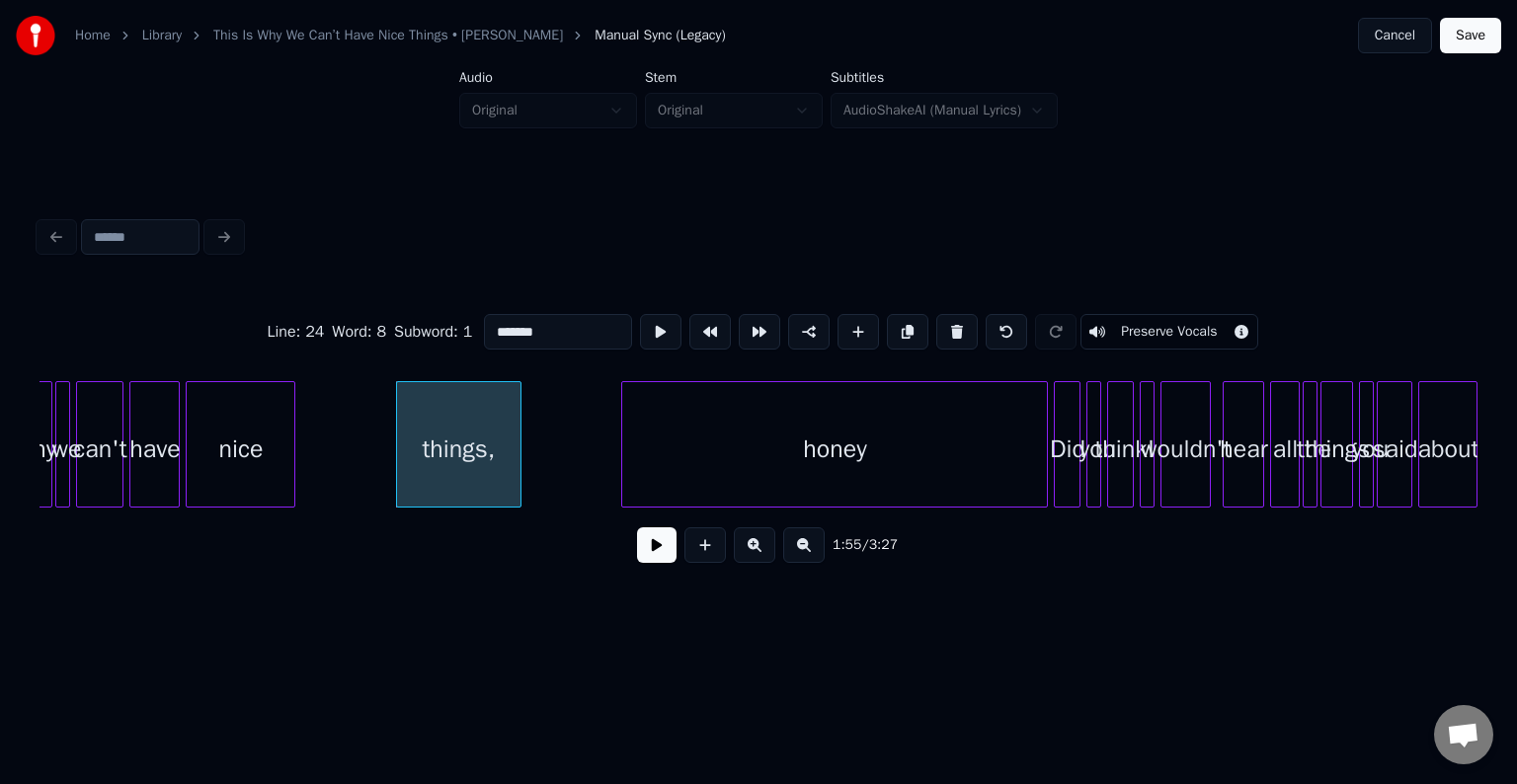 click at bounding box center [657, 545] 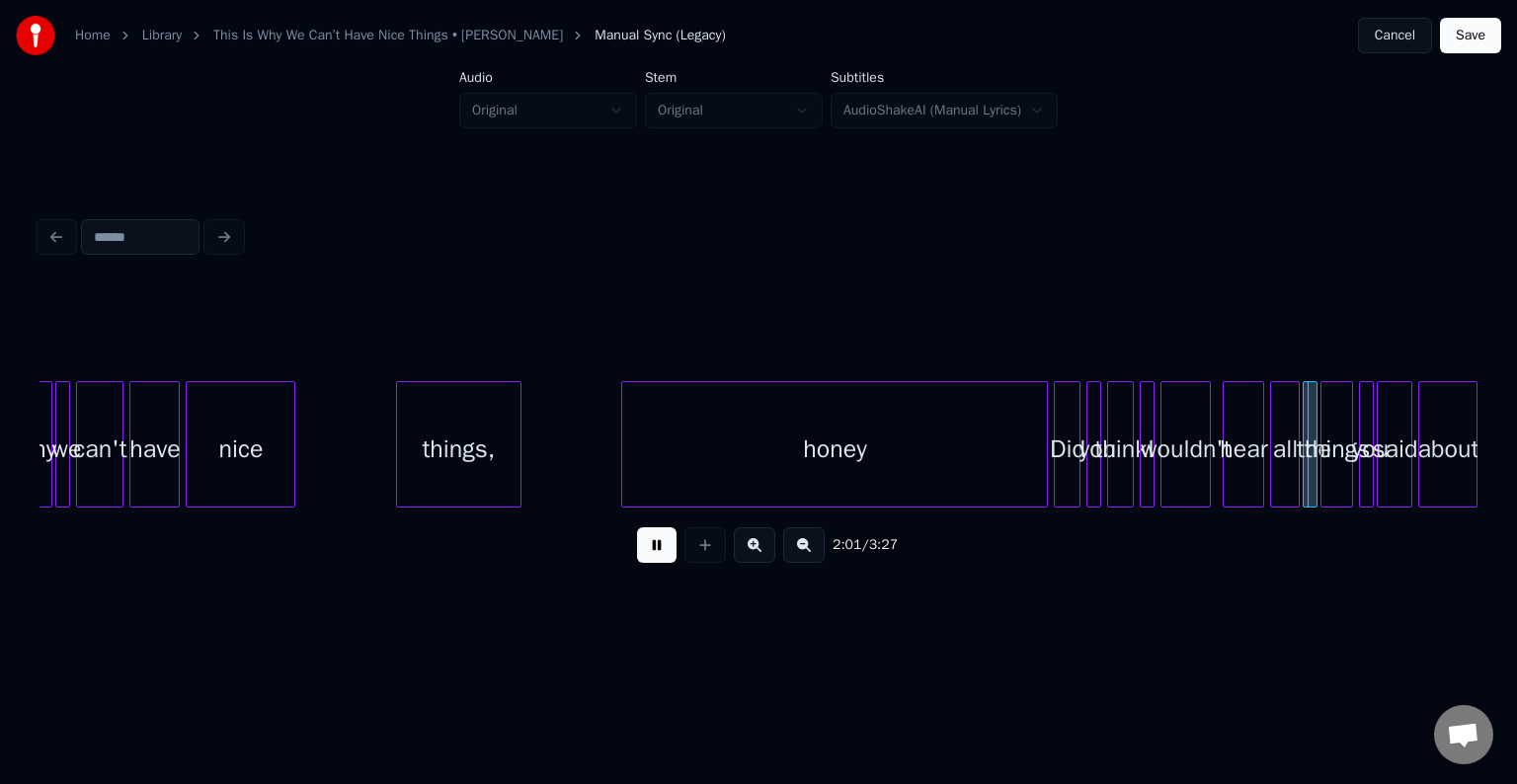 type 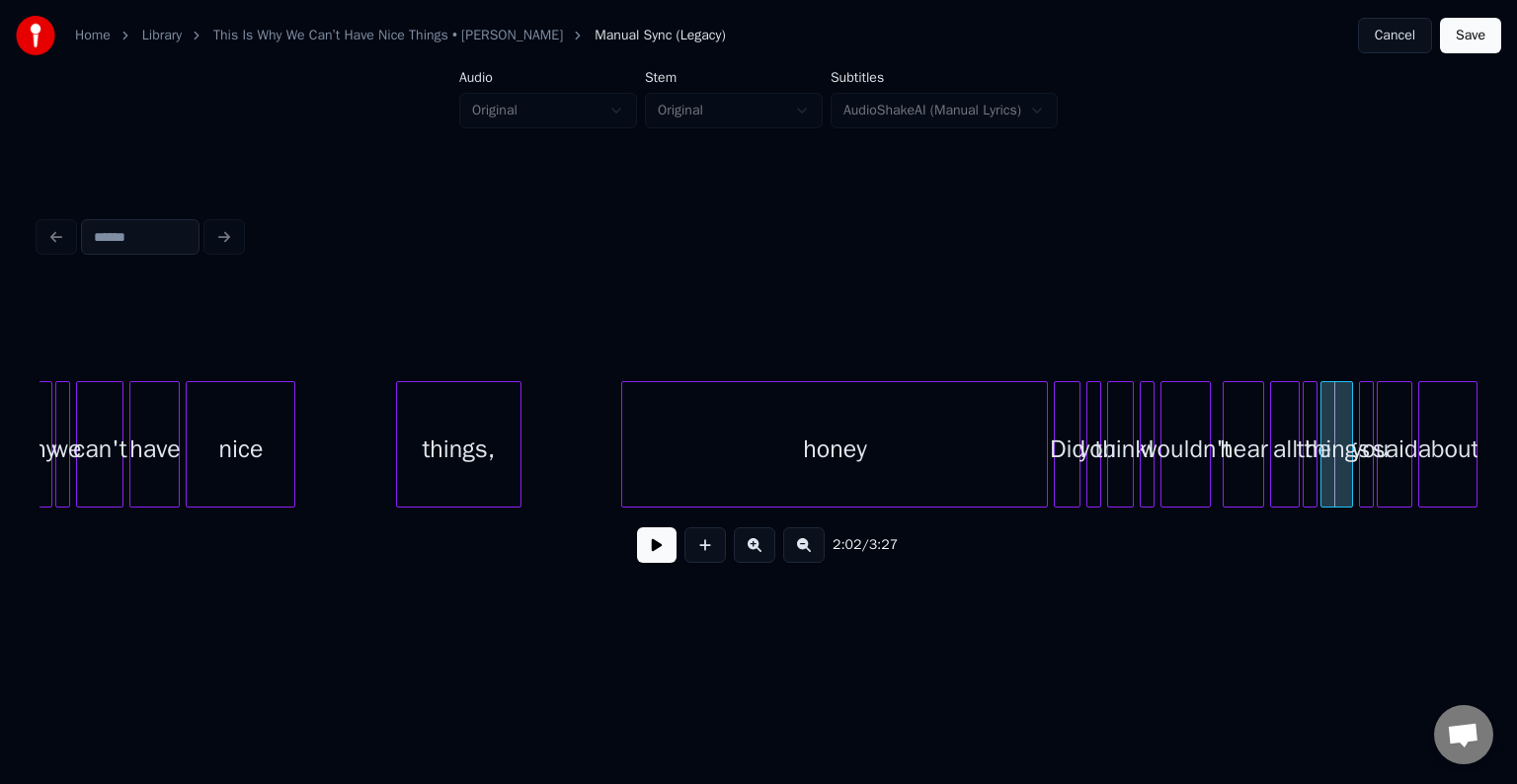 click at bounding box center (657, 545) 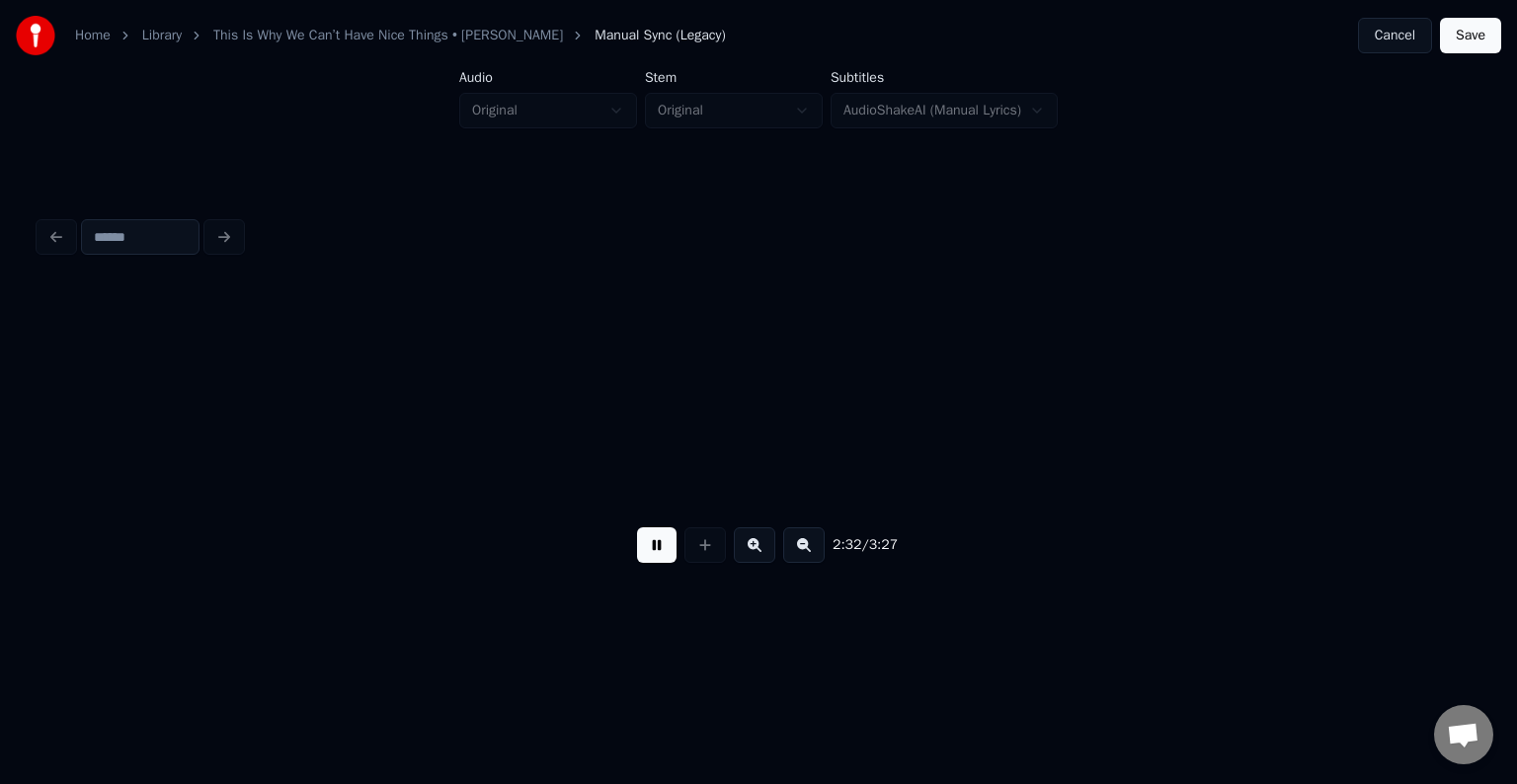 scroll, scrollTop: 0, scrollLeft: 22561, axis: horizontal 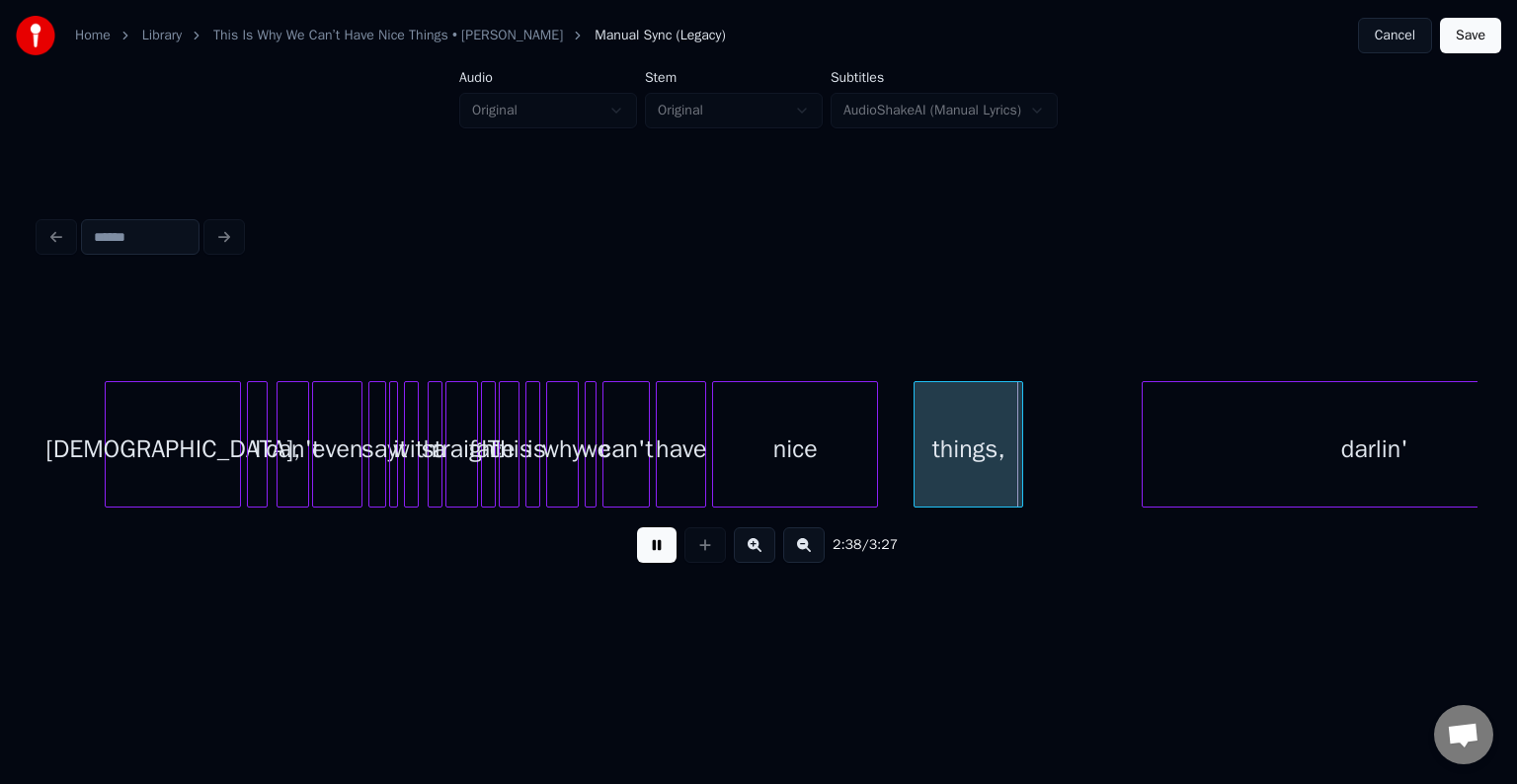click at bounding box center [657, 545] 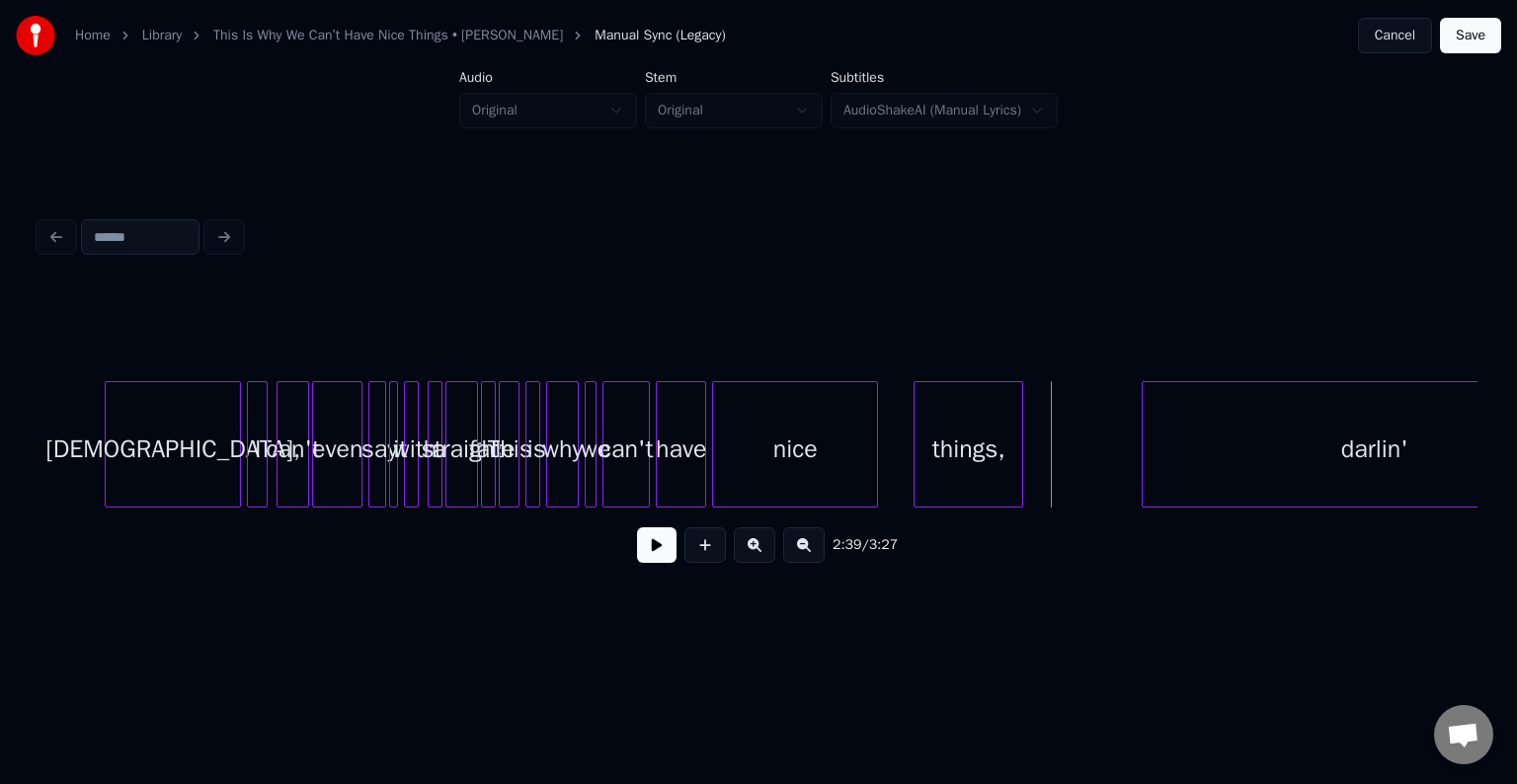 click on "Haha," at bounding box center (173, 449) 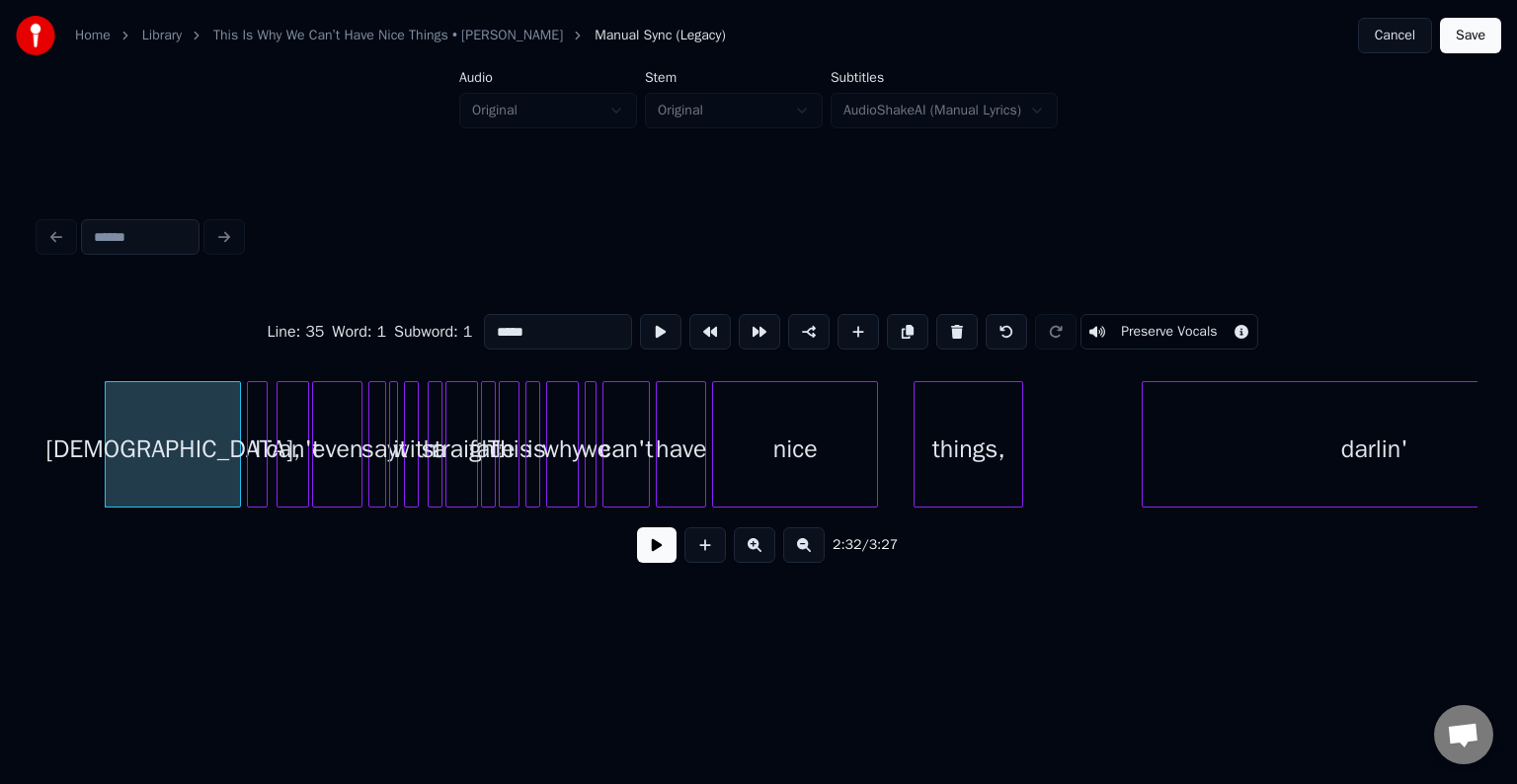 click on "Preserve Vocals" at bounding box center (1168, 332) 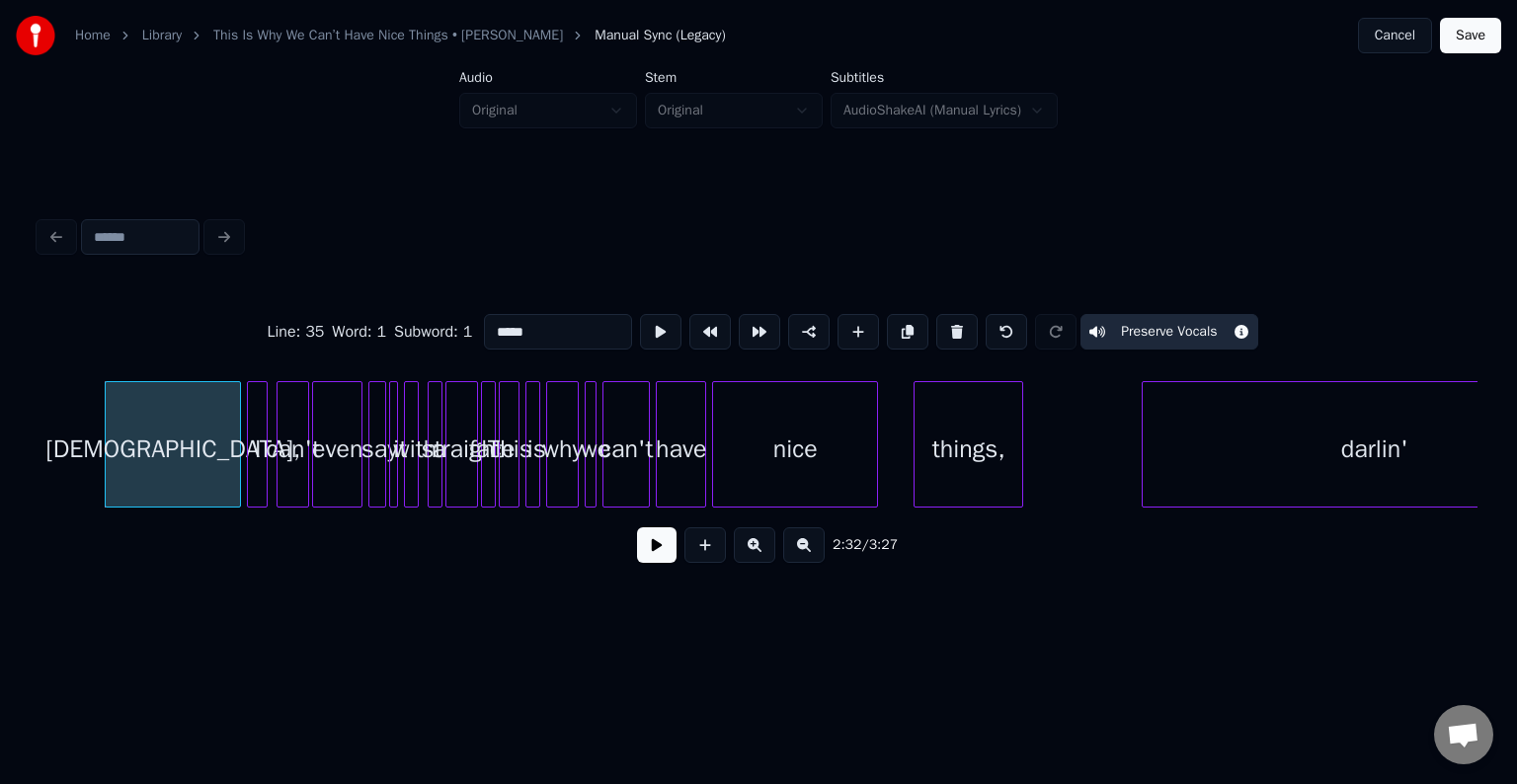 click on "a" at bounding box center (439, 449) 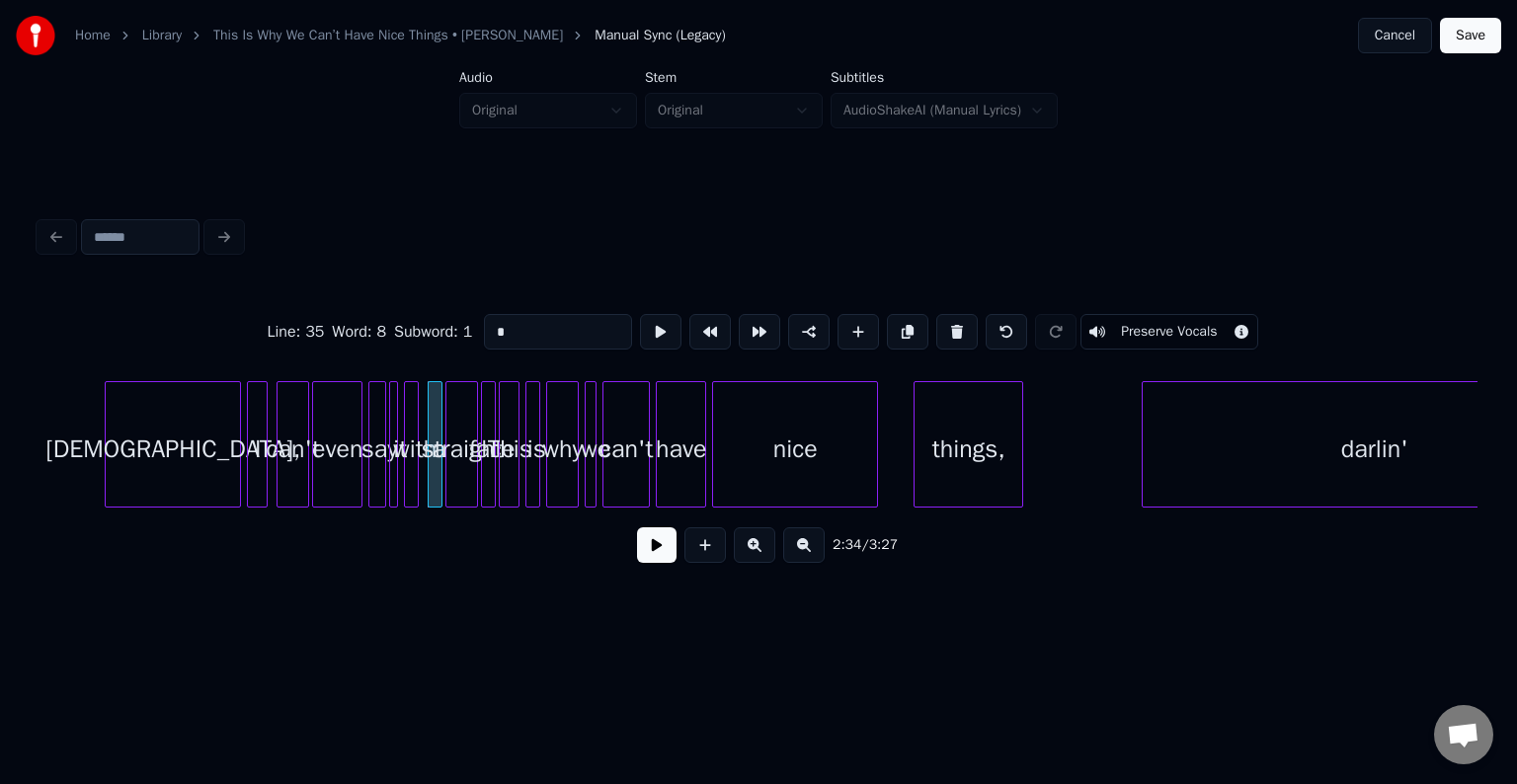 click at bounding box center [492, 444] 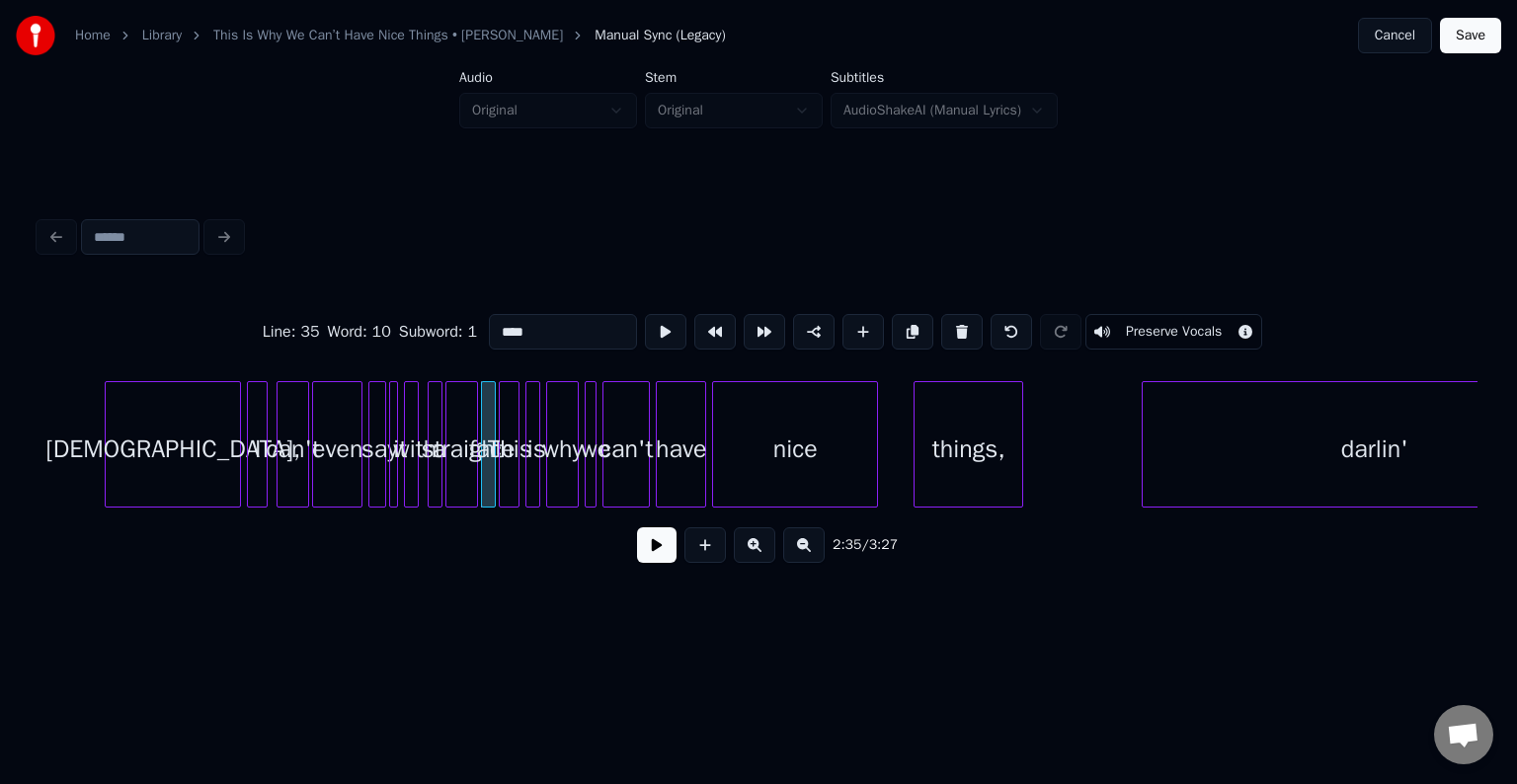 click on "Preserve Vocals" at bounding box center [1173, 332] 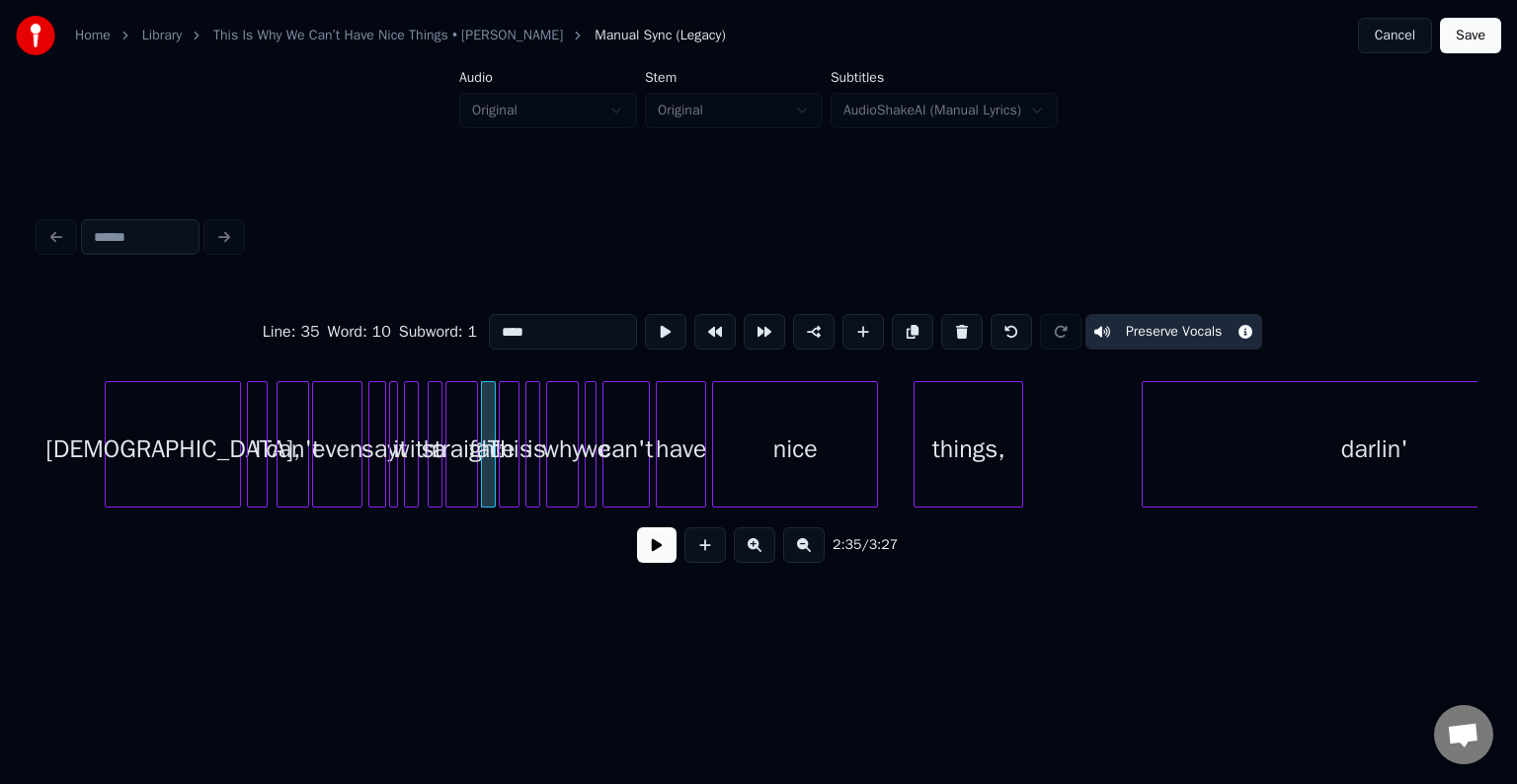 click at bounding box center (485, 444) 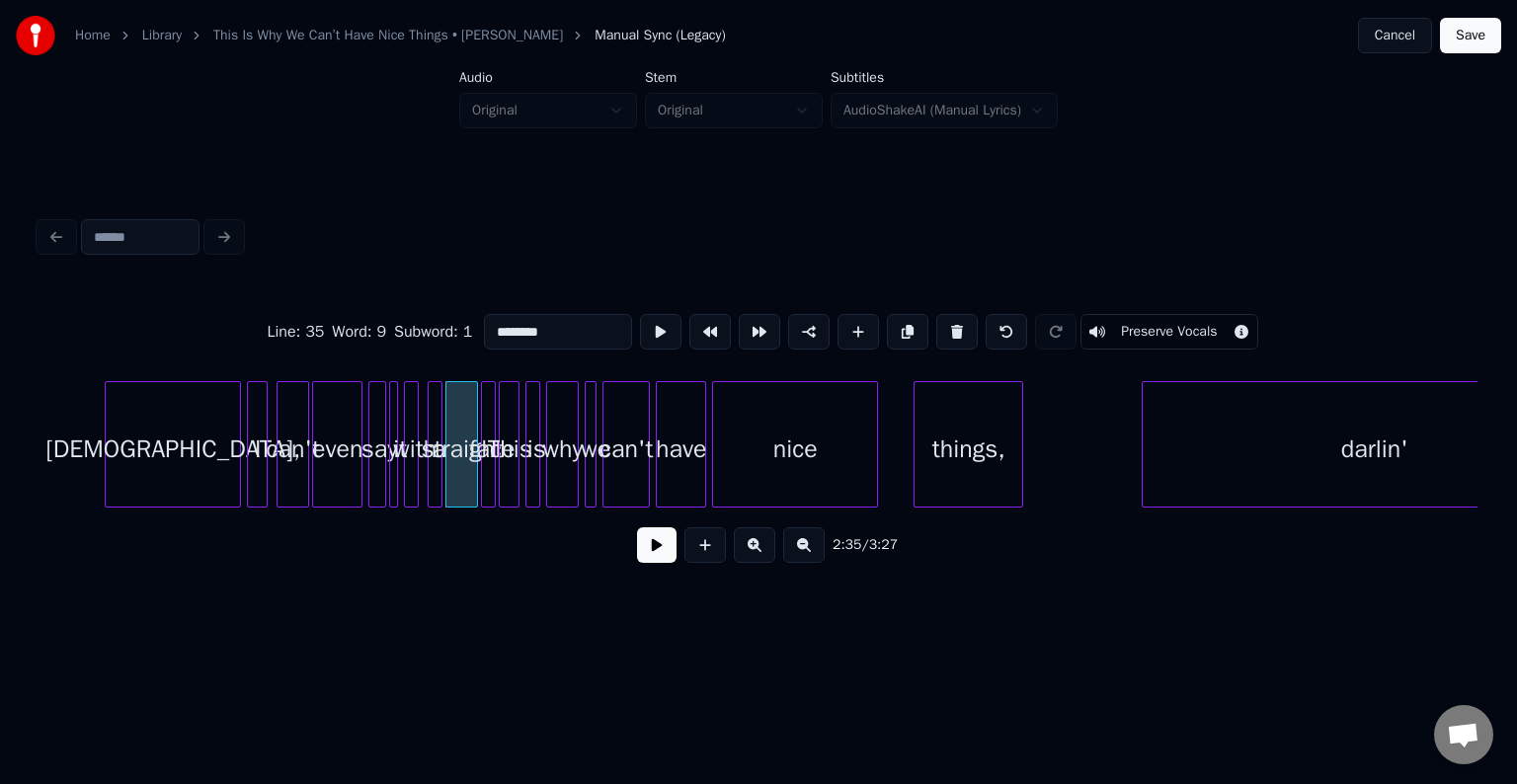click on "Preserve Vocals" at bounding box center (1168, 332) 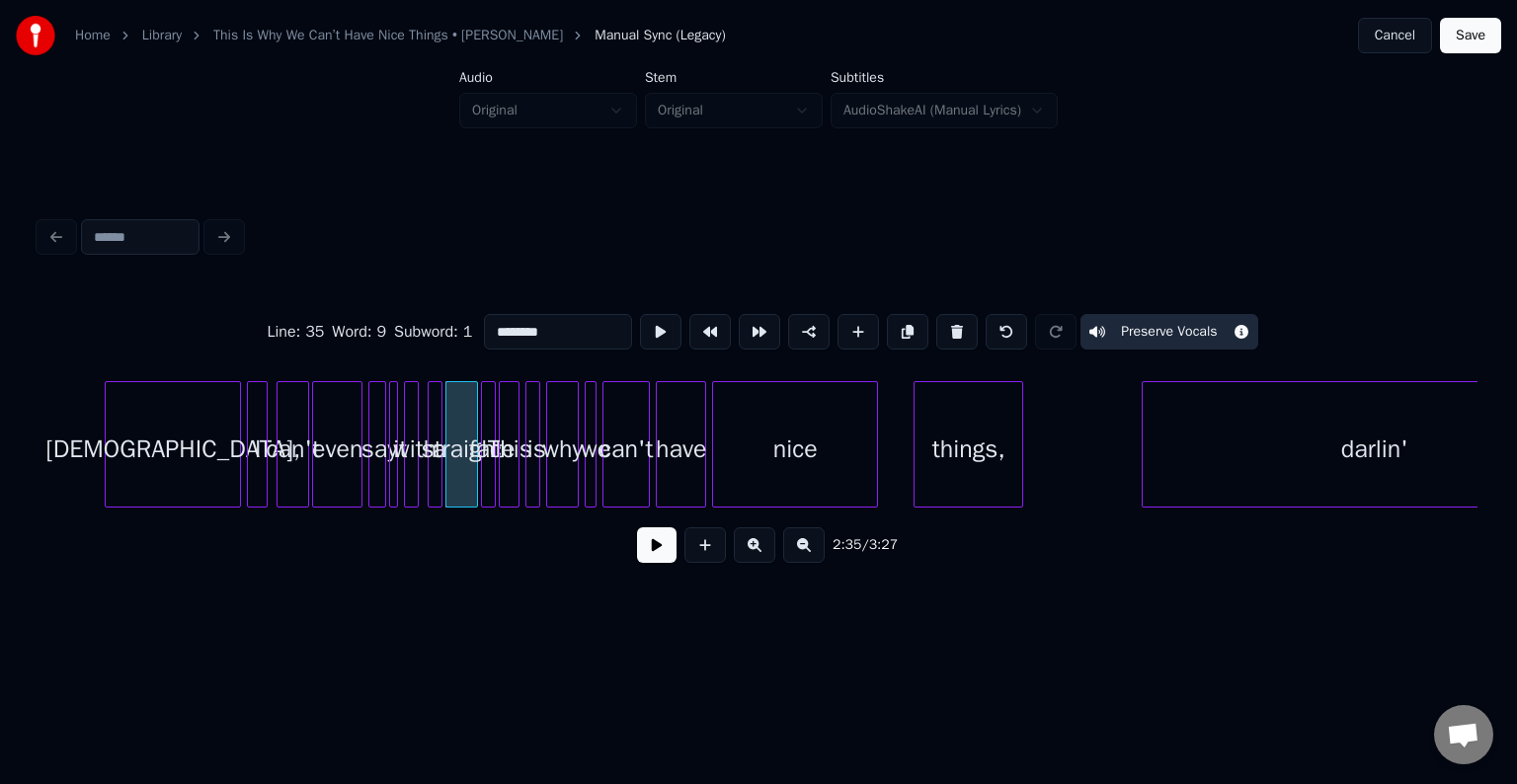 click at bounding box center (439, 444) 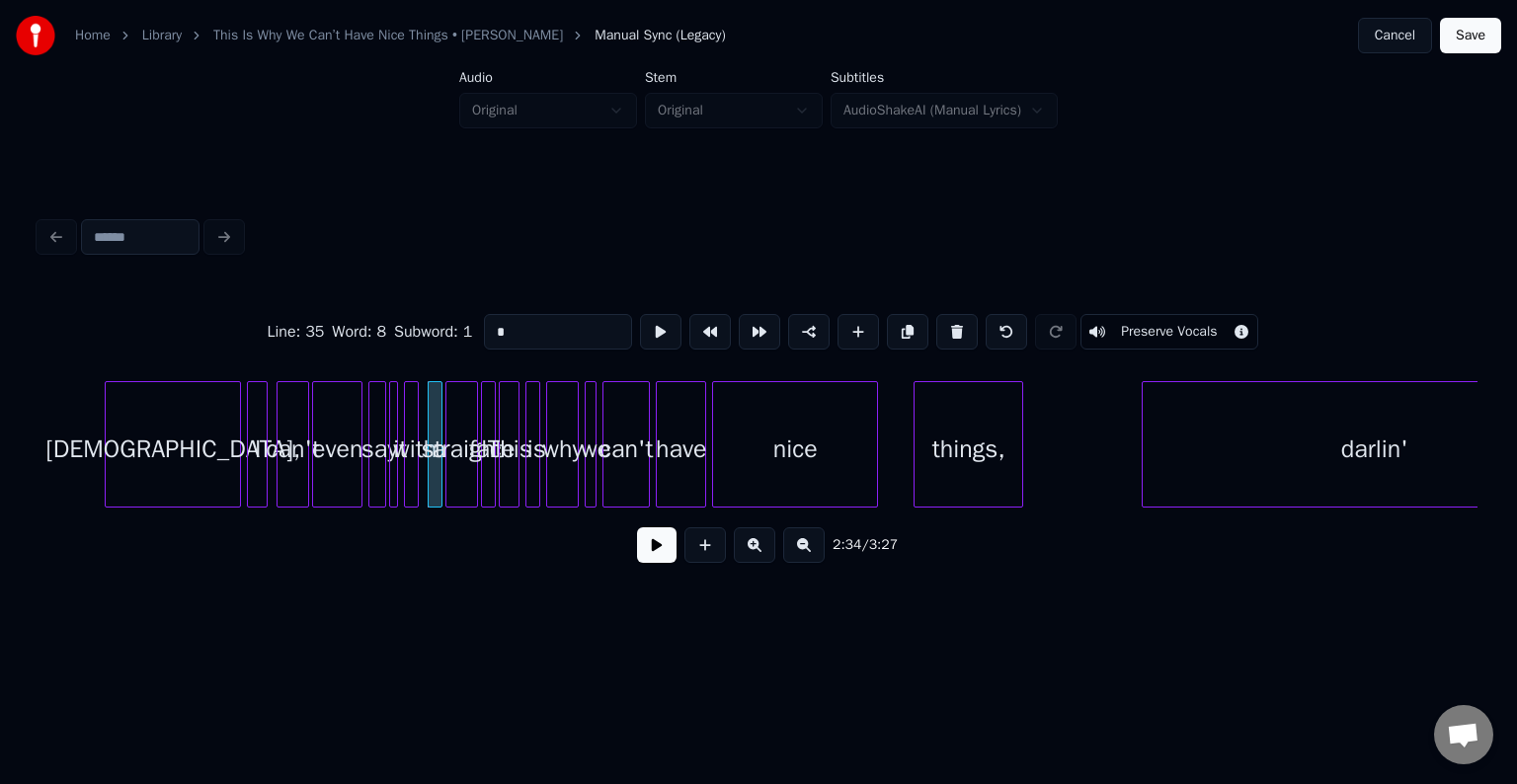 click on "Preserve Vocals" at bounding box center (1168, 332) 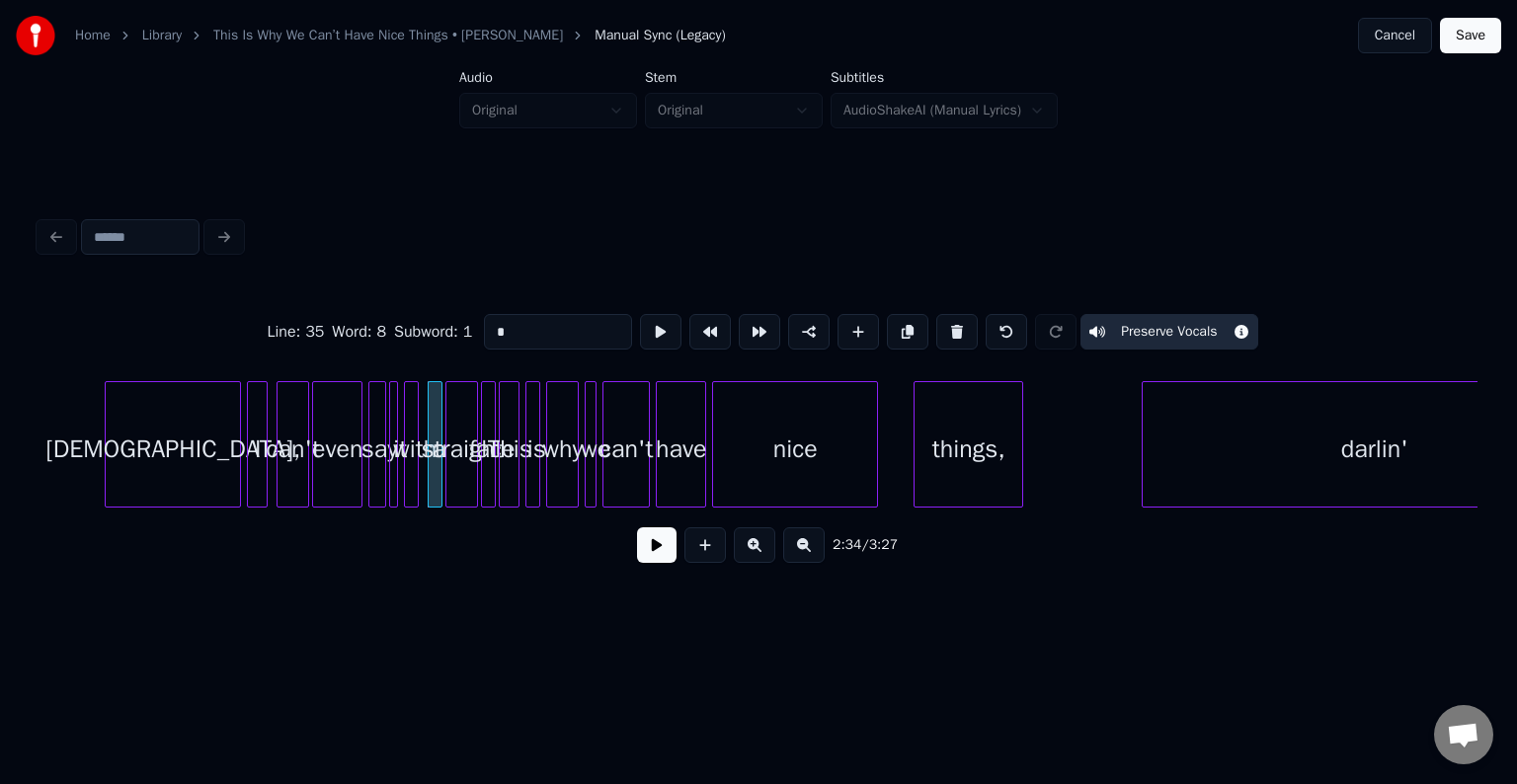 click at bounding box center [408, 444] 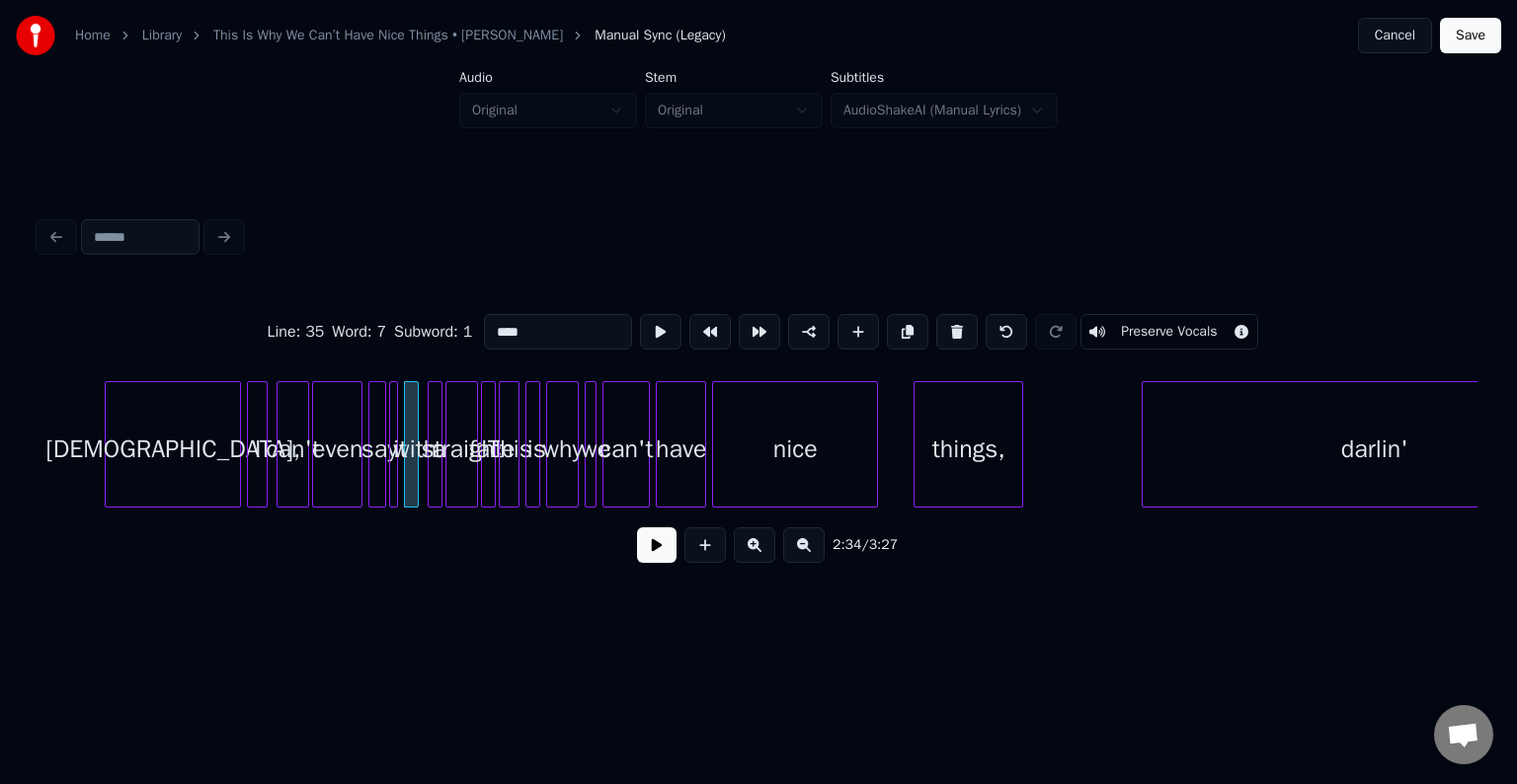 click on "Preserve Vocals" at bounding box center (1168, 332) 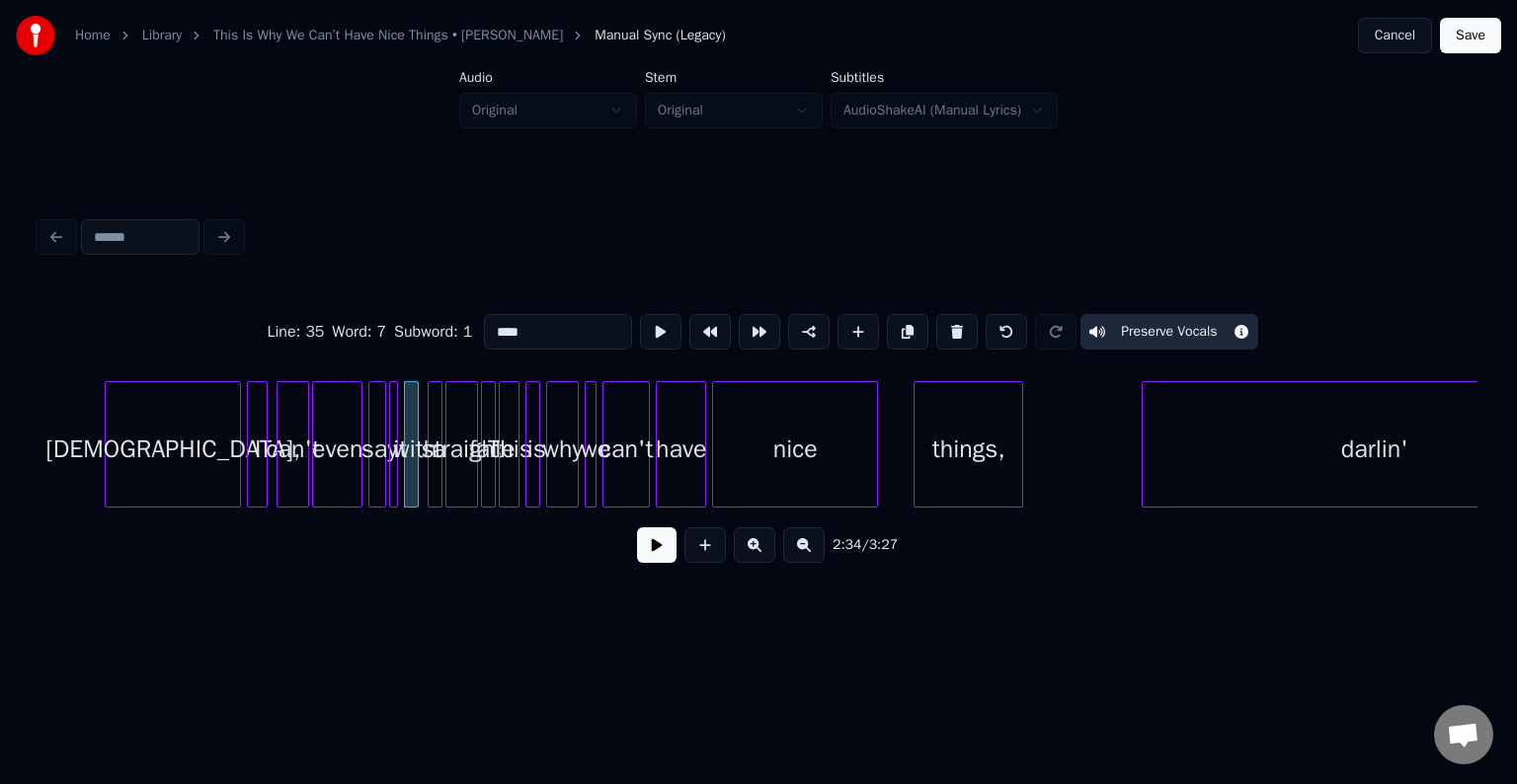 click at bounding box center (394, 444) 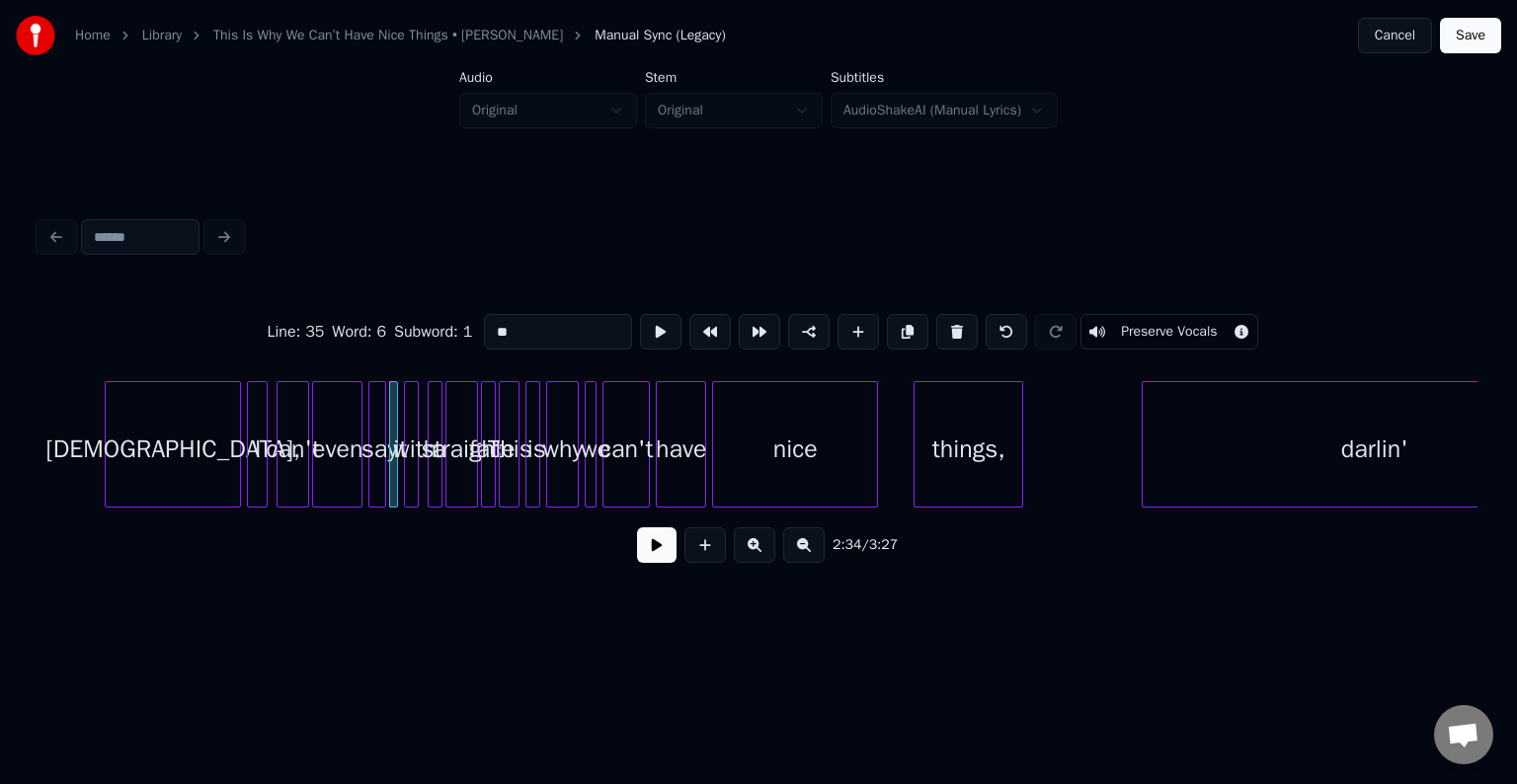 click on "Preserve Vocals" at bounding box center (1168, 332) 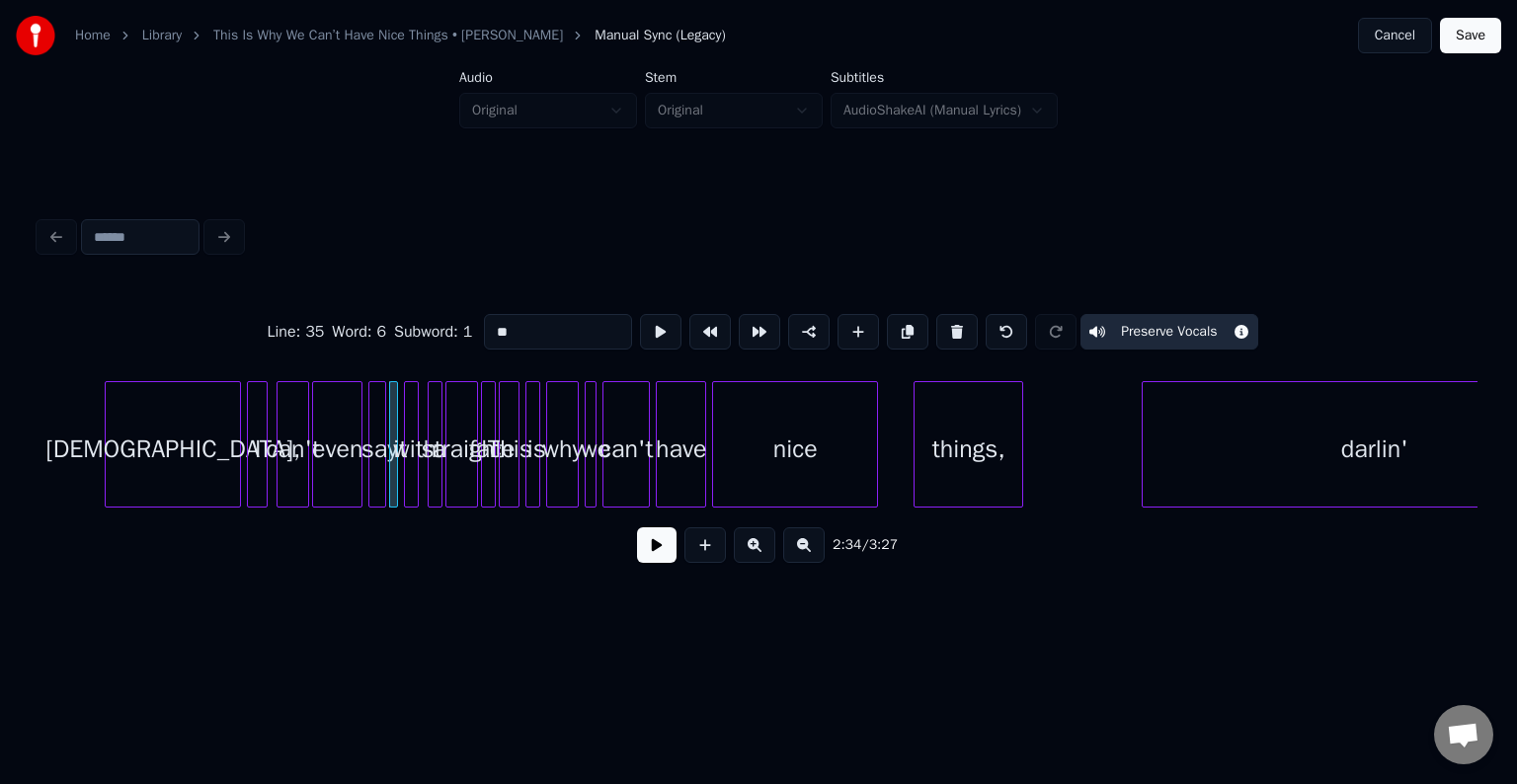 click at bounding box center [382, 444] 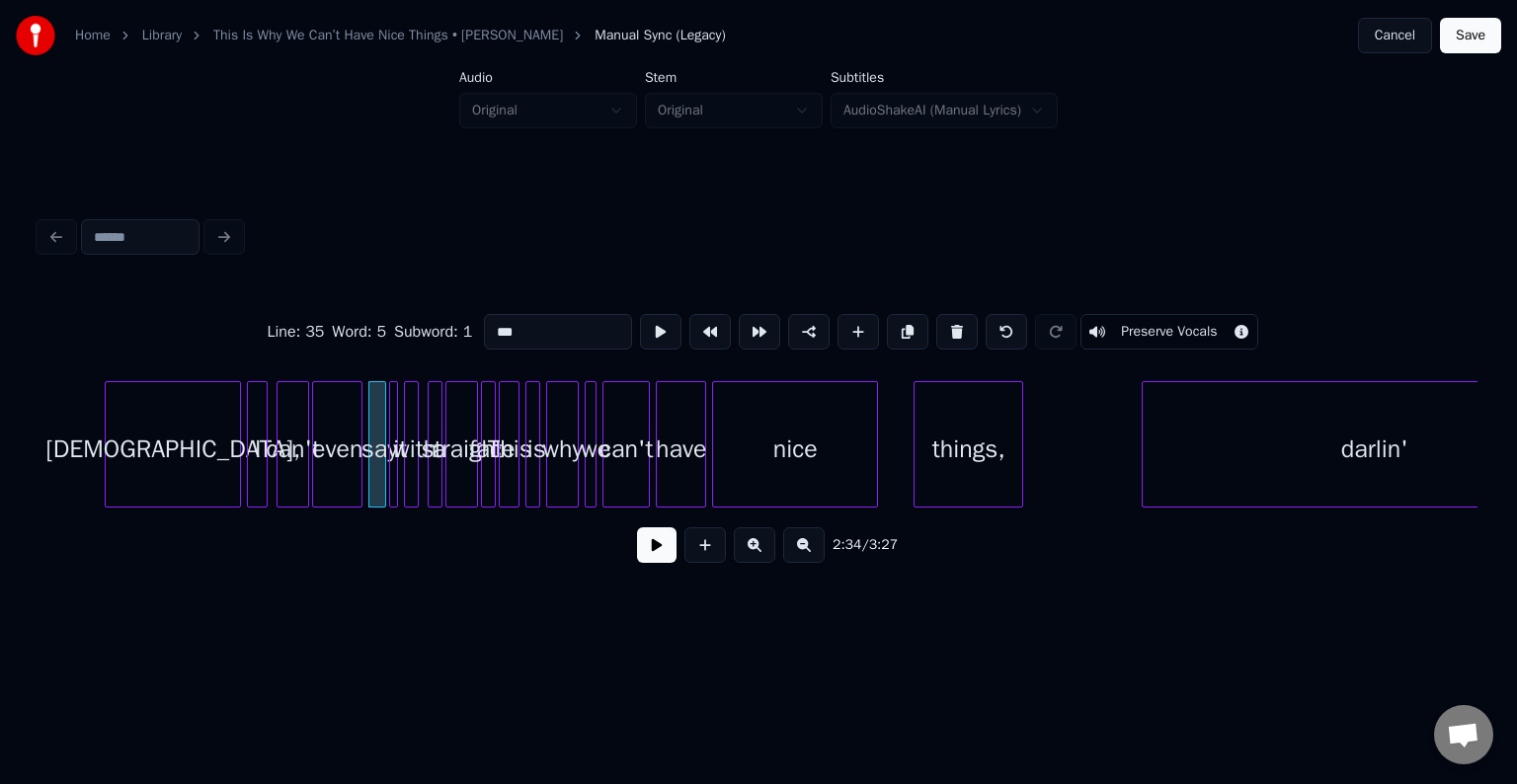 click on "Preserve Vocals" at bounding box center (1168, 332) 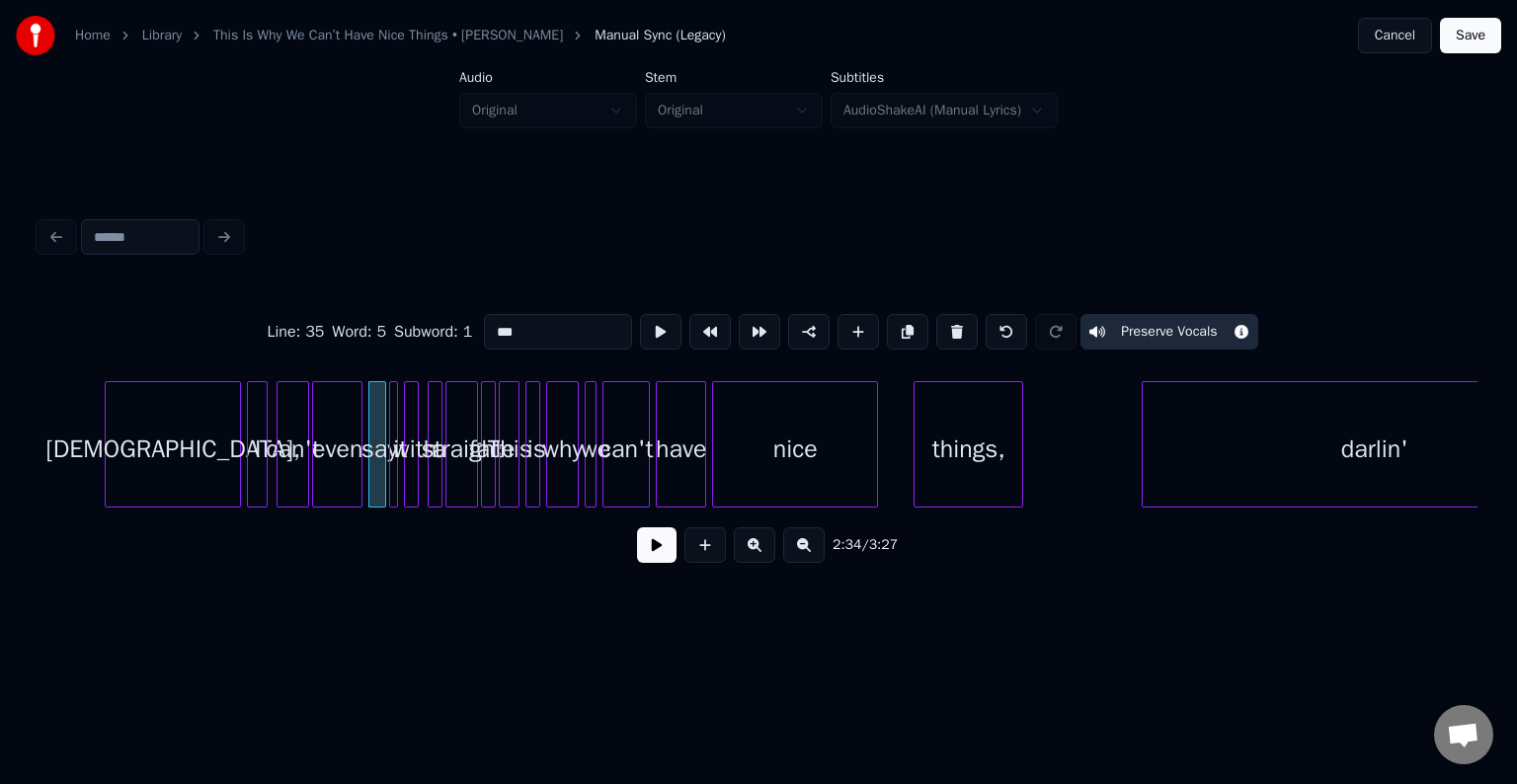 click on "even" at bounding box center [337, 449] 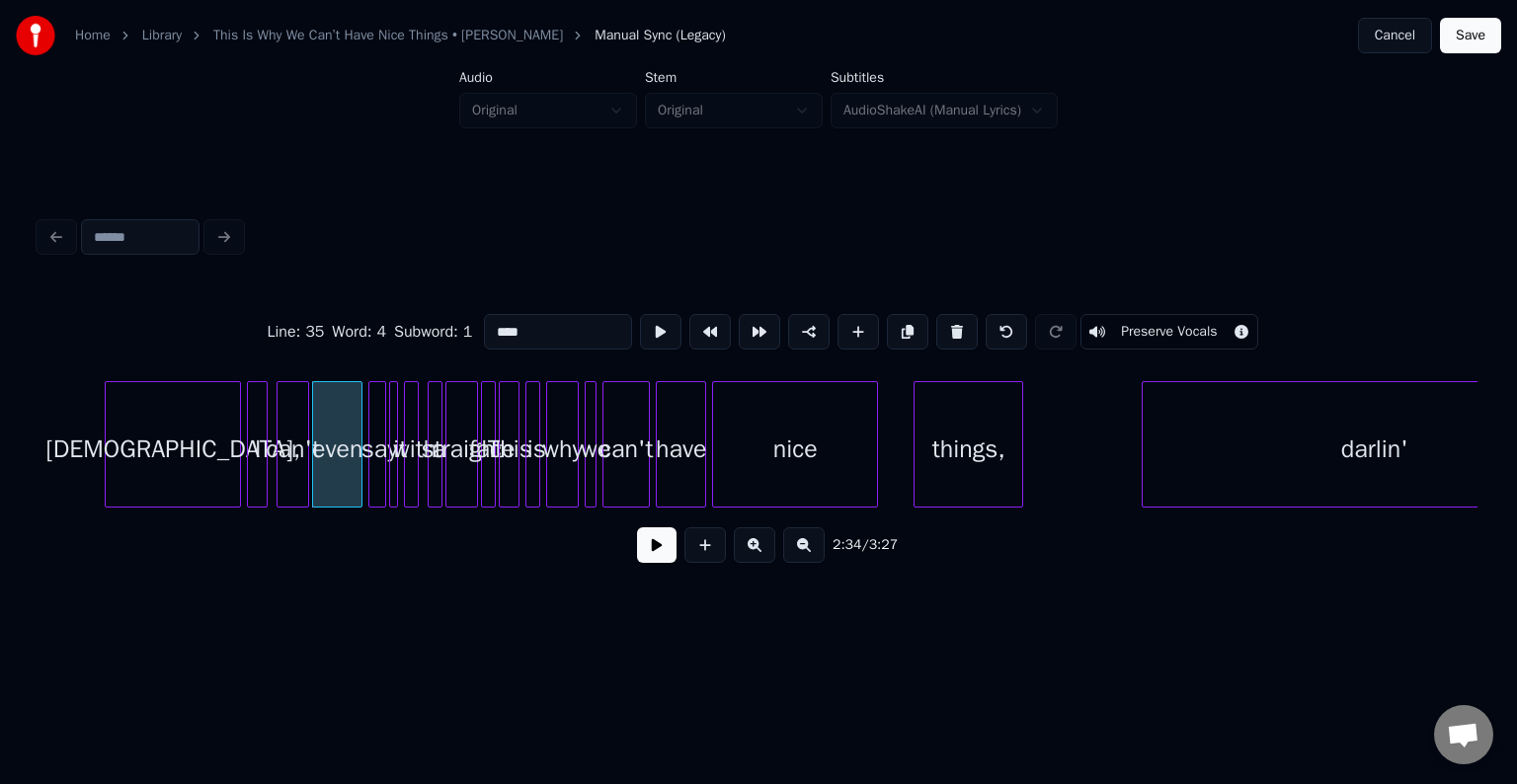 click on "Preserve Vocals" at bounding box center (1168, 332) 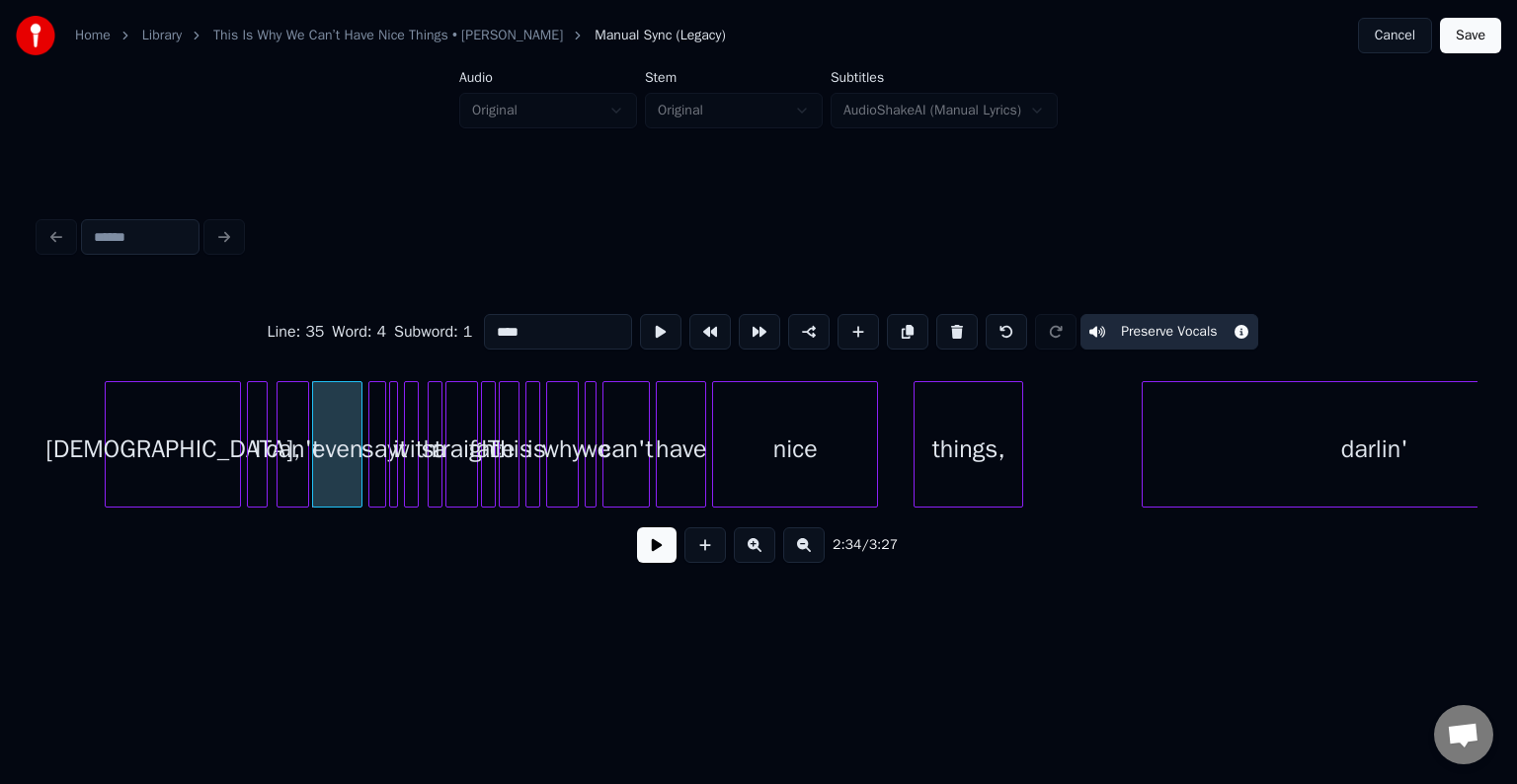 click at bounding box center (305, 444) 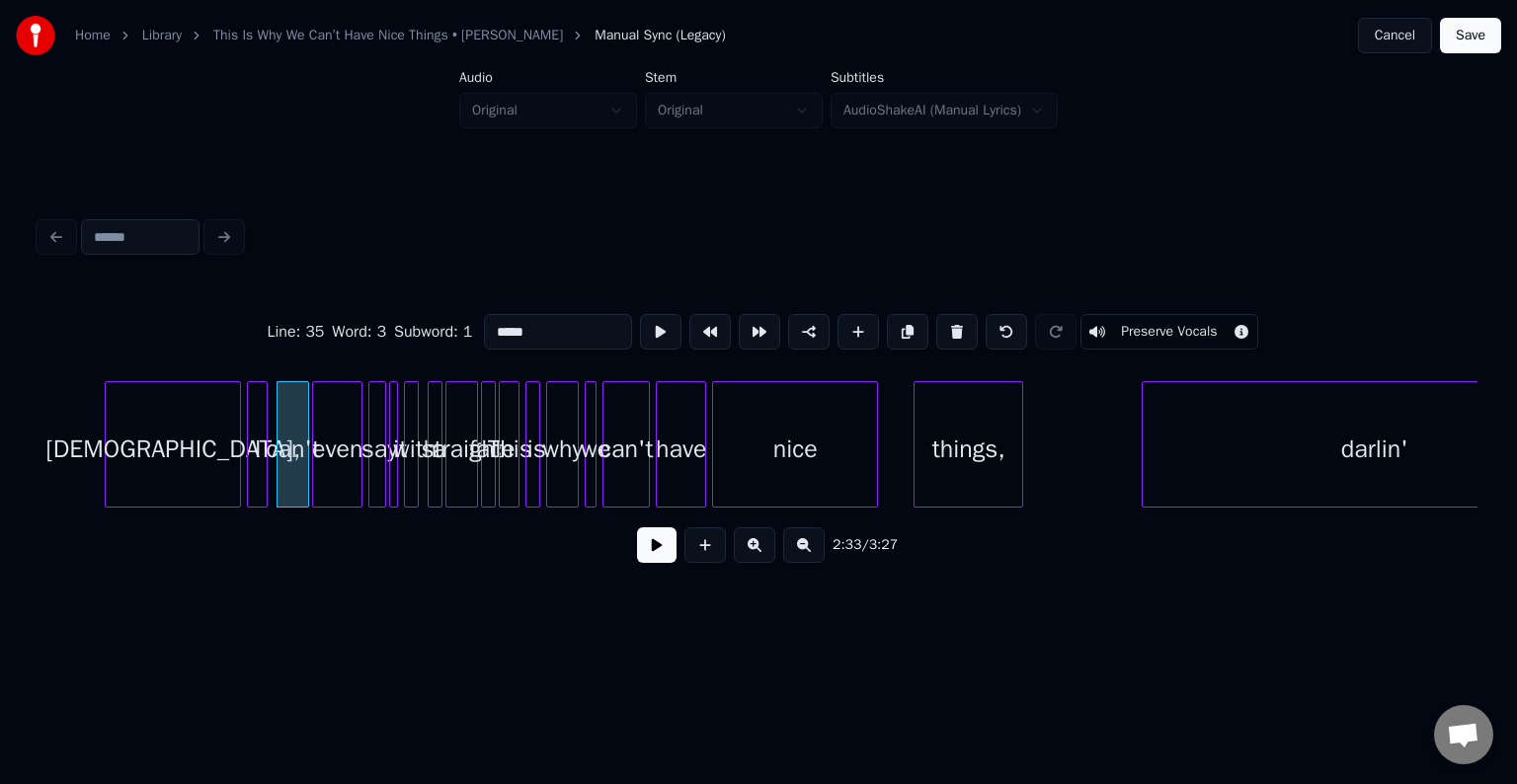 click on "Preserve Vocals" at bounding box center [1168, 332] 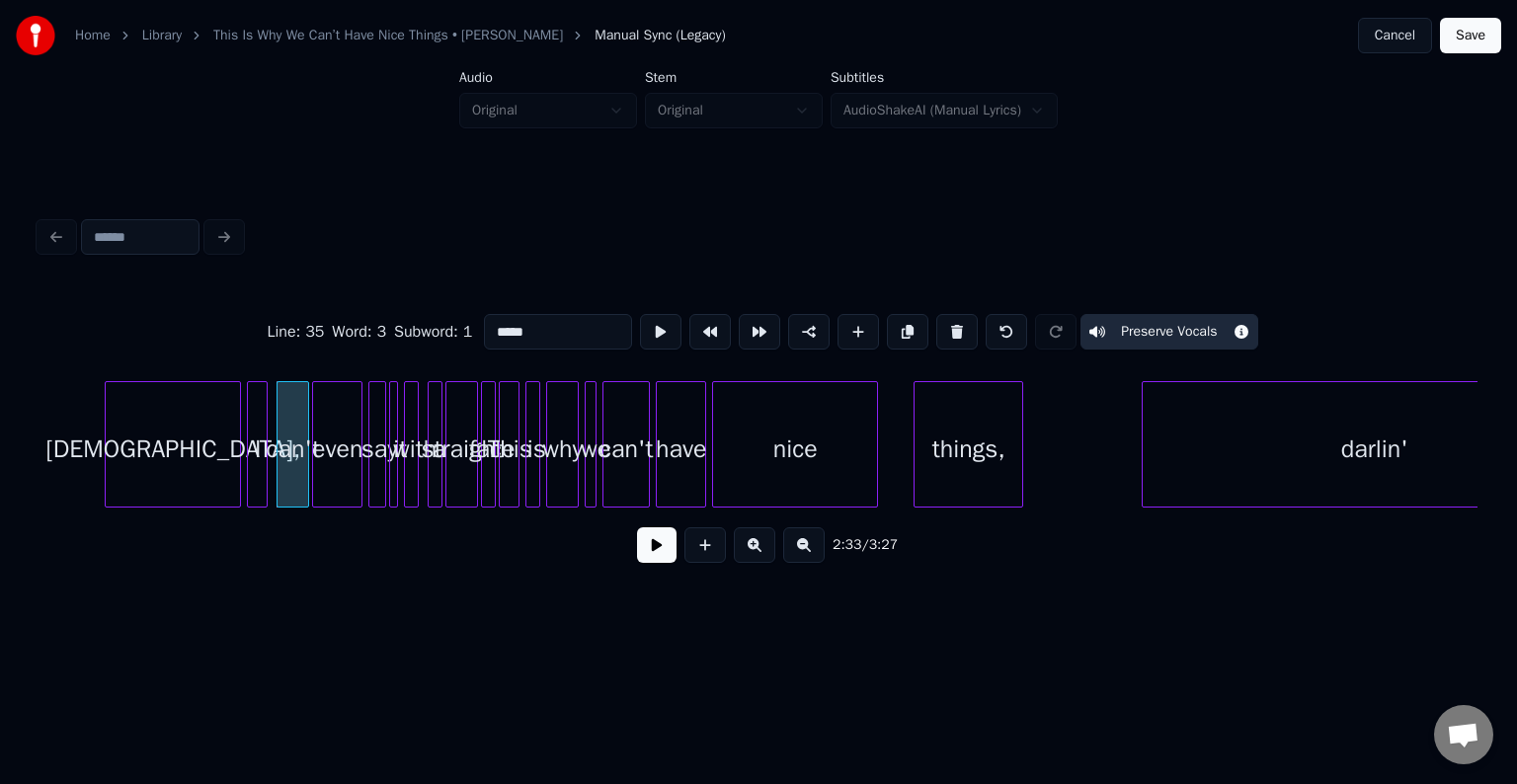 click at bounding box center (264, 444) 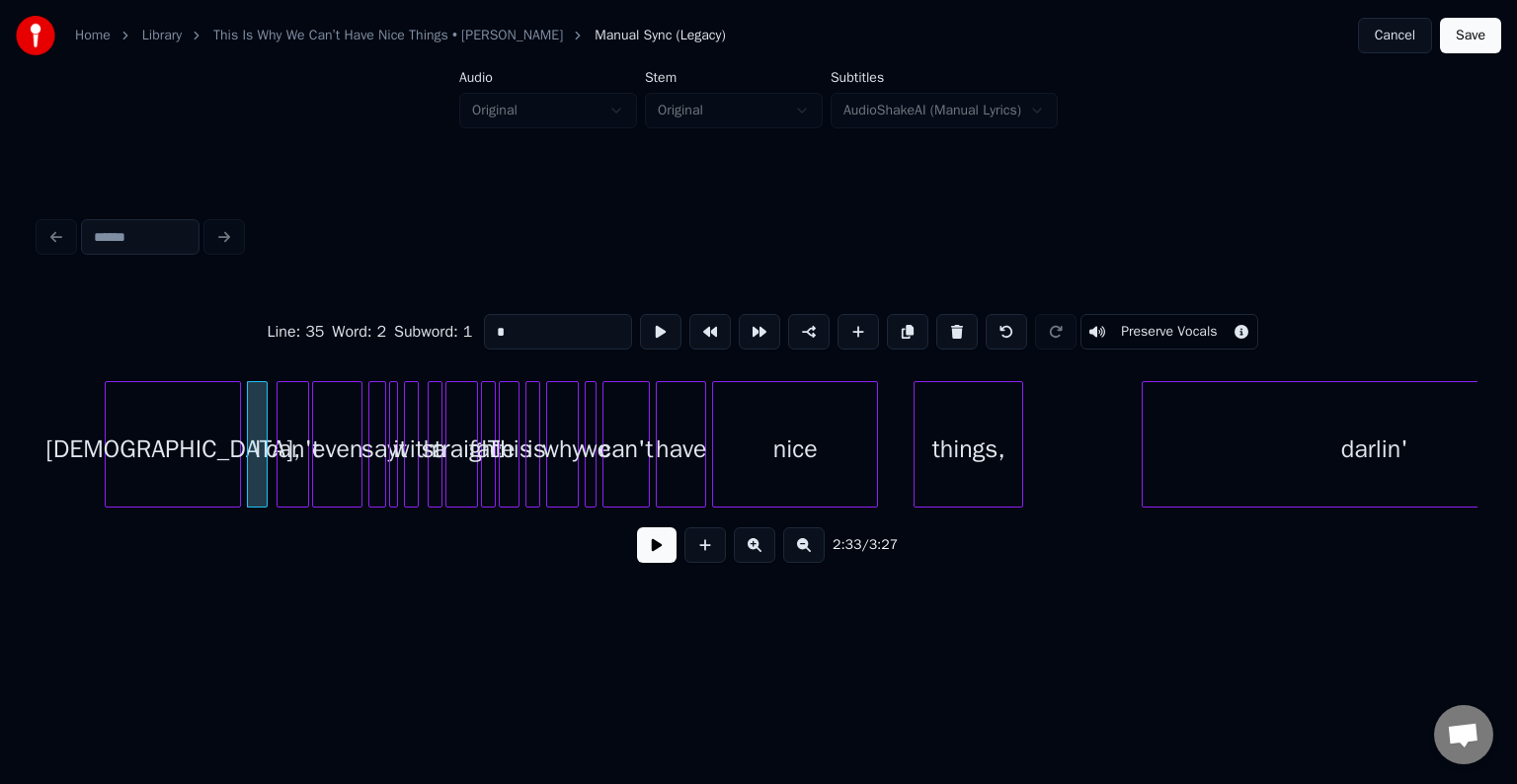 click on "Preserve Vocals" at bounding box center (1168, 332) 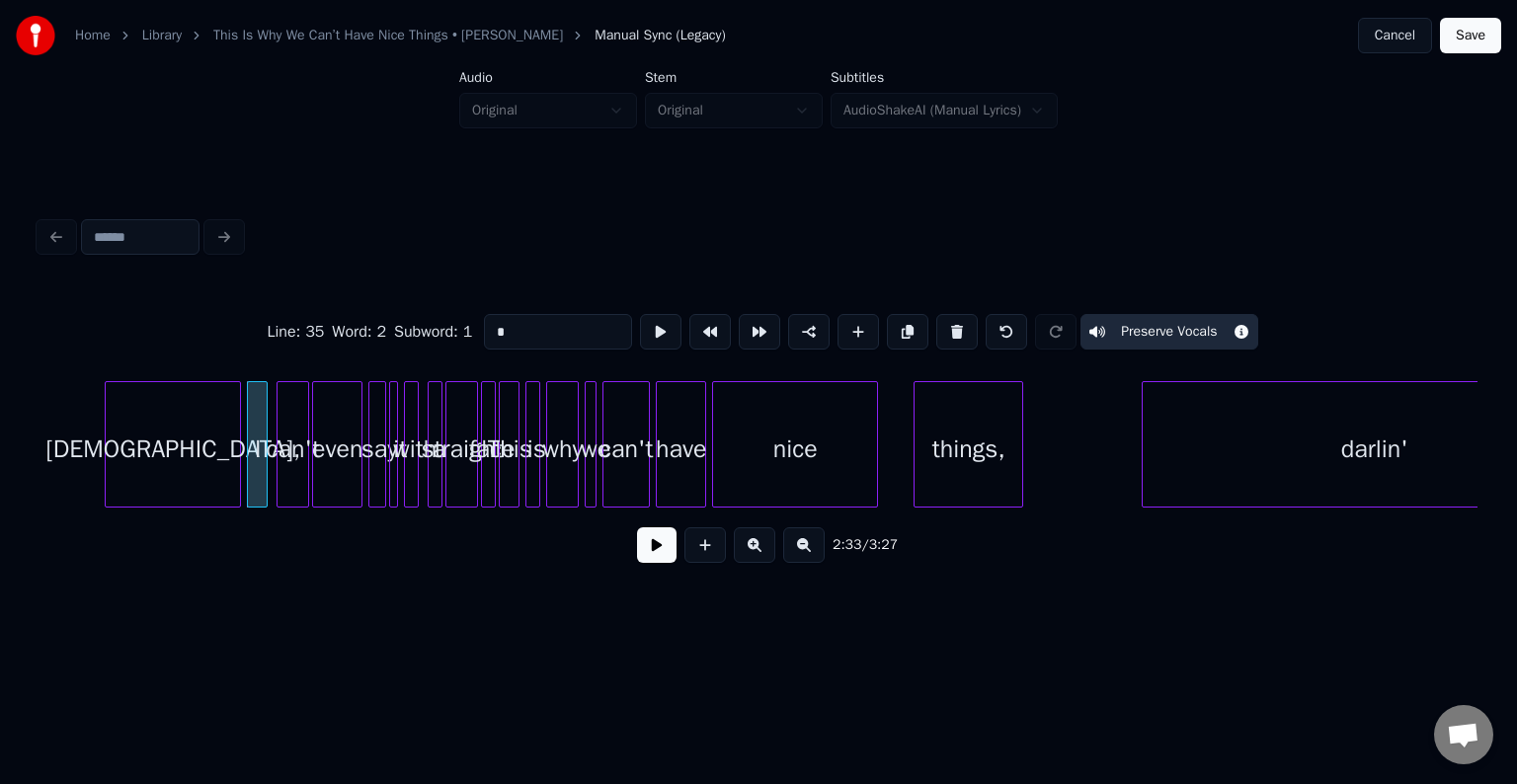 click on "Haha," at bounding box center [173, 449] 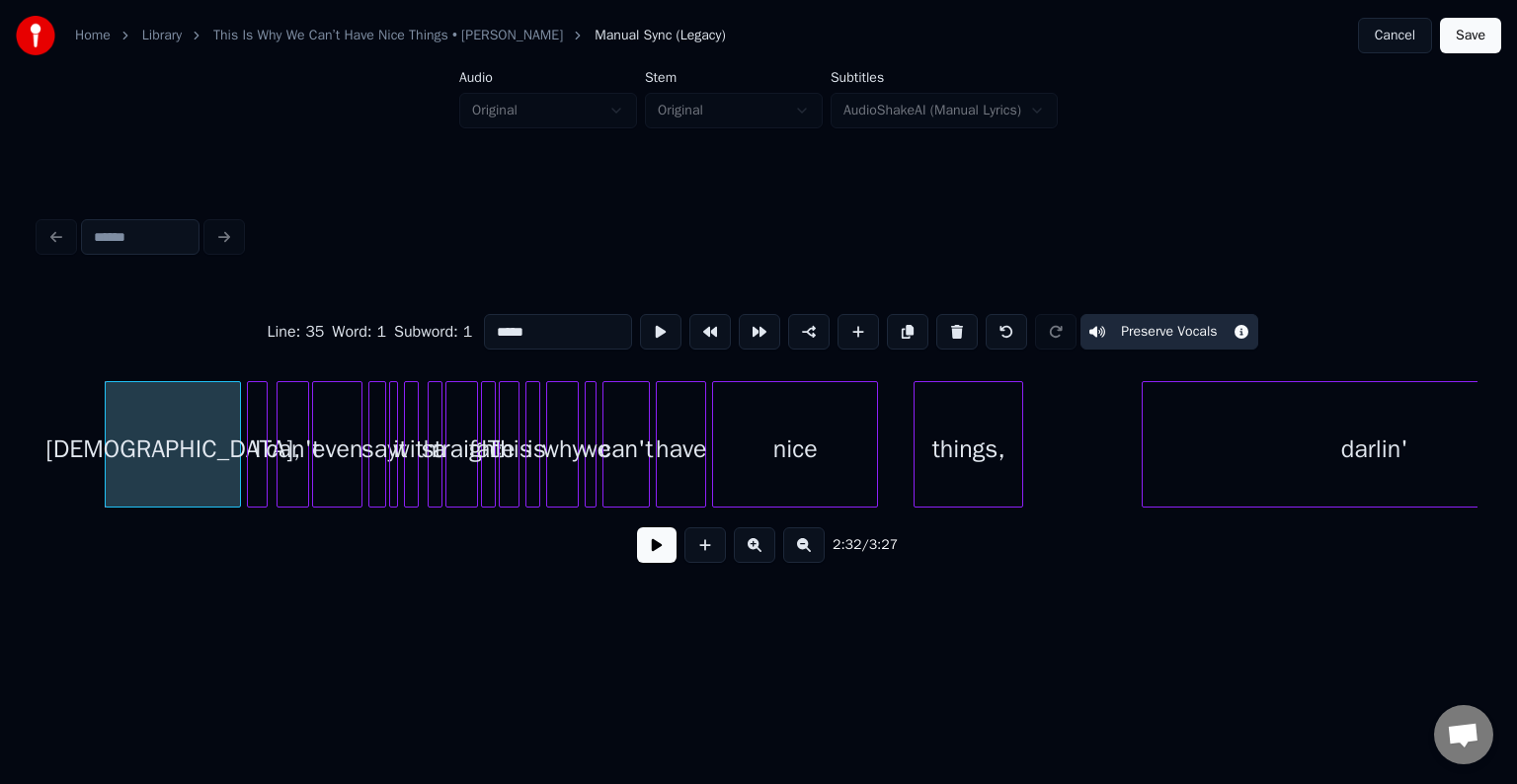 click at bounding box center [657, 545] 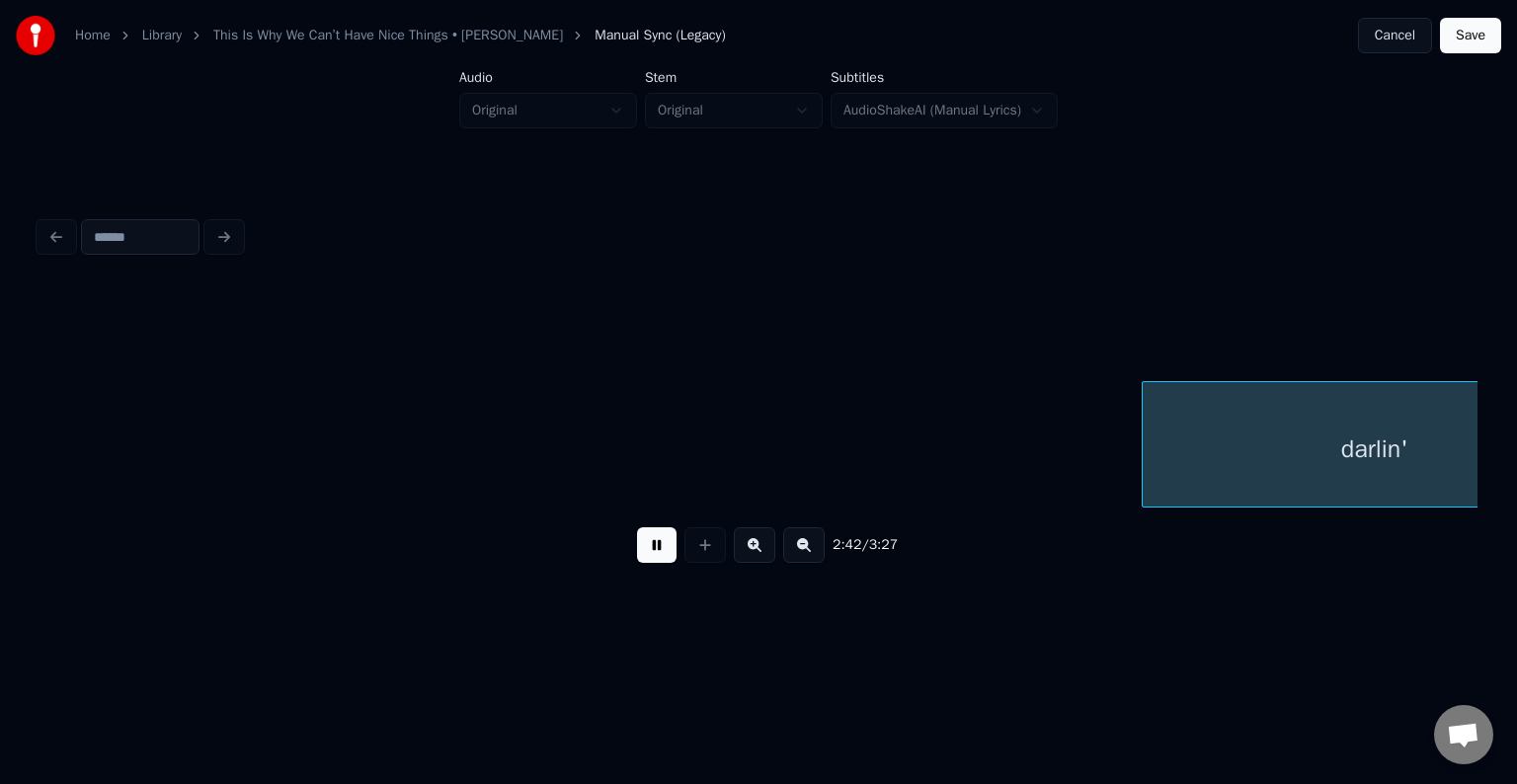 scroll, scrollTop: 0, scrollLeft: 23999, axis: horizontal 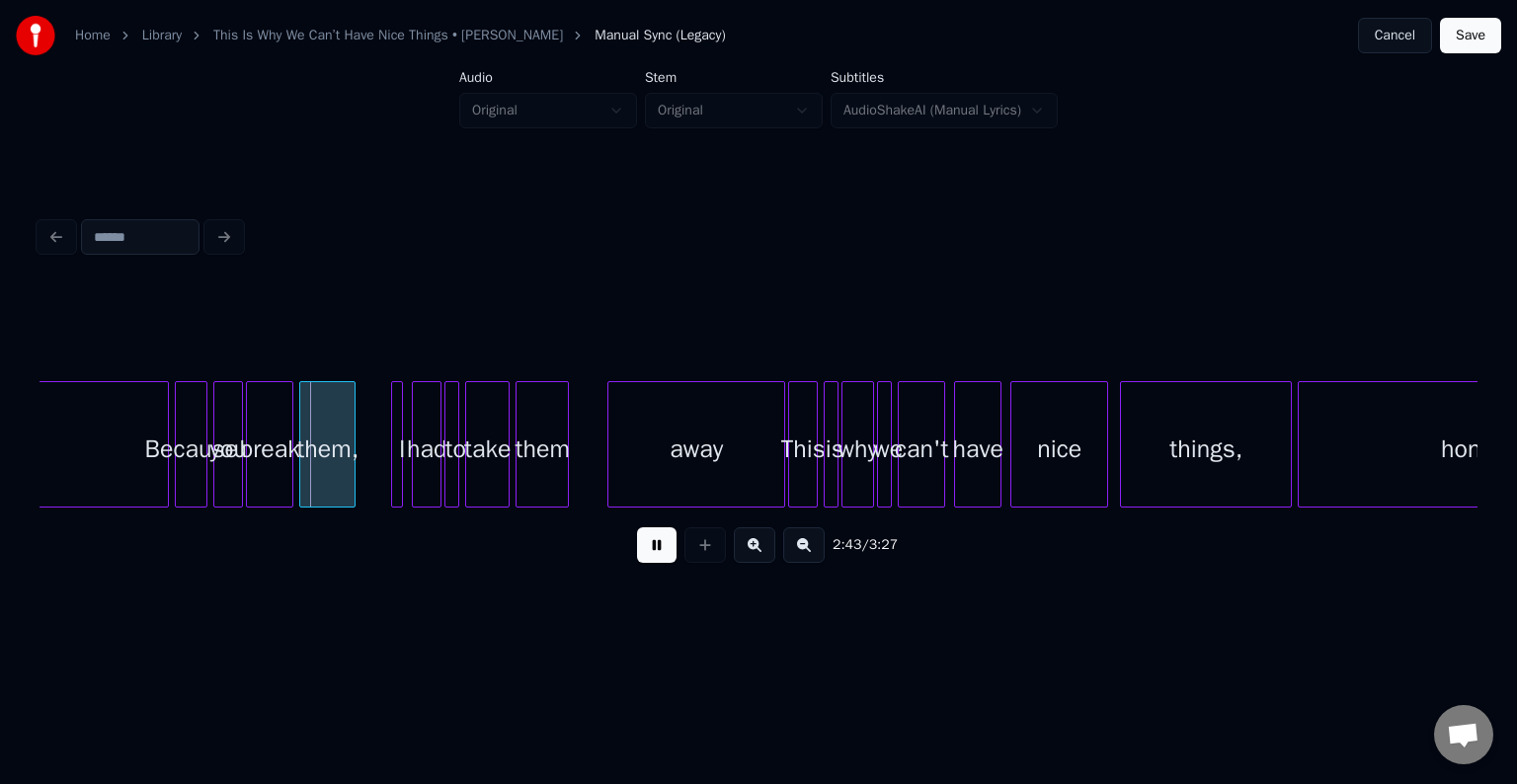 click at bounding box center [657, 545] 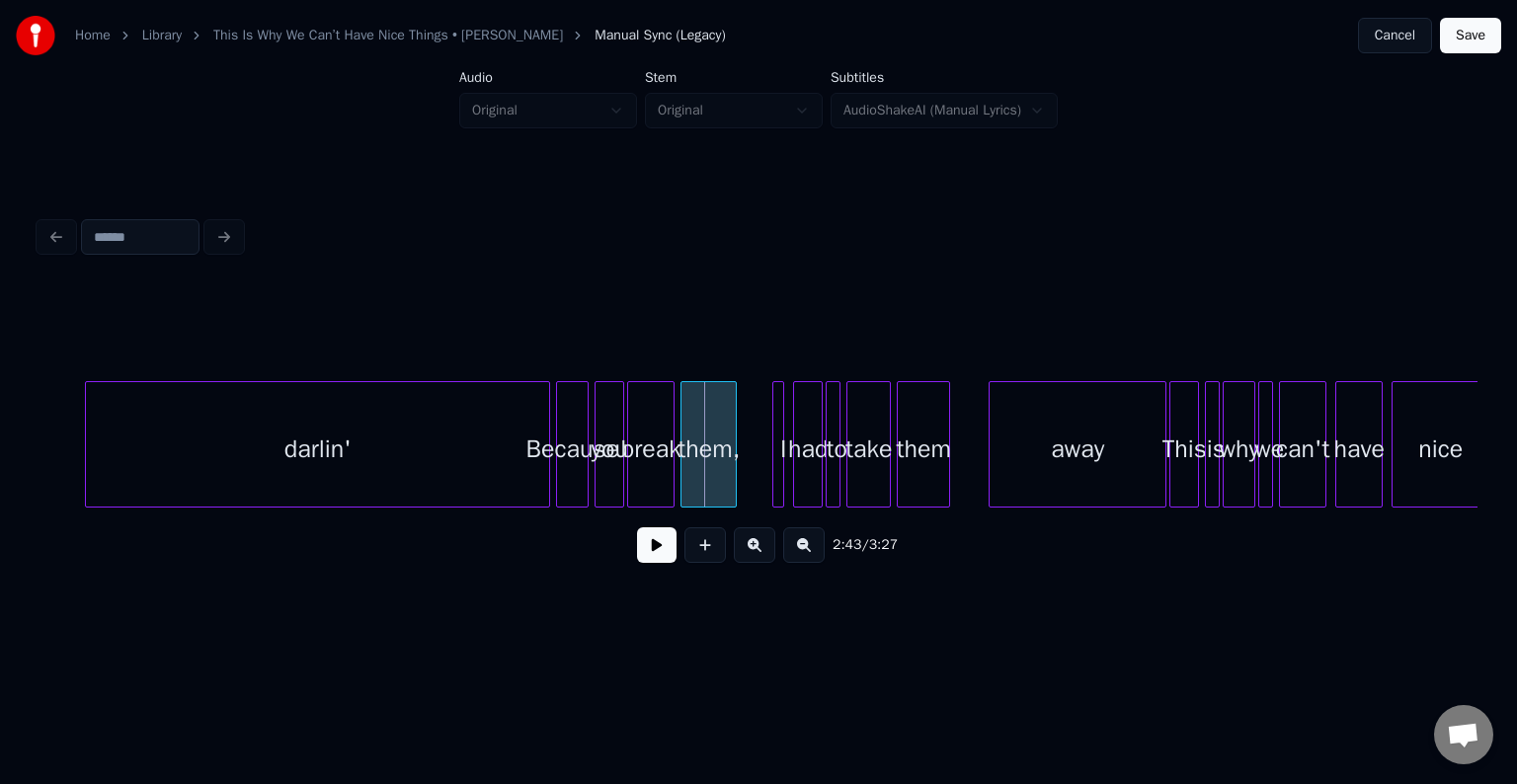 scroll, scrollTop: 0, scrollLeft: 23604, axis: horizontal 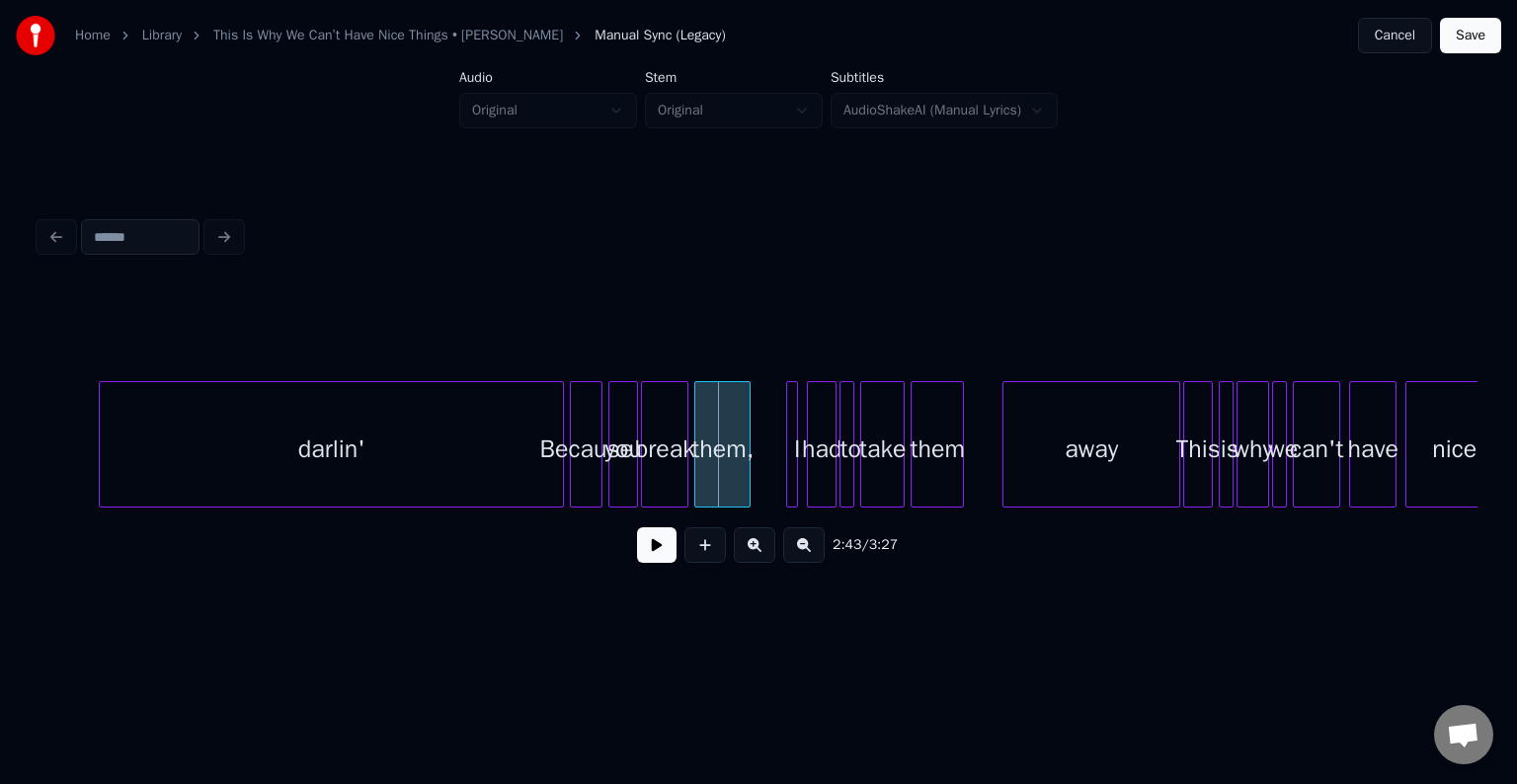 click on "darlin'" at bounding box center (331, 449) 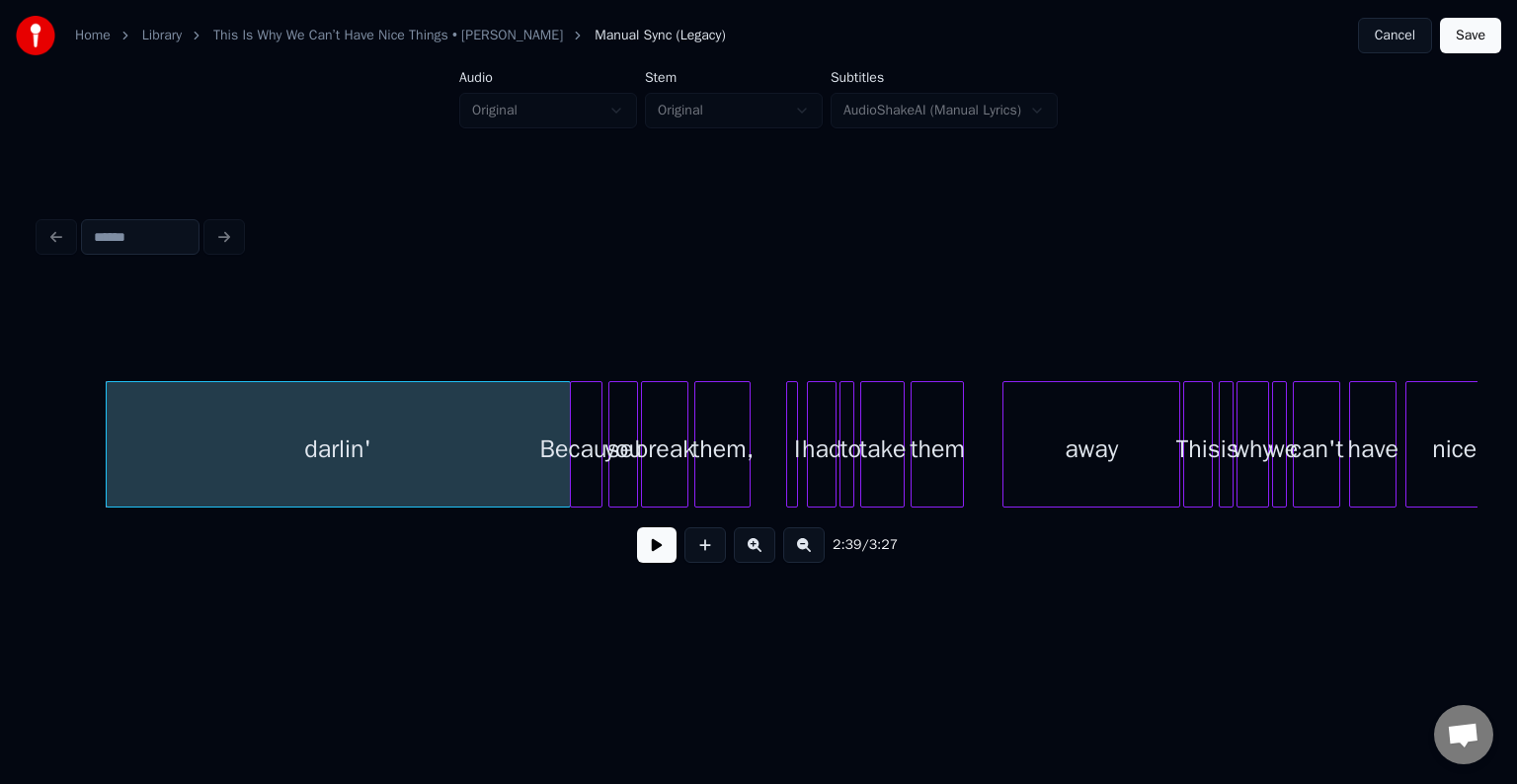 click at bounding box center [657, 545] 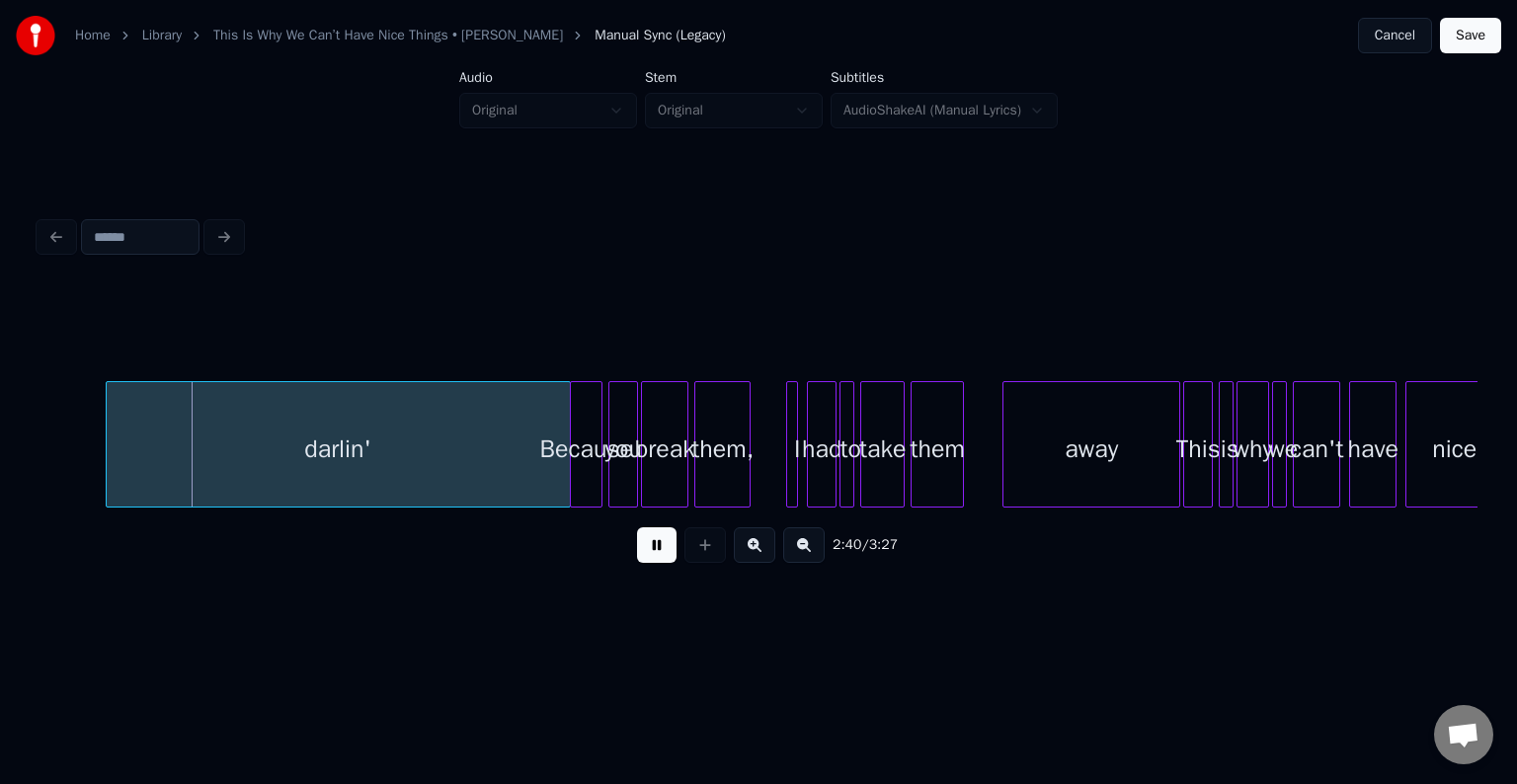 click on "2:40  /  3:27" at bounding box center [758, 545] 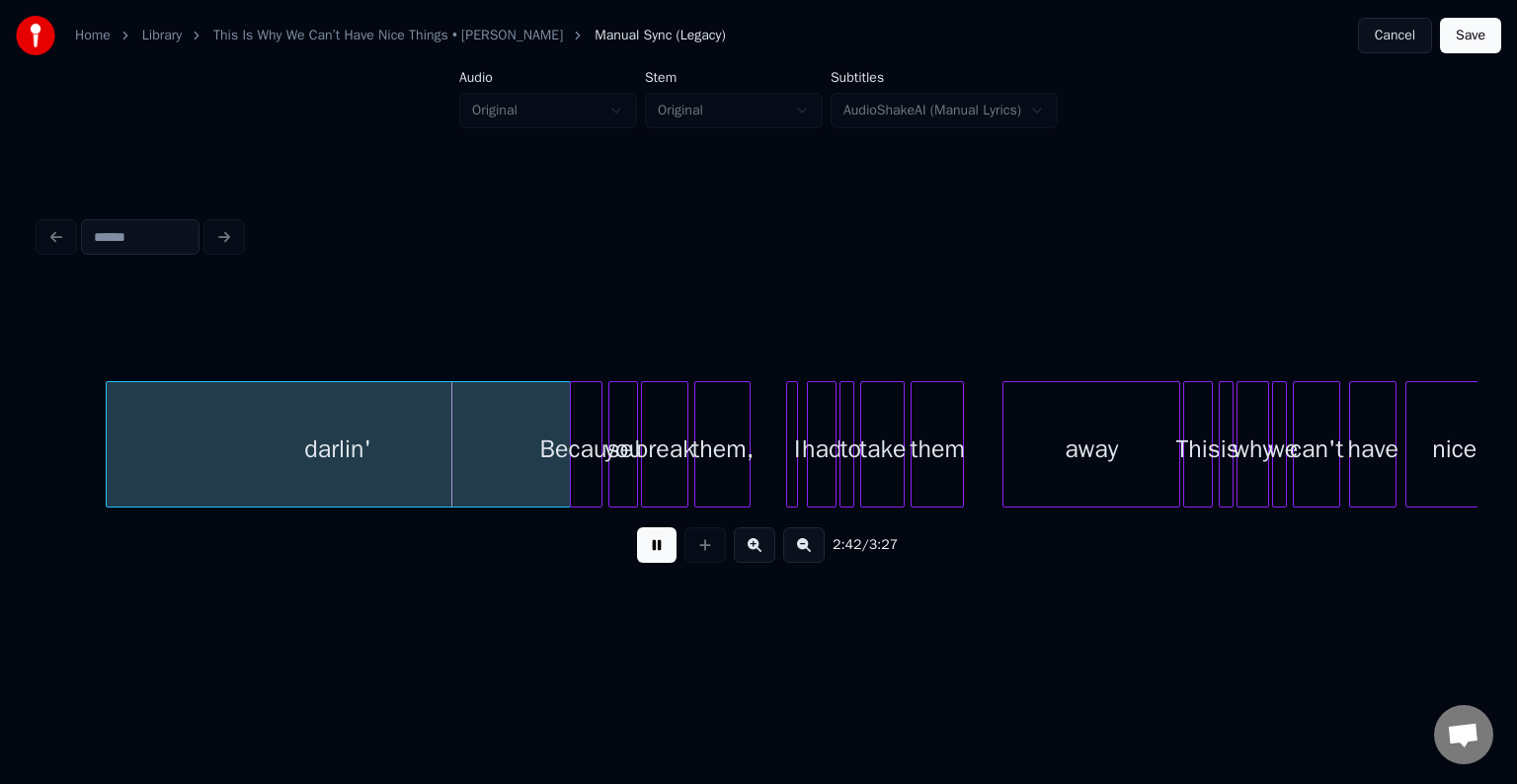click at bounding box center [657, 545] 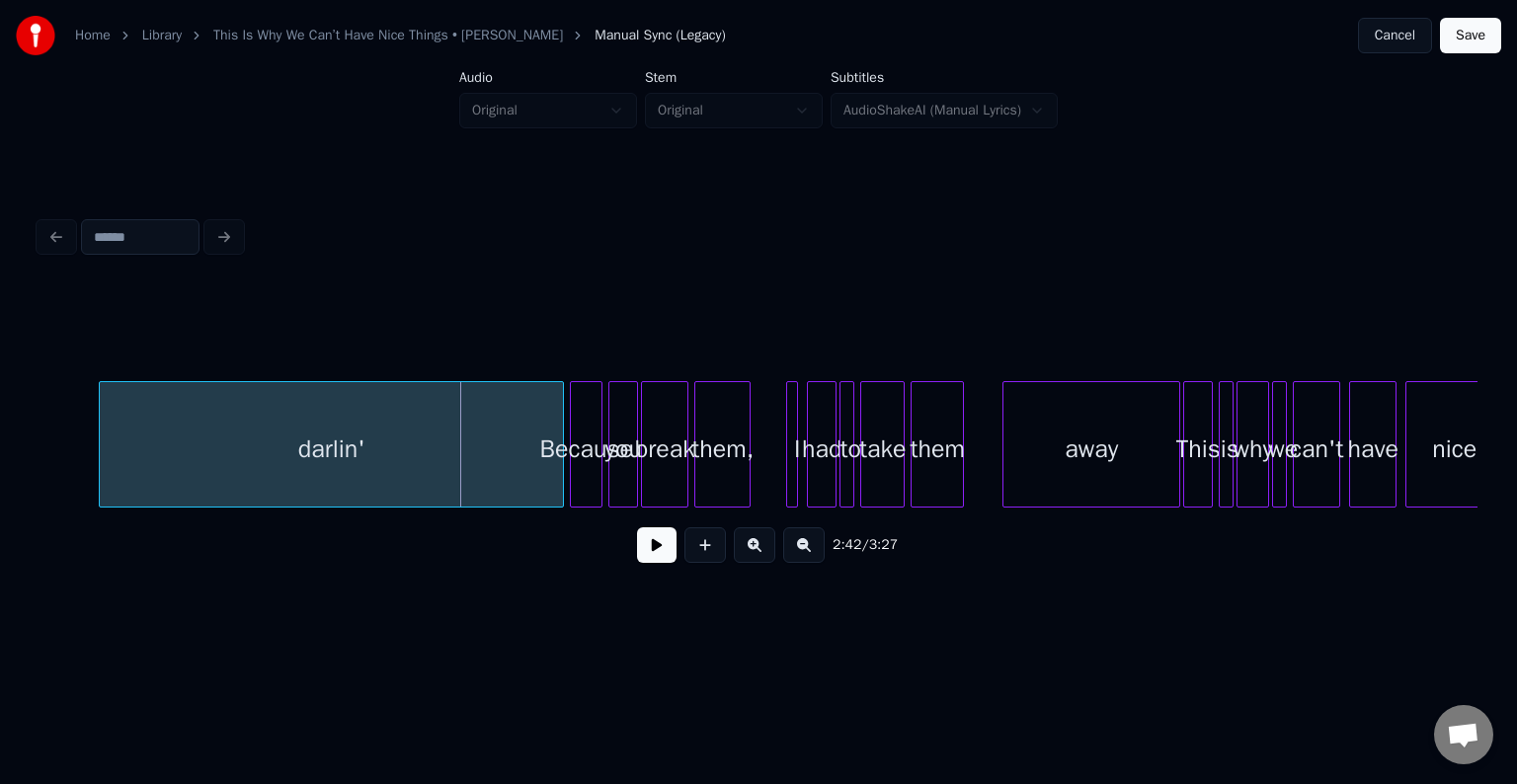 click on "darlin'" at bounding box center (331, 449) 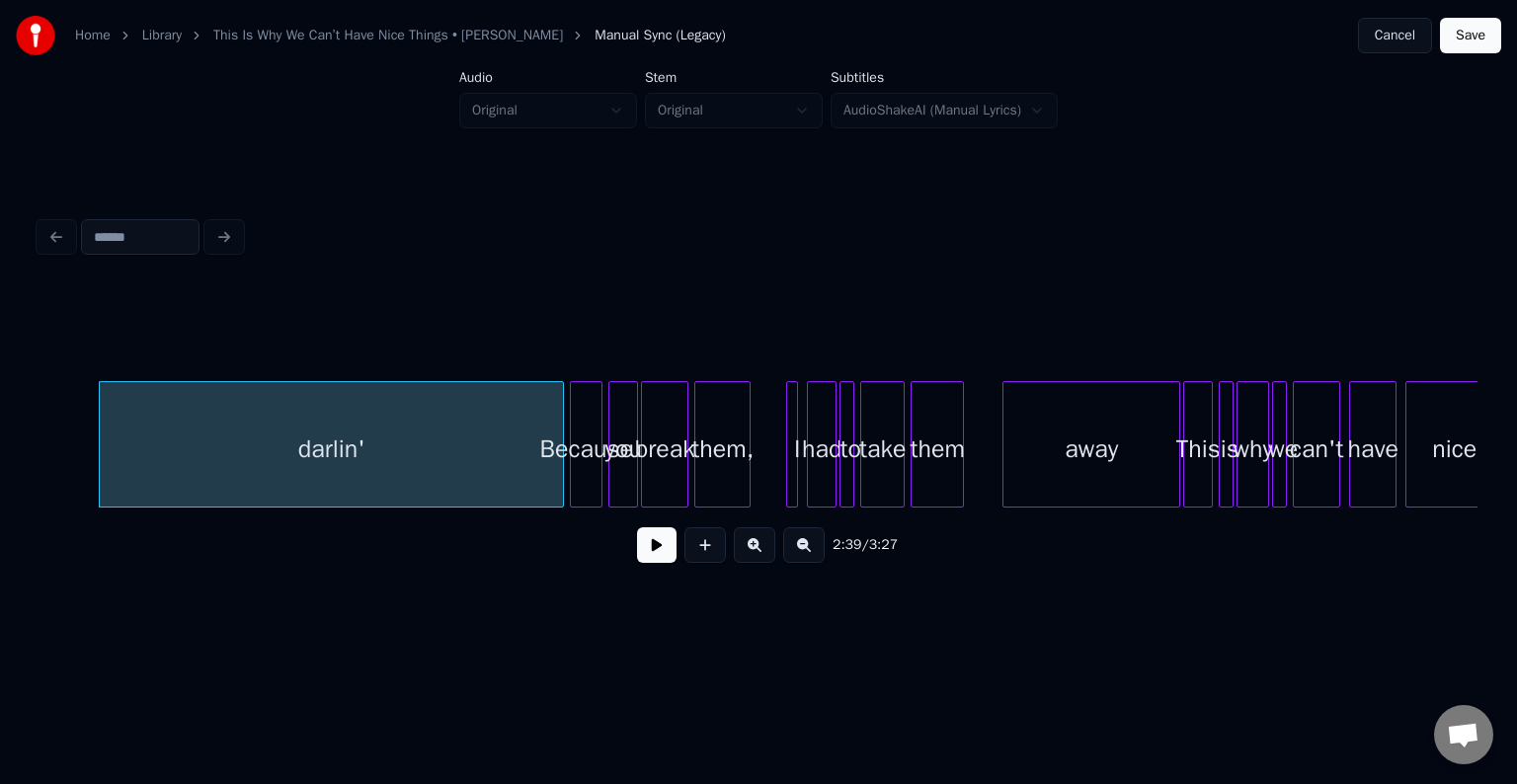 click at bounding box center (657, 545) 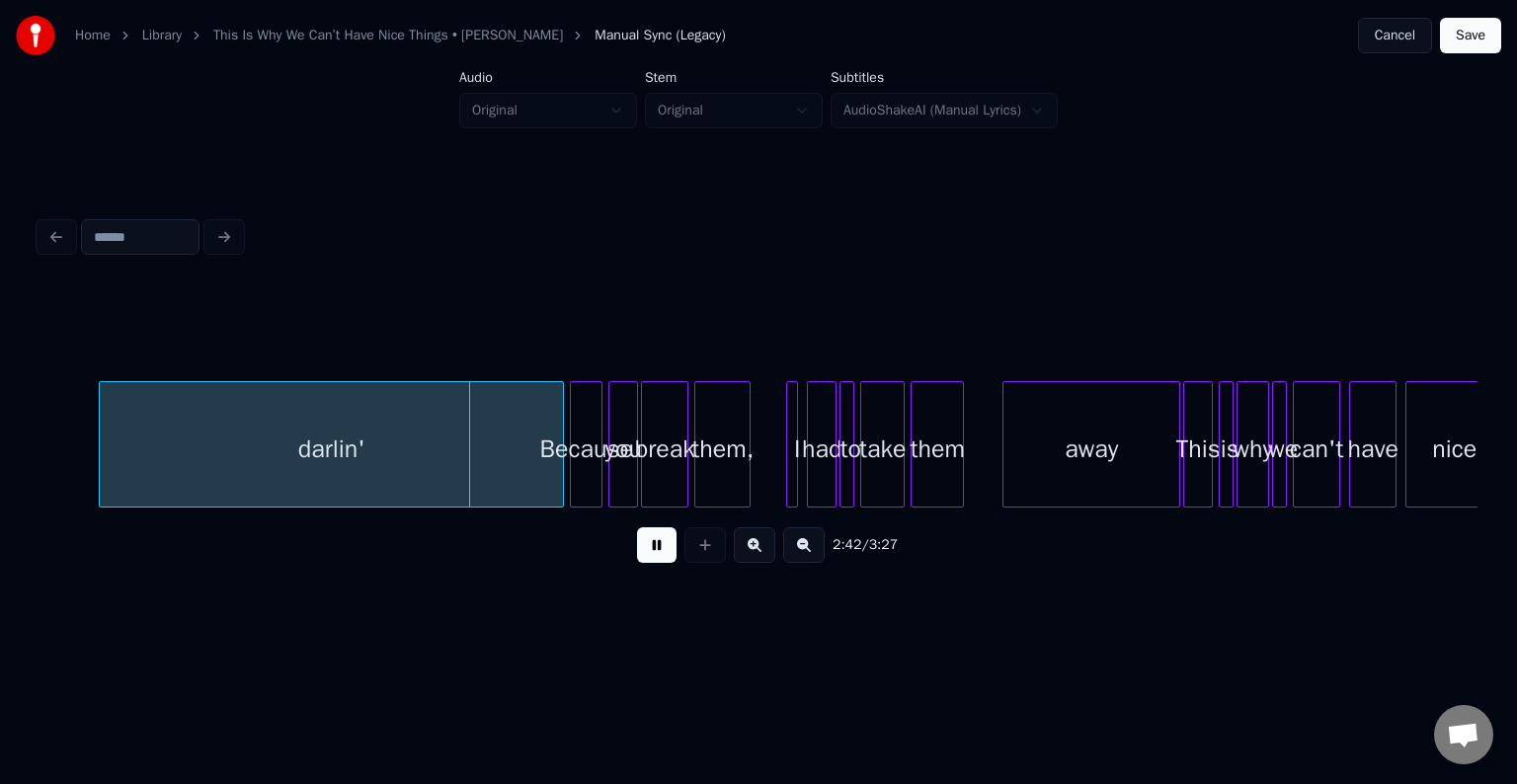 click at bounding box center (657, 545) 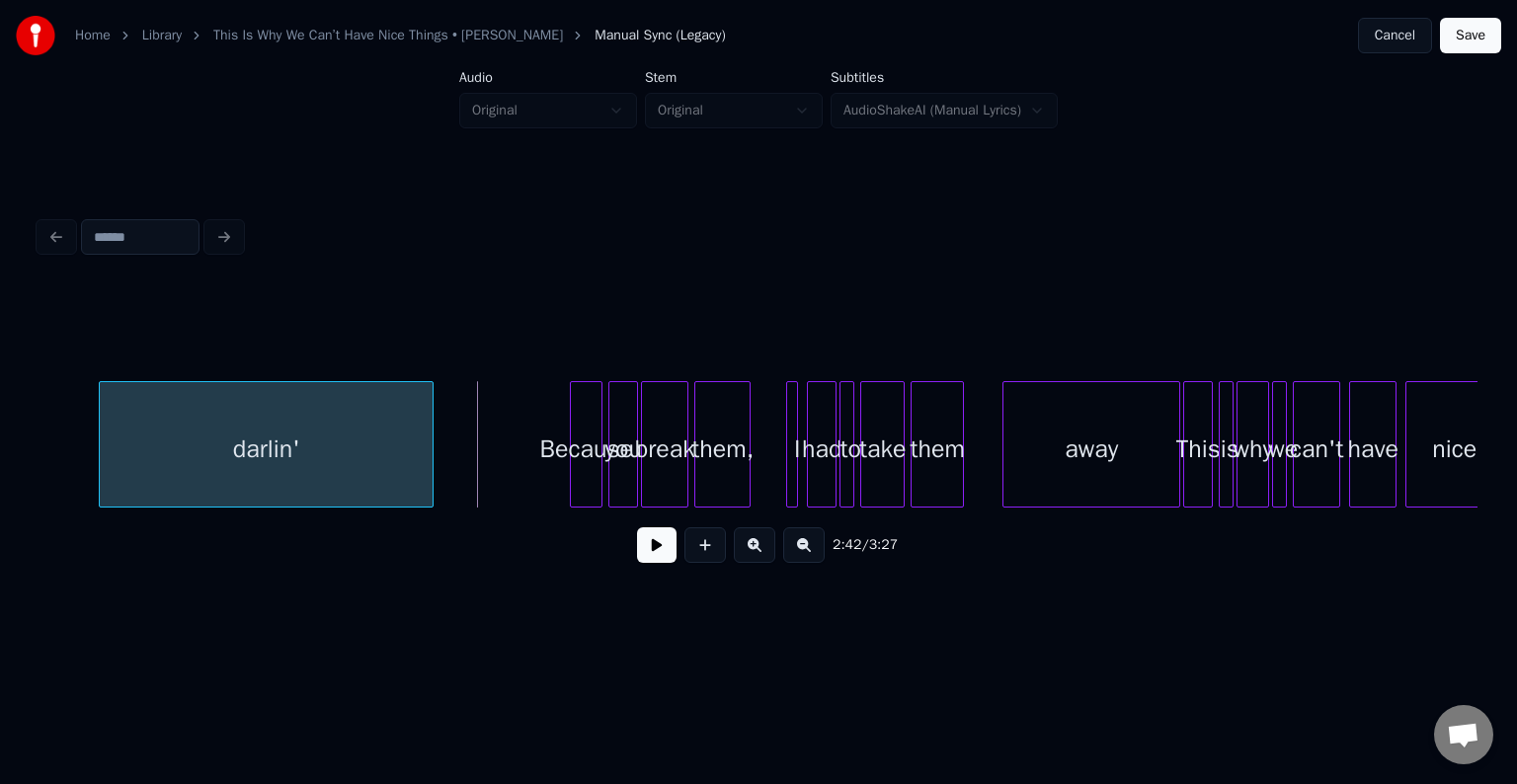 click on "darlin' Because you break them, I had to take them away This is why we can't have nice" at bounding box center [758, 444] 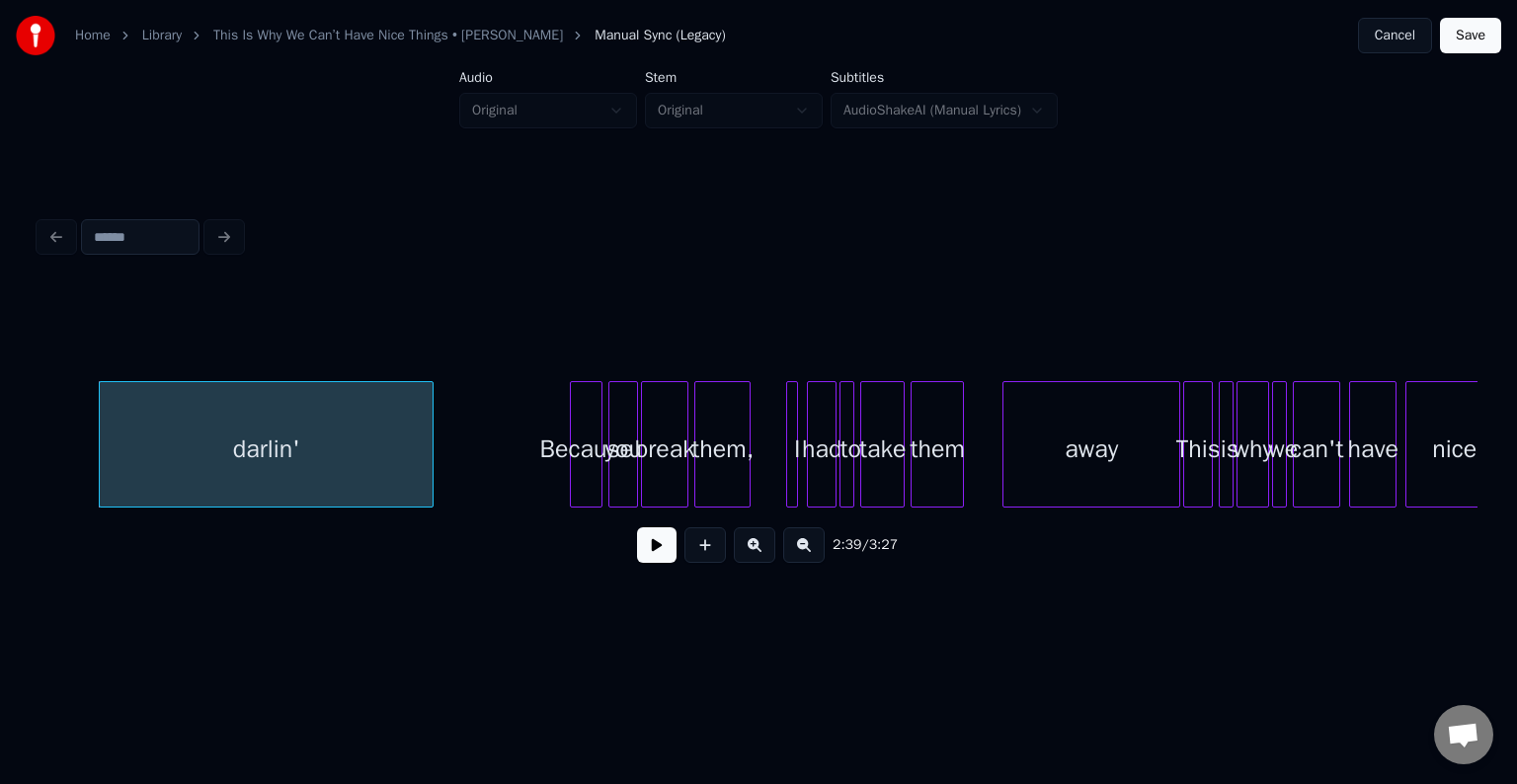 click at bounding box center [657, 545] 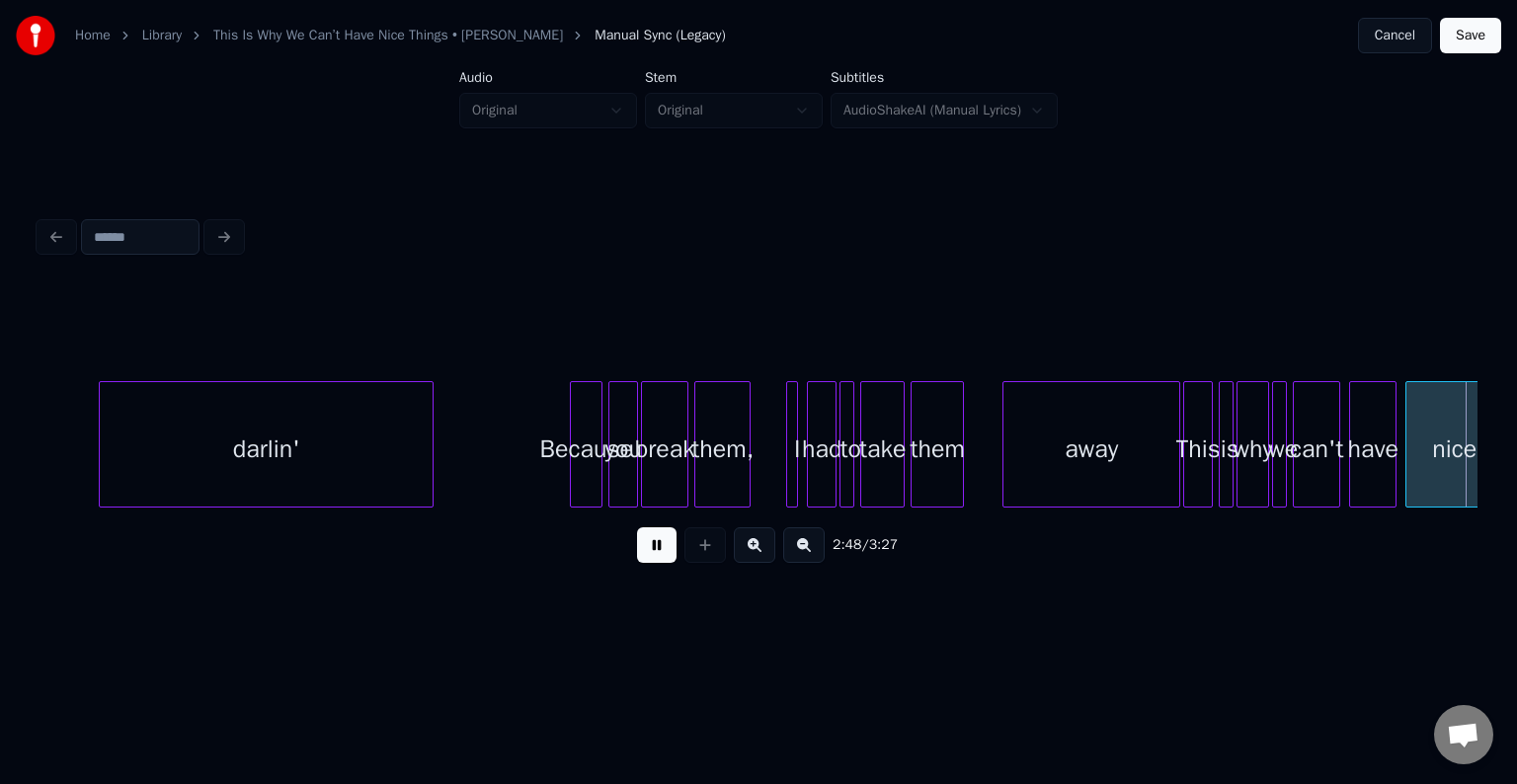scroll, scrollTop: 0, scrollLeft: 25047, axis: horizontal 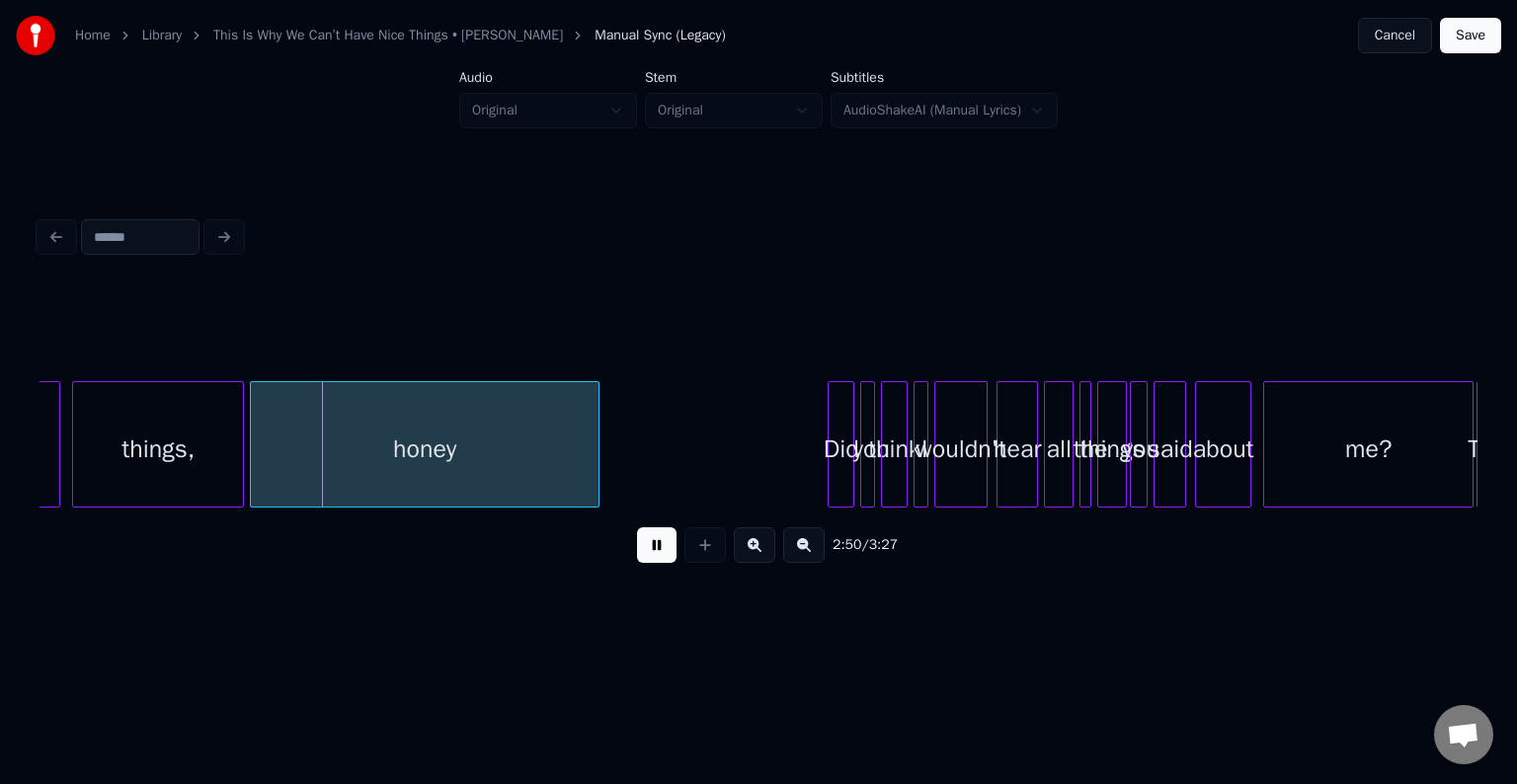 click at bounding box center [657, 545] 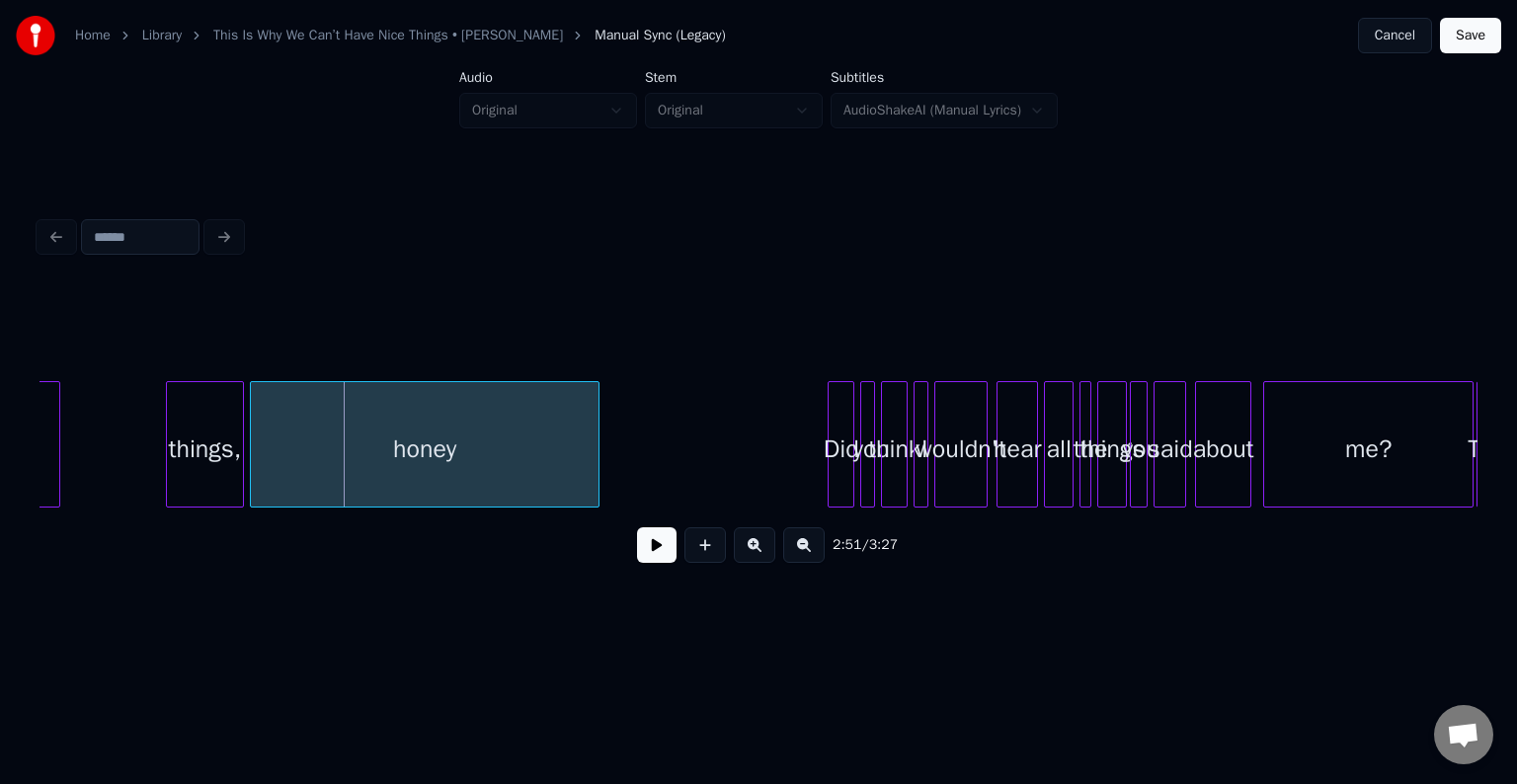 click at bounding box center (170, 444) 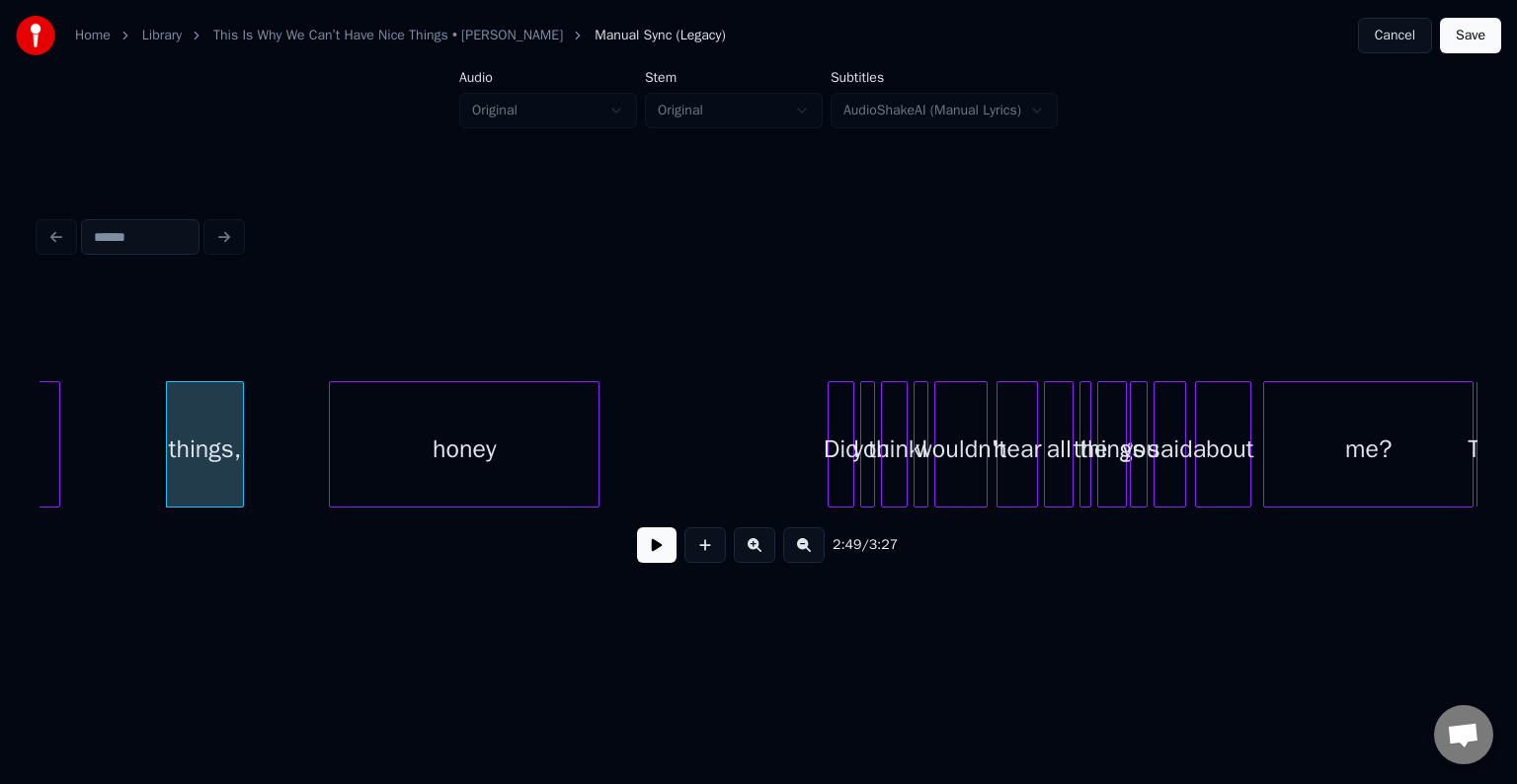 click at bounding box center (333, 444) 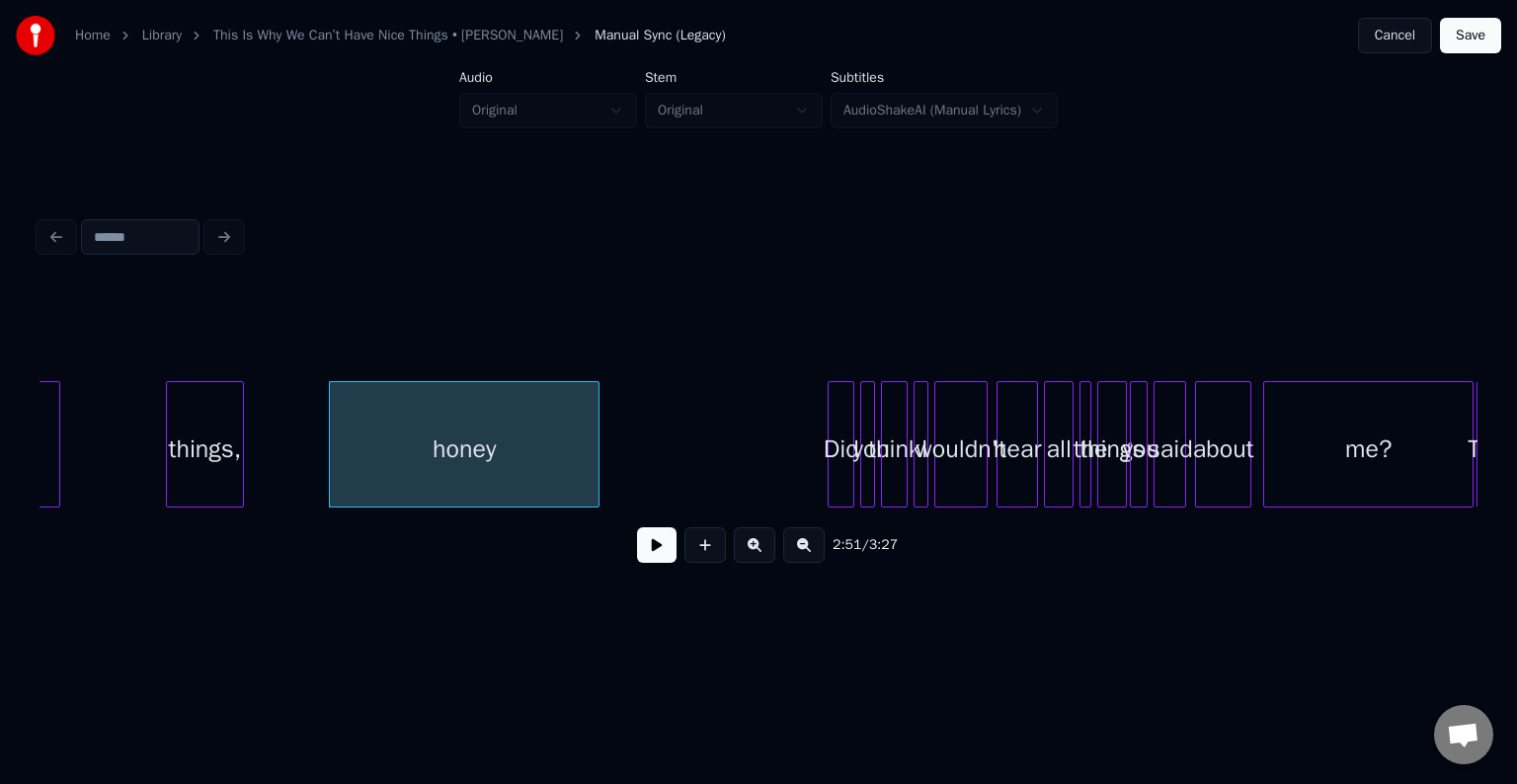 click on "nice things, honey Did you think I wouldn't hear all the things you said about me? This" at bounding box center [-9661, 444] 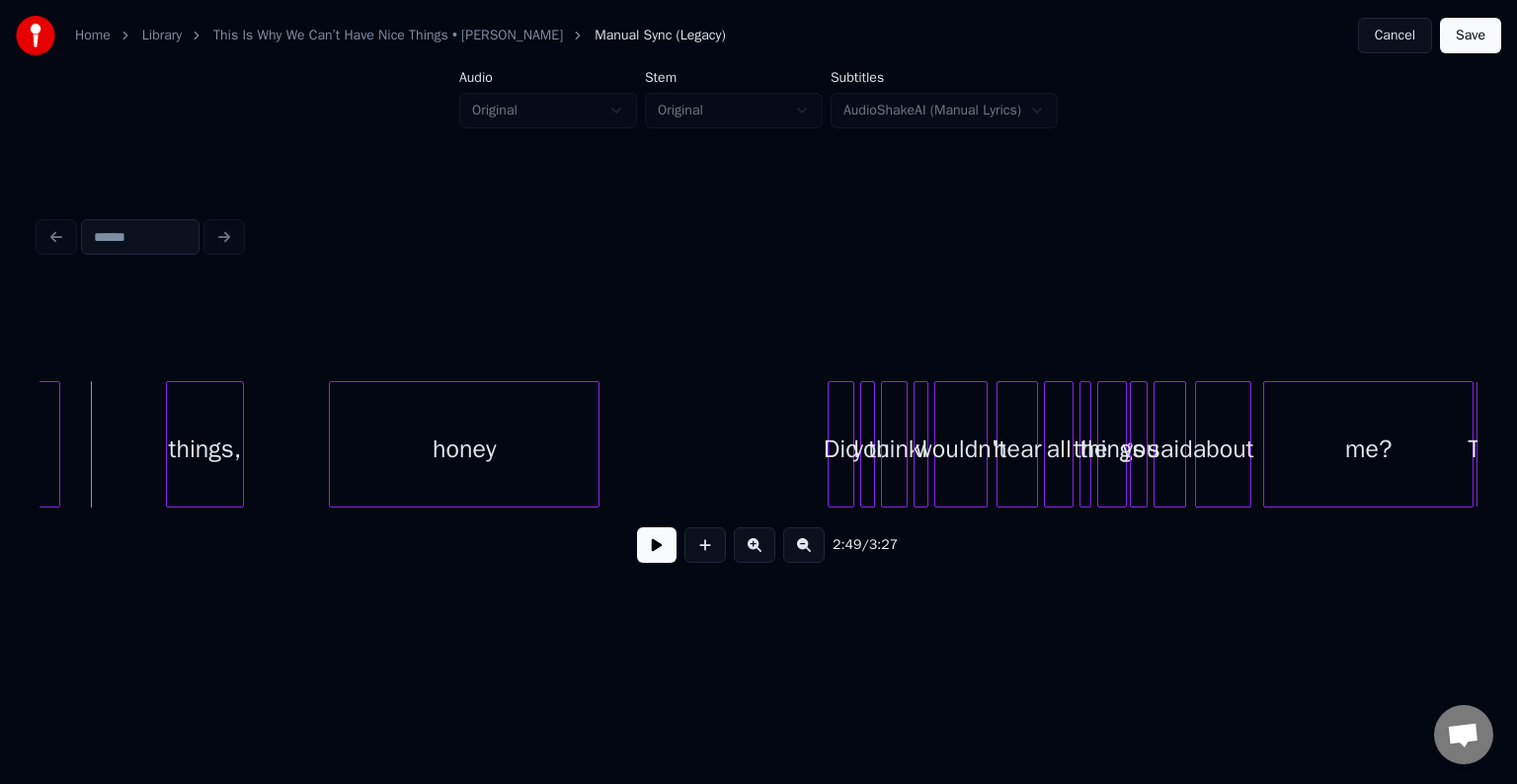 click at bounding box center (657, 545) 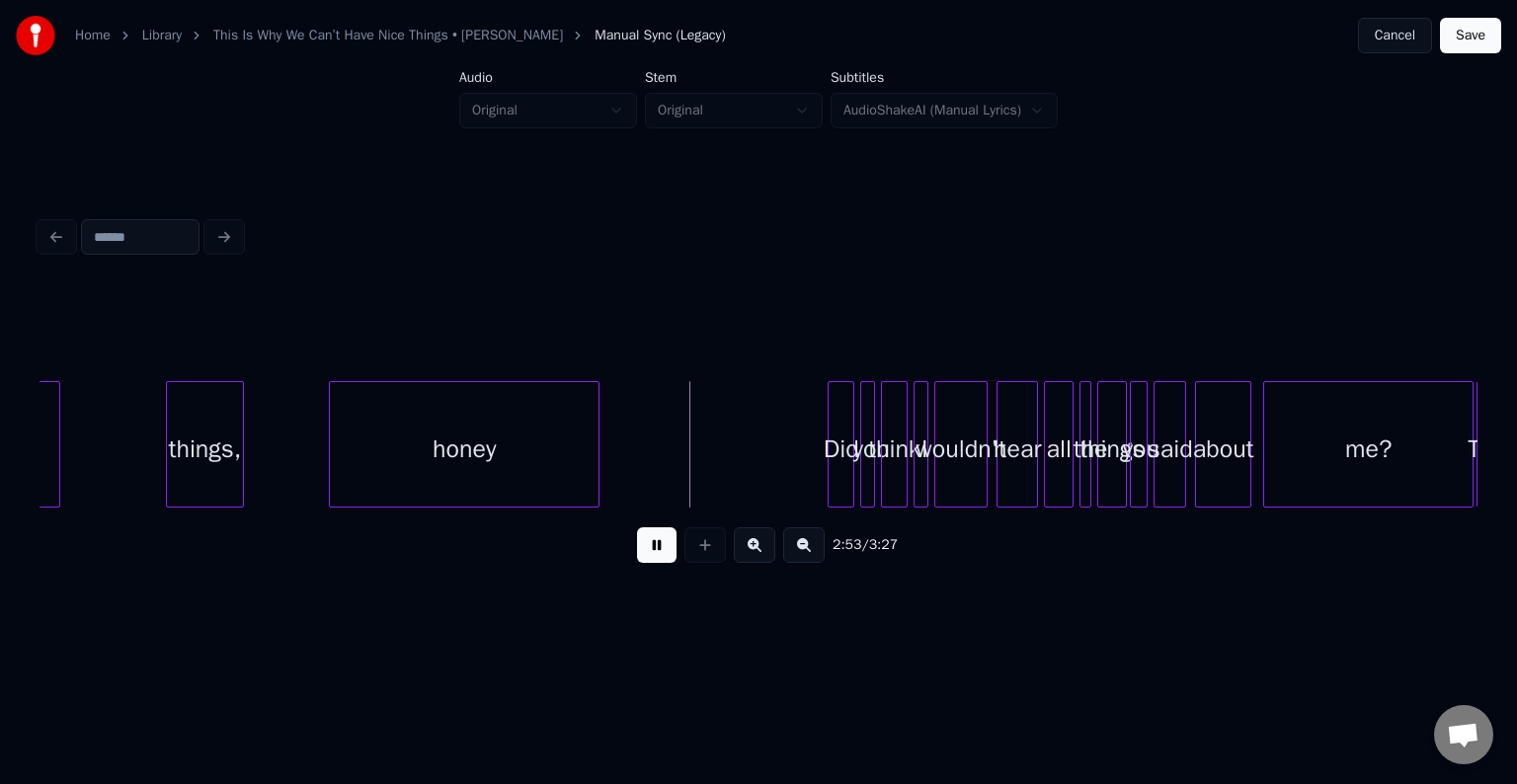 click at bounding box center [657, 545] 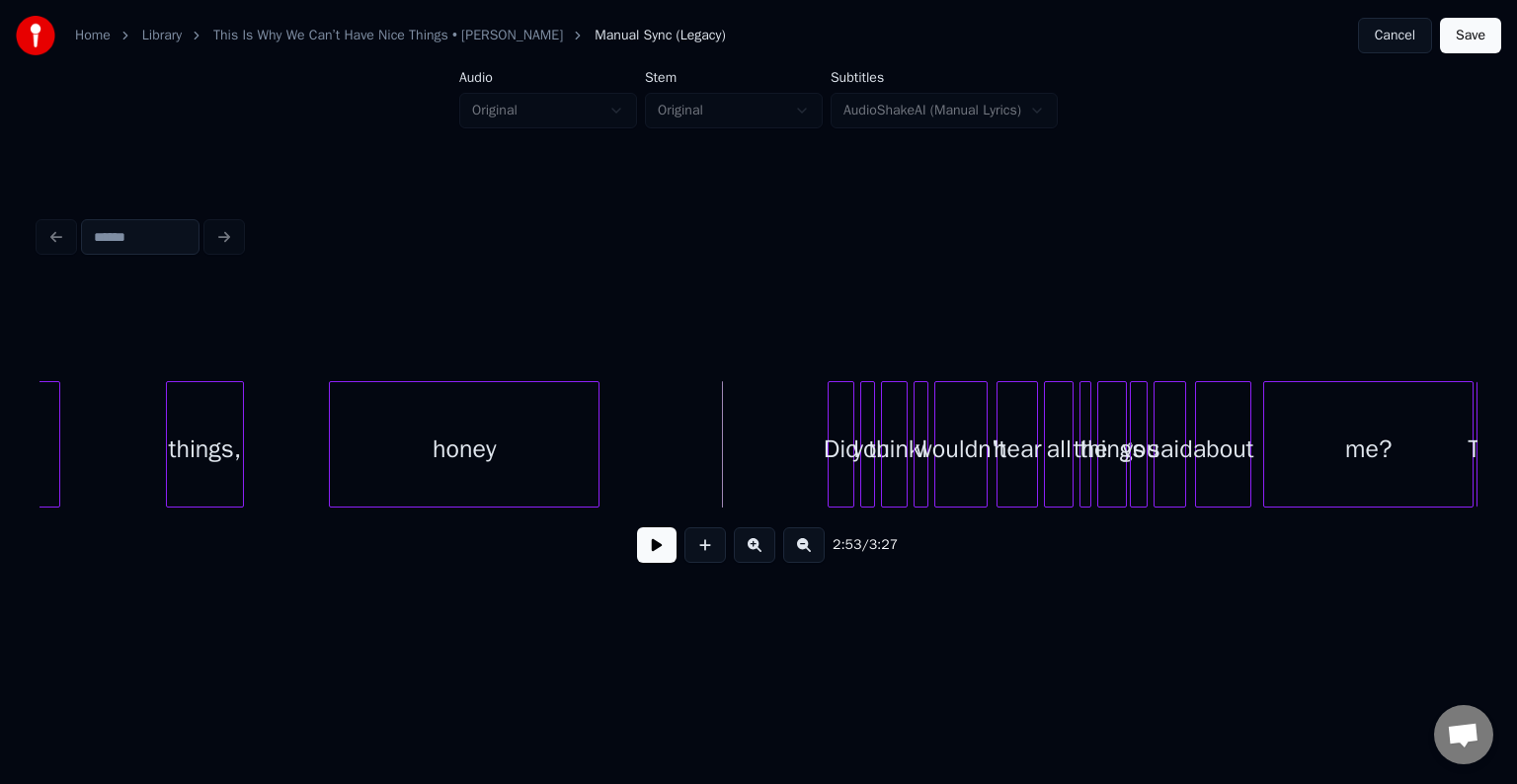 click on "honey" at bounding box center (464, 449) 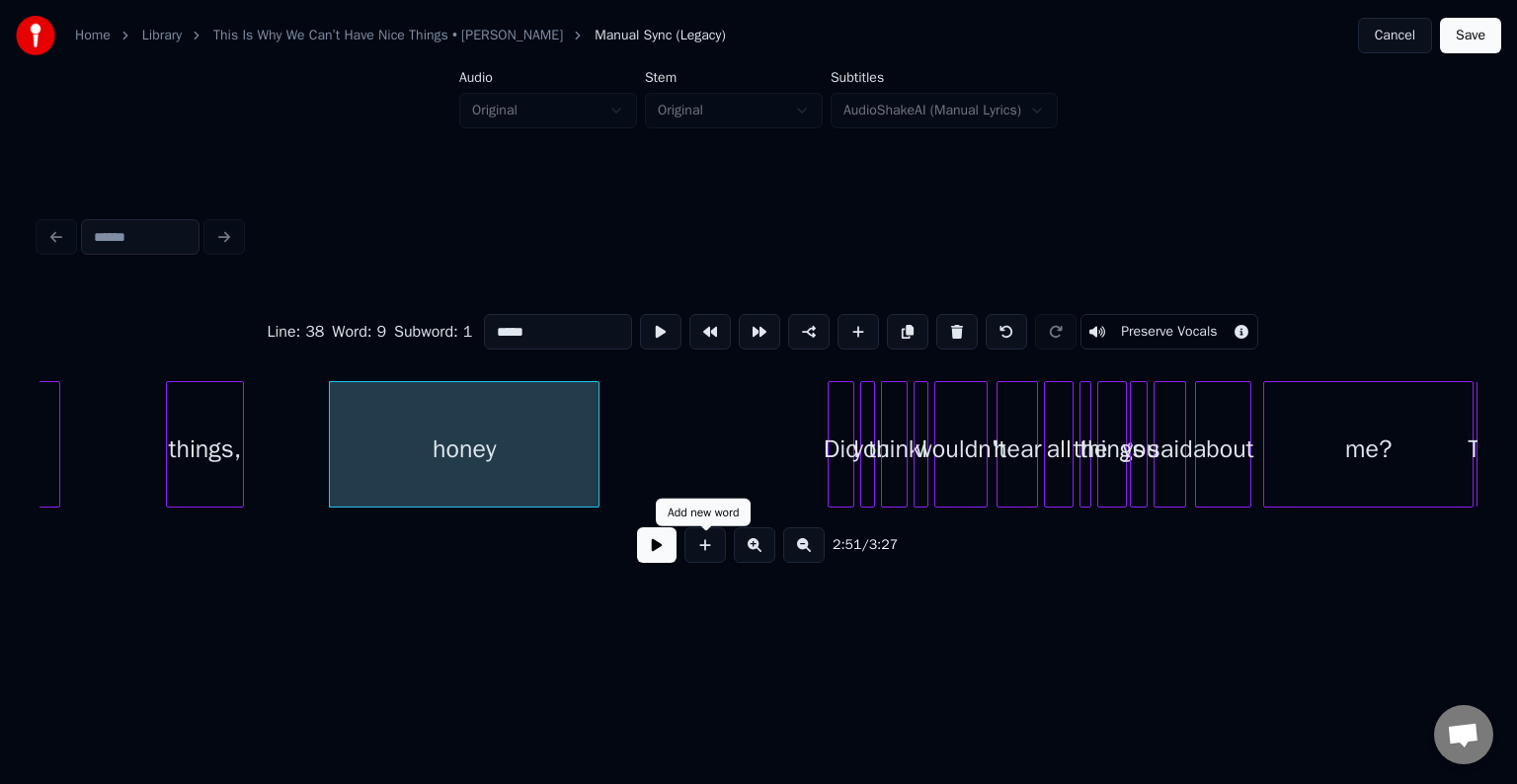 click at bounding box center (705, 545) 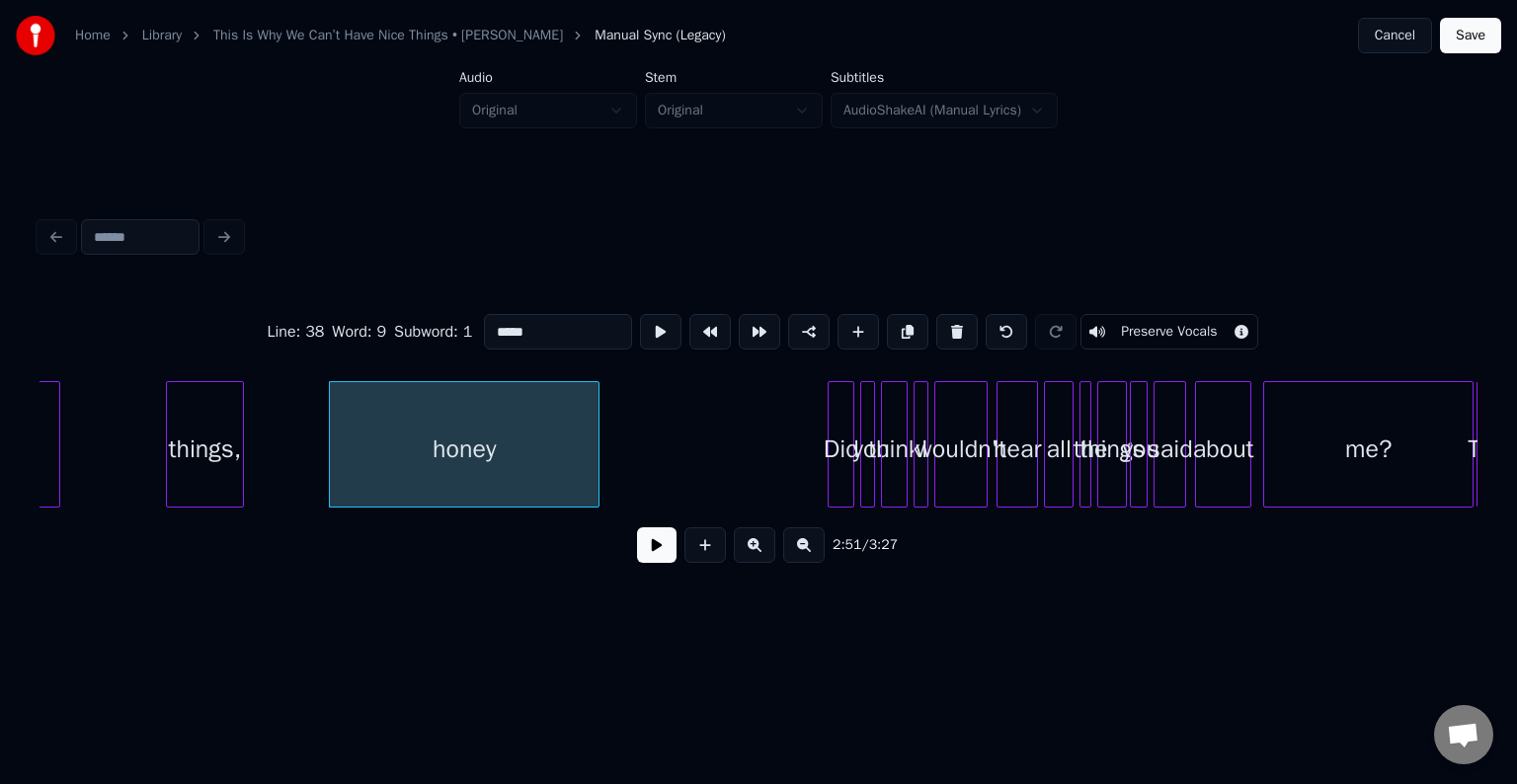 click at bounding box center (657, 545) 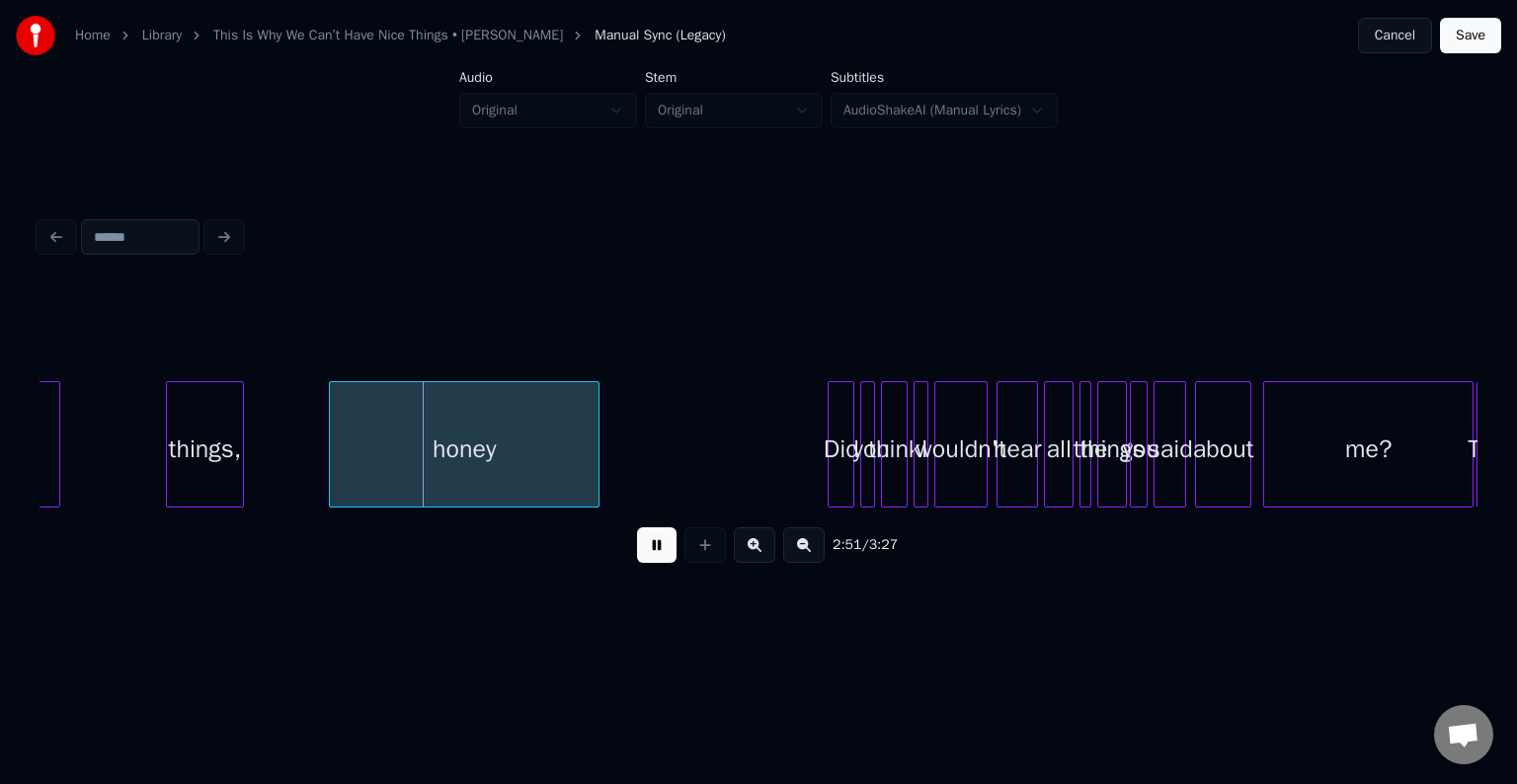 click at bounding box center (657, 545) 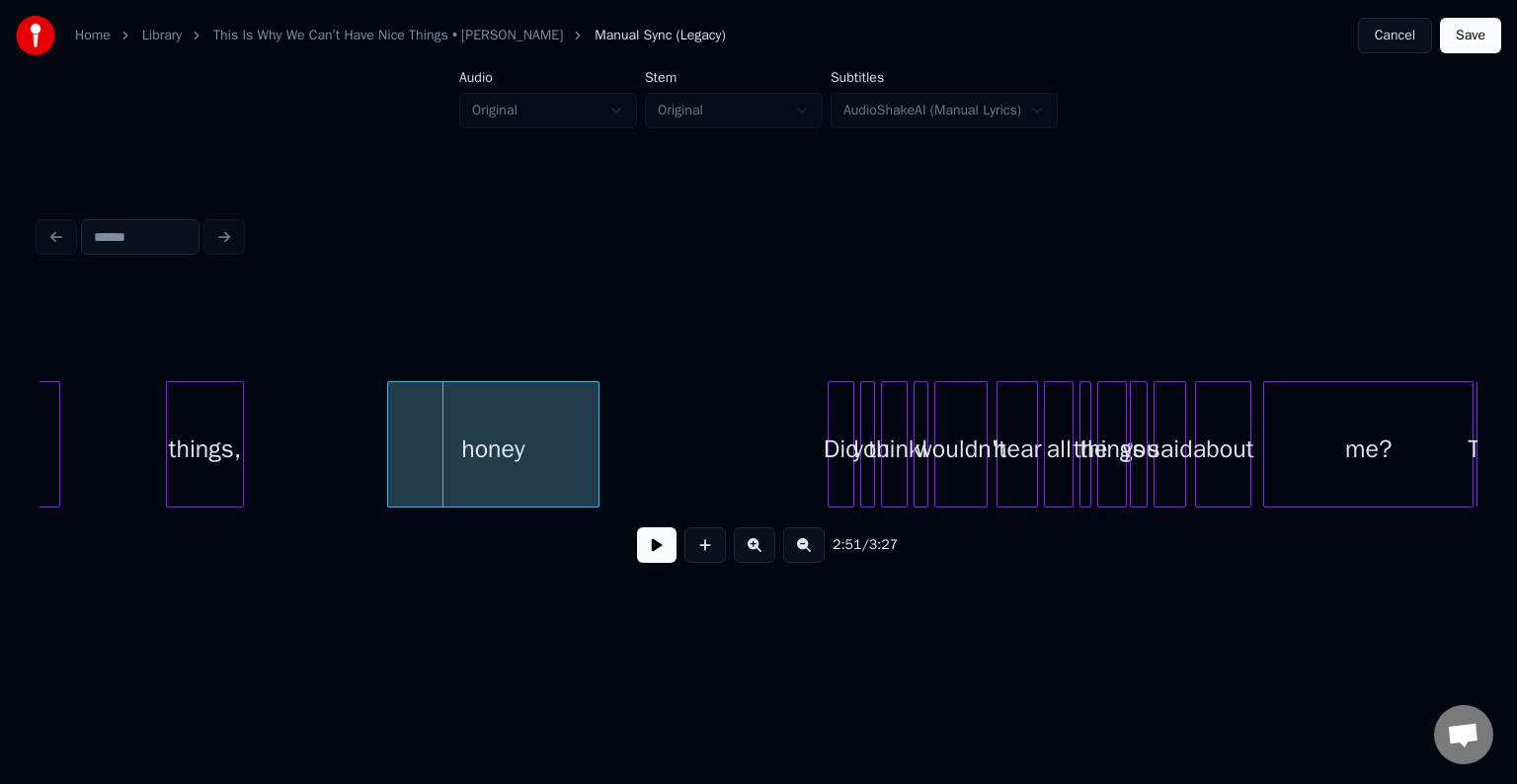 click at bounding box center (391, 444) 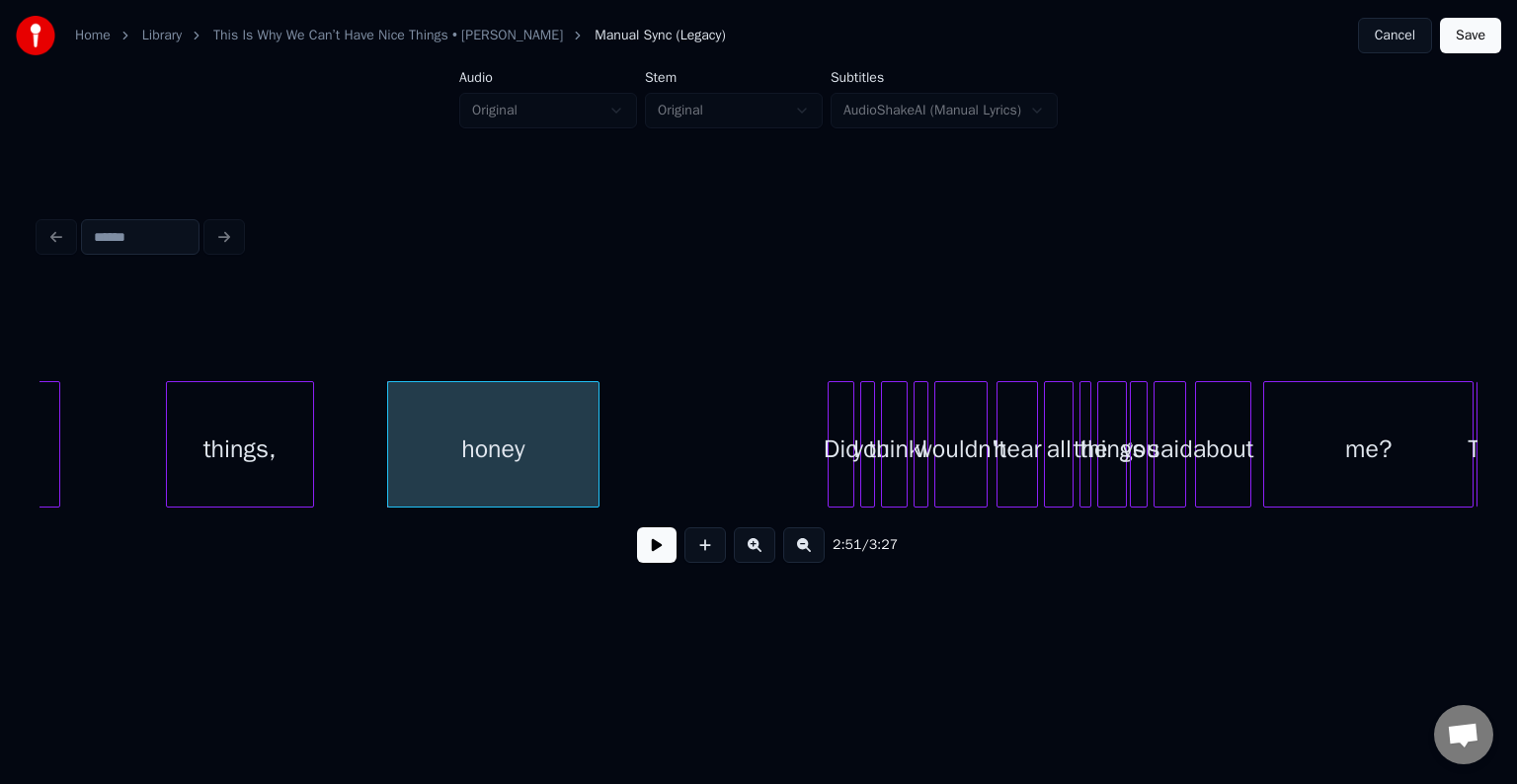 click at bounding box center (310, 444) 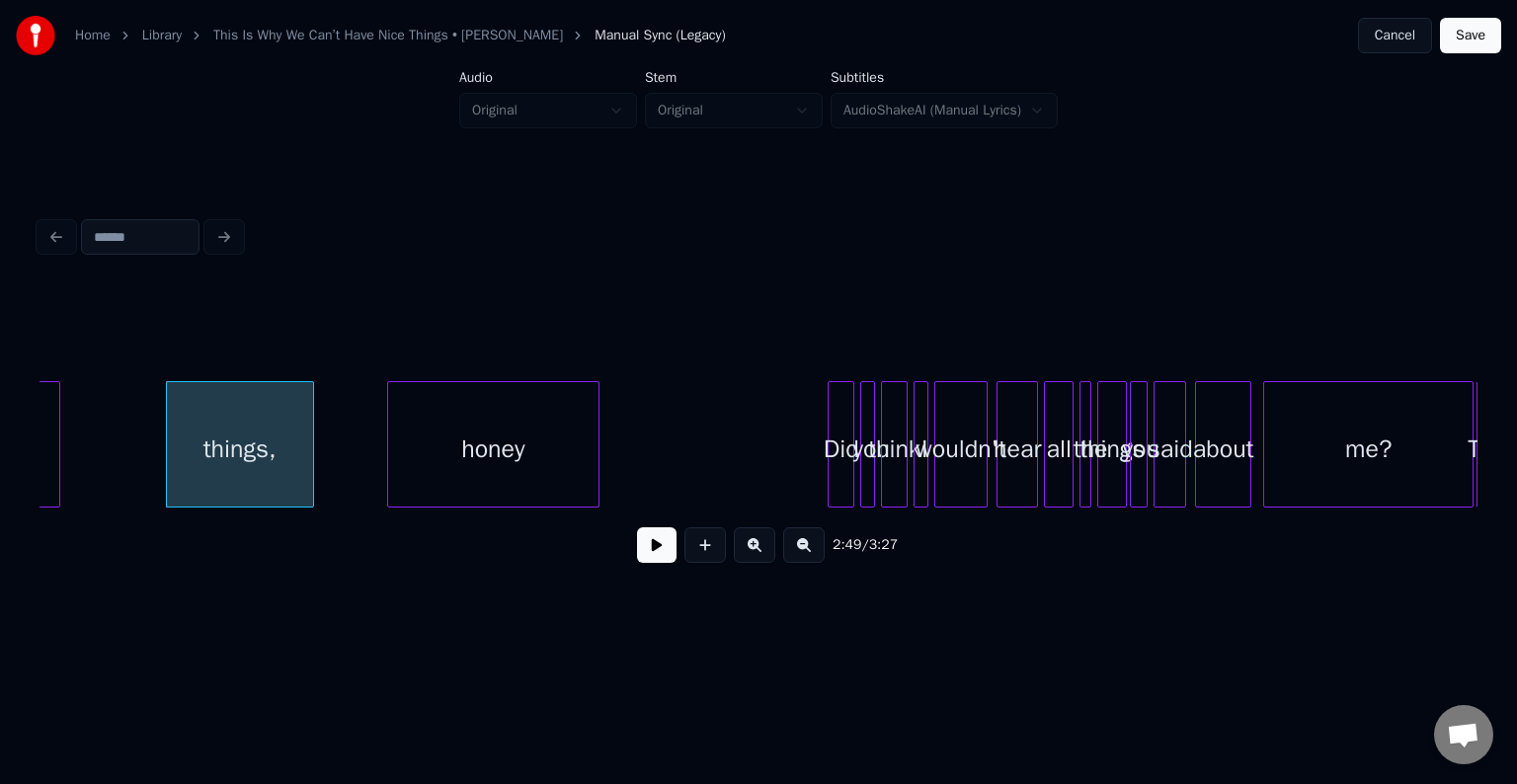 click at bounding box center [657, 545] 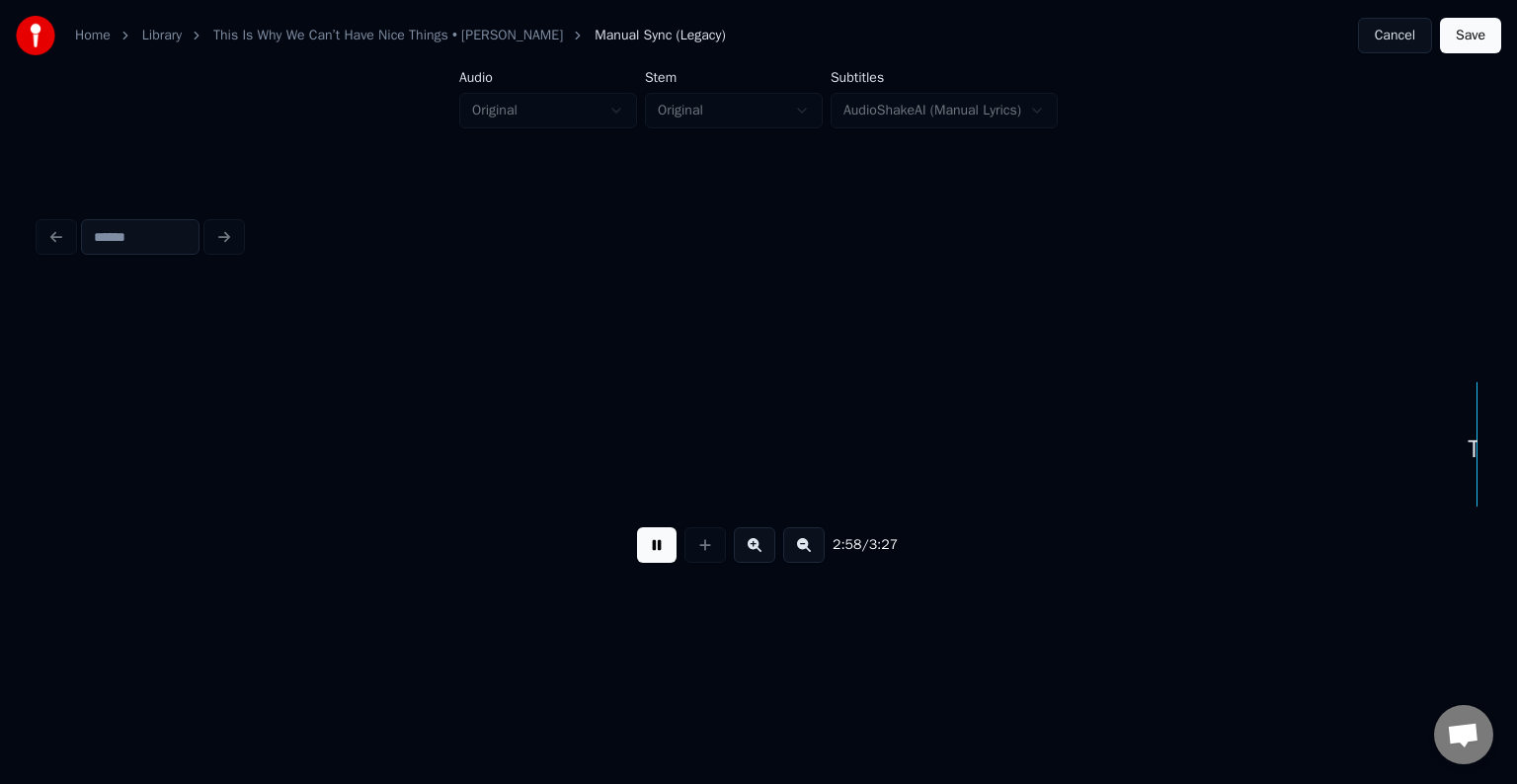 scroll, scrollTop: 0, scrollLeft: 26485, axis: horizontal 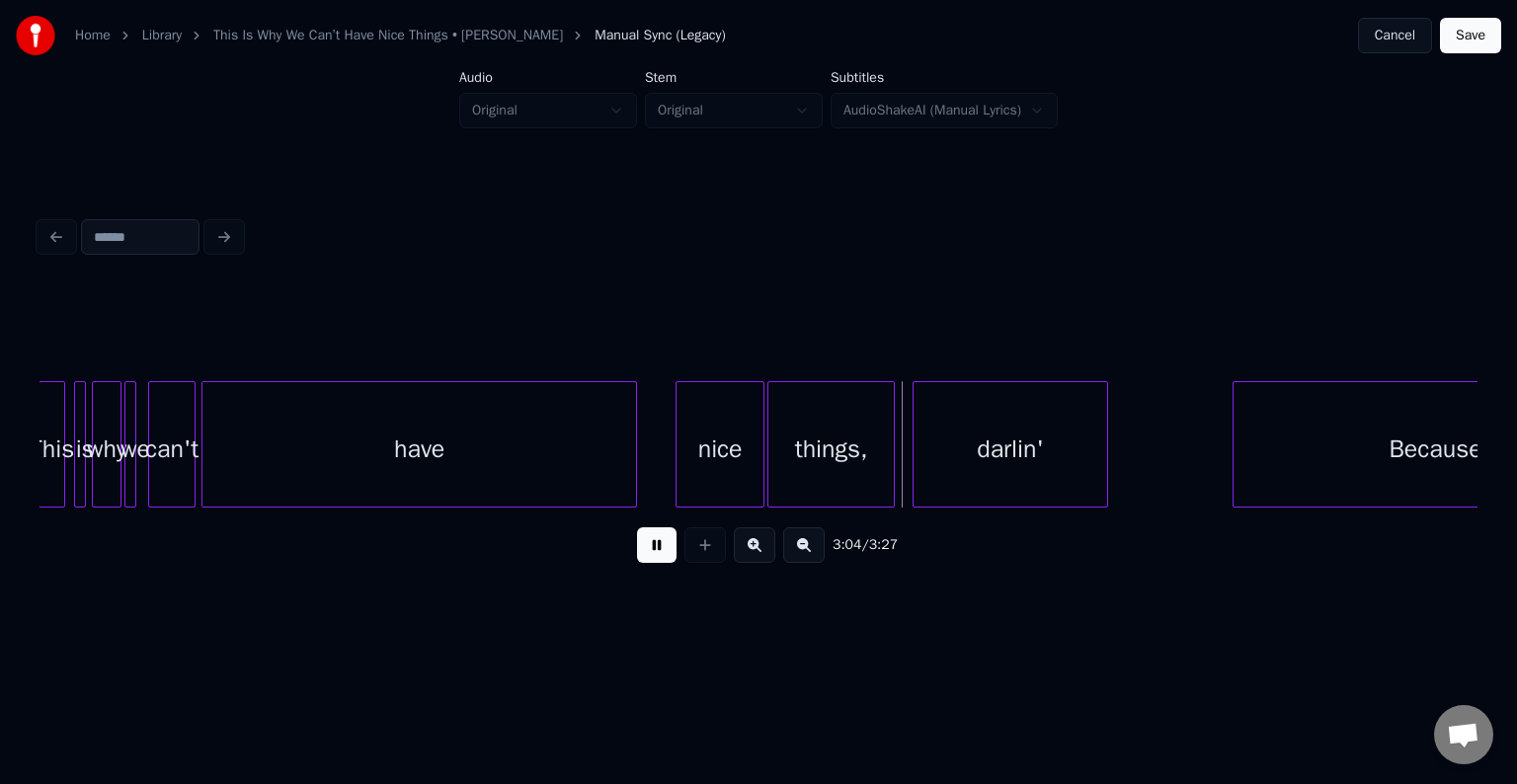 click at bounding box center (657, 545) 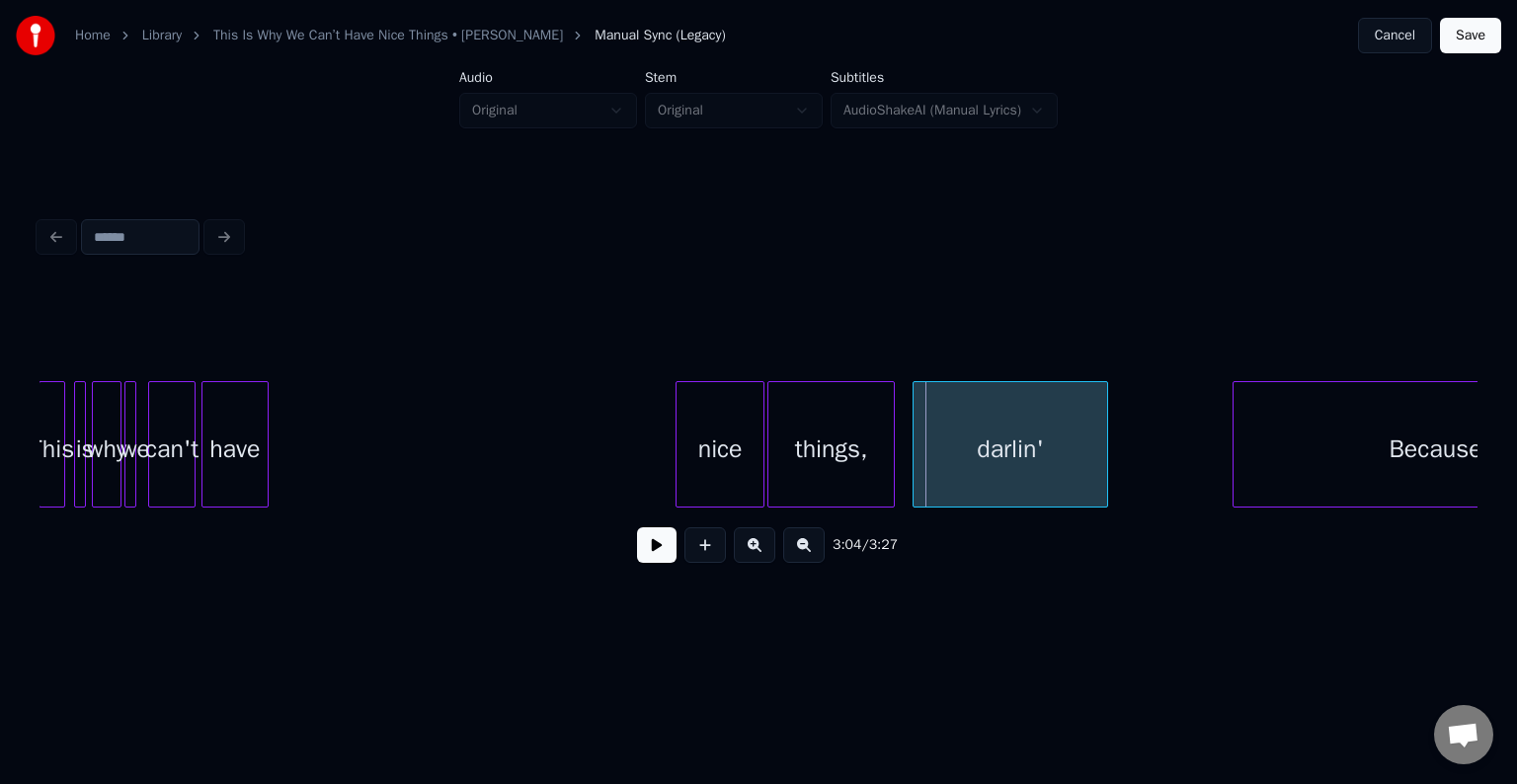 click at bounding box center (265, 444) 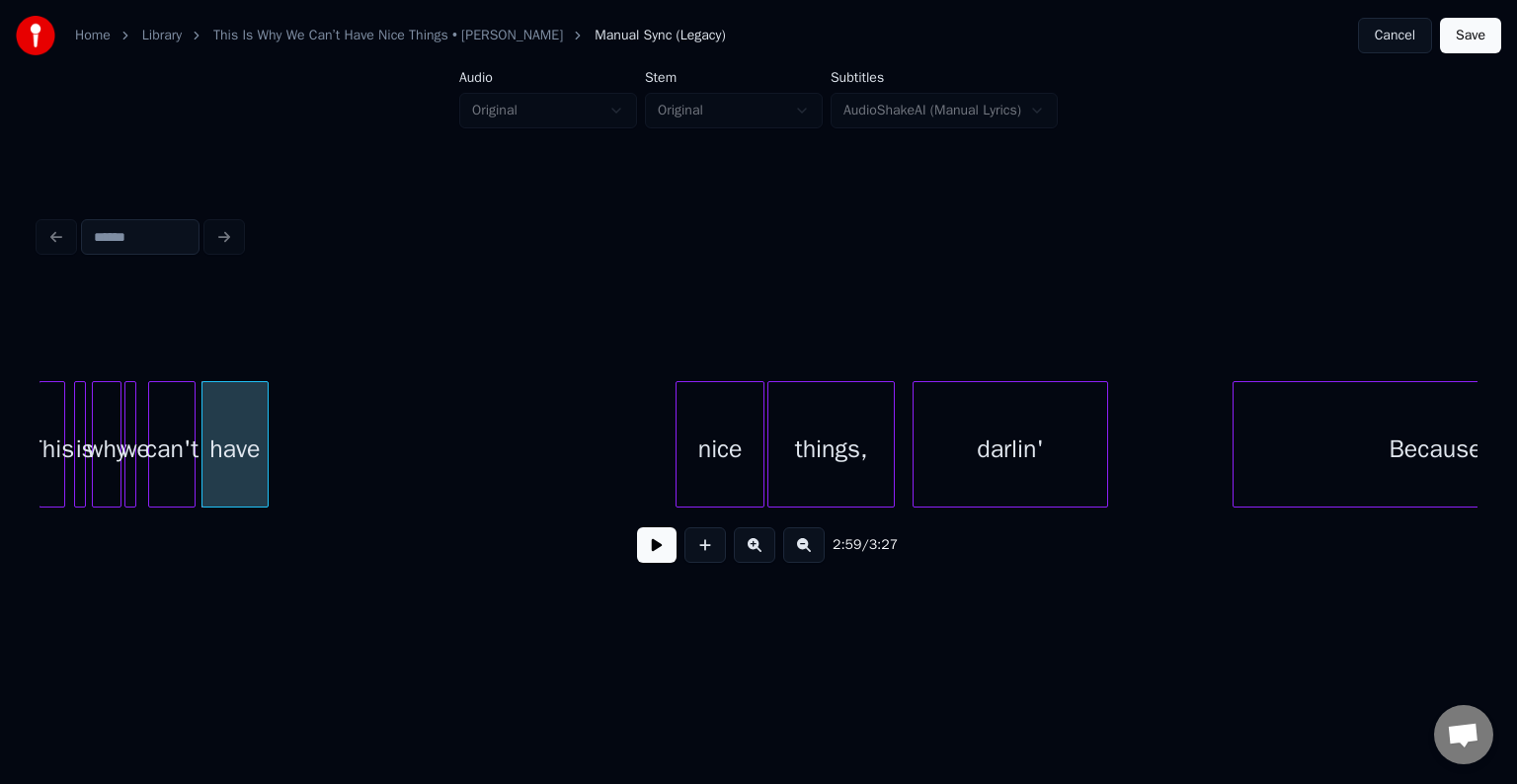click at bounding box center [657, 545] 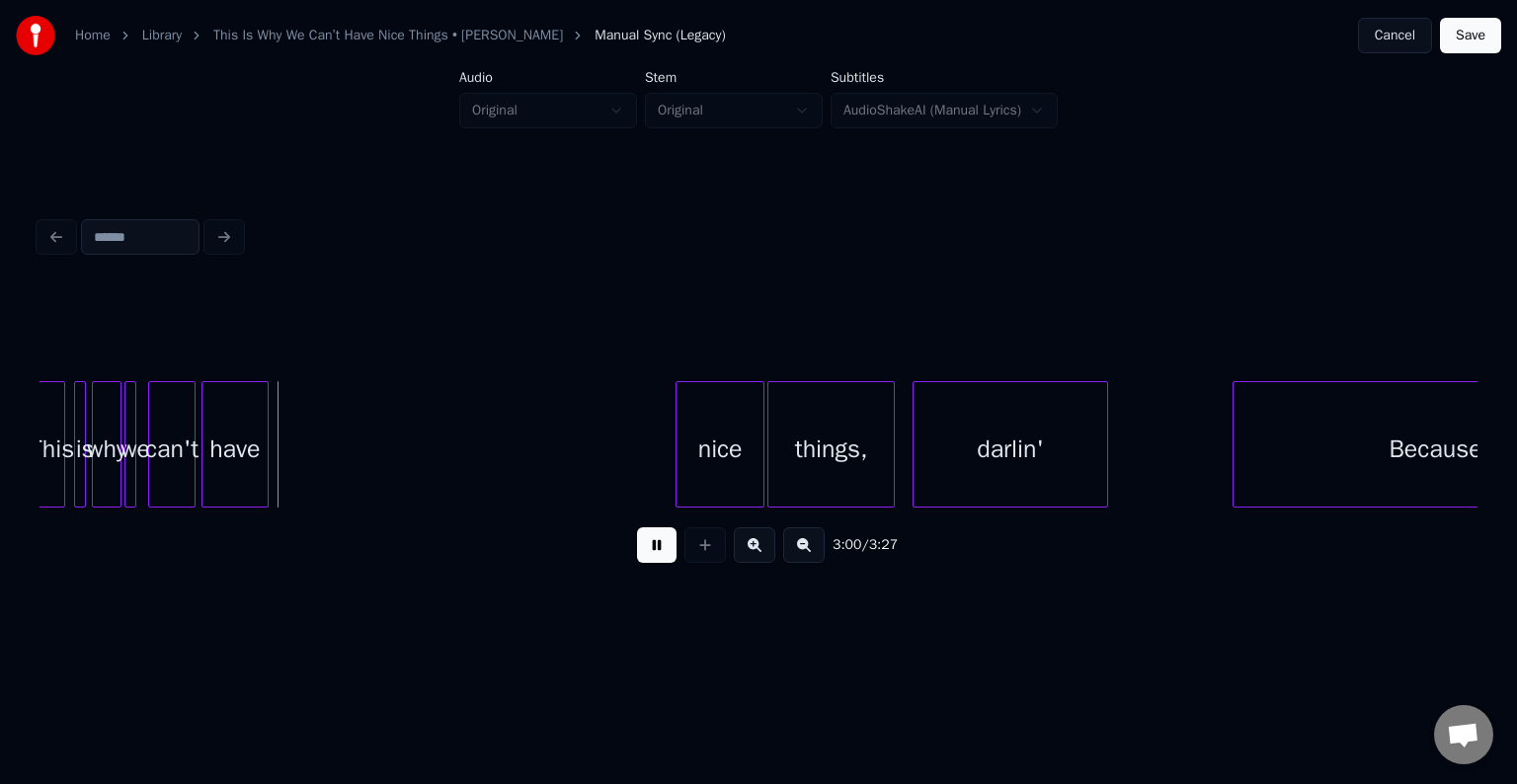 click at bounding box center [657, 545] 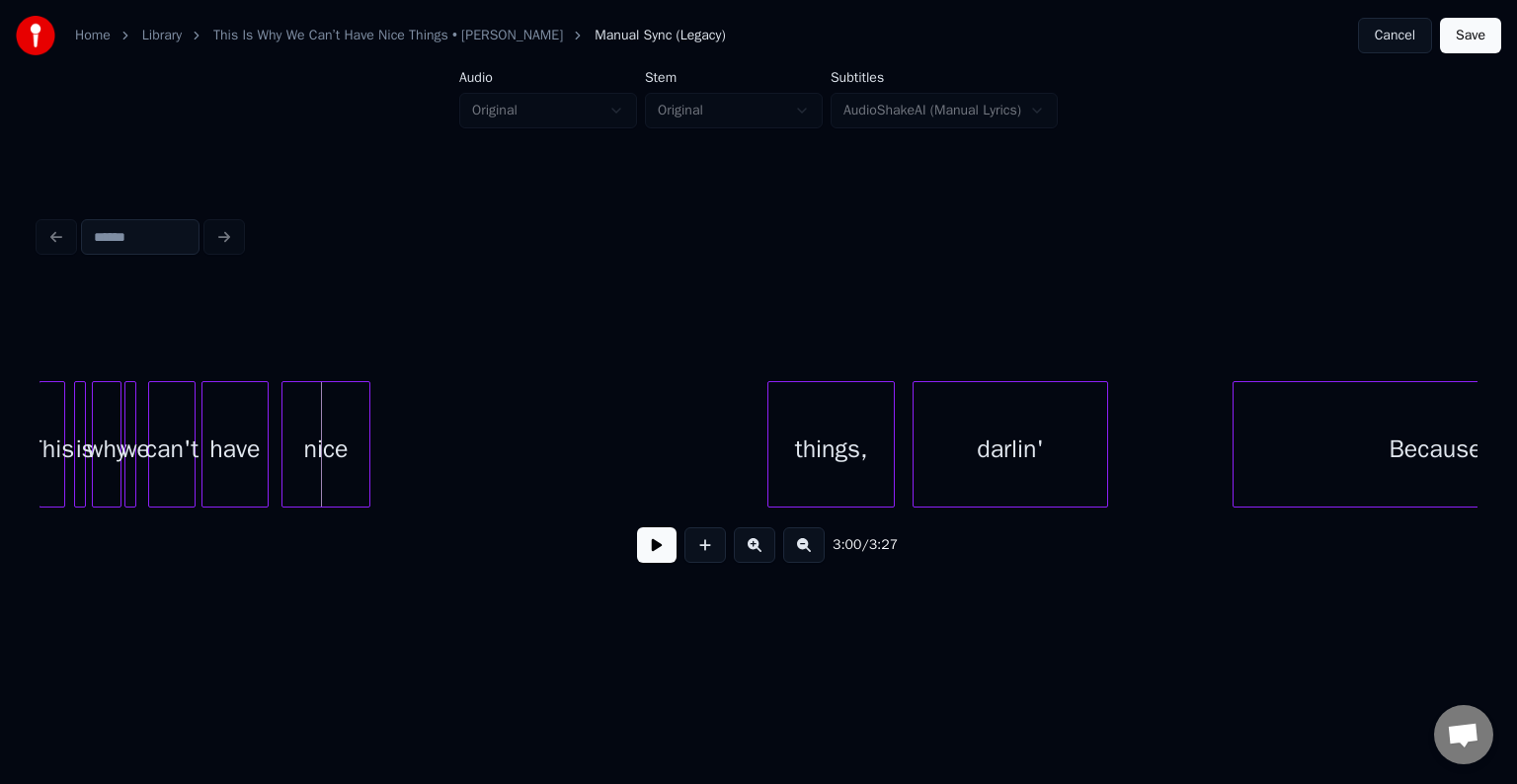 click on "nice" at bounding box center (326, 449) 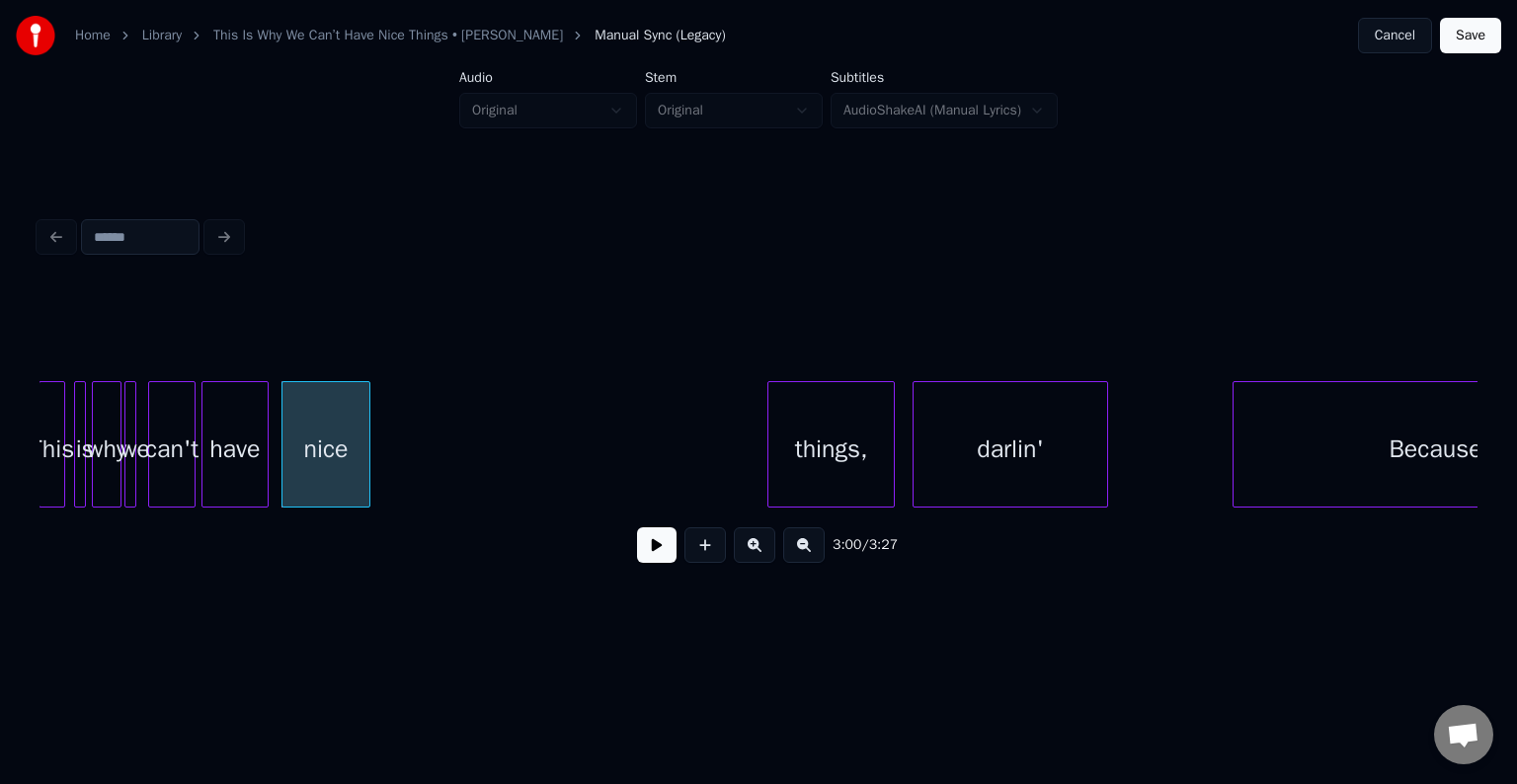 click at bounding box center [657, 545] 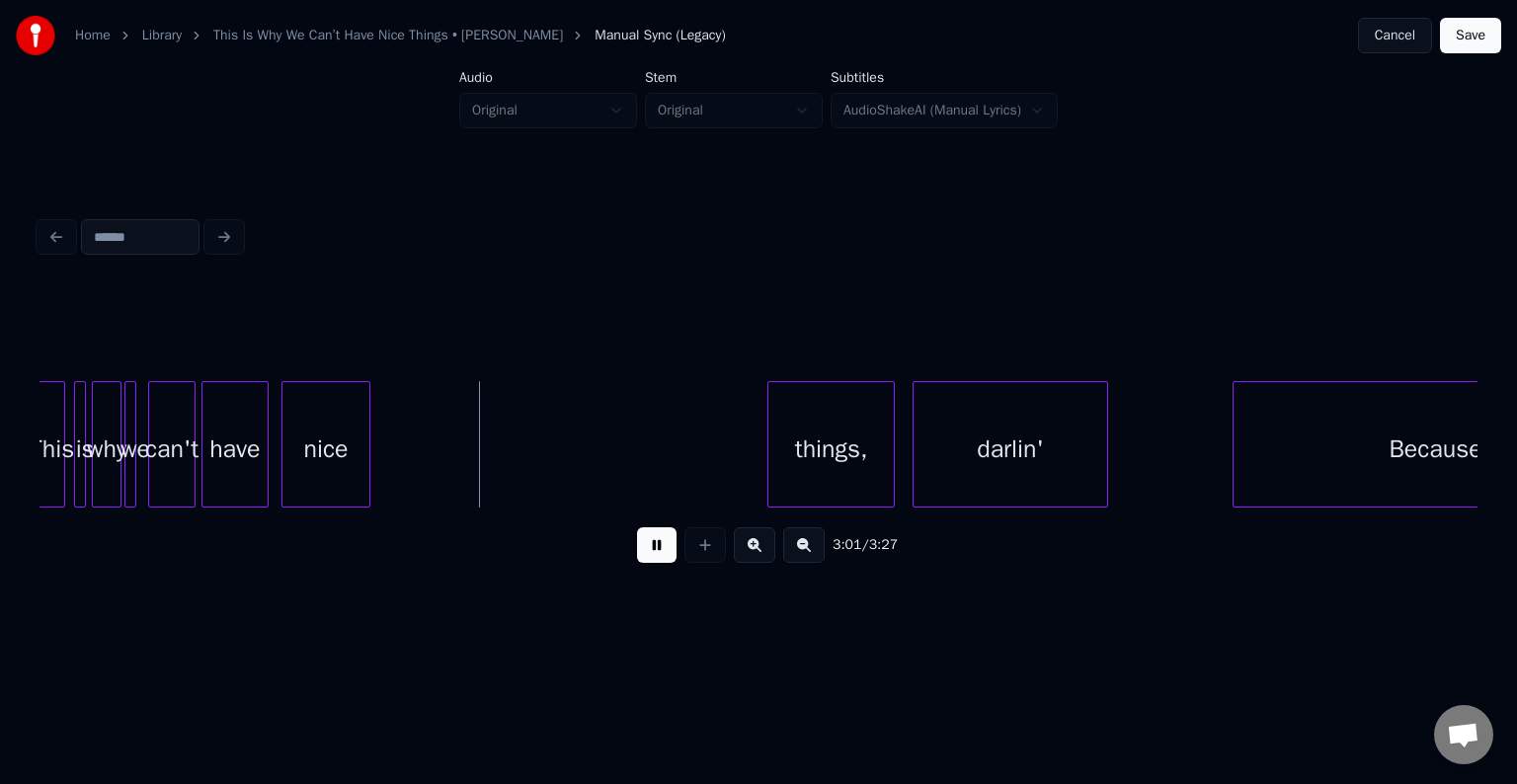 click at bounding box center [657, 545] 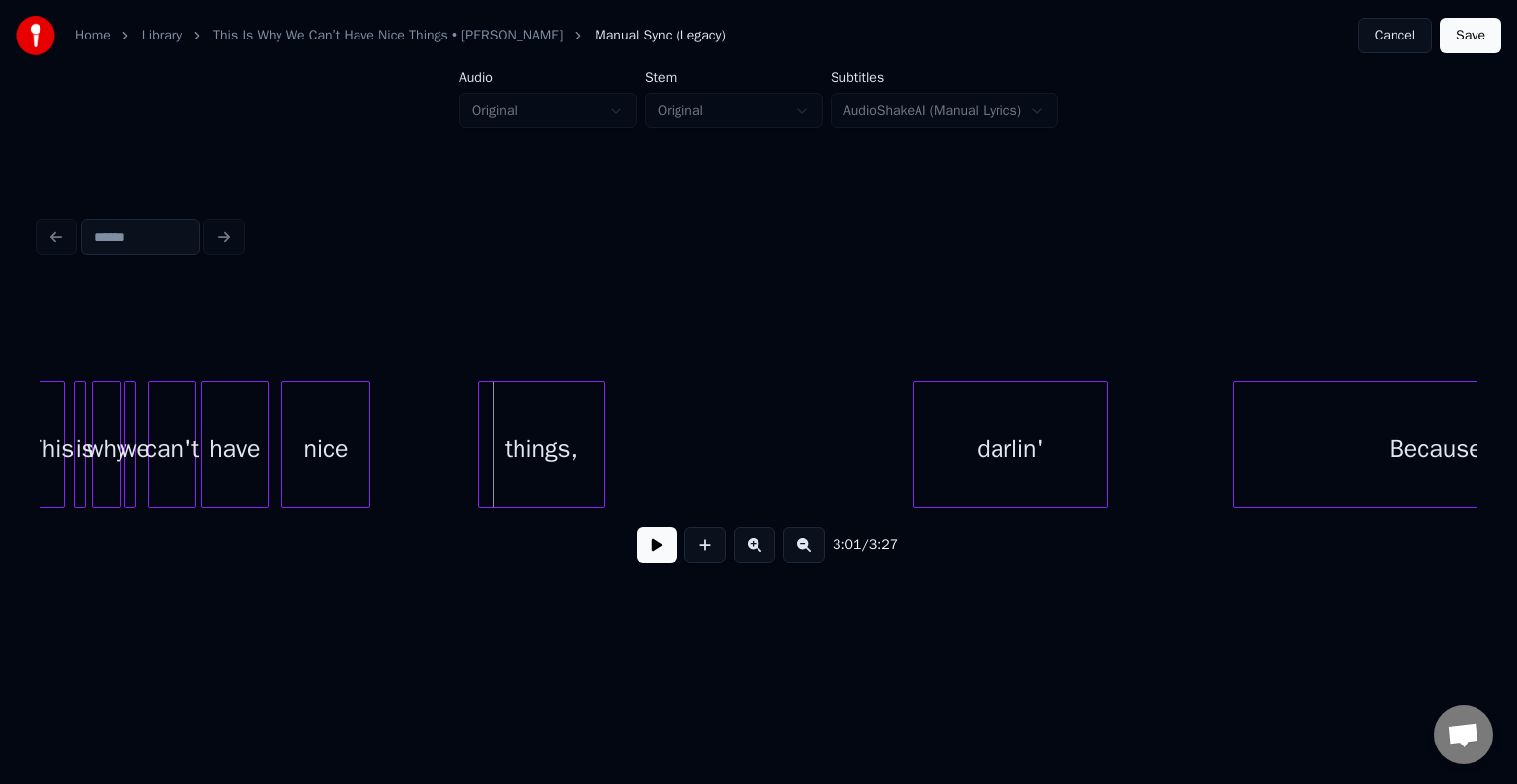 click on "things," at bounding box center (541, 449) 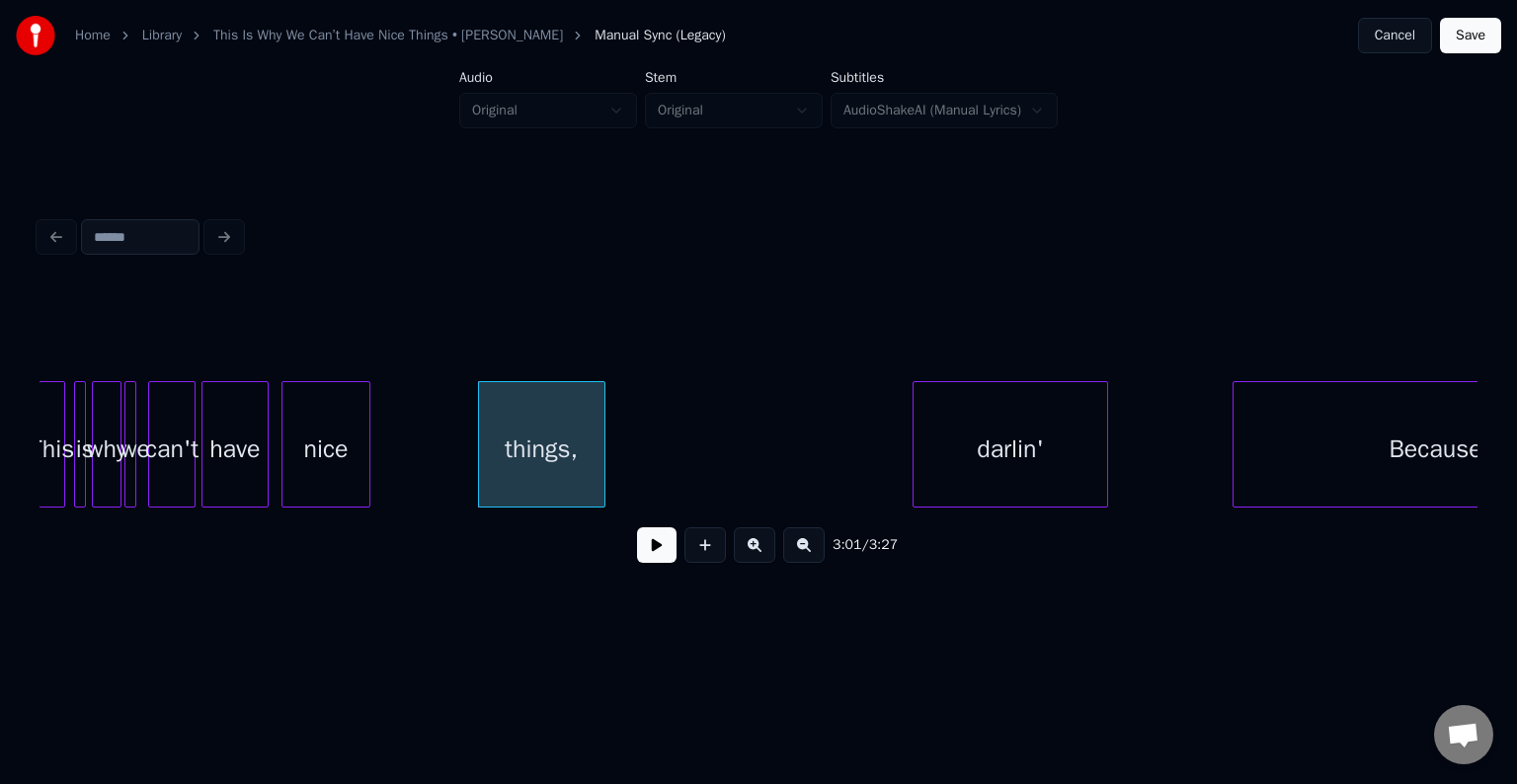 click at bounding box center (657, 545) 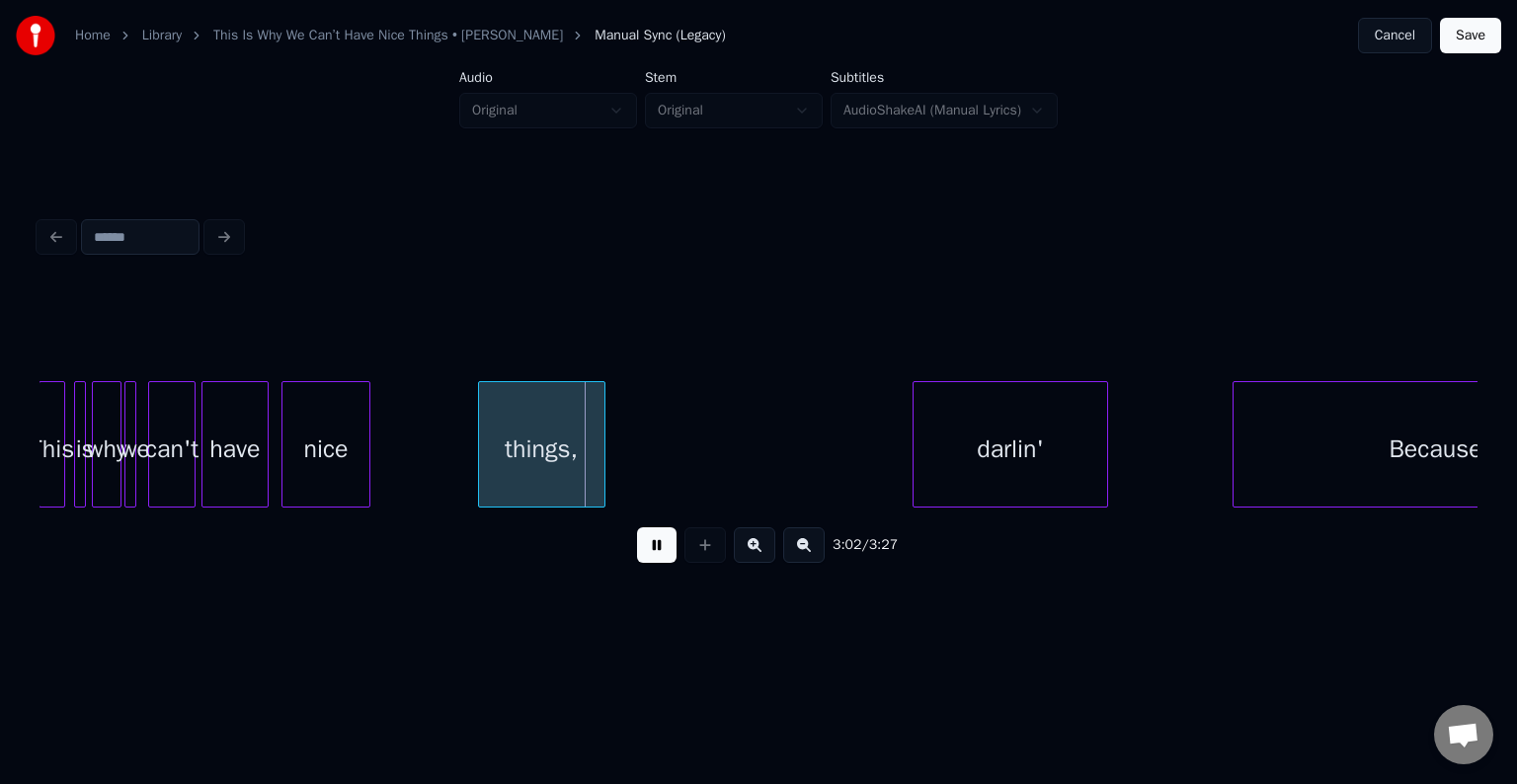 click at bounding box center (657, 545) 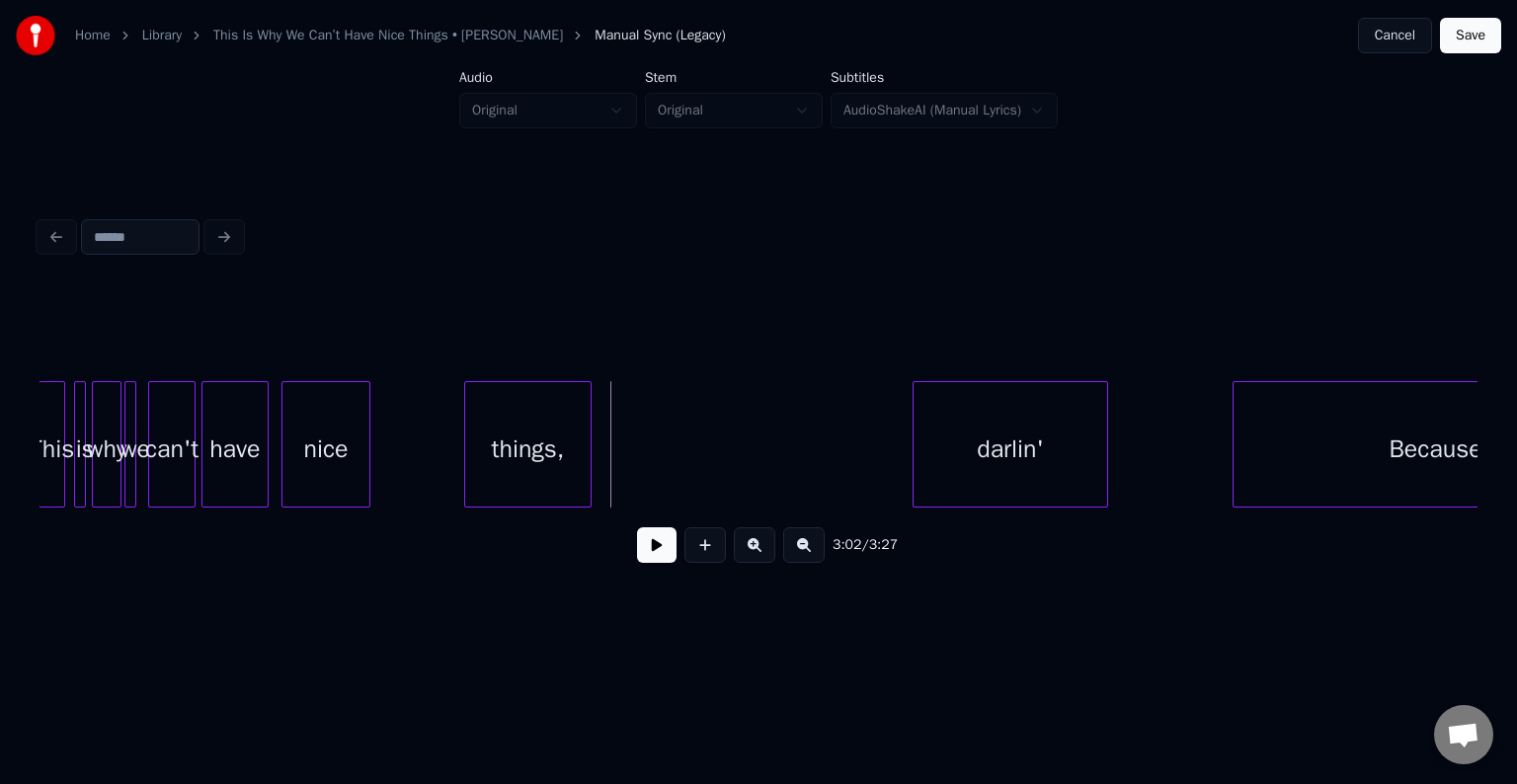 click on "things," at bounding box center (527, 449) 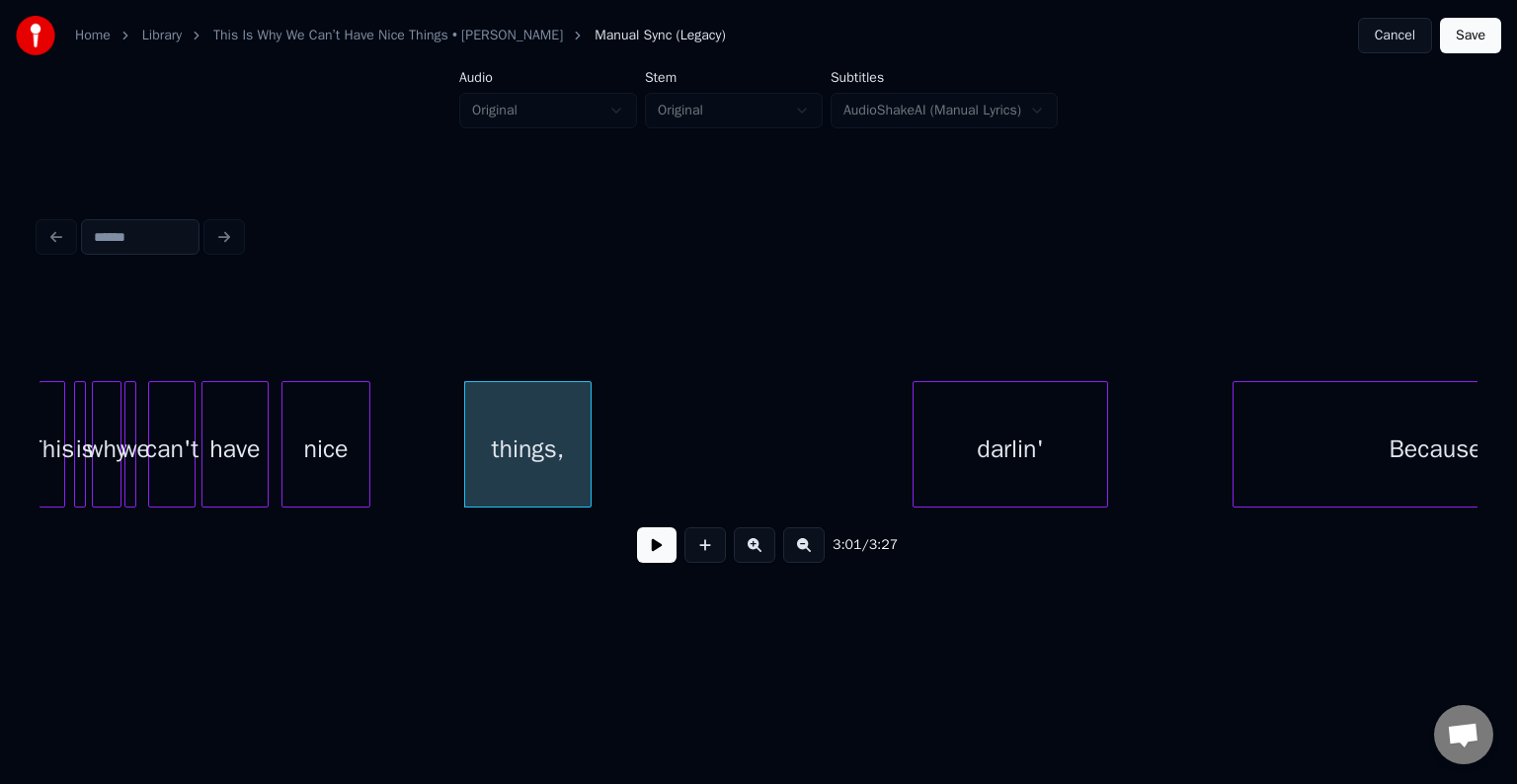 click at bounding box center [657, 545] 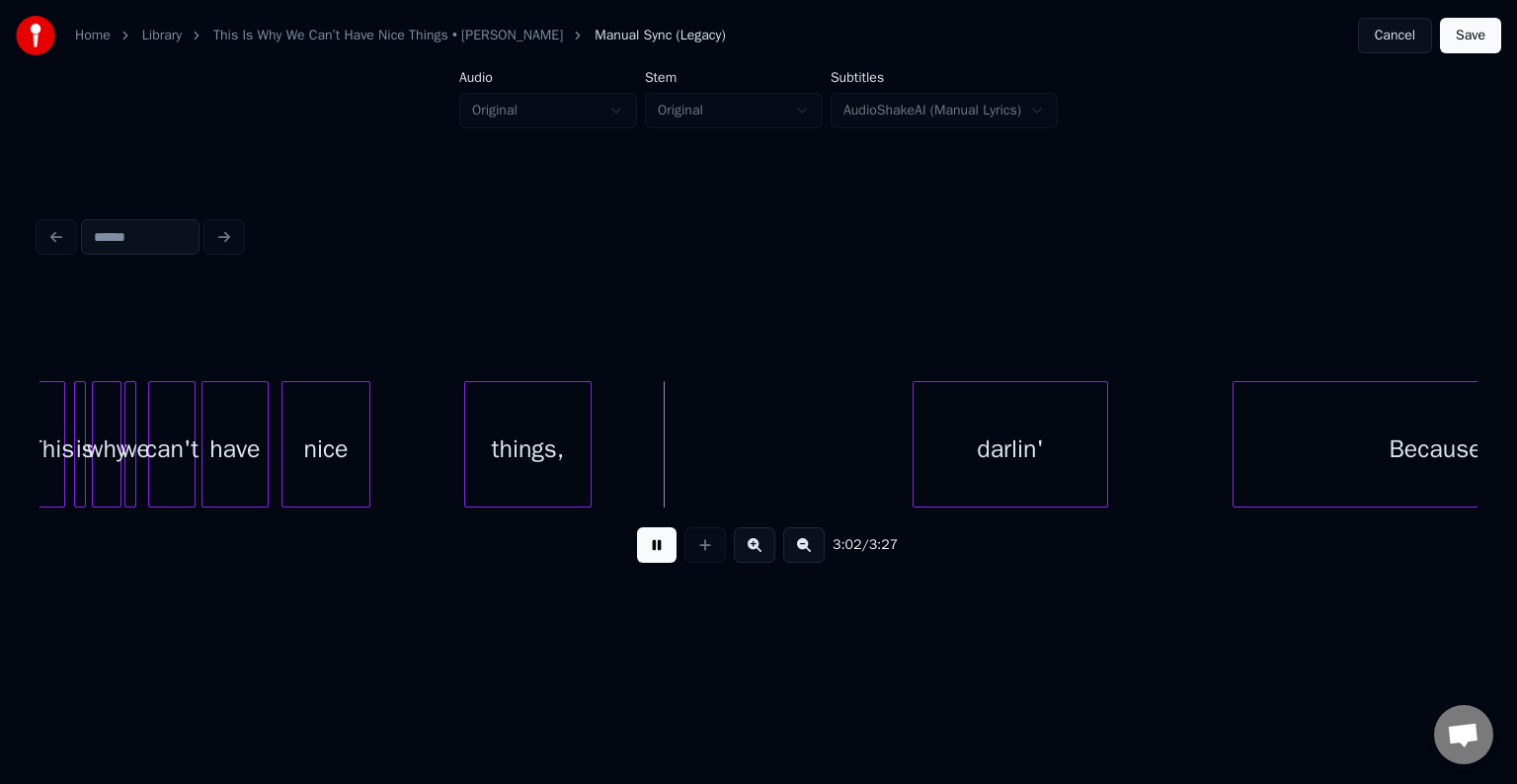 click at bounding box center (657, 545) 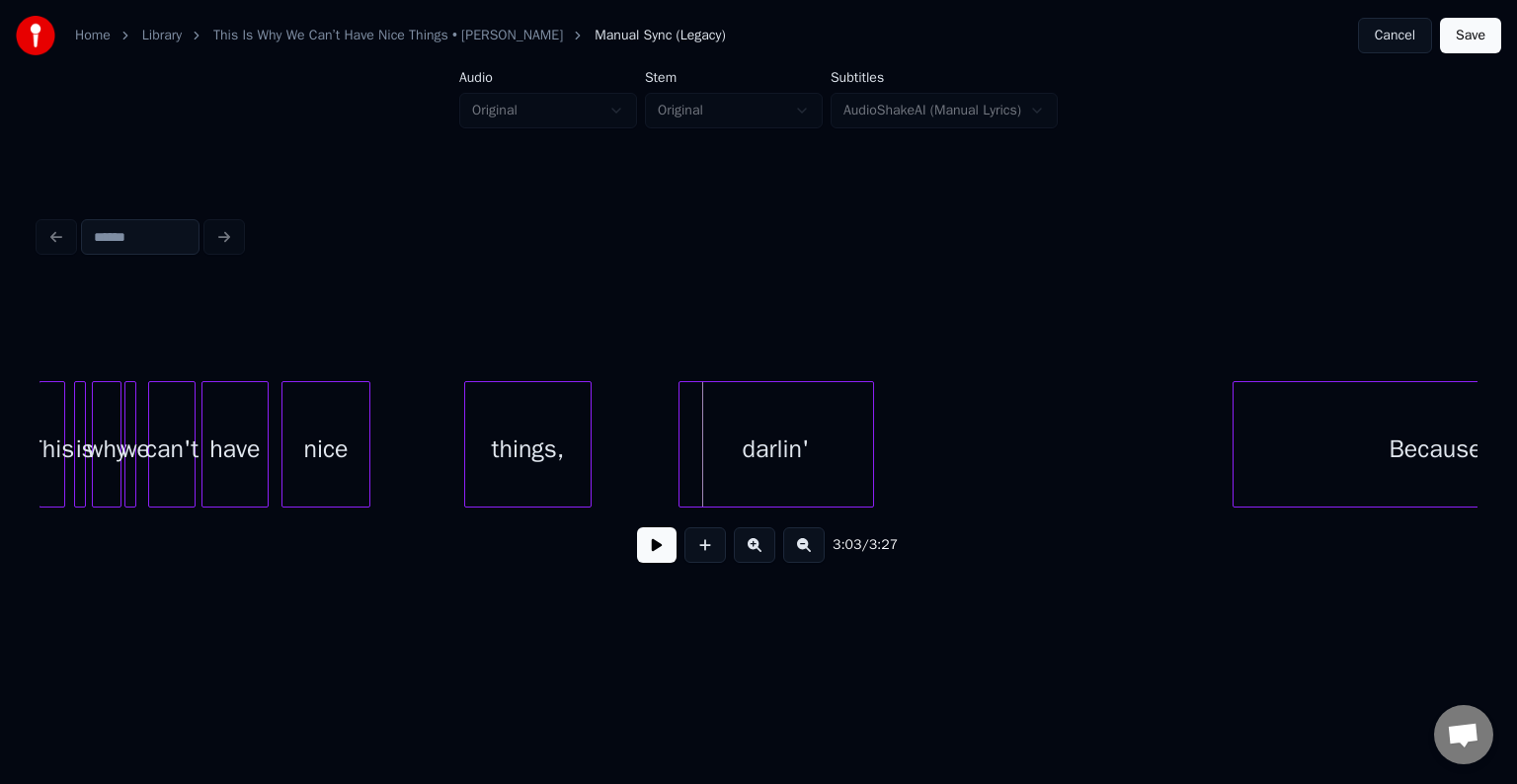 click on "darlin'" at bounding box center (776, 449) 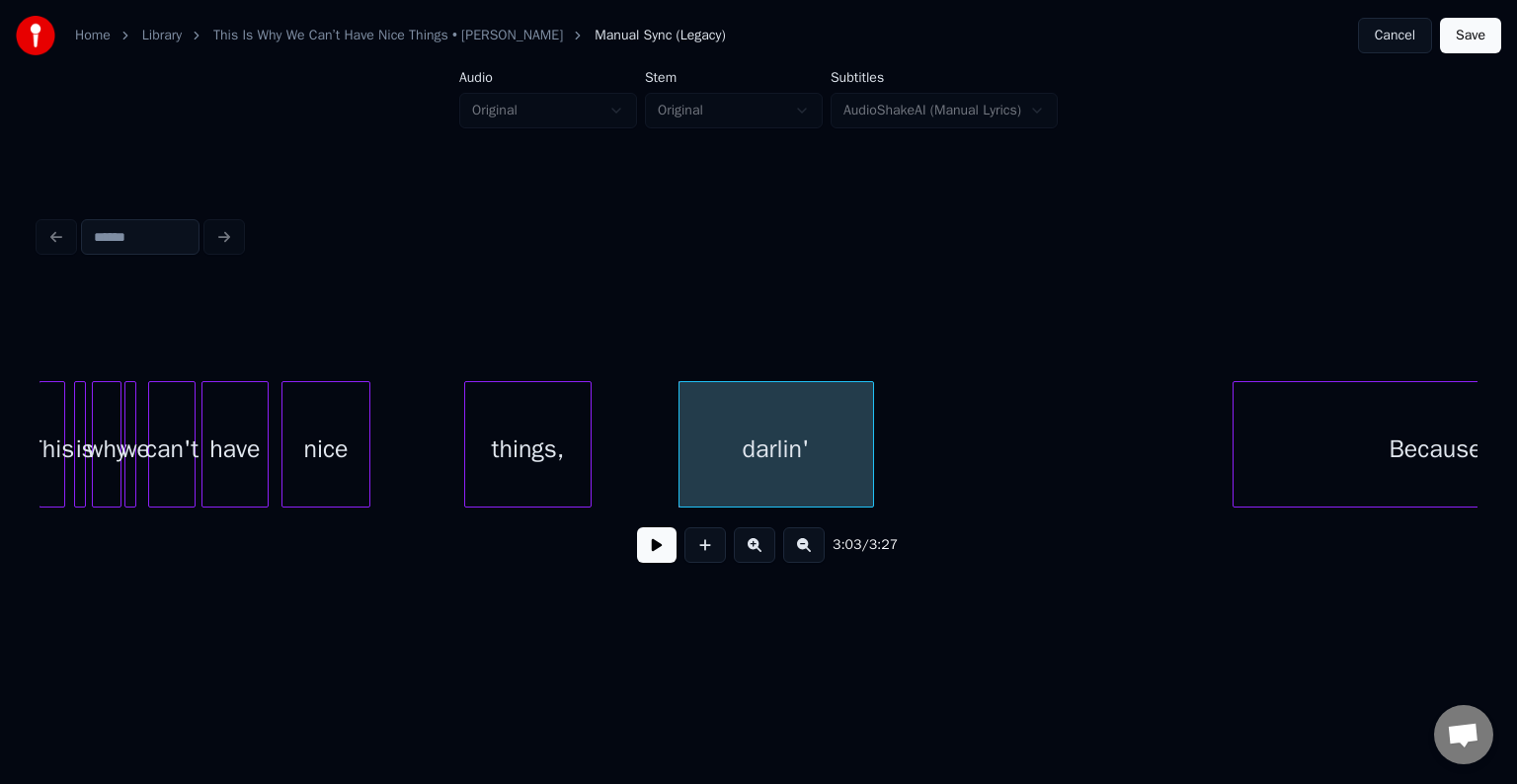 click at bounding box center [657, 545] 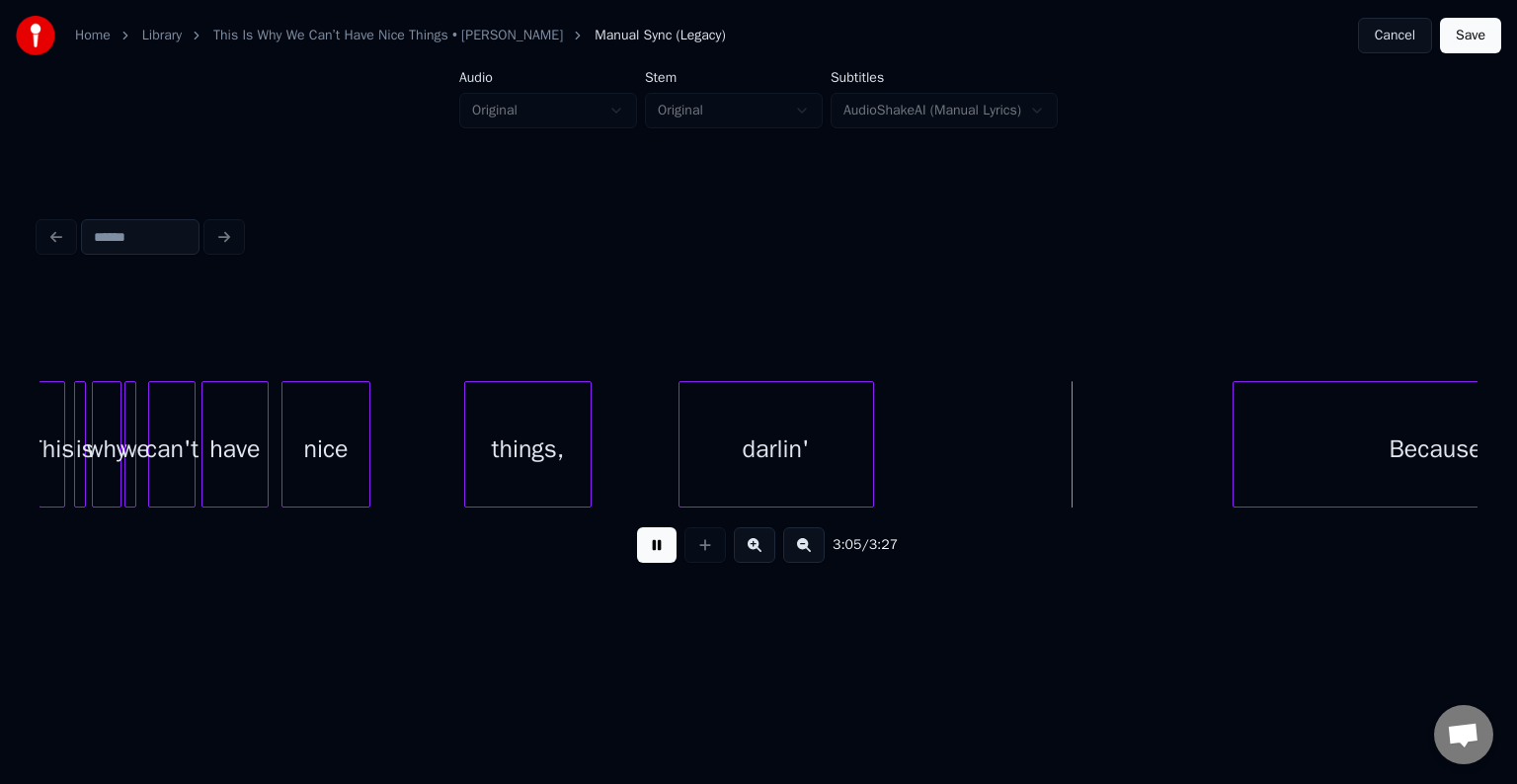 click on "3:05  /  3:27" at bounding box center (758, 545) 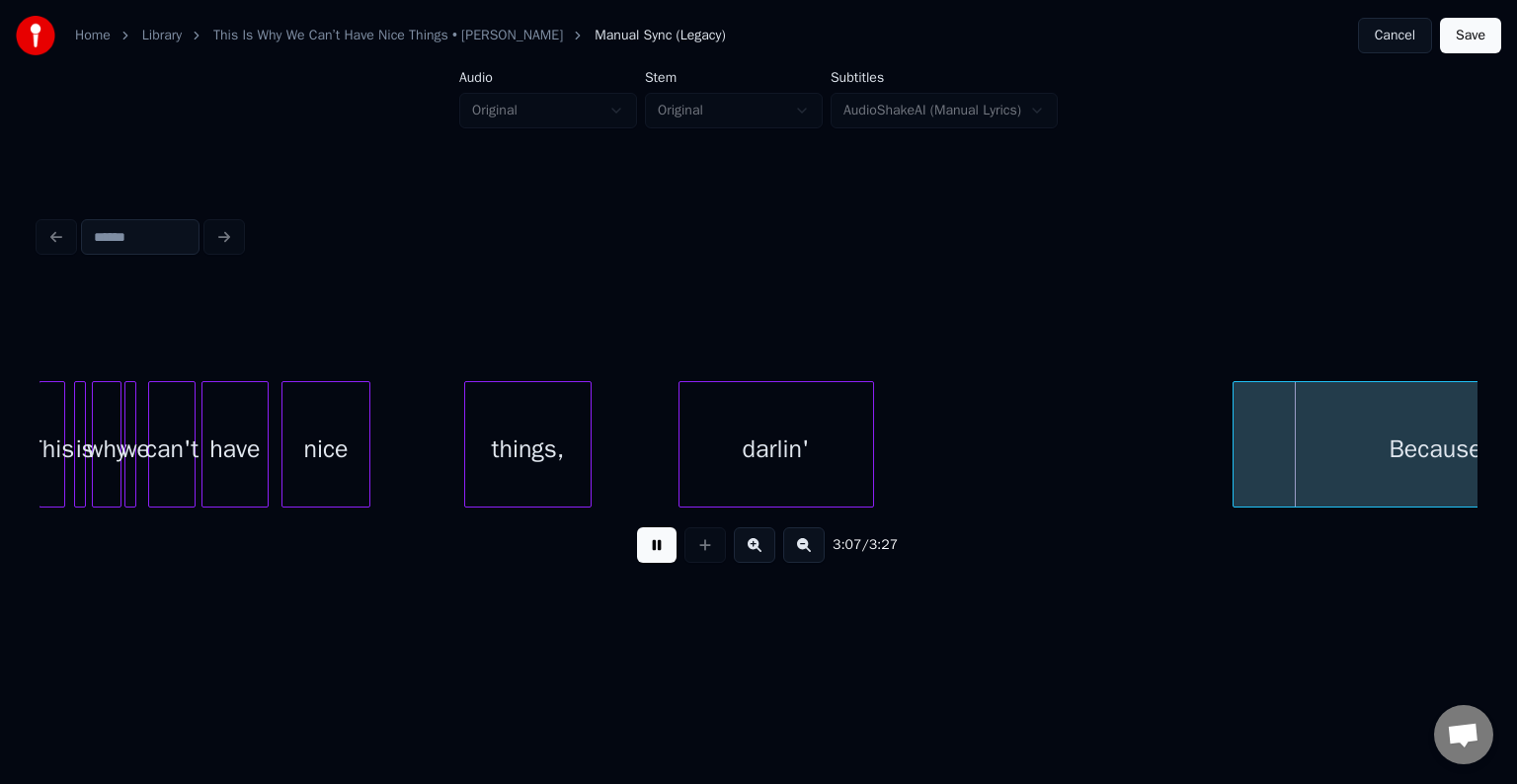 drag, startPoint x: 645, startPoint y: 565, endPoint x: 691, endPoint y: 476, distance: 100.18483 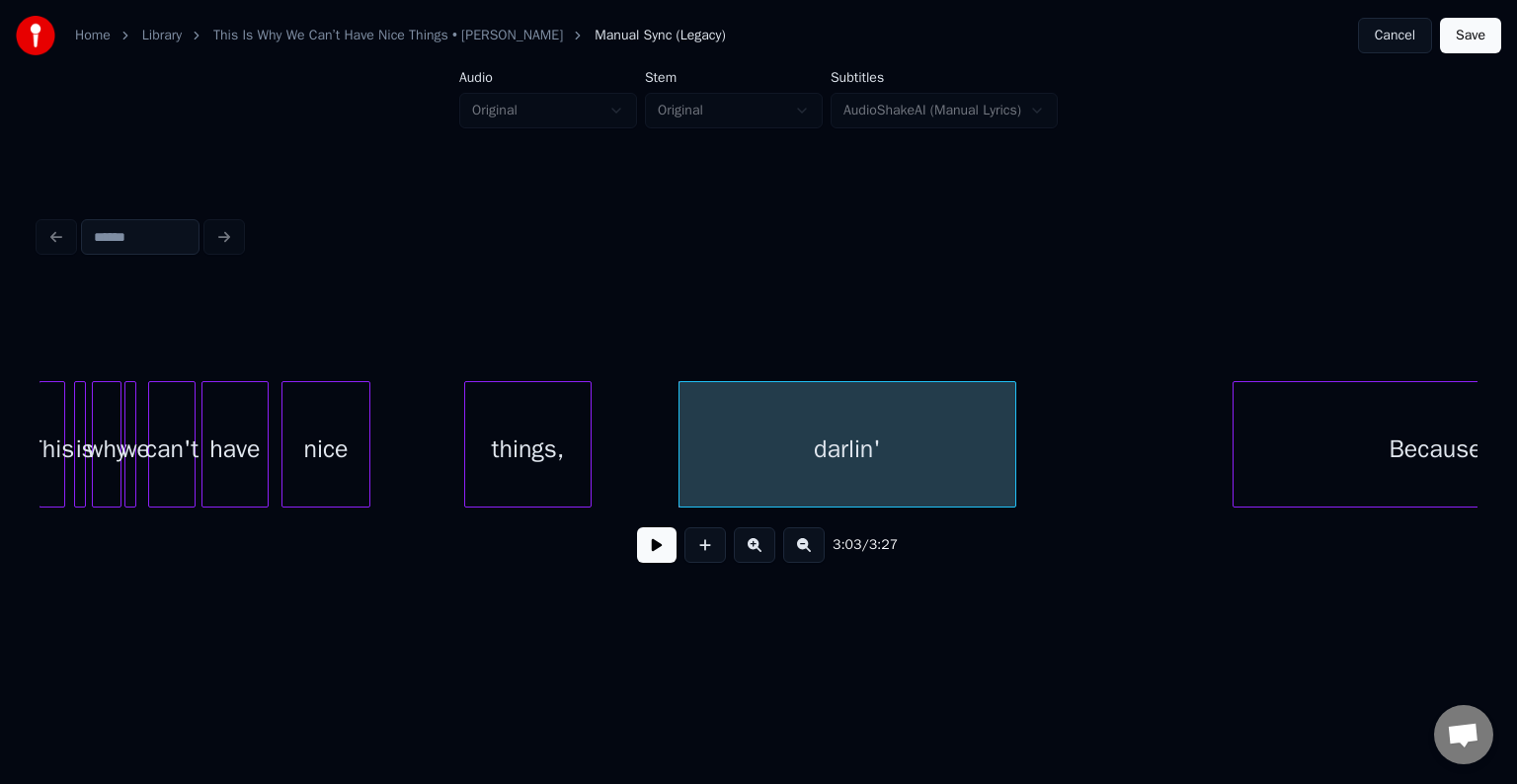 click at bounding box center [657, 545] 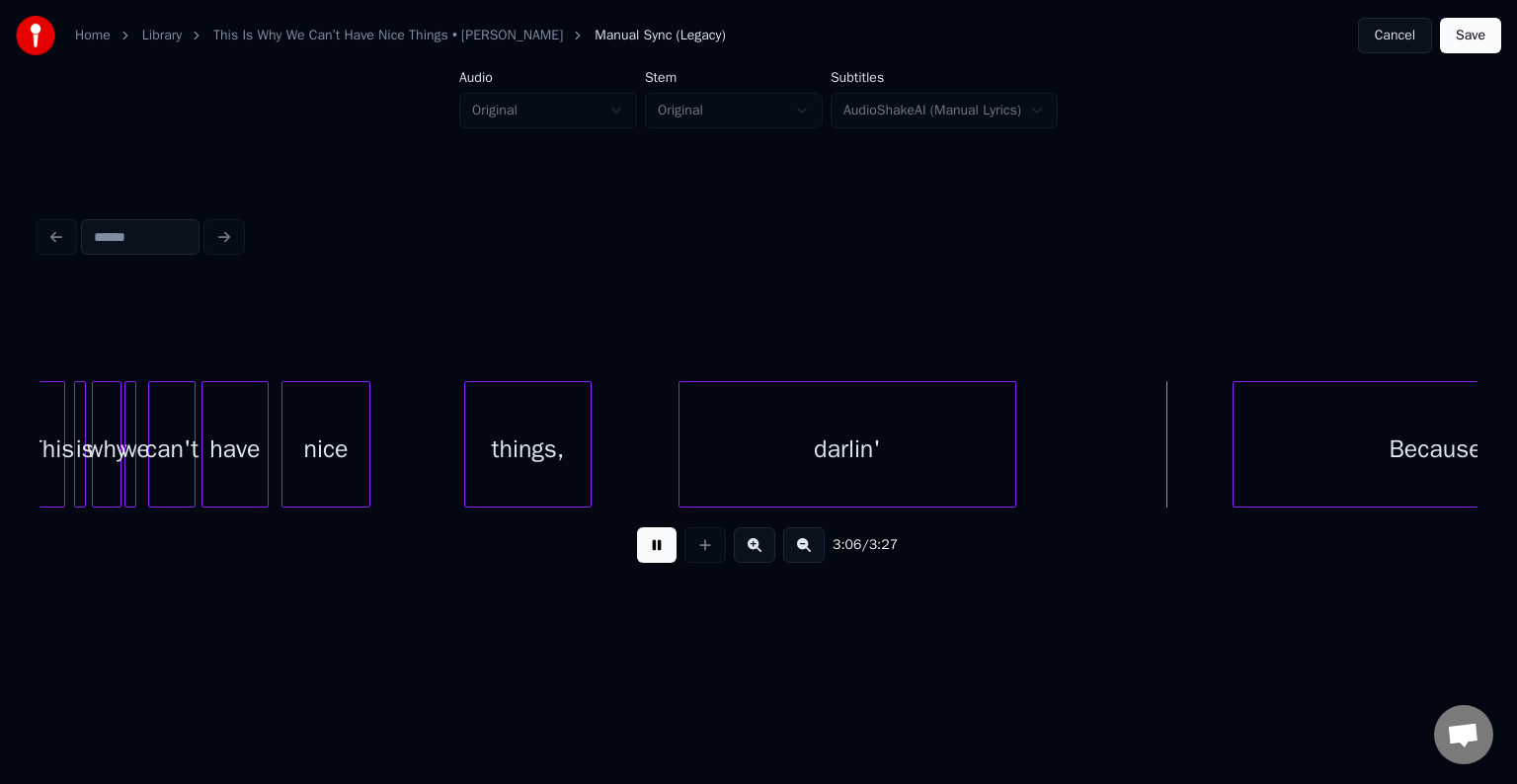 click at bounding box center [657, 545] 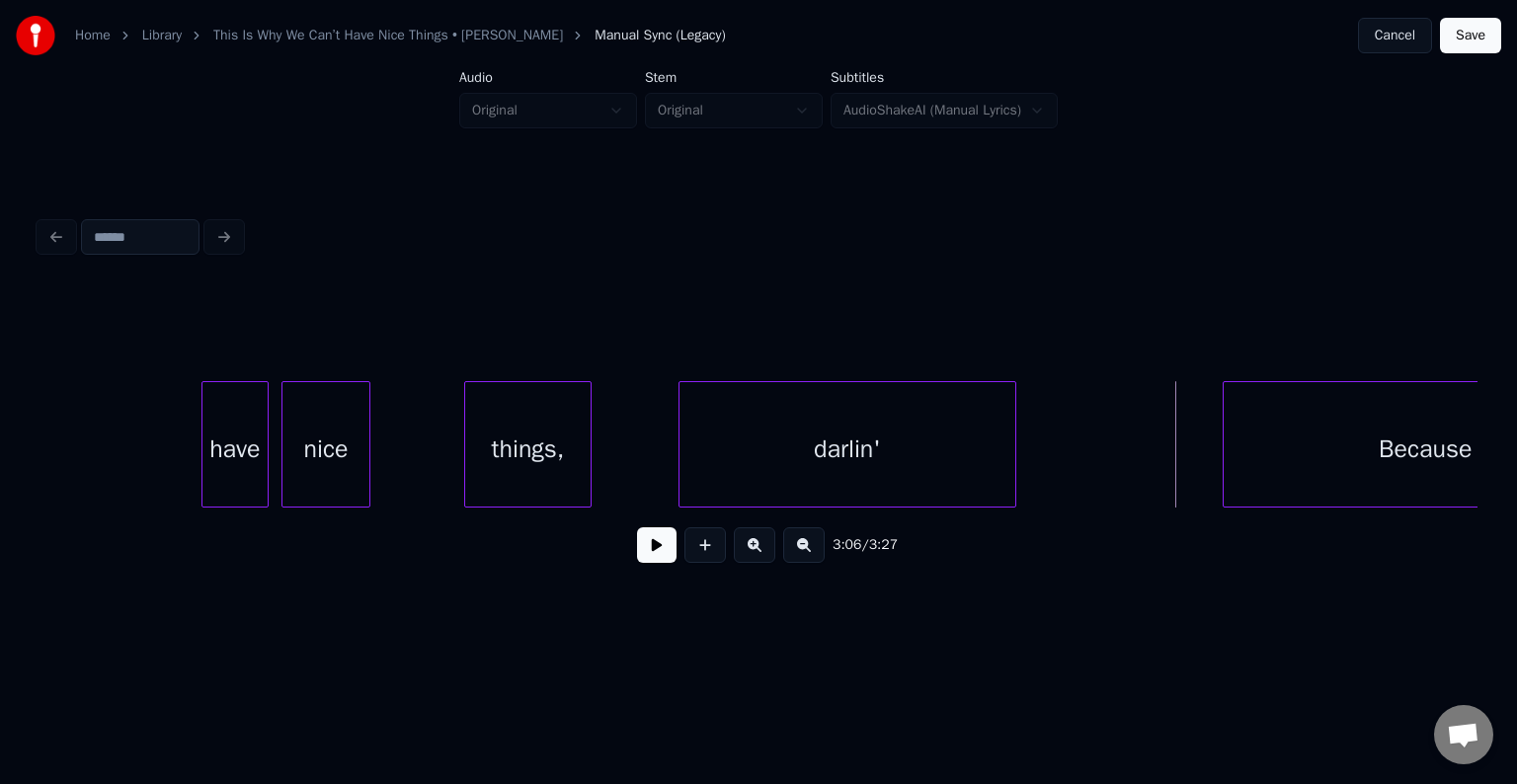 scroll, scrollTop: 0, scrollLeft: 26645, axis: horizontal 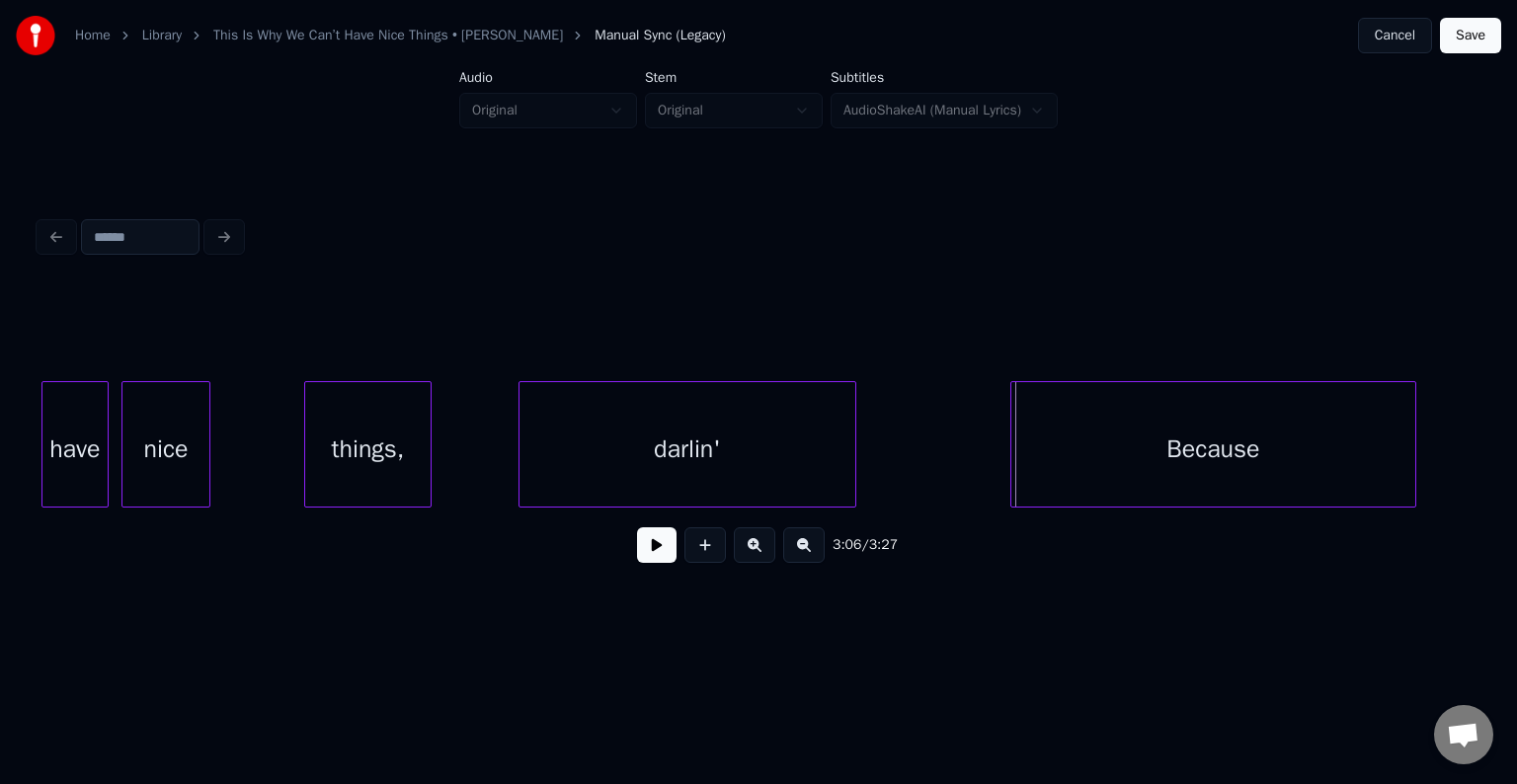 click on "Because" at bounding box center (1213, 449) 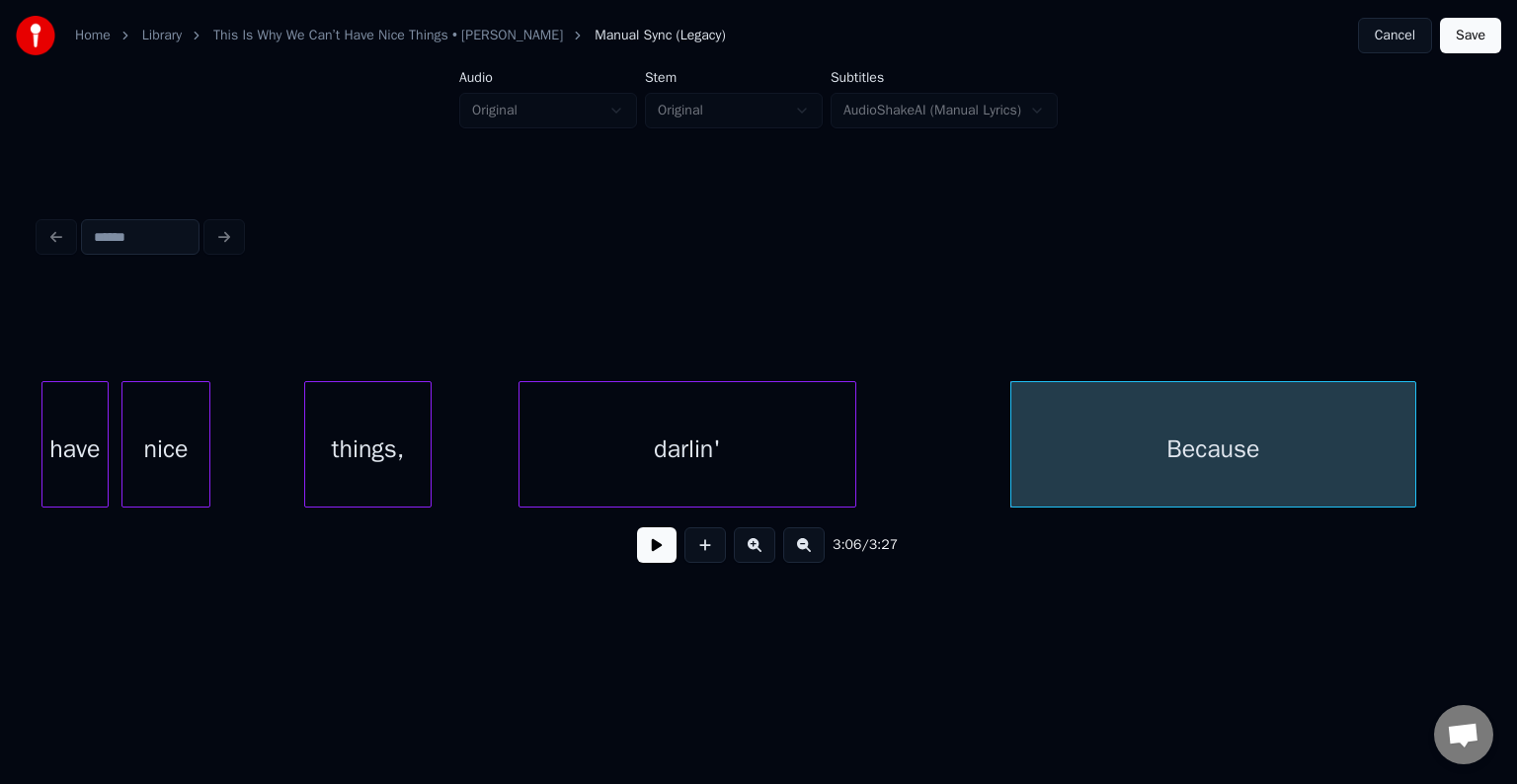 click on "darlin'" at bounding box center (687, 449) 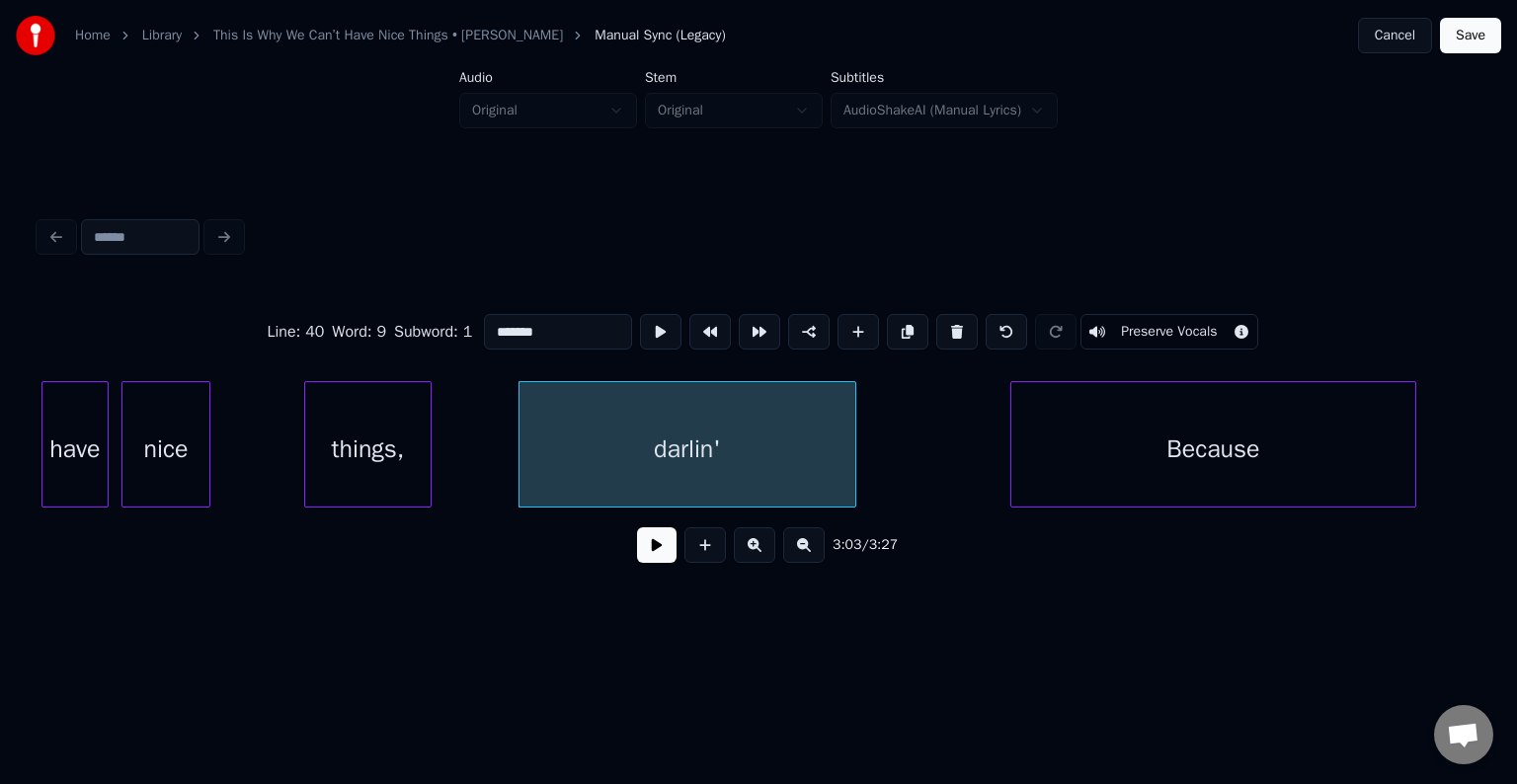 click at bounding box center (657, 545) 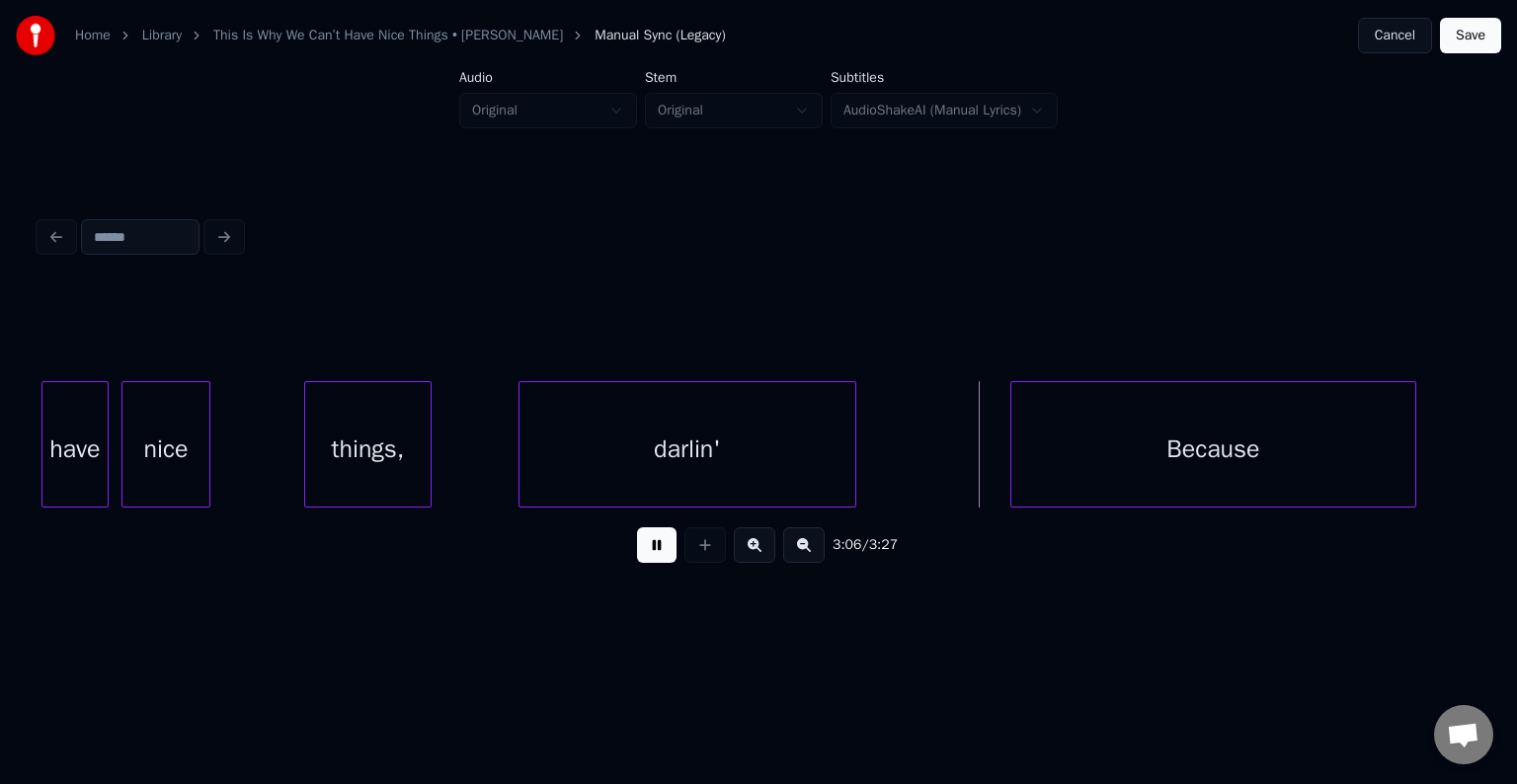 click on "3:06  /  3:27" at bounding box center (758, 545) 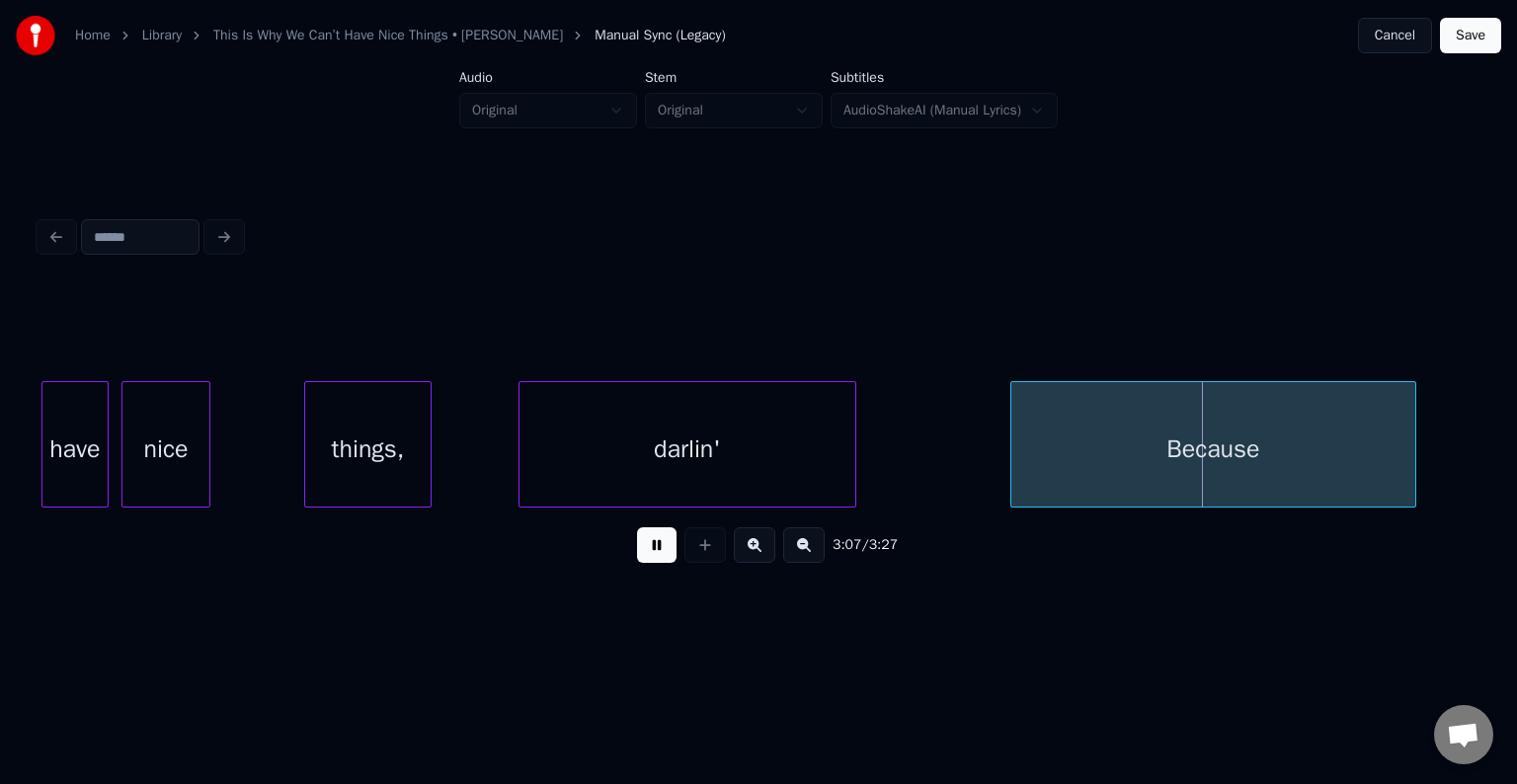 click at bounding box center [657, 545] 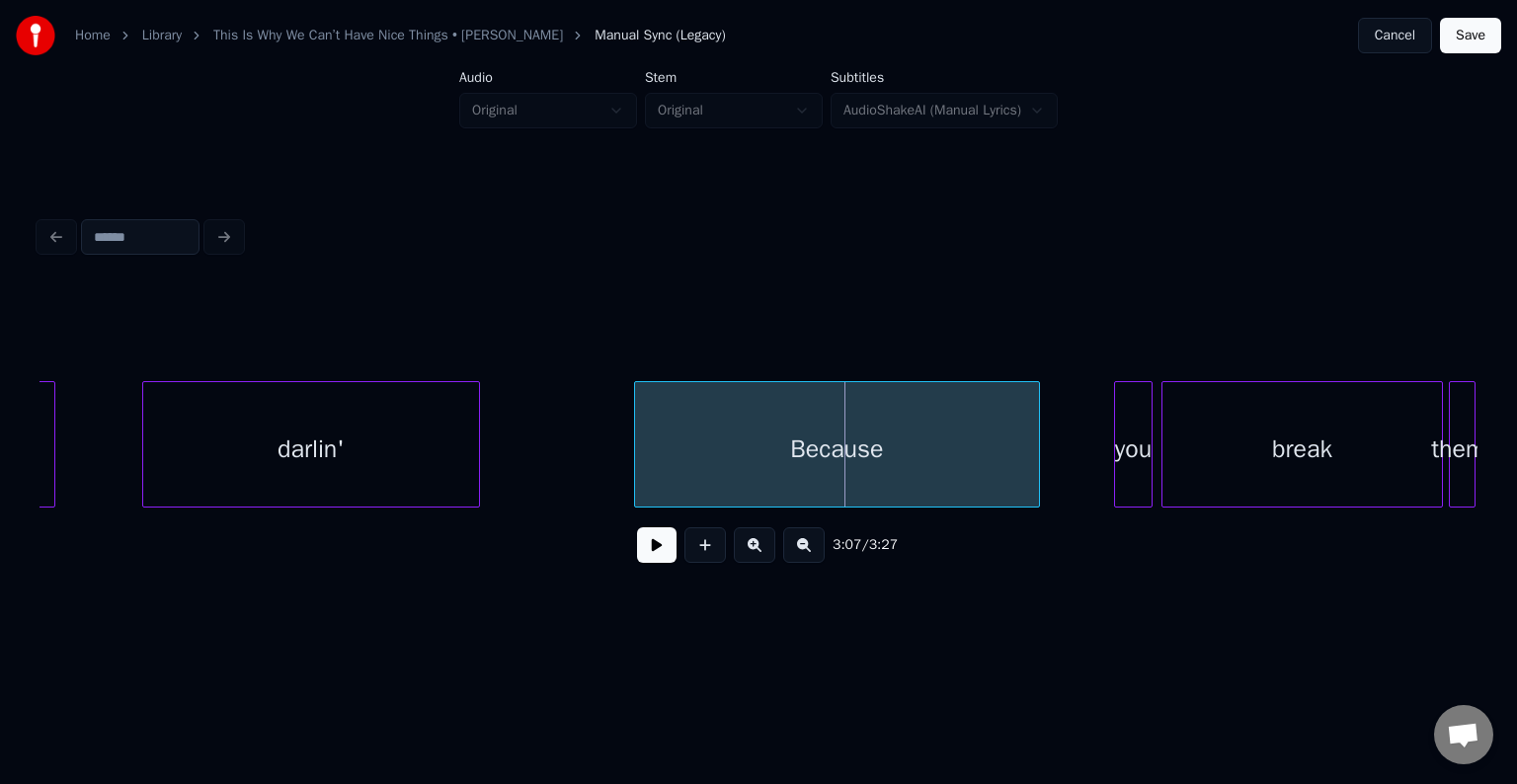 scroll, scrollTop: 0, scrollLeft: 27080, axis: horizontal 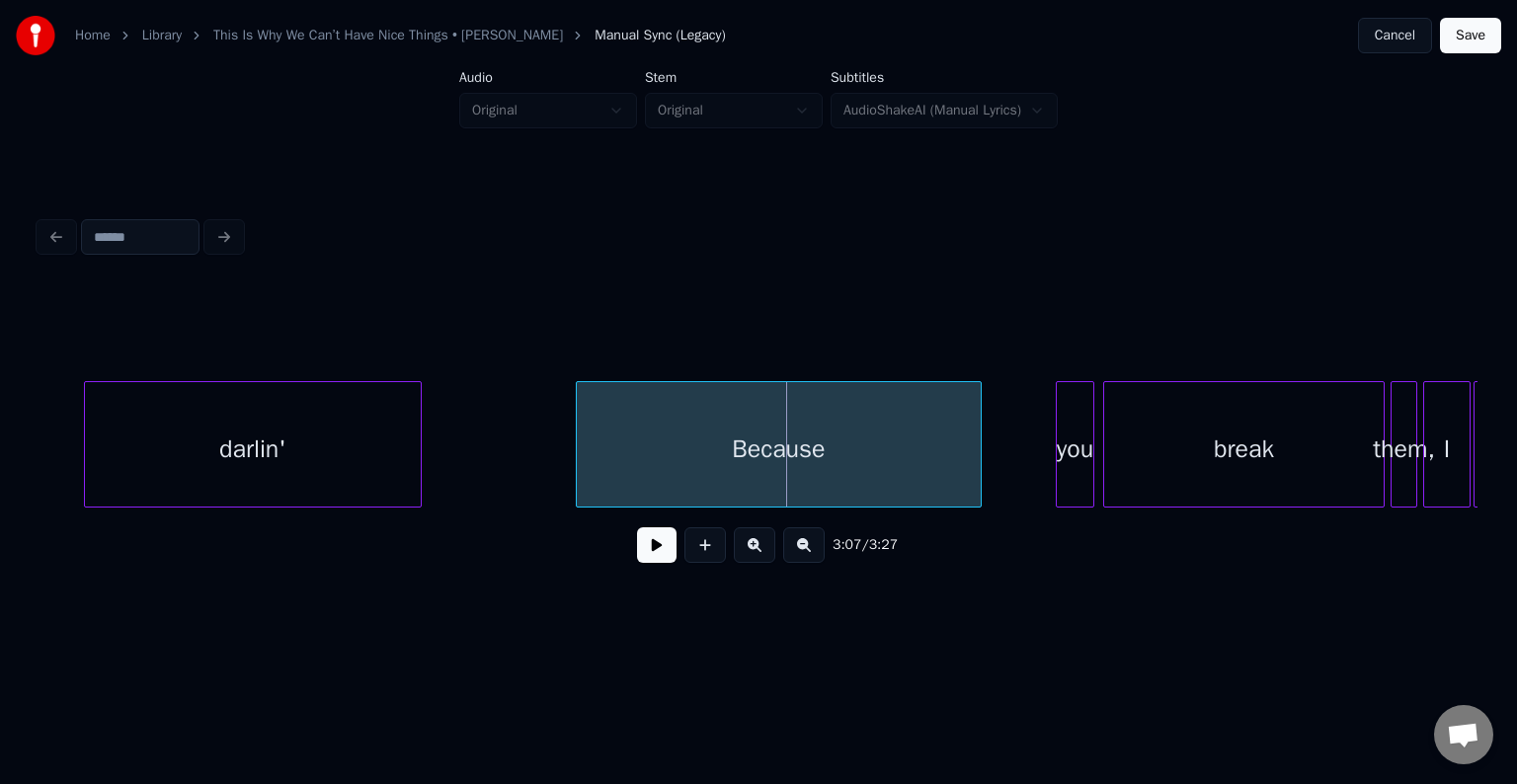 click on "Because" at bounding box center (778, 449) 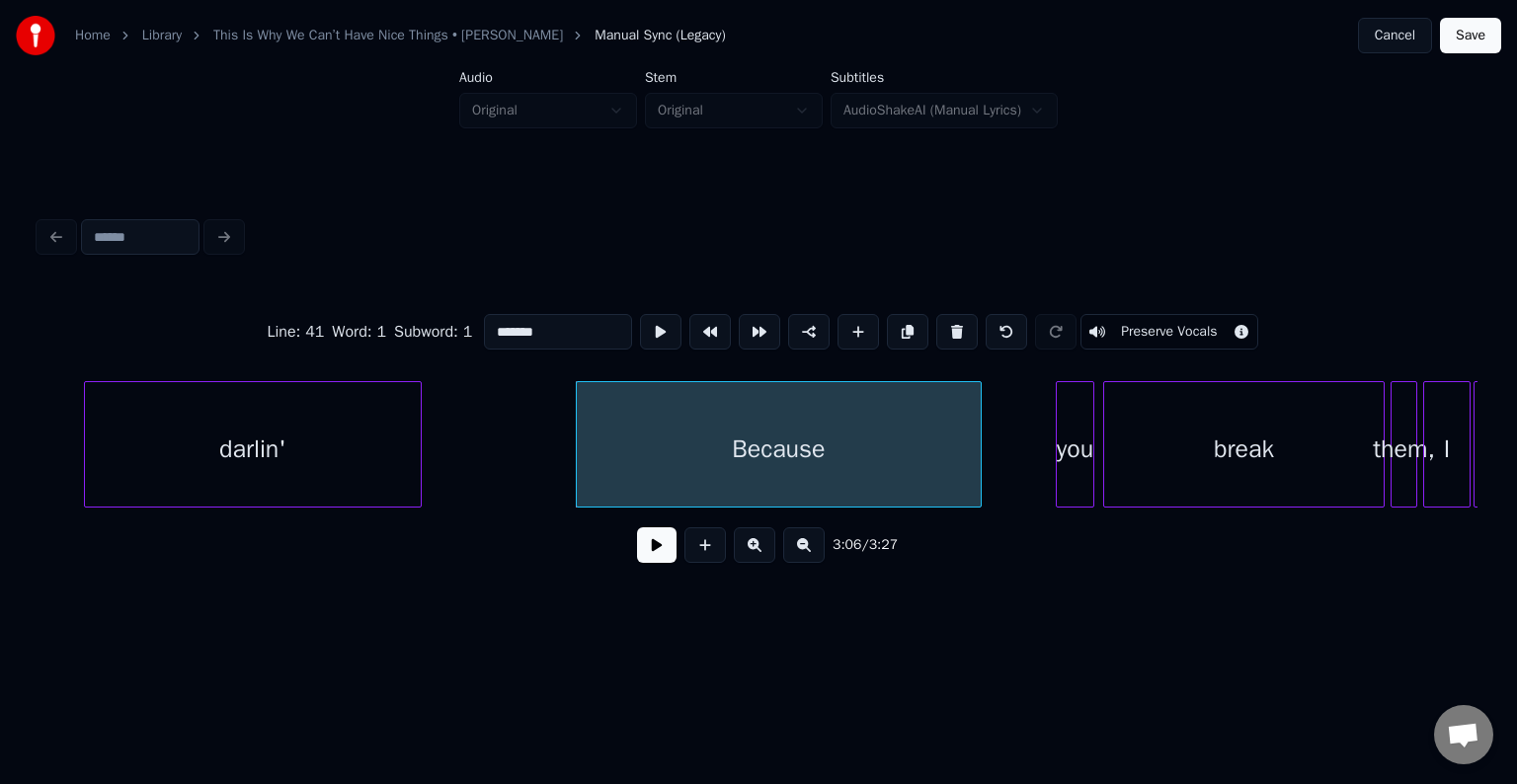 click at bounding box center [657, 545] 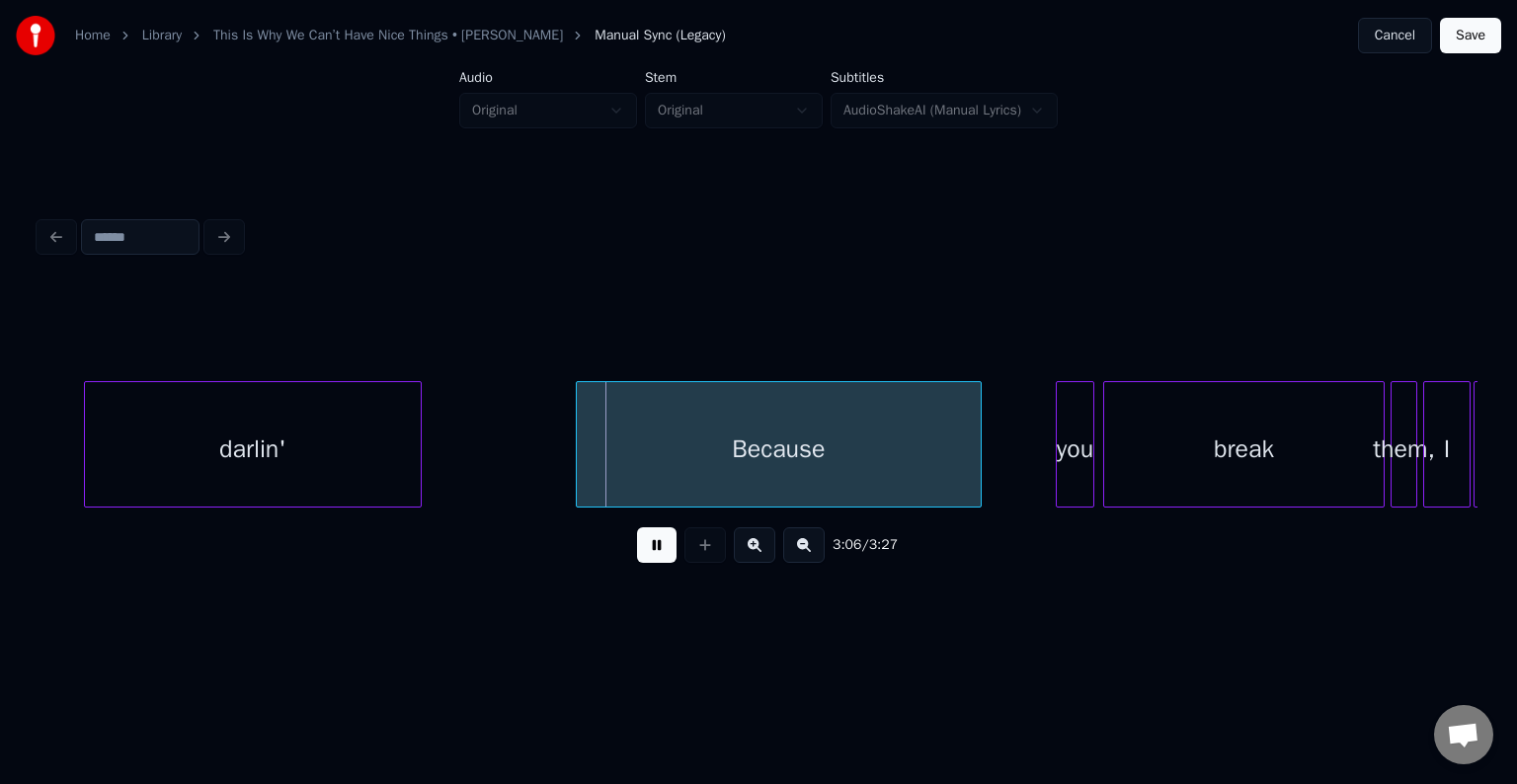 click at bounding box center (657, 545) 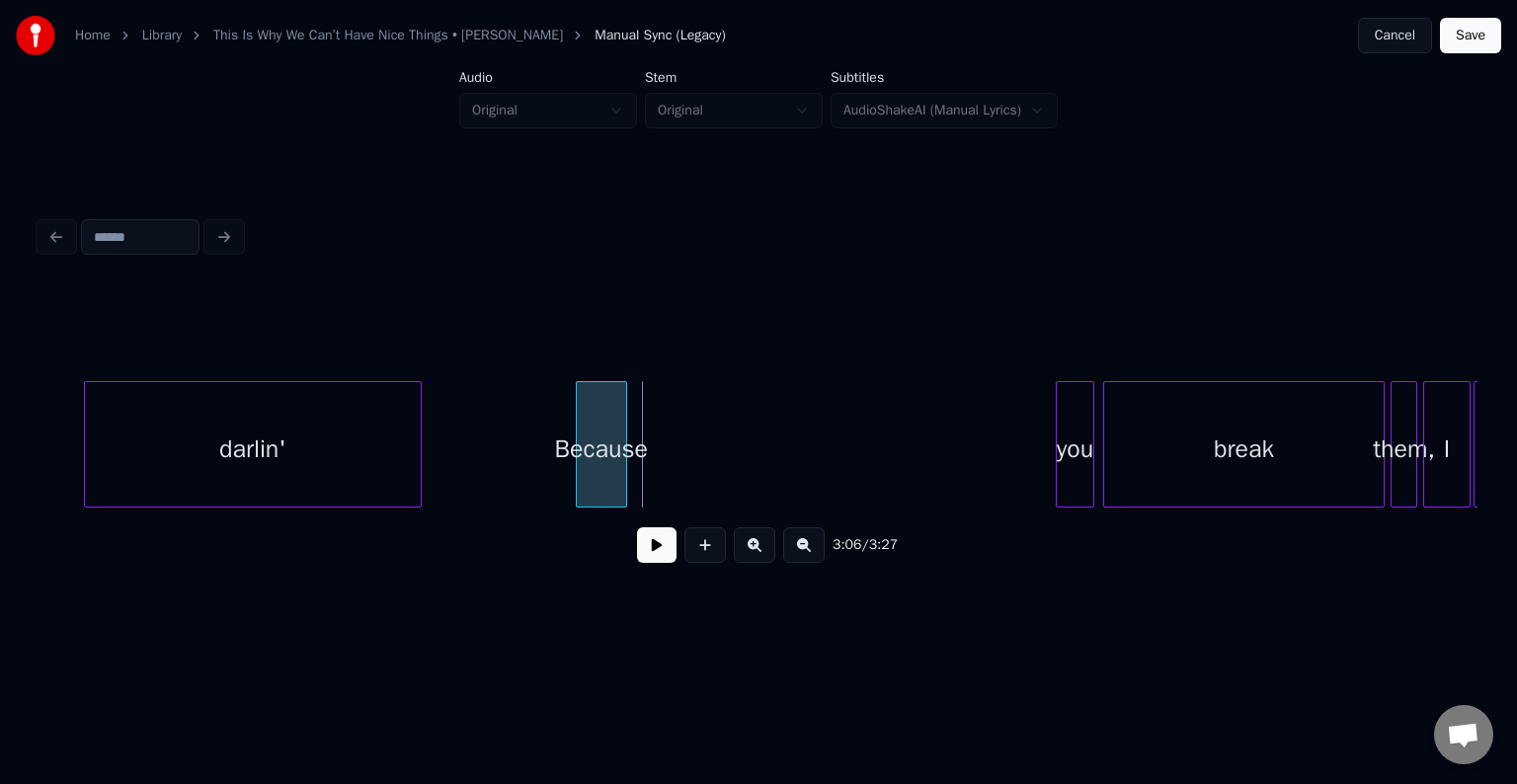 click at bounding box center [623, 444] 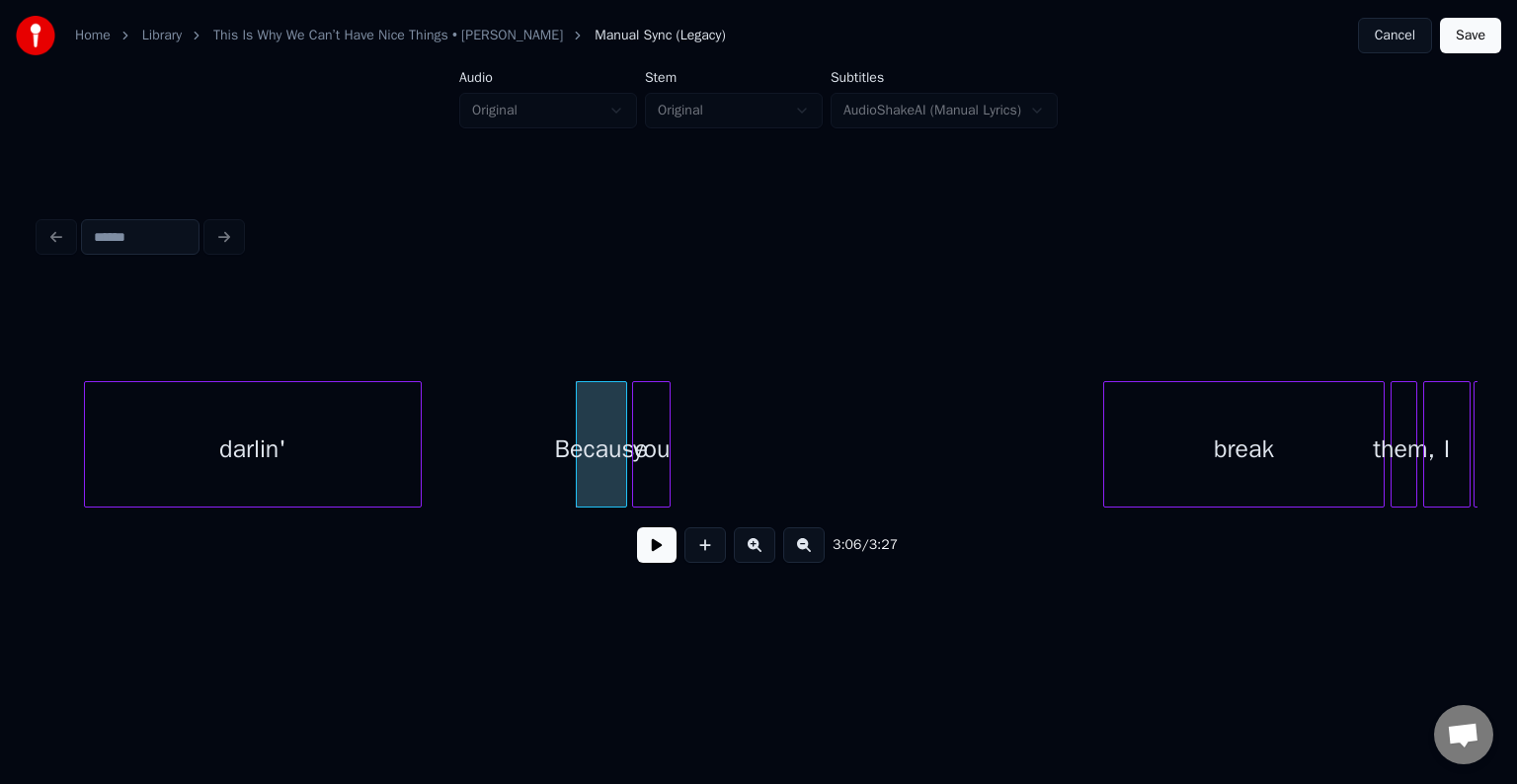 click on "you" at bounding box center (651, 449) 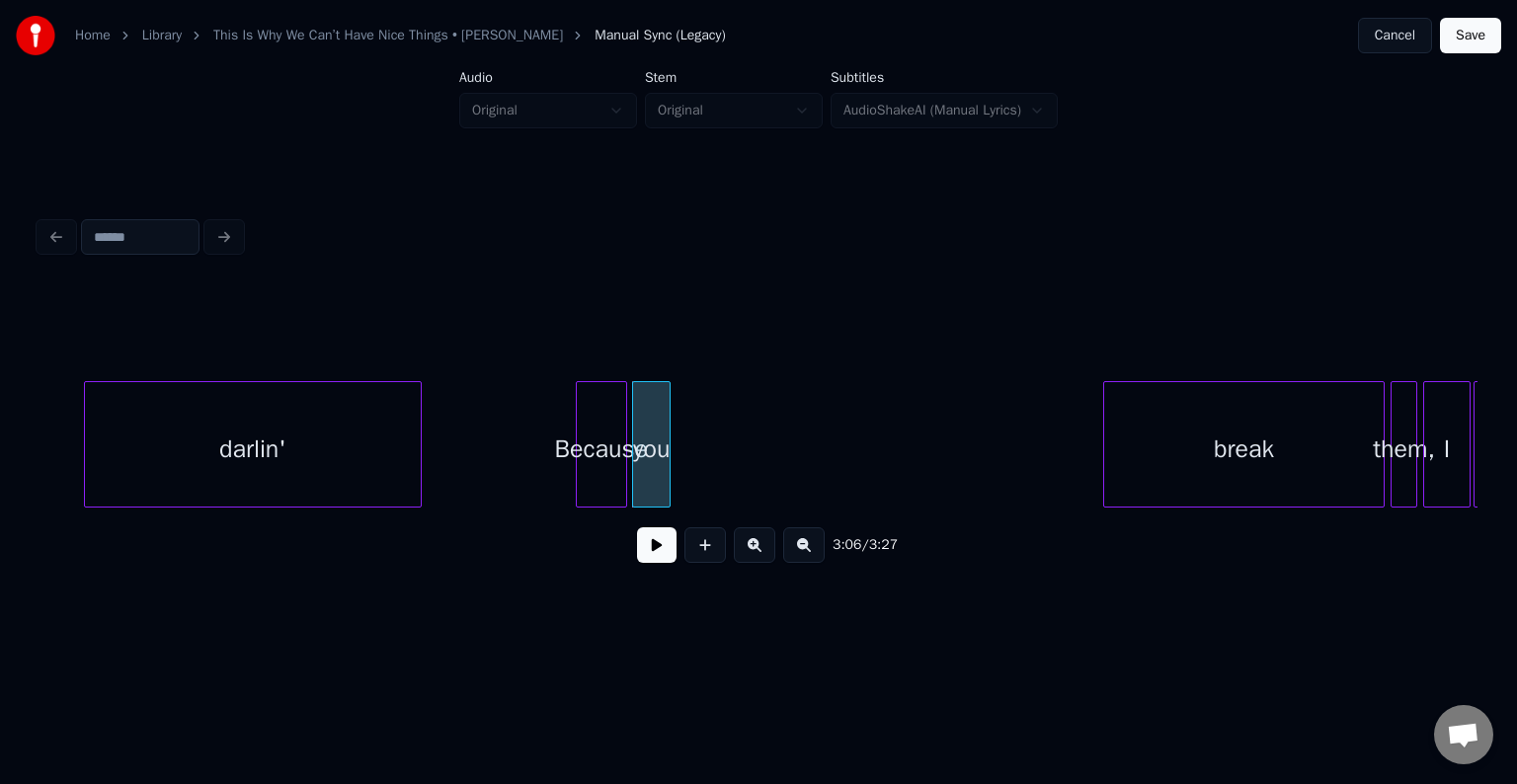 click on "Because" at bounding box center [601, 449] 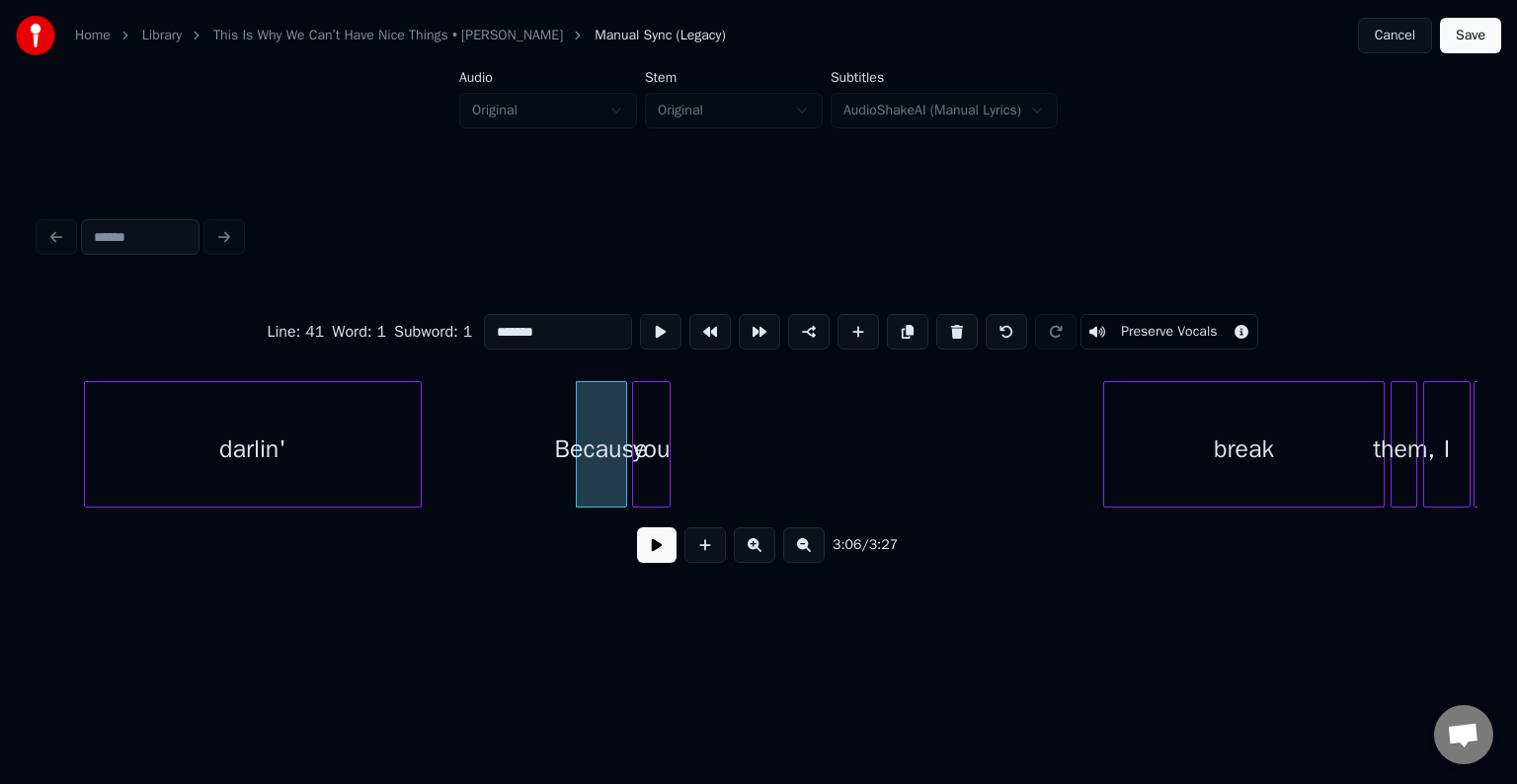 click at bounding box center [657, 545] 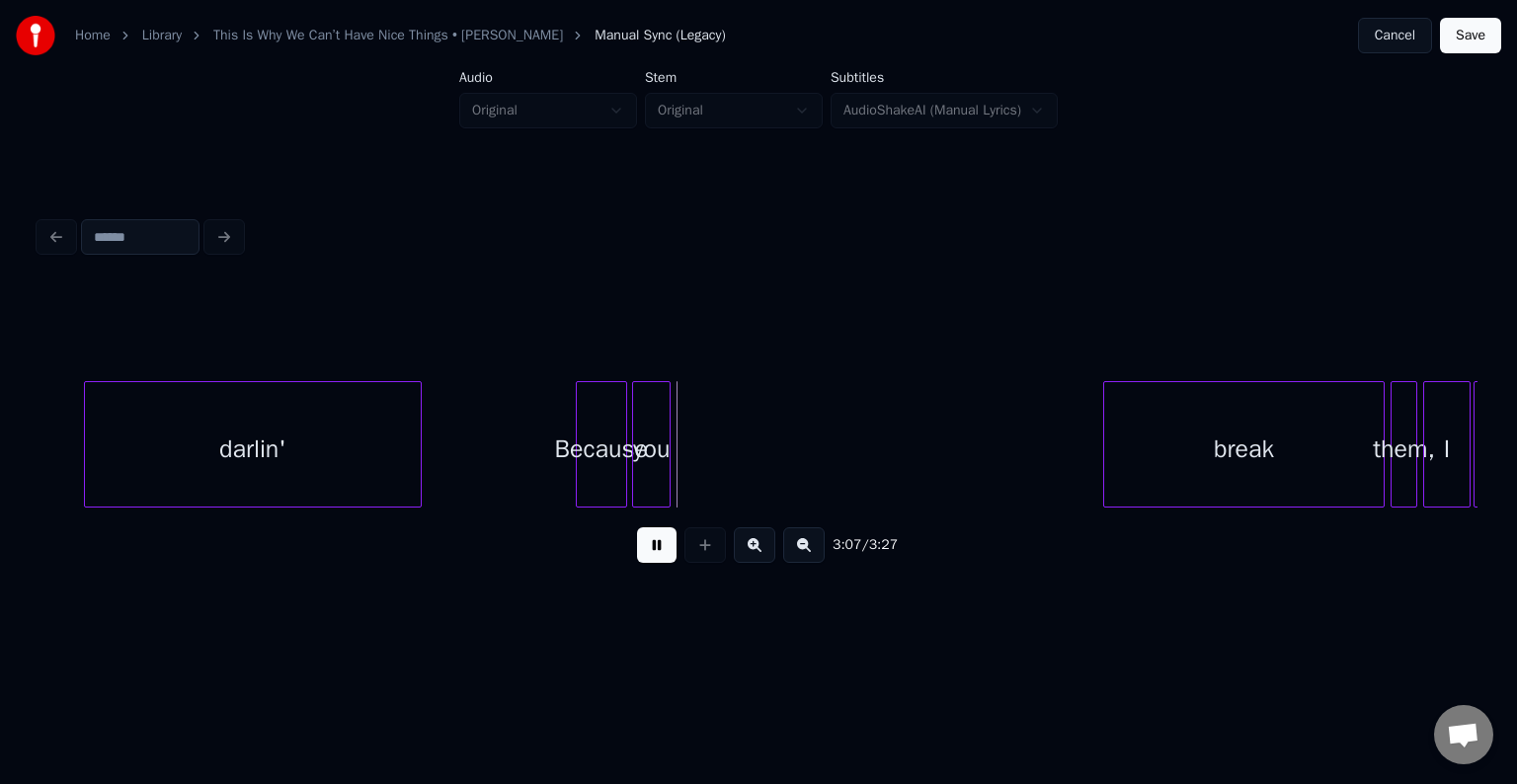click at bounding box center (657, 545) 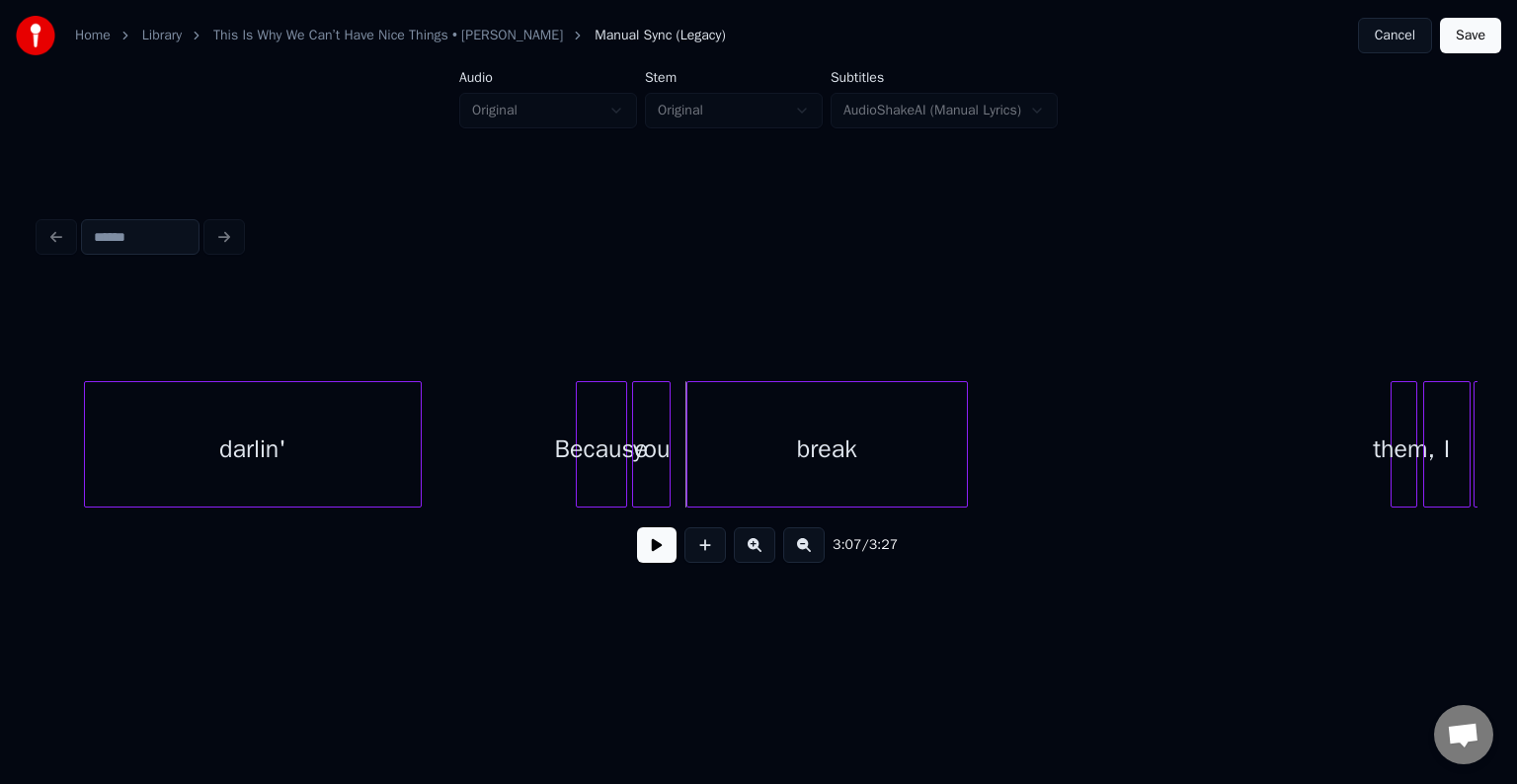click on "break" at bounding box center (827, 449) 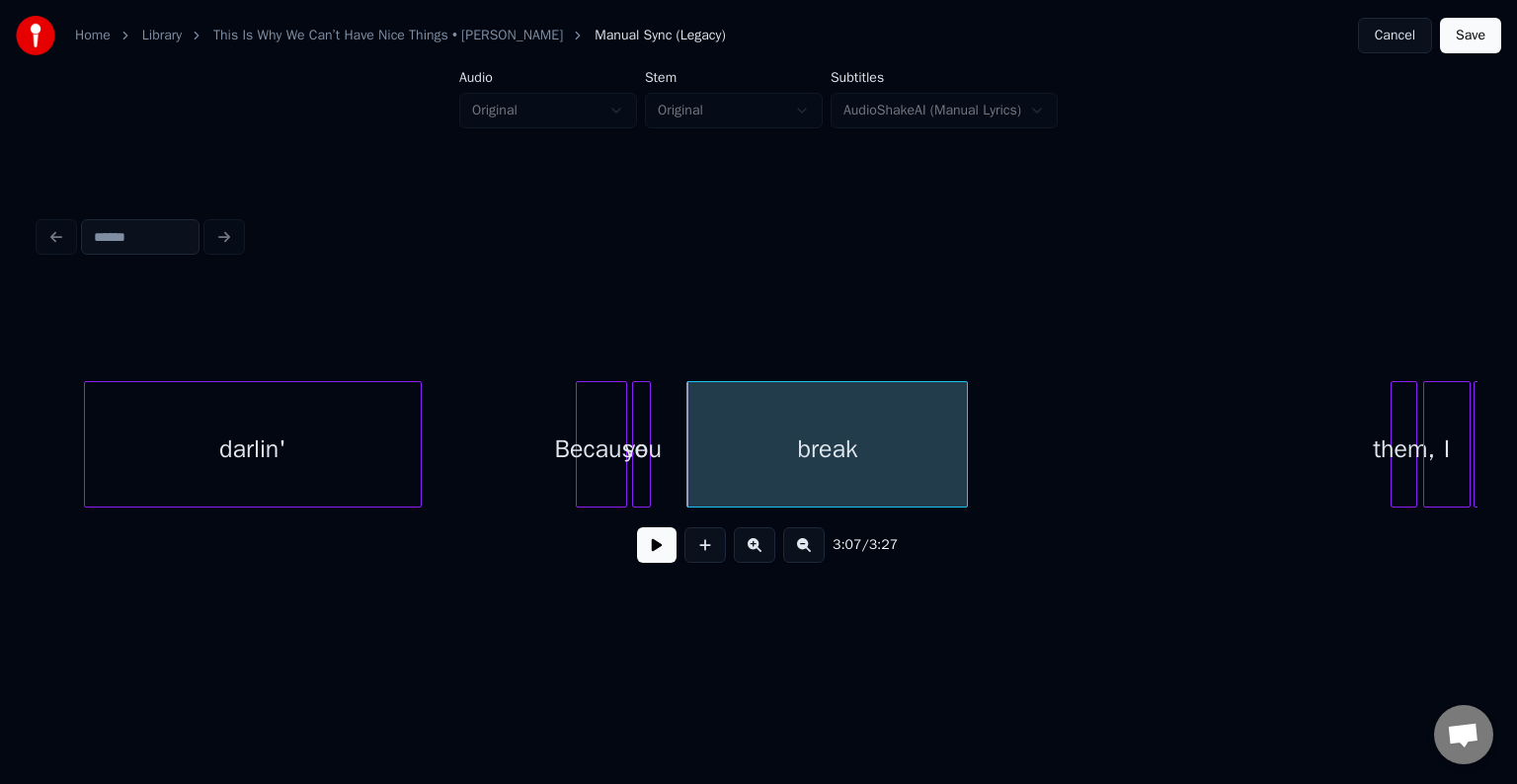 click at bounding box center (647, 444) 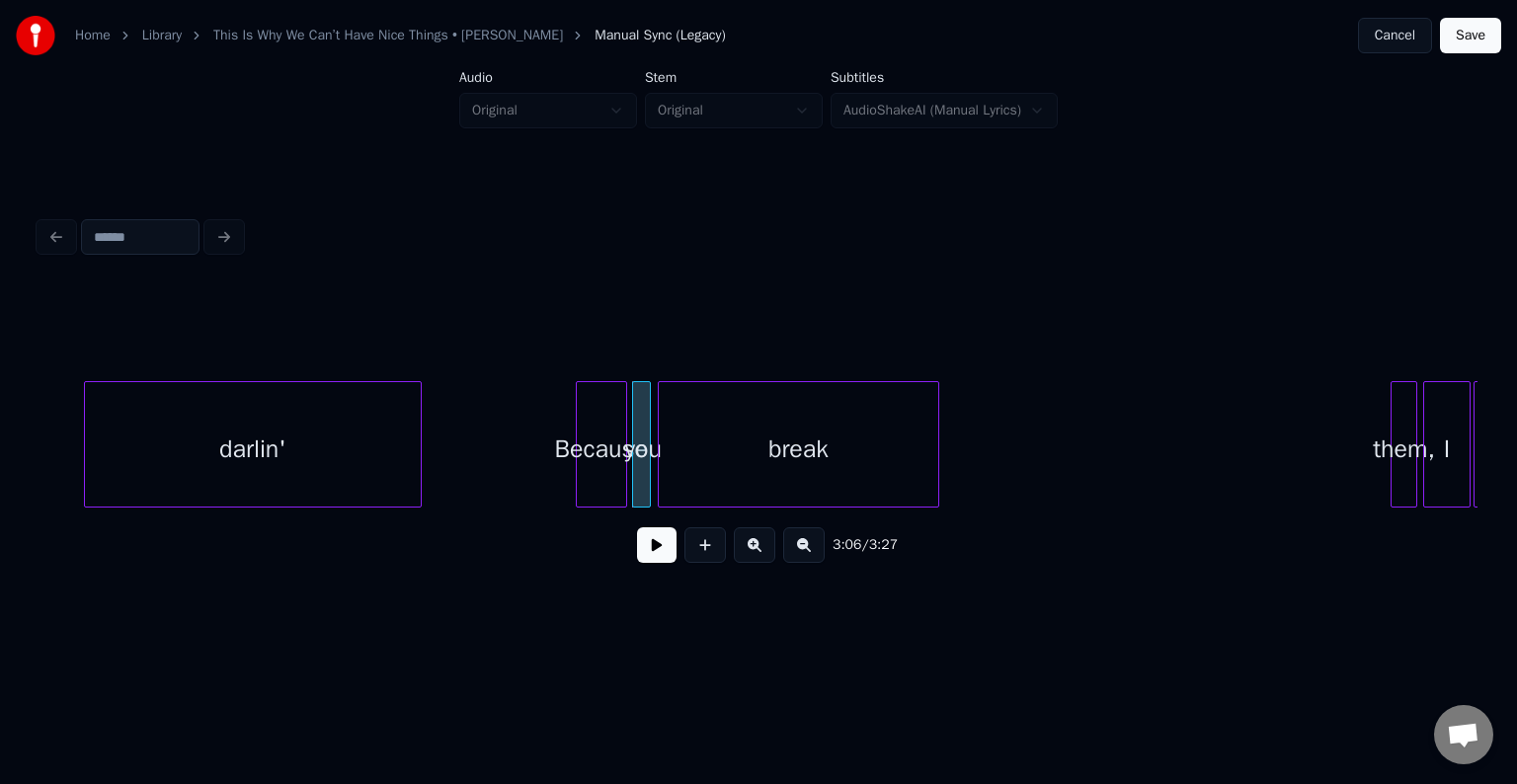 click on "break" at bounding box center [798, 449] 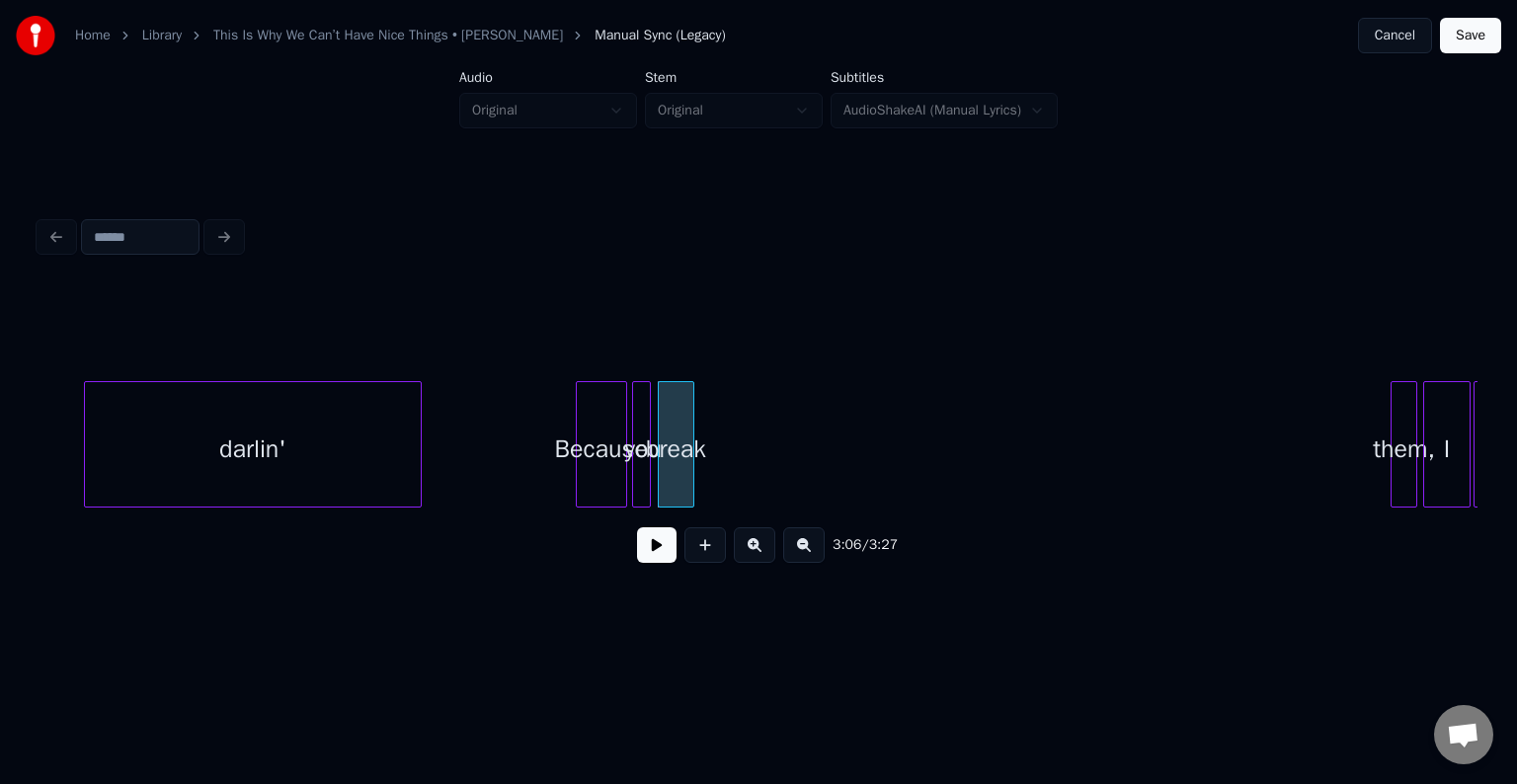 click on "darlin' Because you break them, I had" at bounding box center [758, 444] 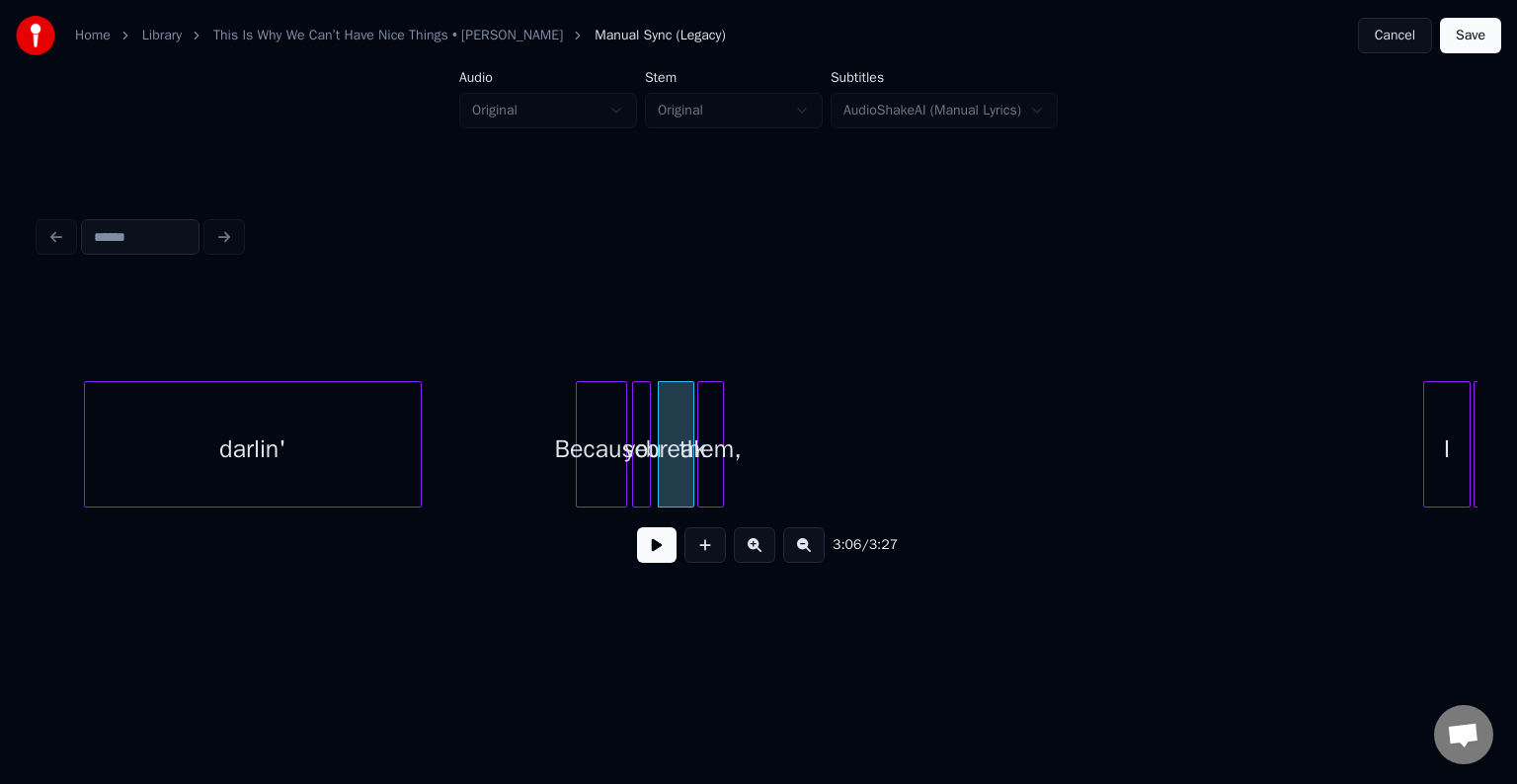 click on "them," at bounding box center [710, 449] 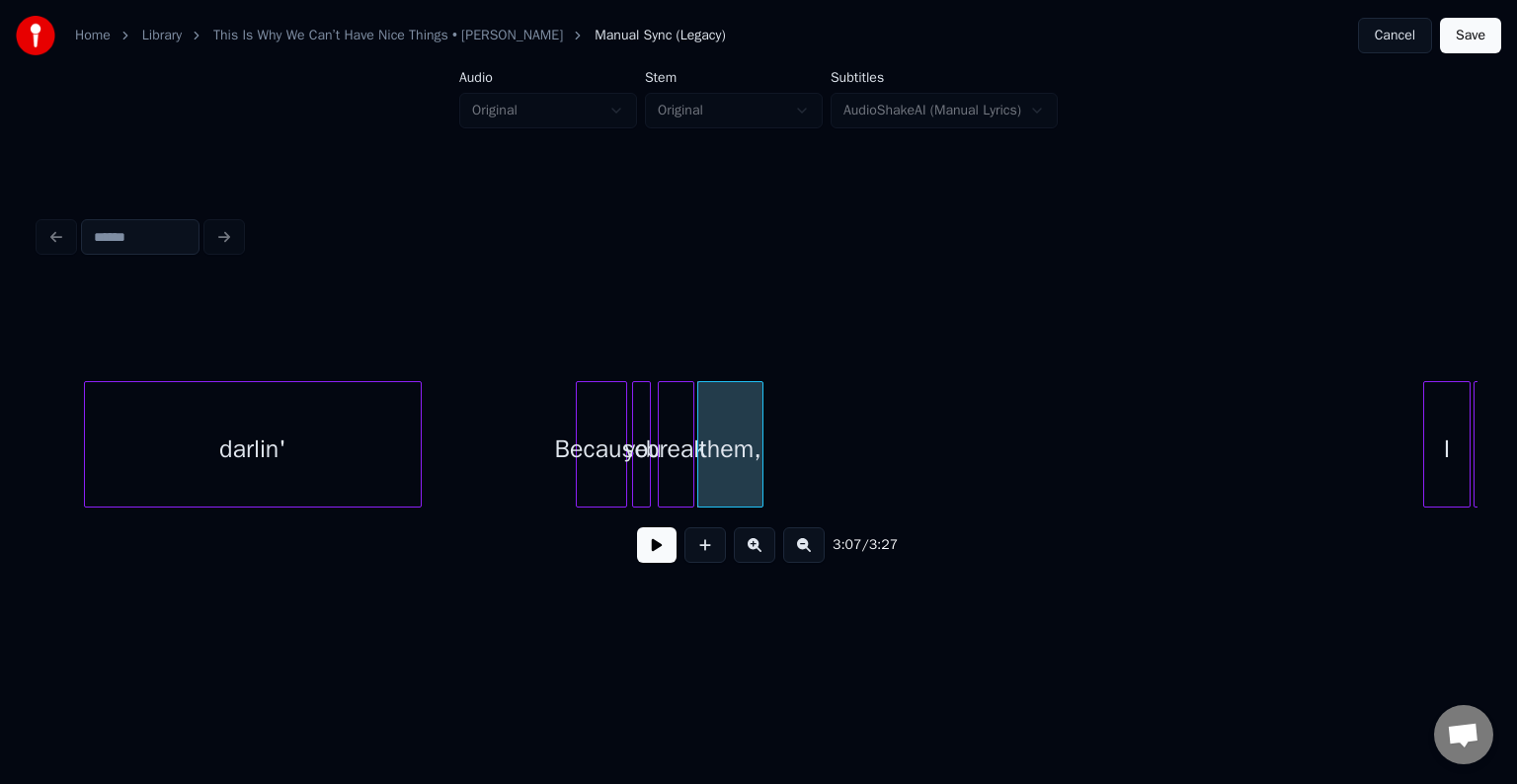 click at bounding box center [759, 444] 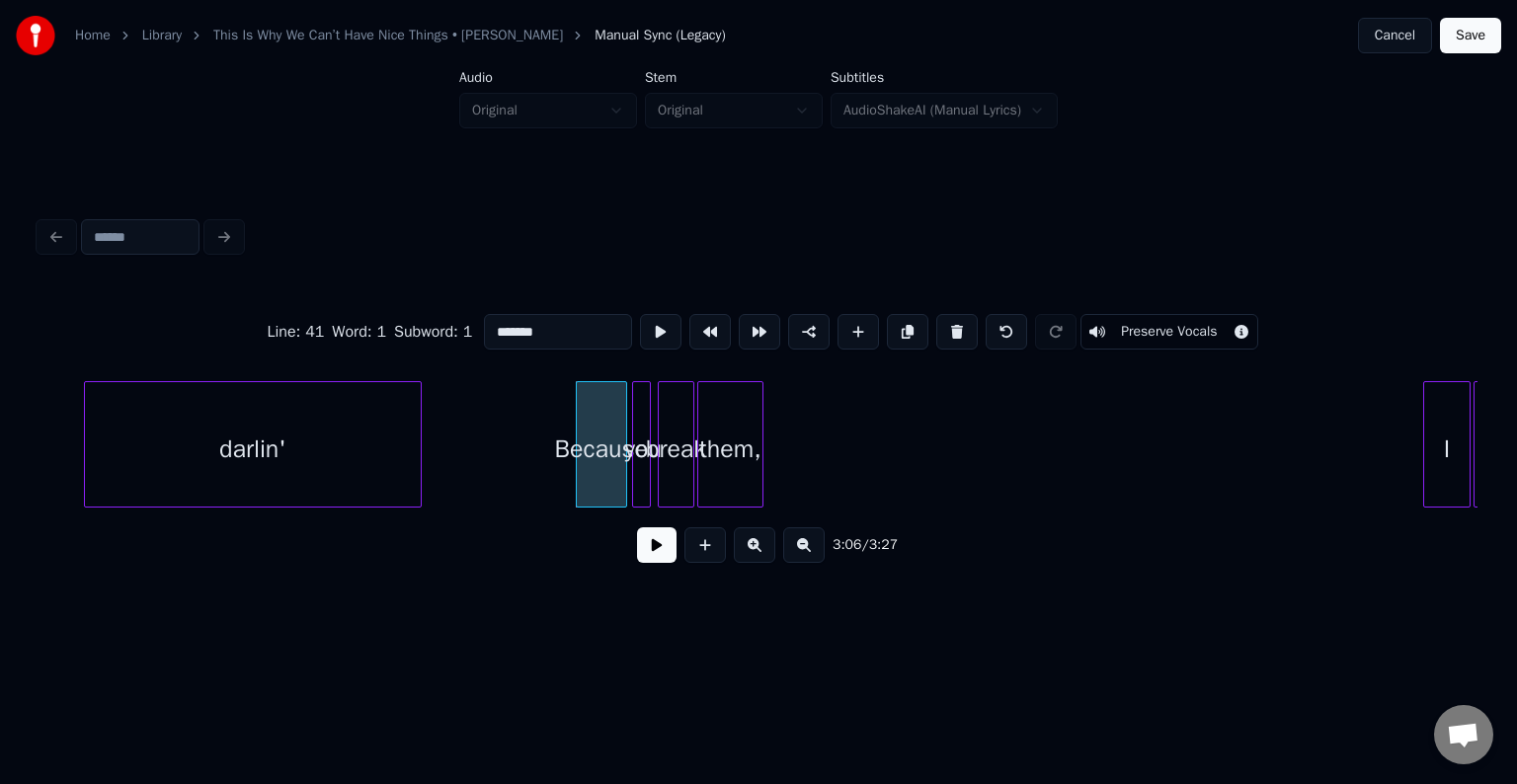 click at bounding box center [657, 545] 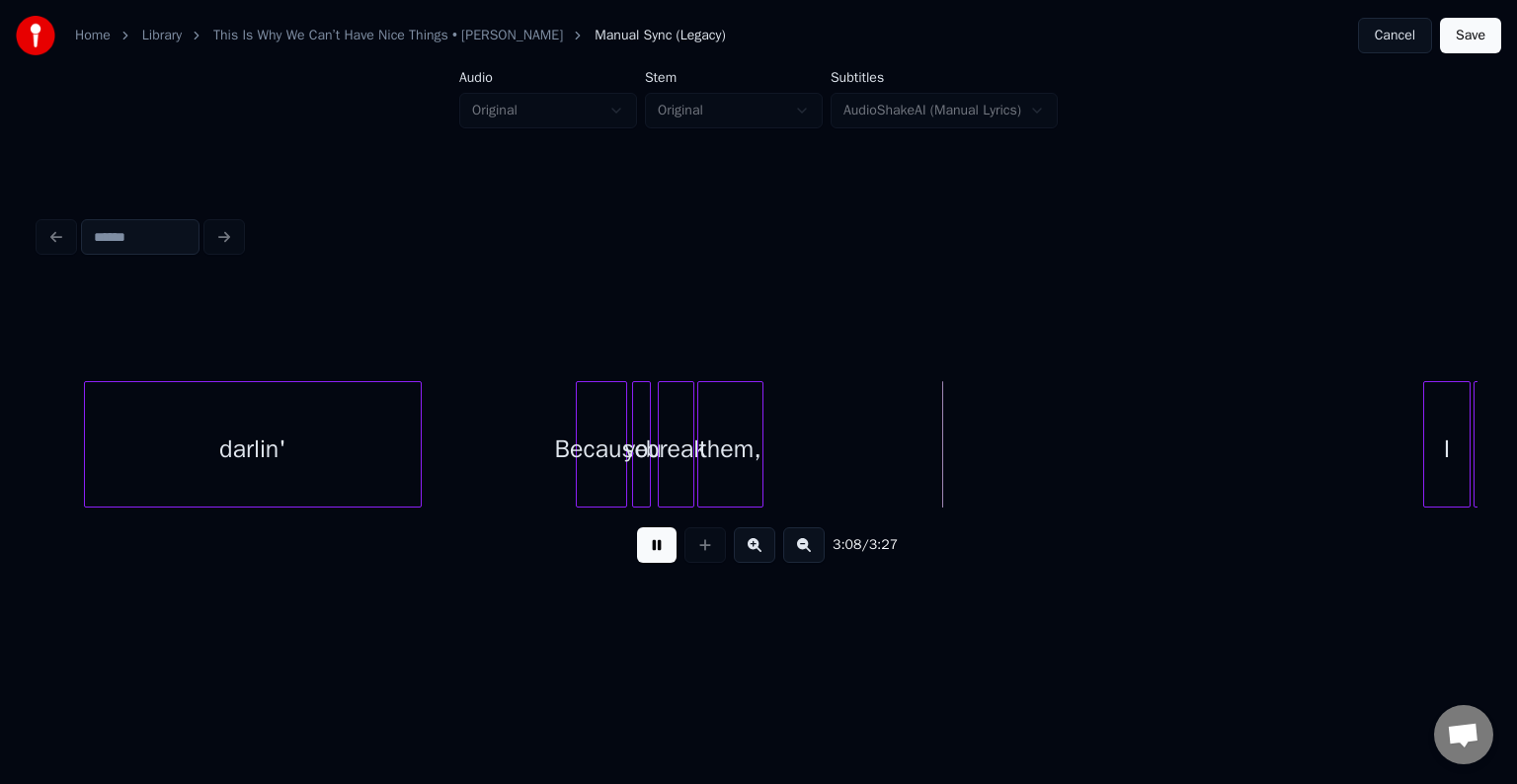 click at bounding box center (657, 545) 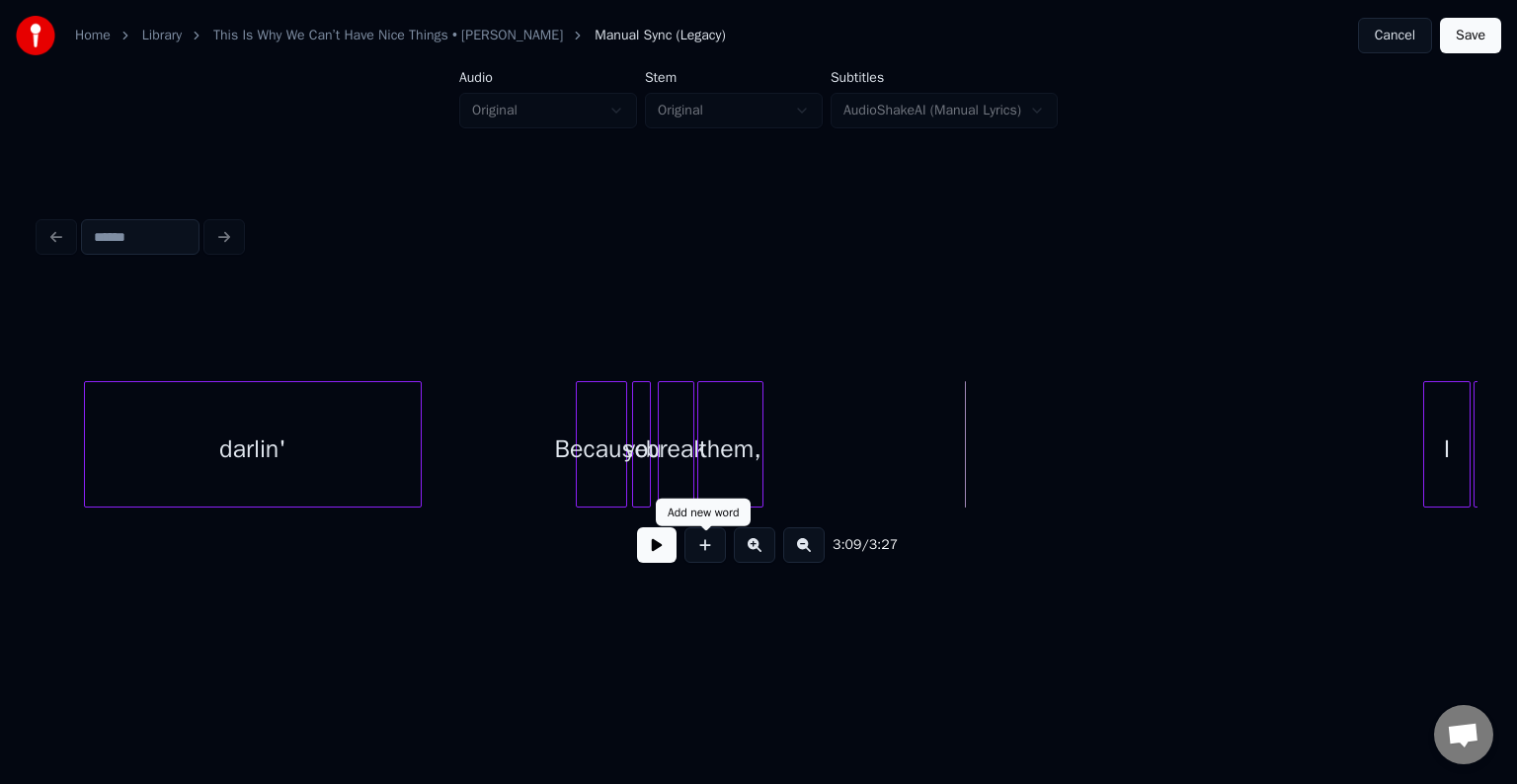 click on "darlin' Because you break them, I had" at bounding box center (-11694, 444) 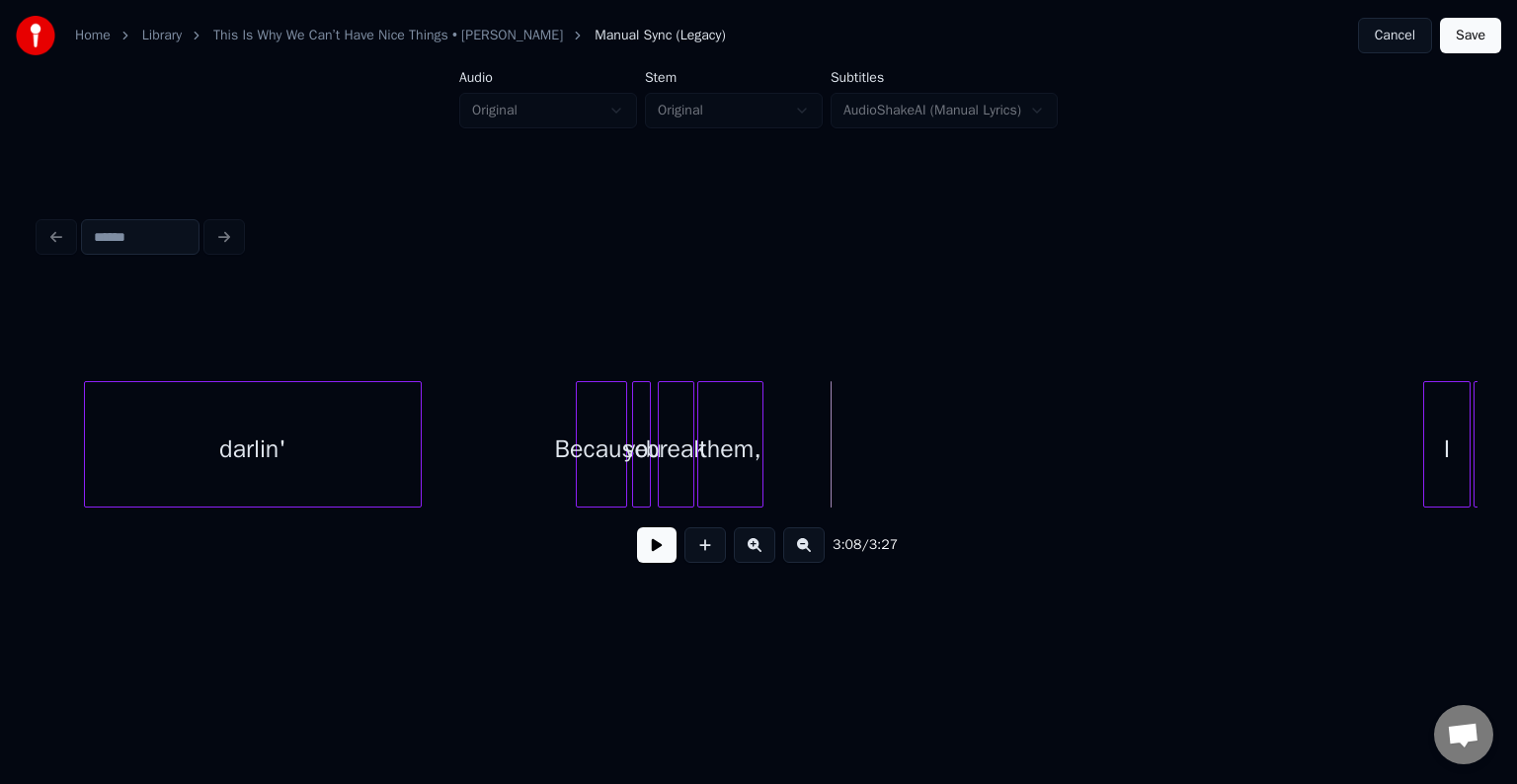 click on "them," at bounding box center [730, 449] 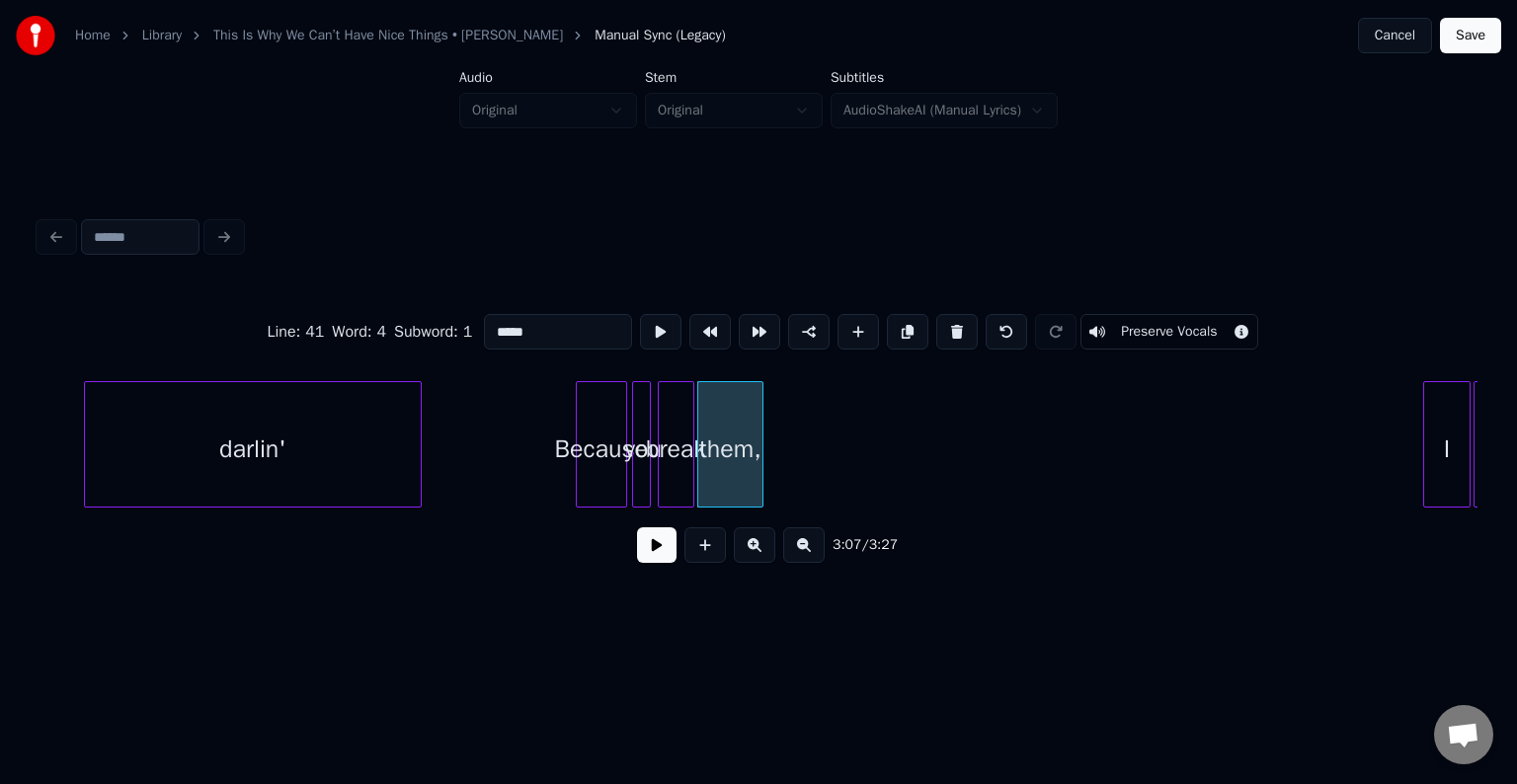 click at bounding box center (657, 545) 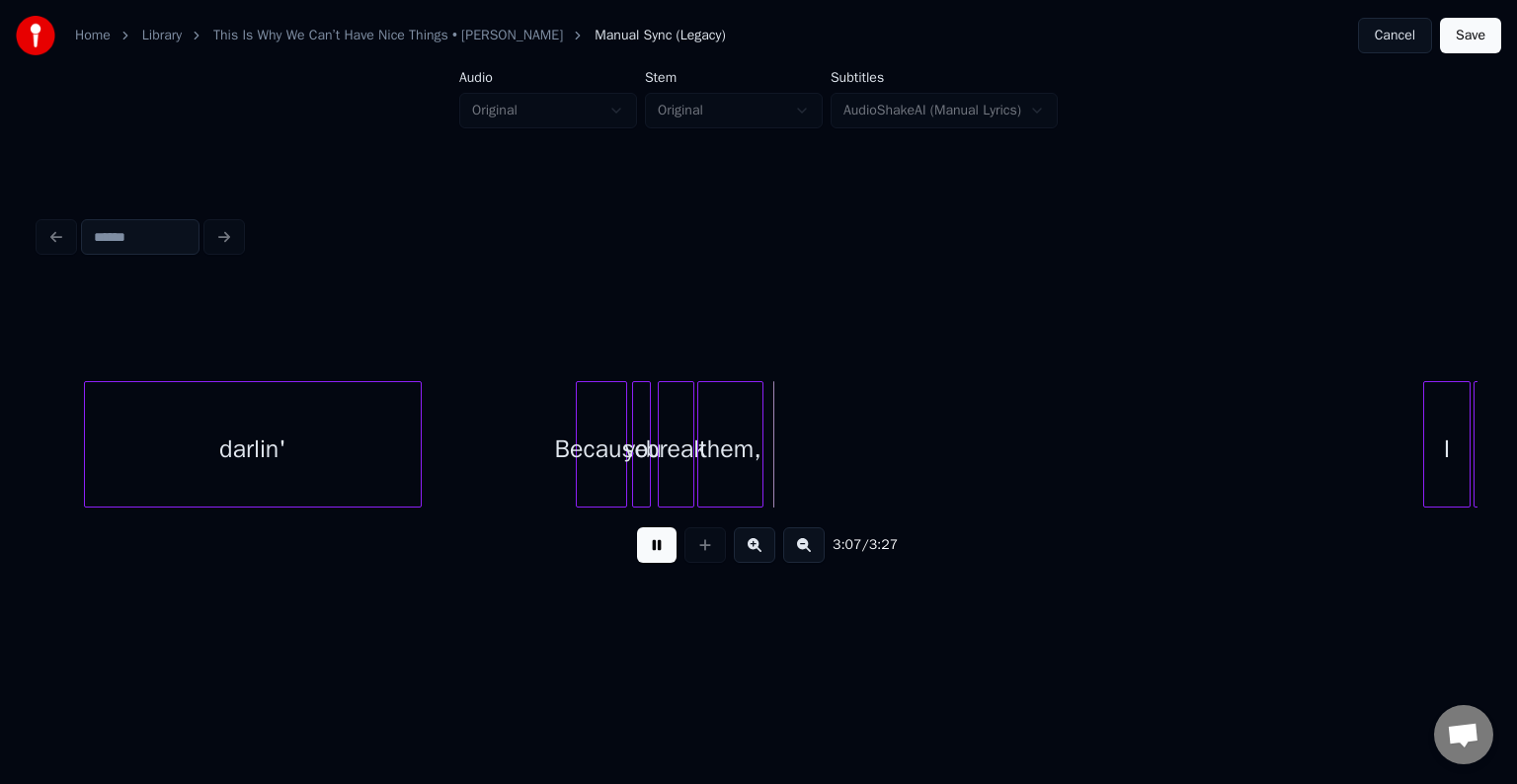 drag, startPoint x: 667, startPoint y: 564, endPoint x: 1322, endPoint y: 315, distance: 700.73247 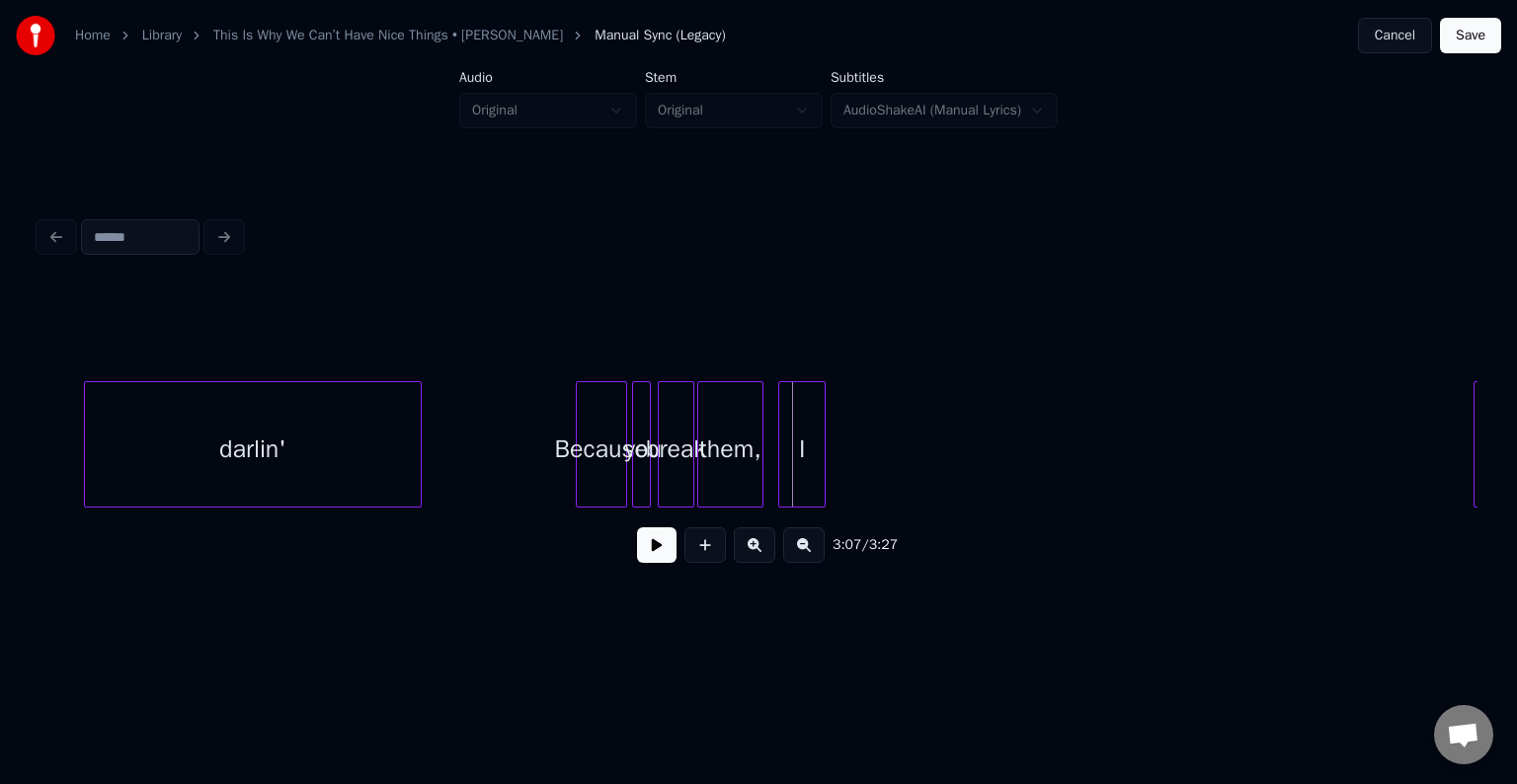 click on "I" at bounding box center (802, 449) 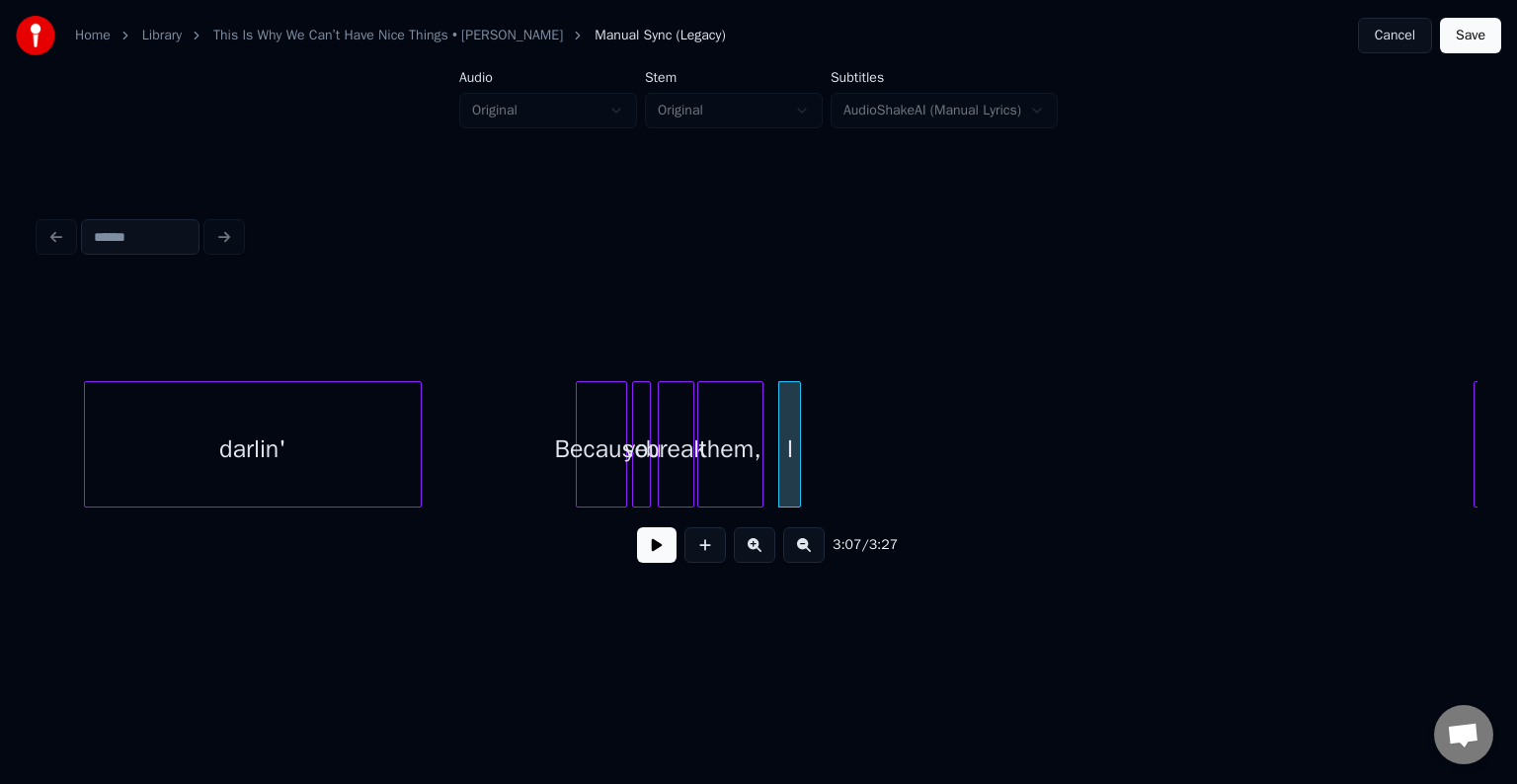 click at bounding box center (797, 444) 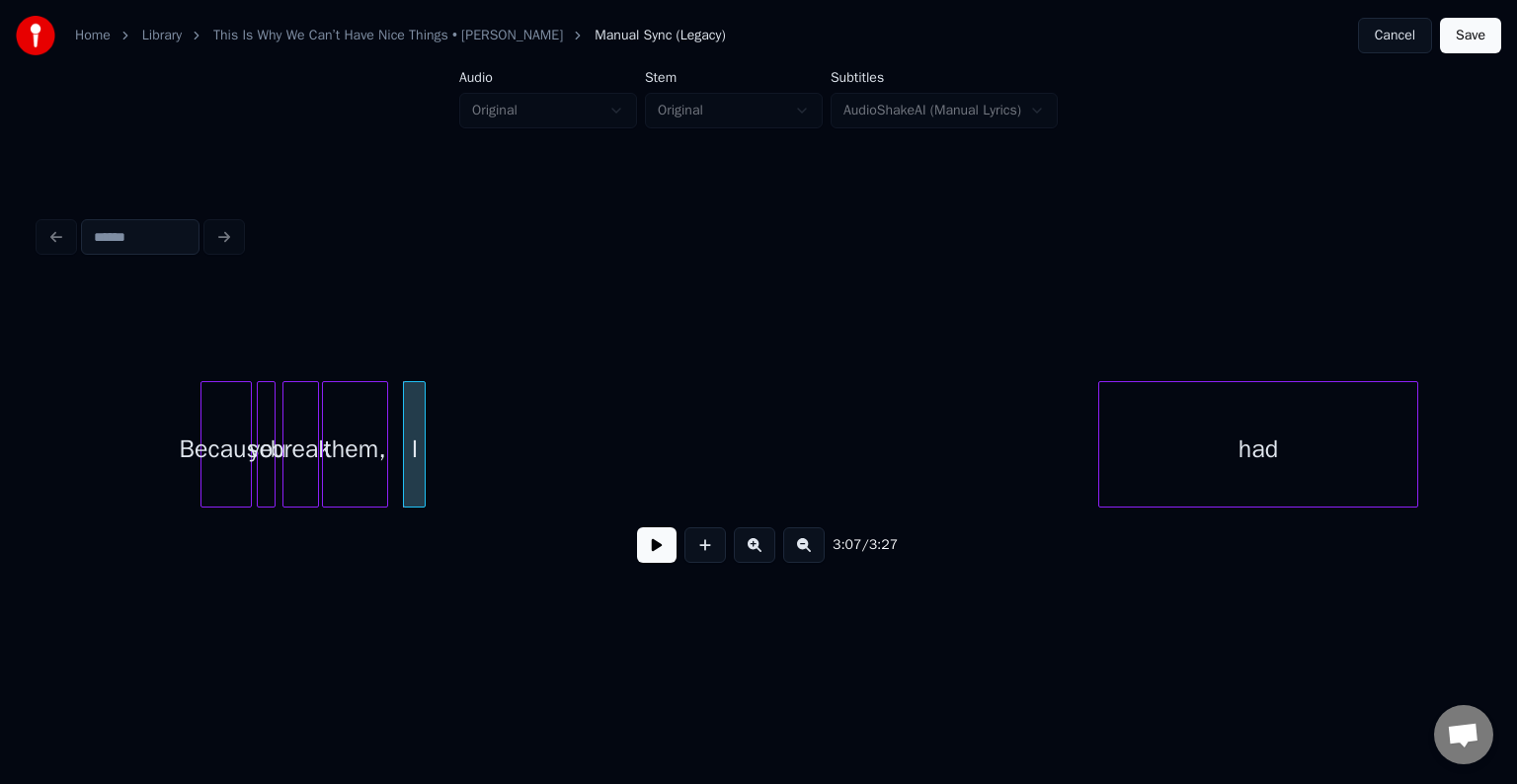scroll, scrollTop: 0, scrollLeft: 27475, axis: horizontal 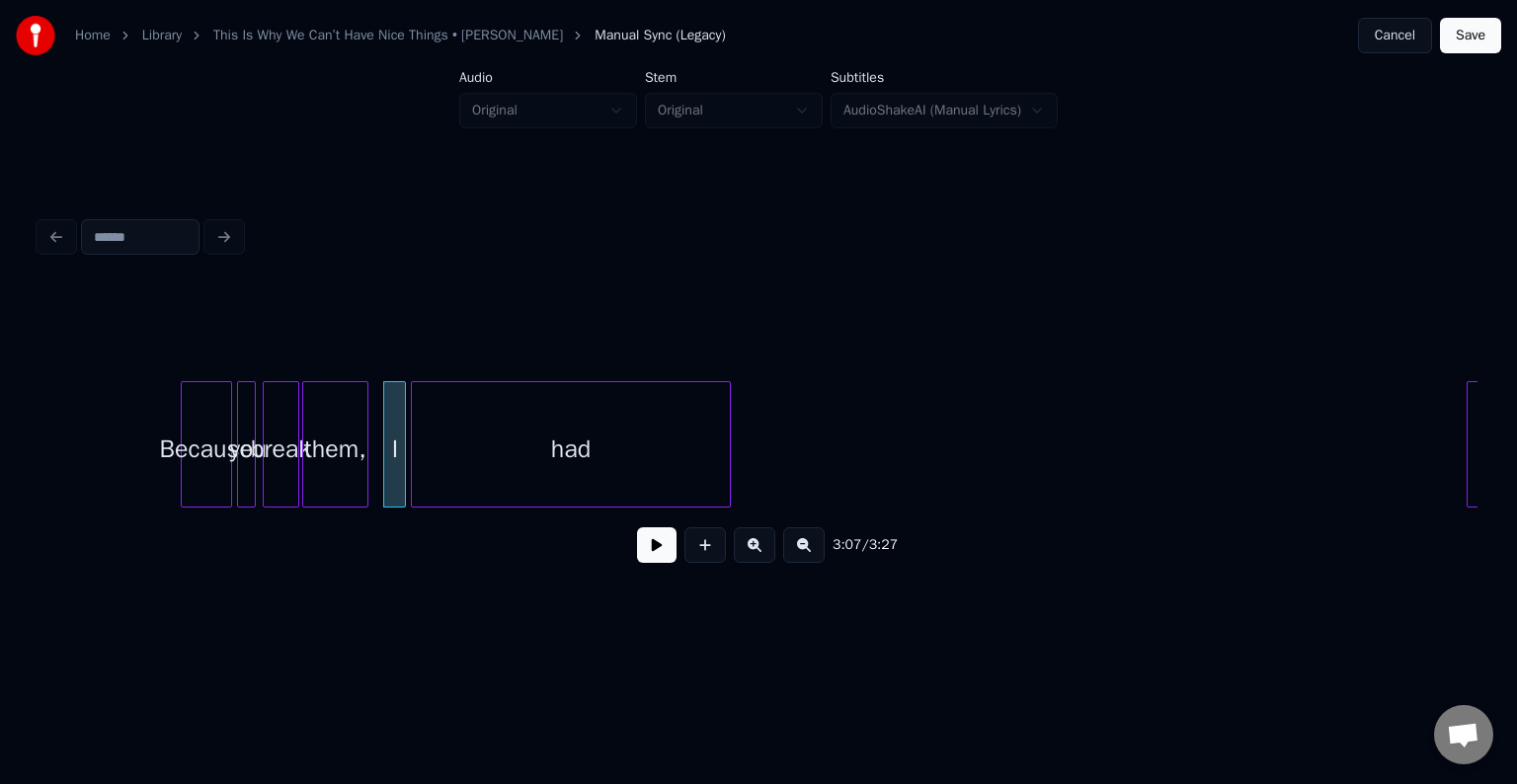 click on "had" at bounding box center [571, 449] 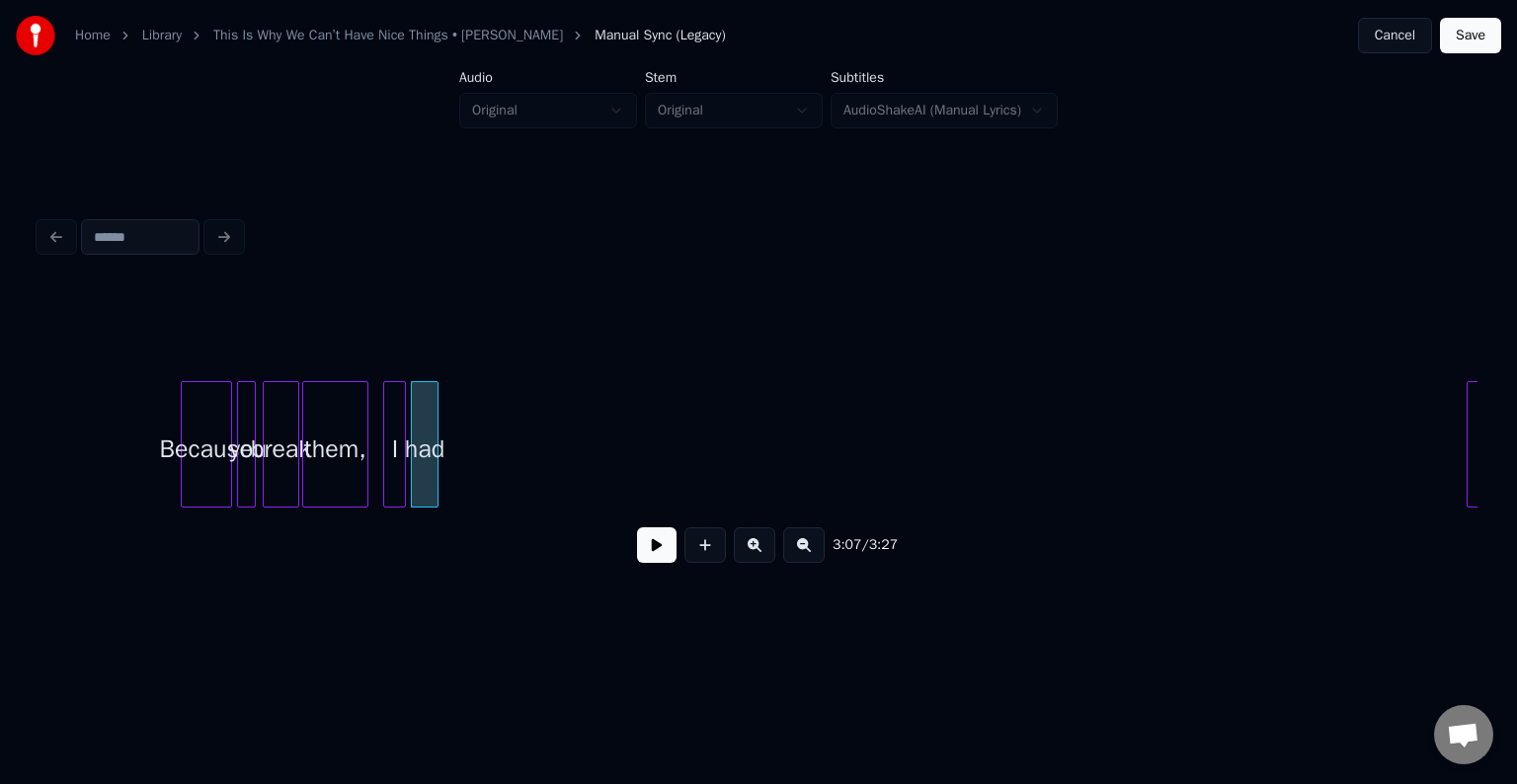 click at bounding box center [435, 444] 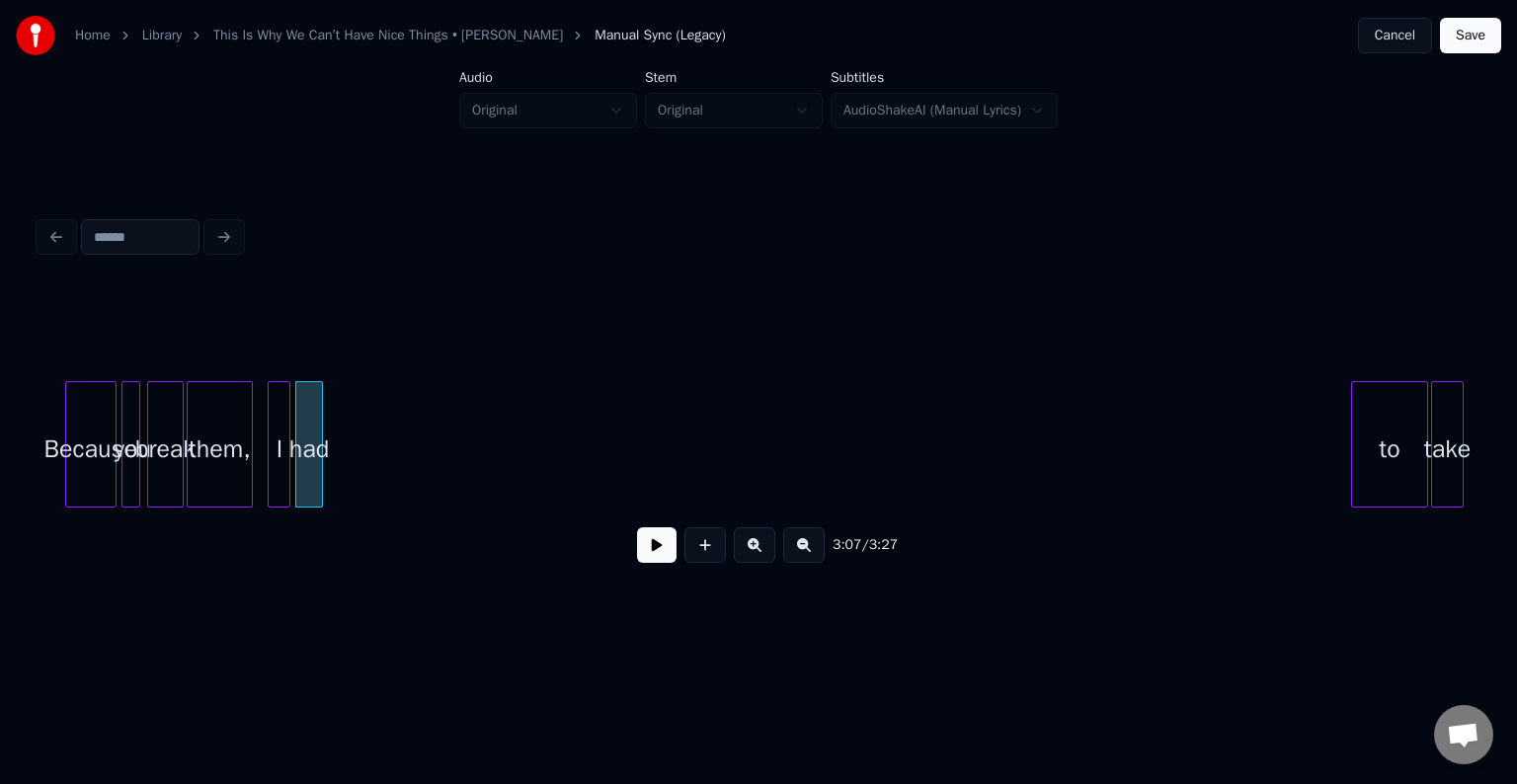 scroll, scrollTop: 0, scrollLeft: 27593, axis: horizontal 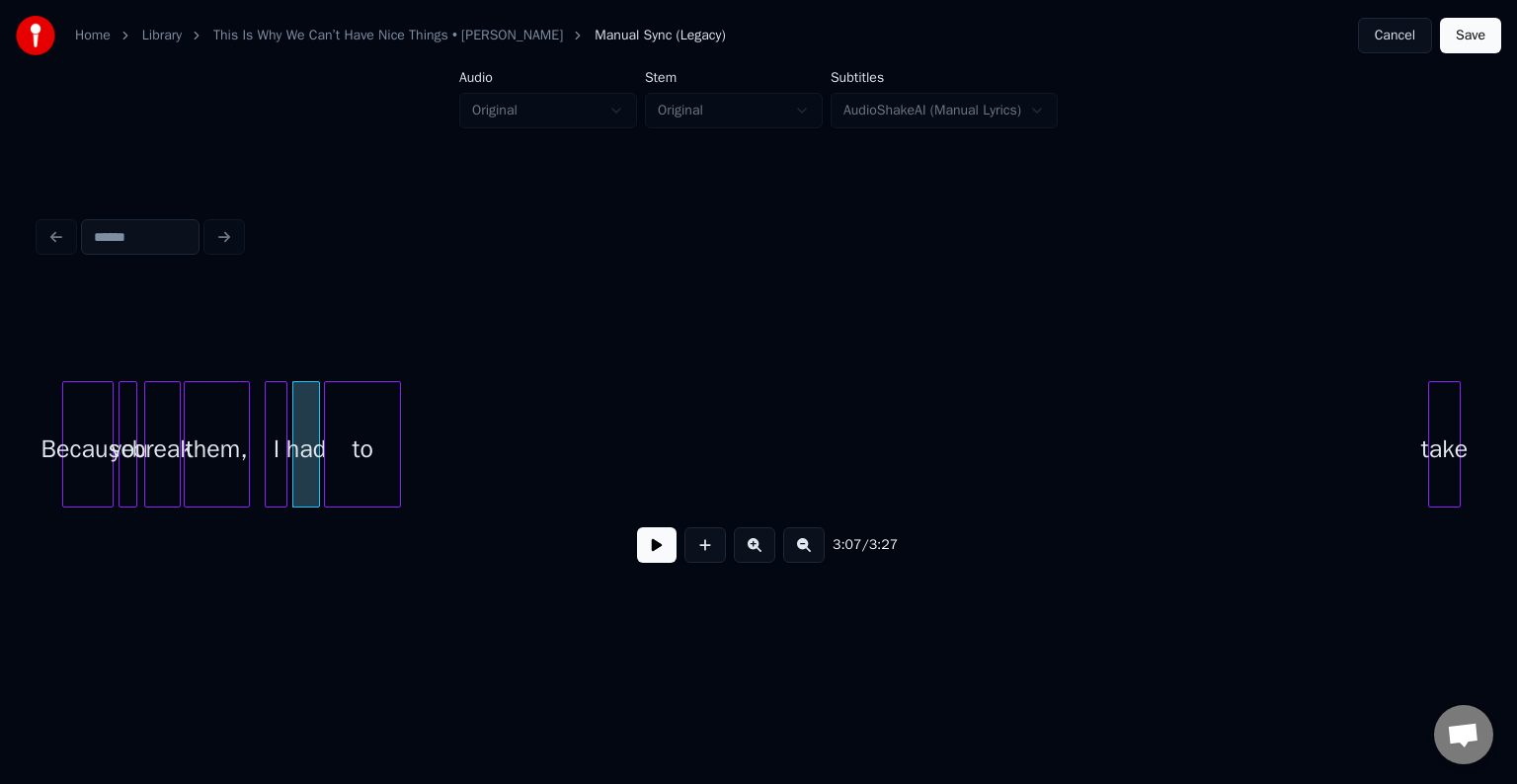 click on "to" at bounding box center (362, 449) 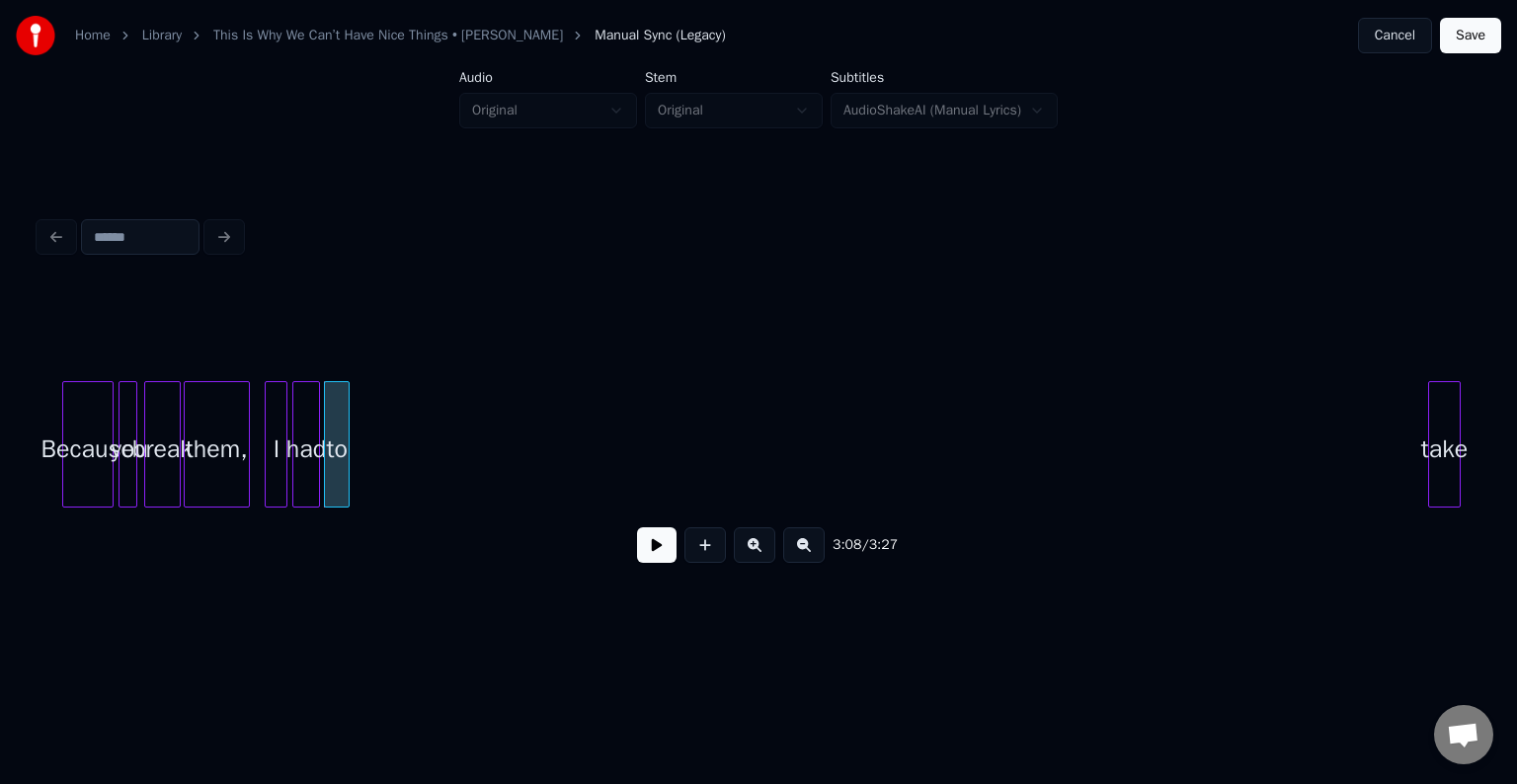 click at bounding box center (346, 444) 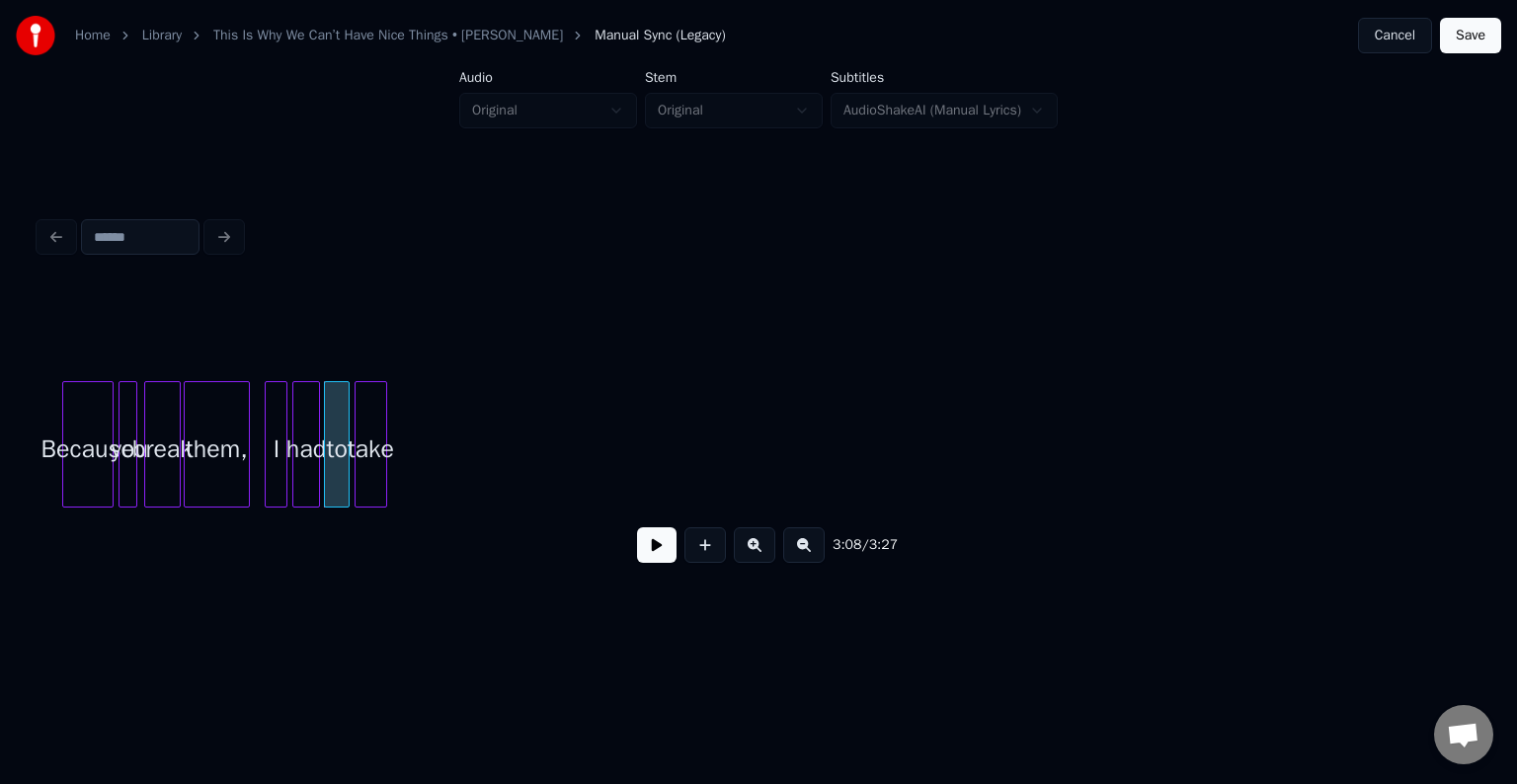 click on "take" at bounding box center [370, 449] 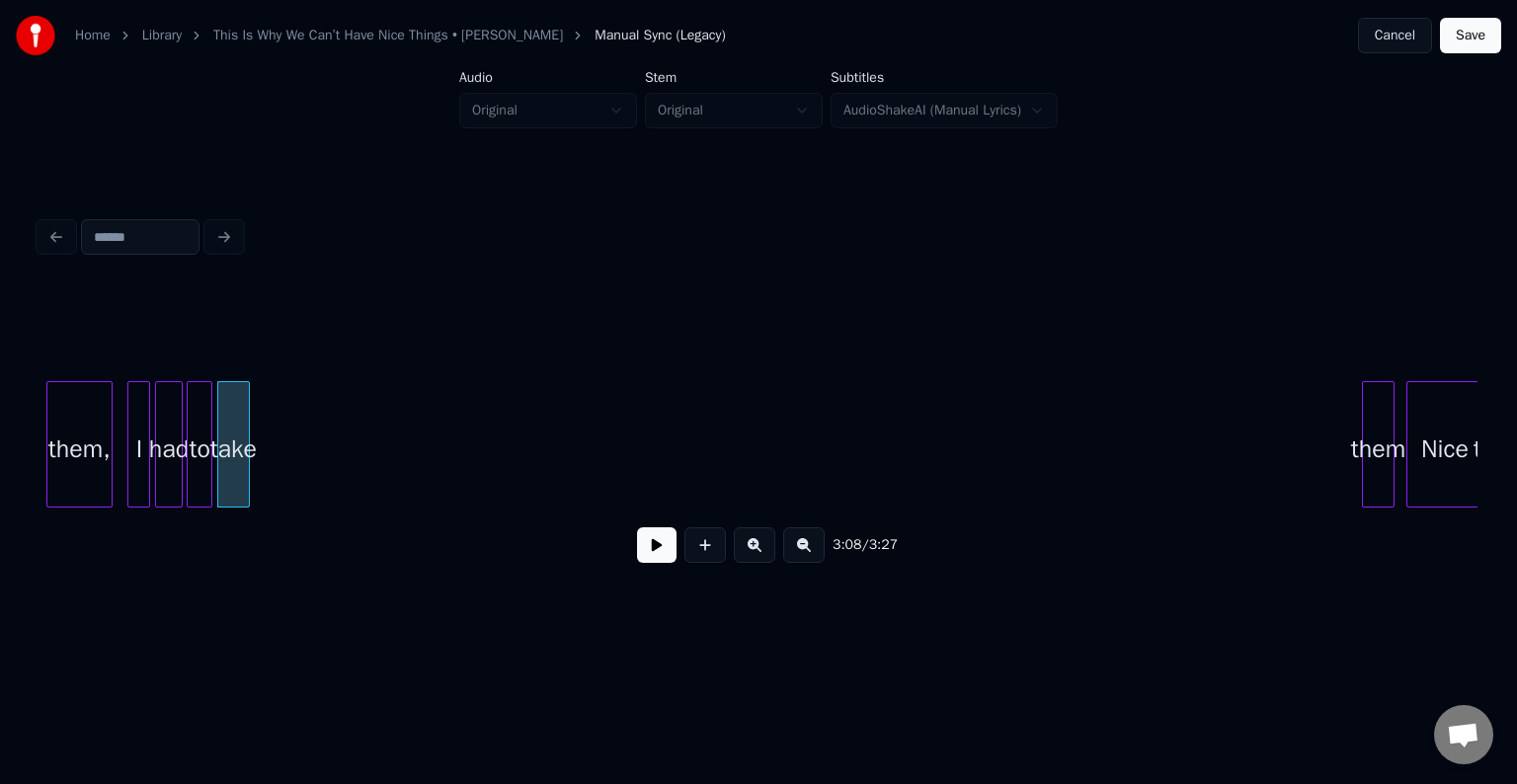 scroll, scrollTop: 0, scrollLeft: 27791, axis: horizontal 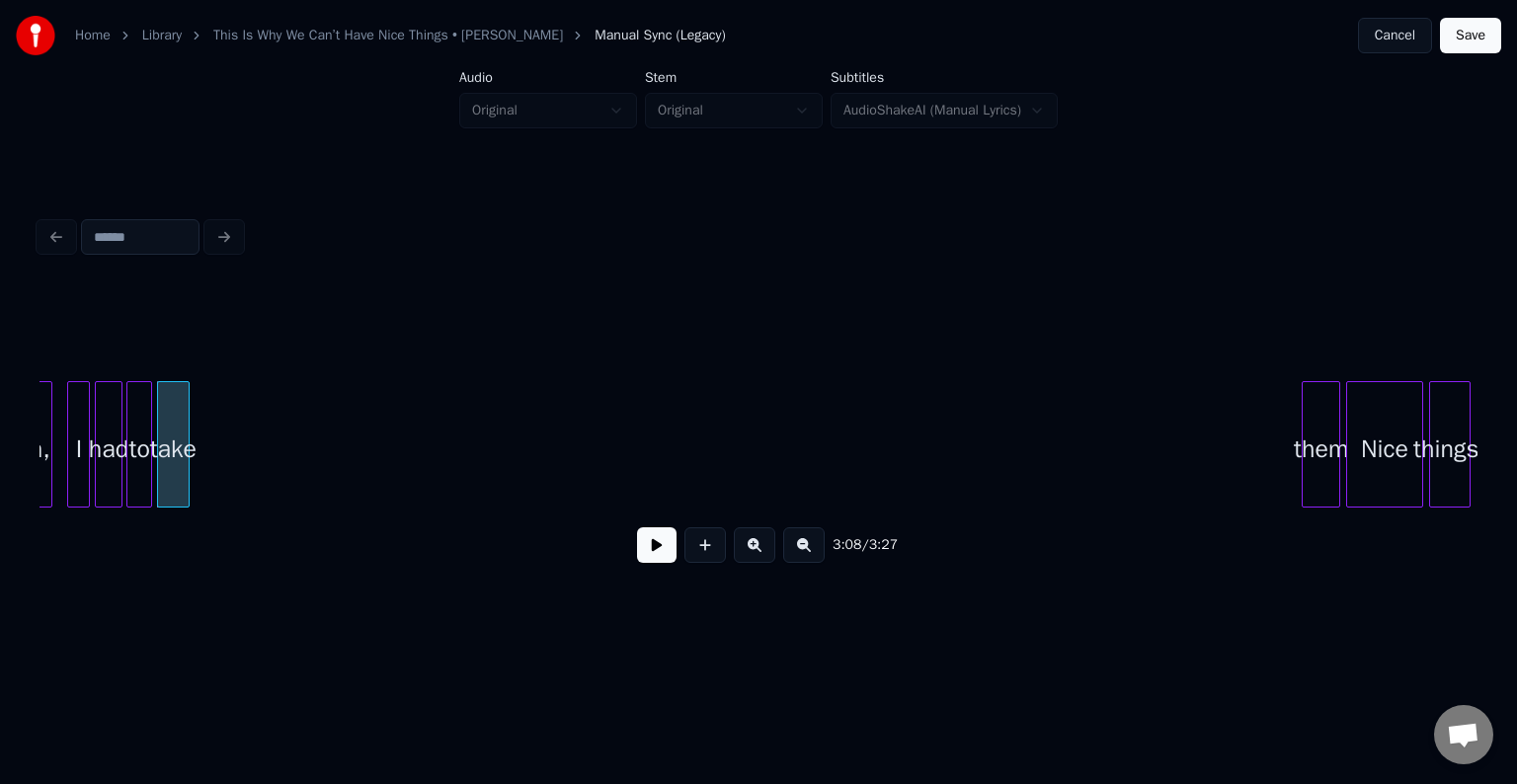 click on "them, I had to take them Nice things," at bounding box center [-12405, 444] 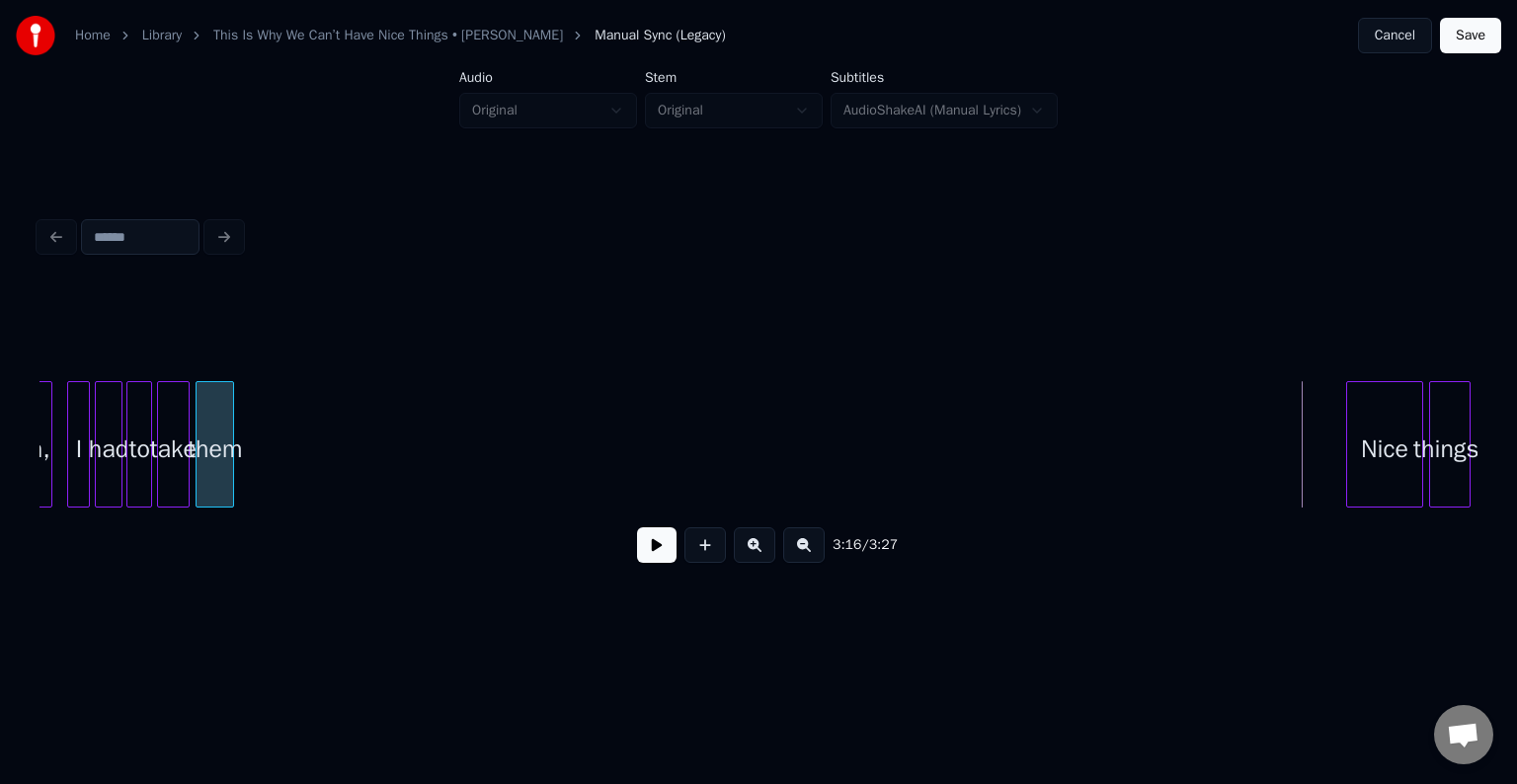click on "them" at bounding box center [214, 449] 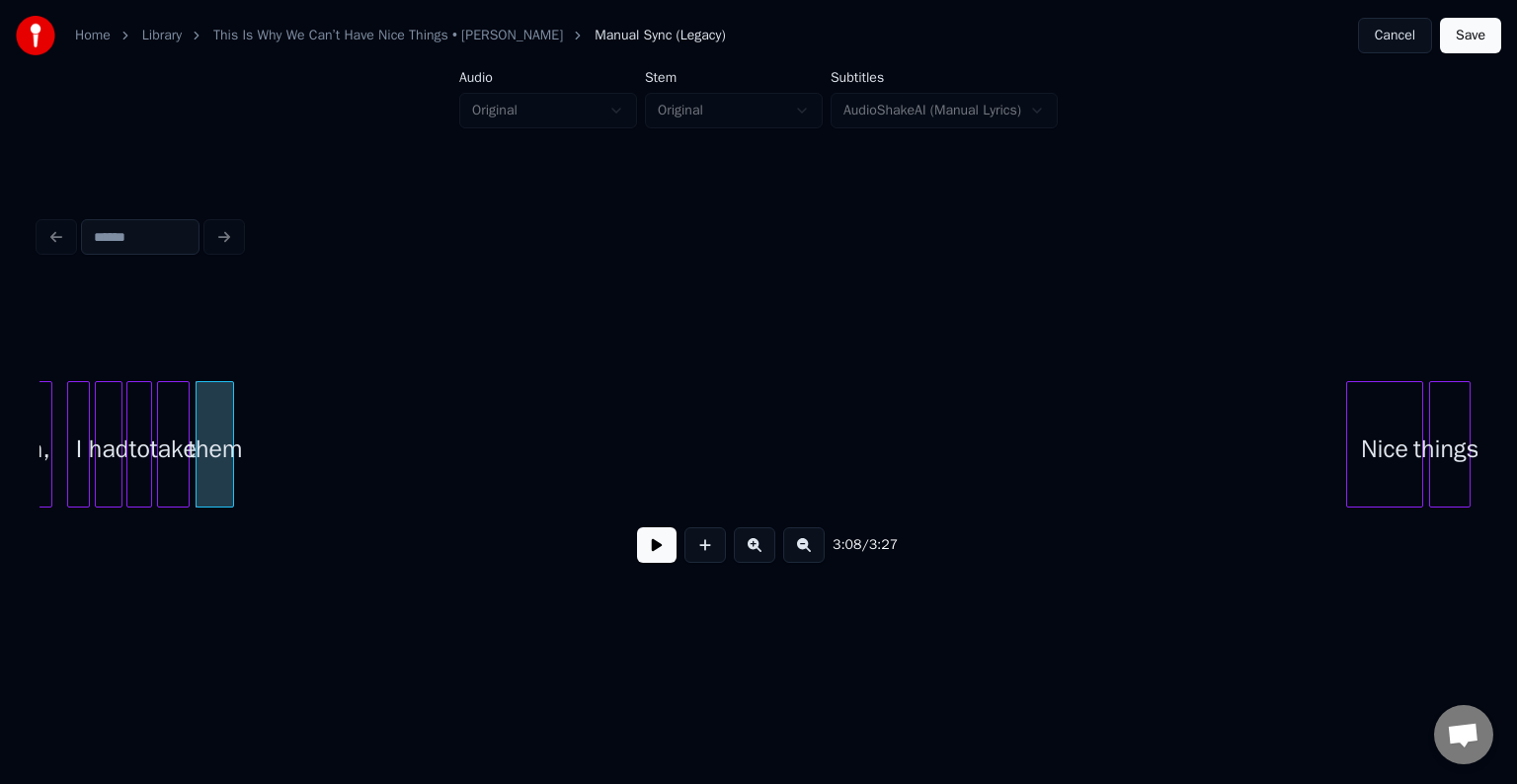 click at bounding box center [86, 444] 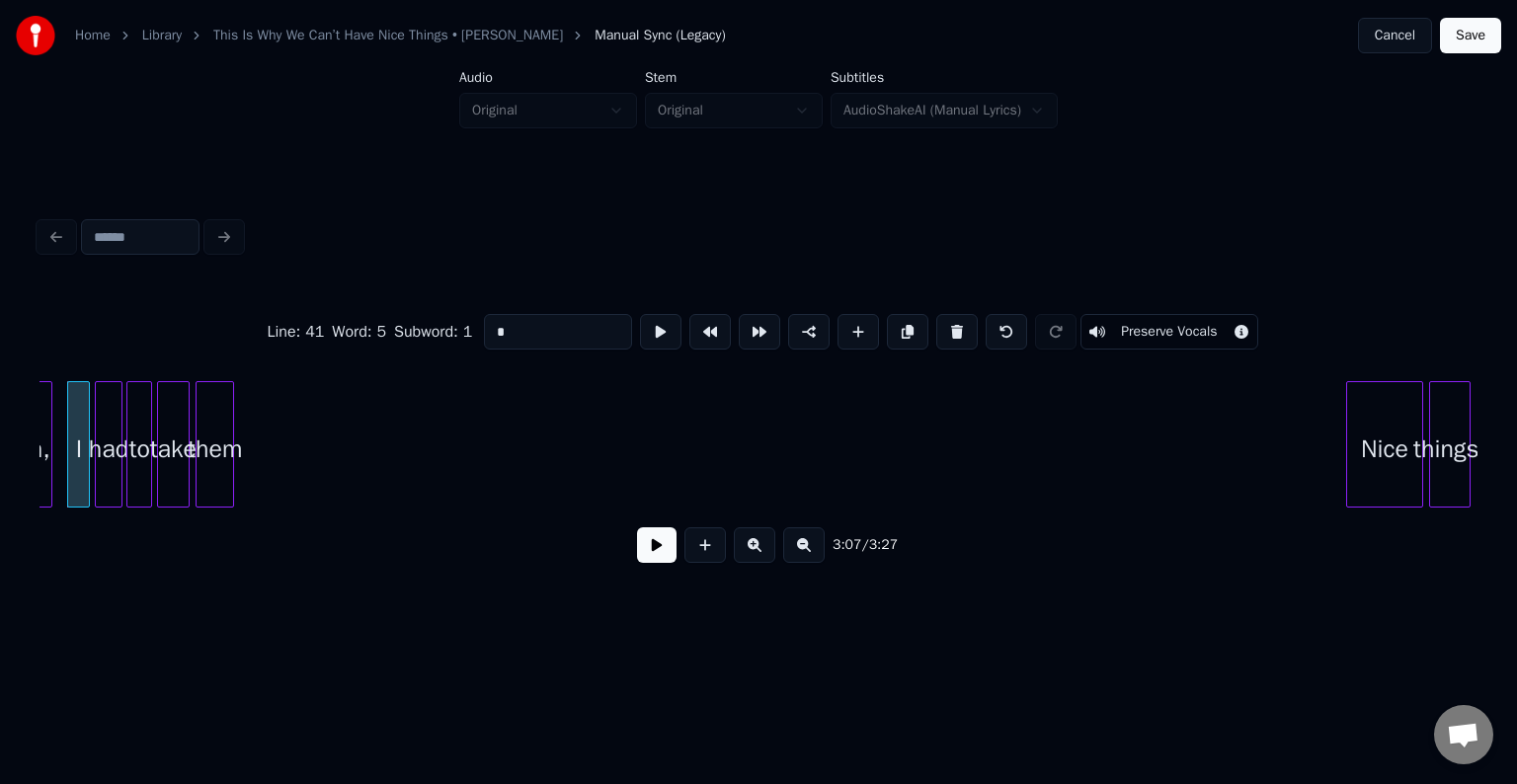click at bounding box center [657, 545] 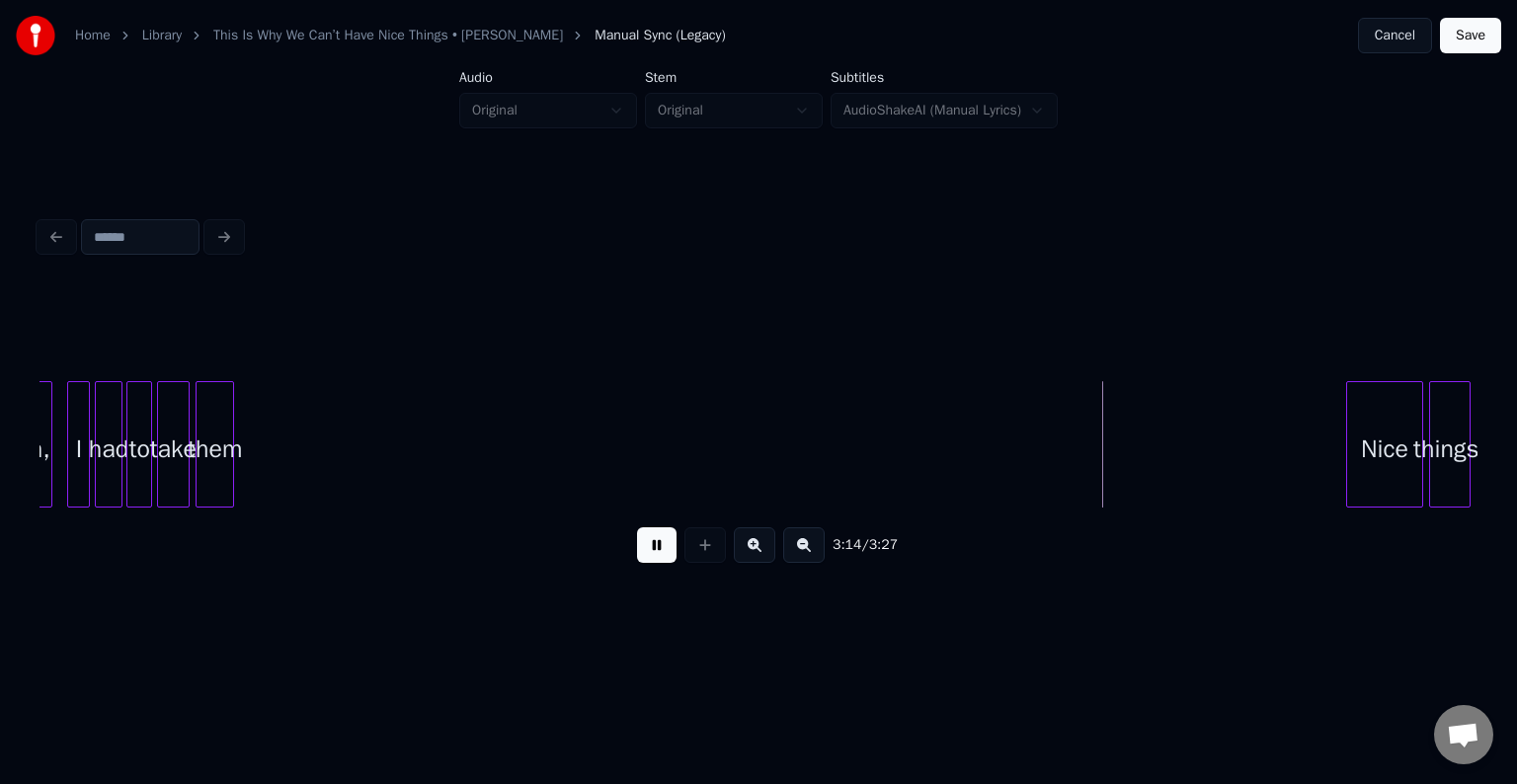 click at bounding box center [657, 545] 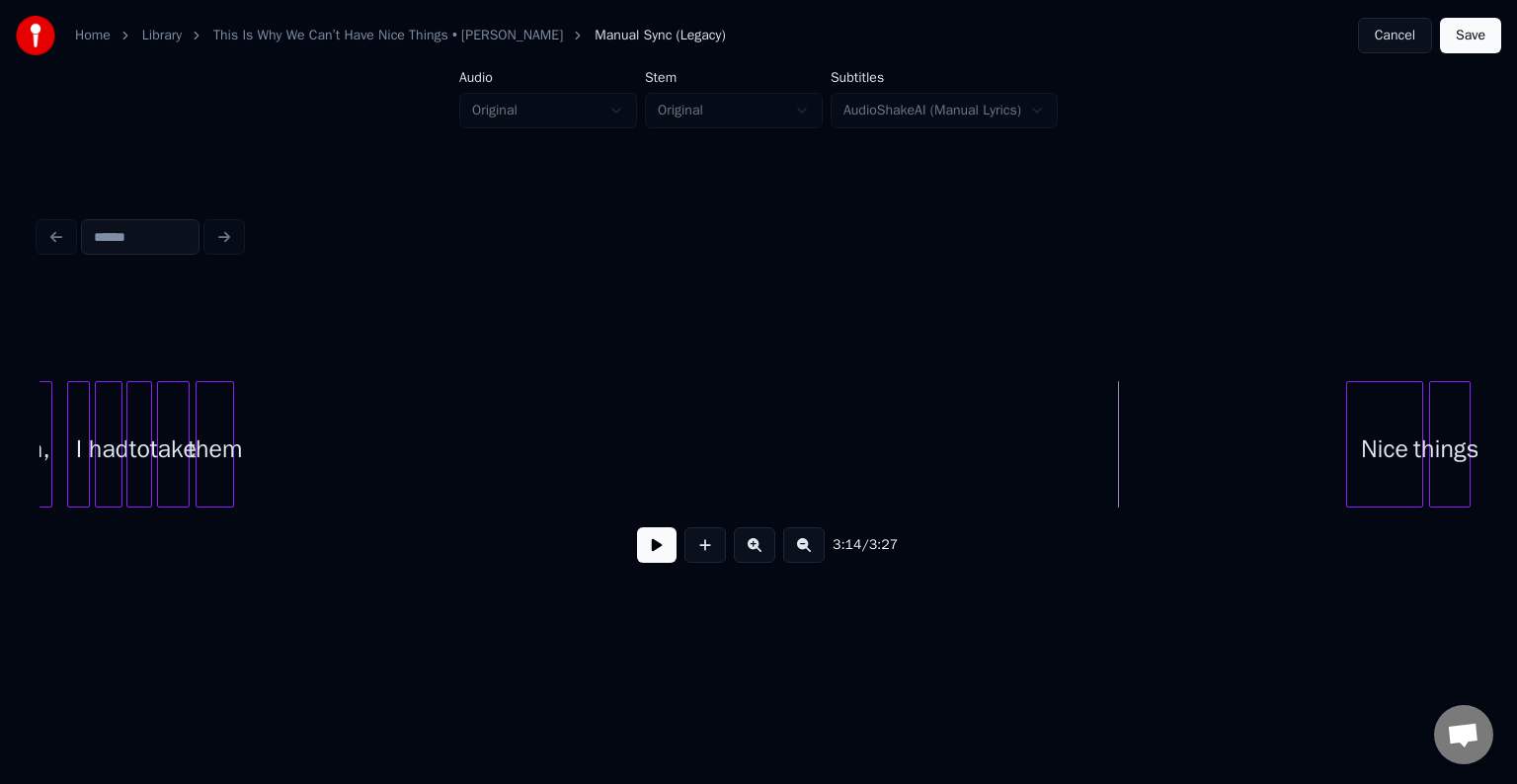 drag, startPoint x: 1351, startPoint y: 517, endPoint x: 1363, endPoint y: 504, distance: 17.691806 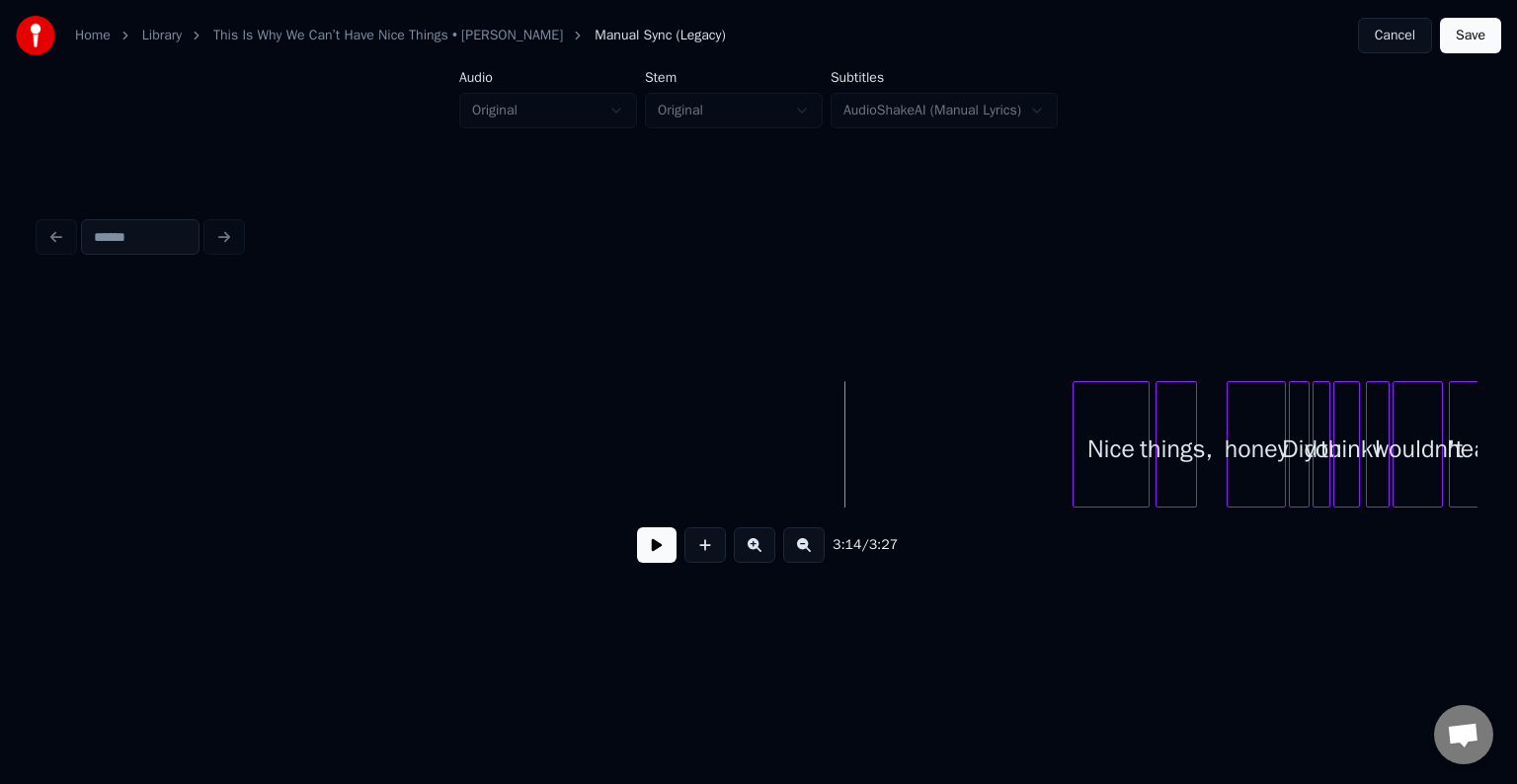 scroll, scrollTop: 0, scrollLeft: 28100, axis: horizontal 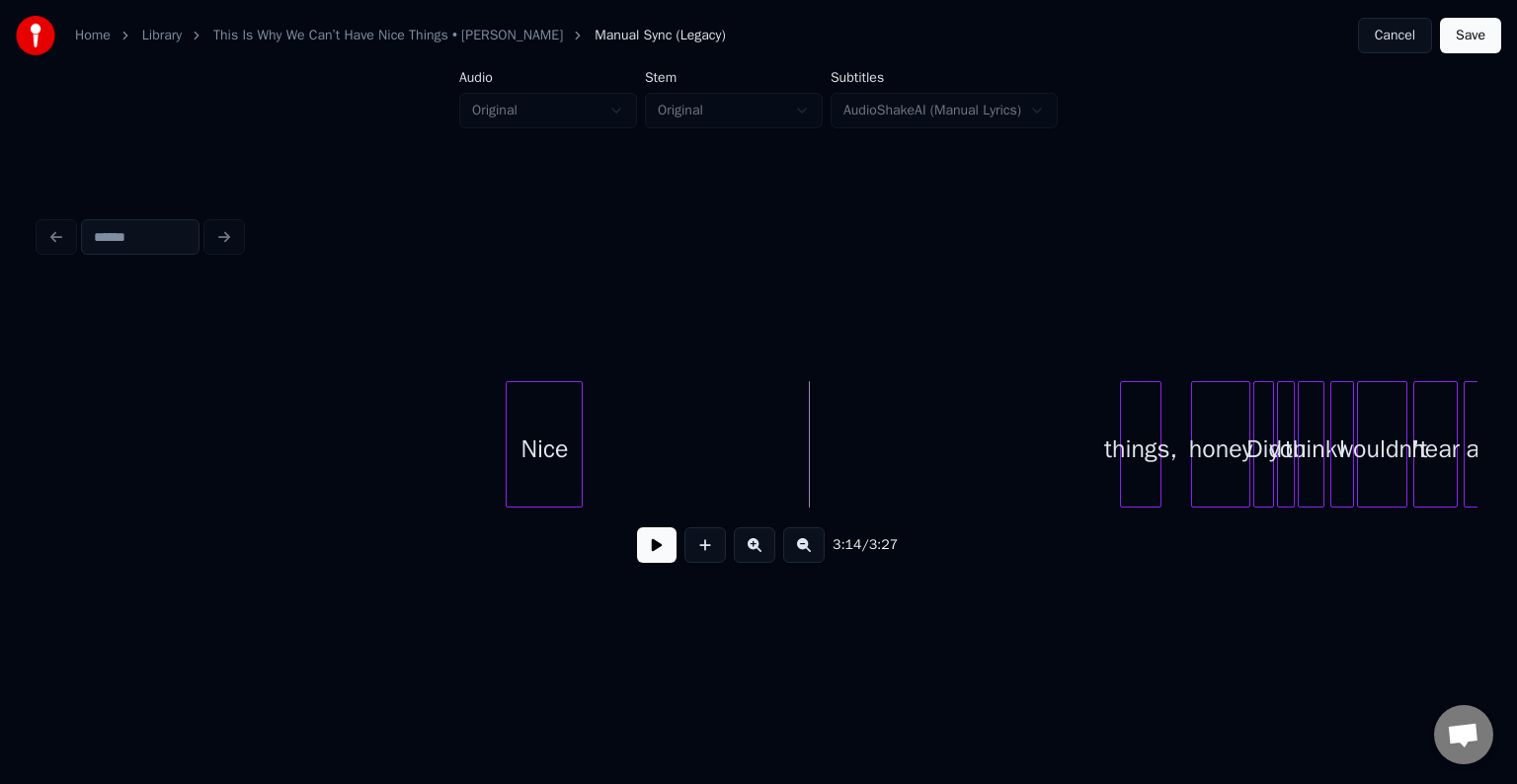 click on "Nice things, honey Did you think I wouldn't hear all" at bounding box center (758, 444) 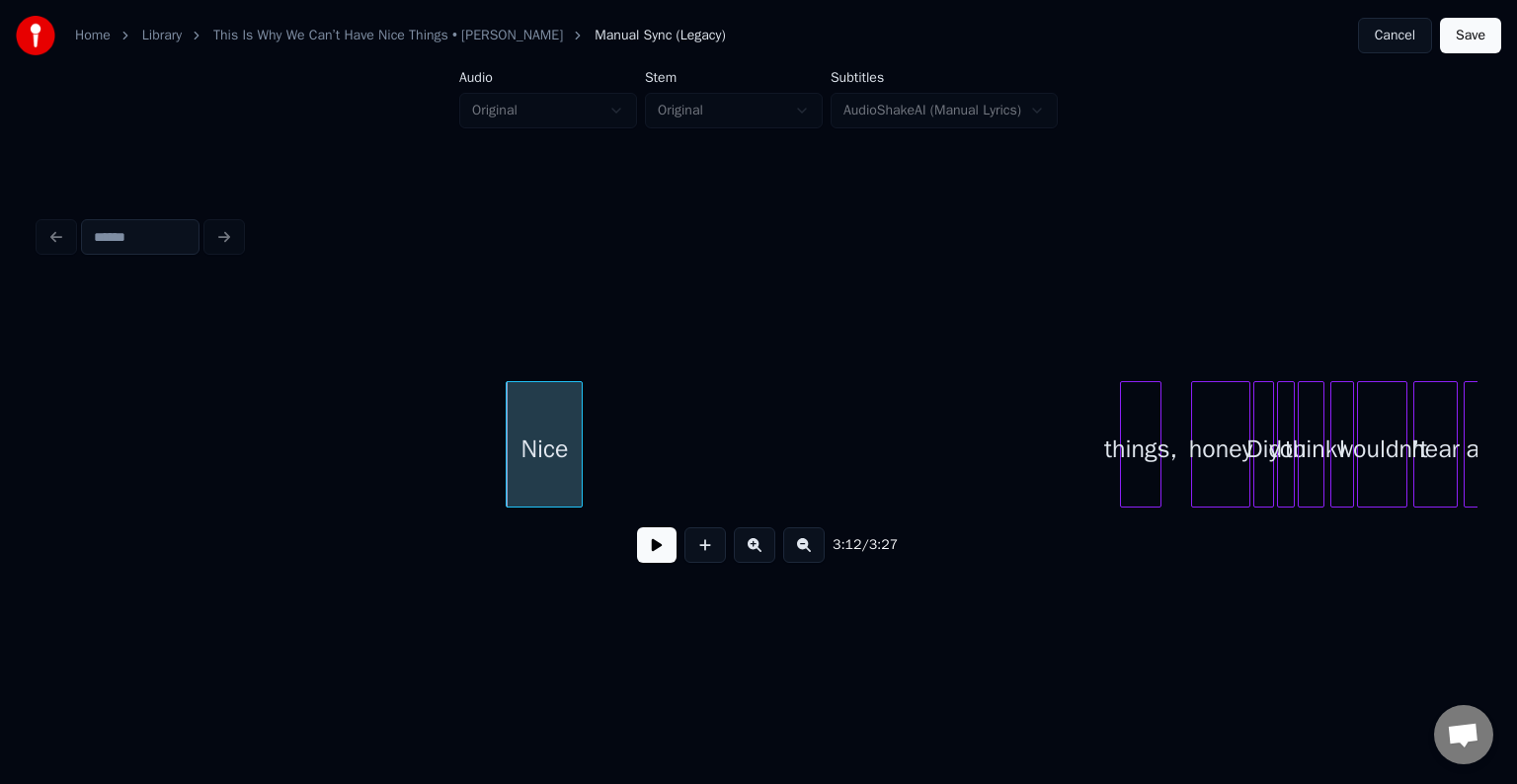 click at bounding box center [657, 545] 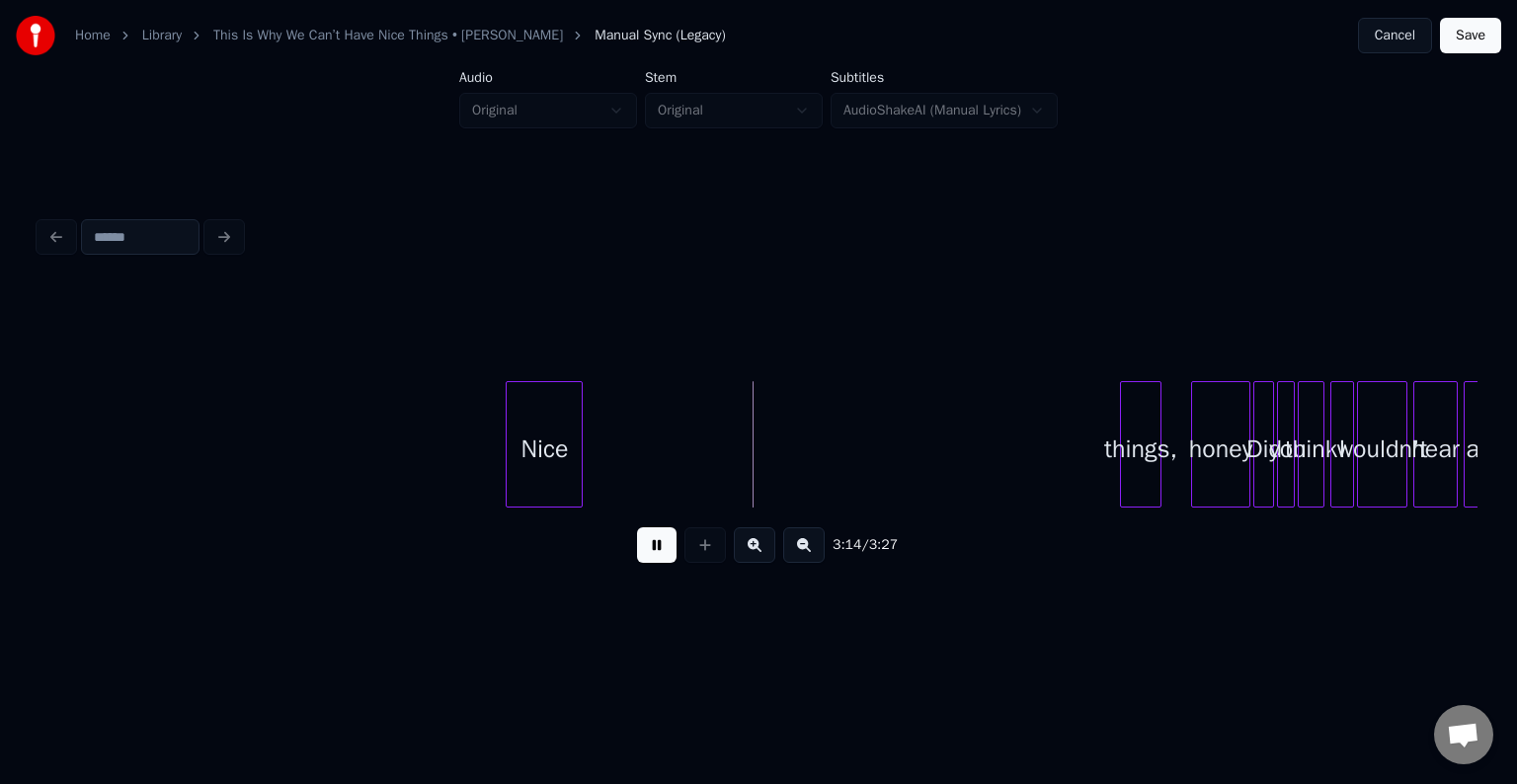 click at bounding box center [657, 545] 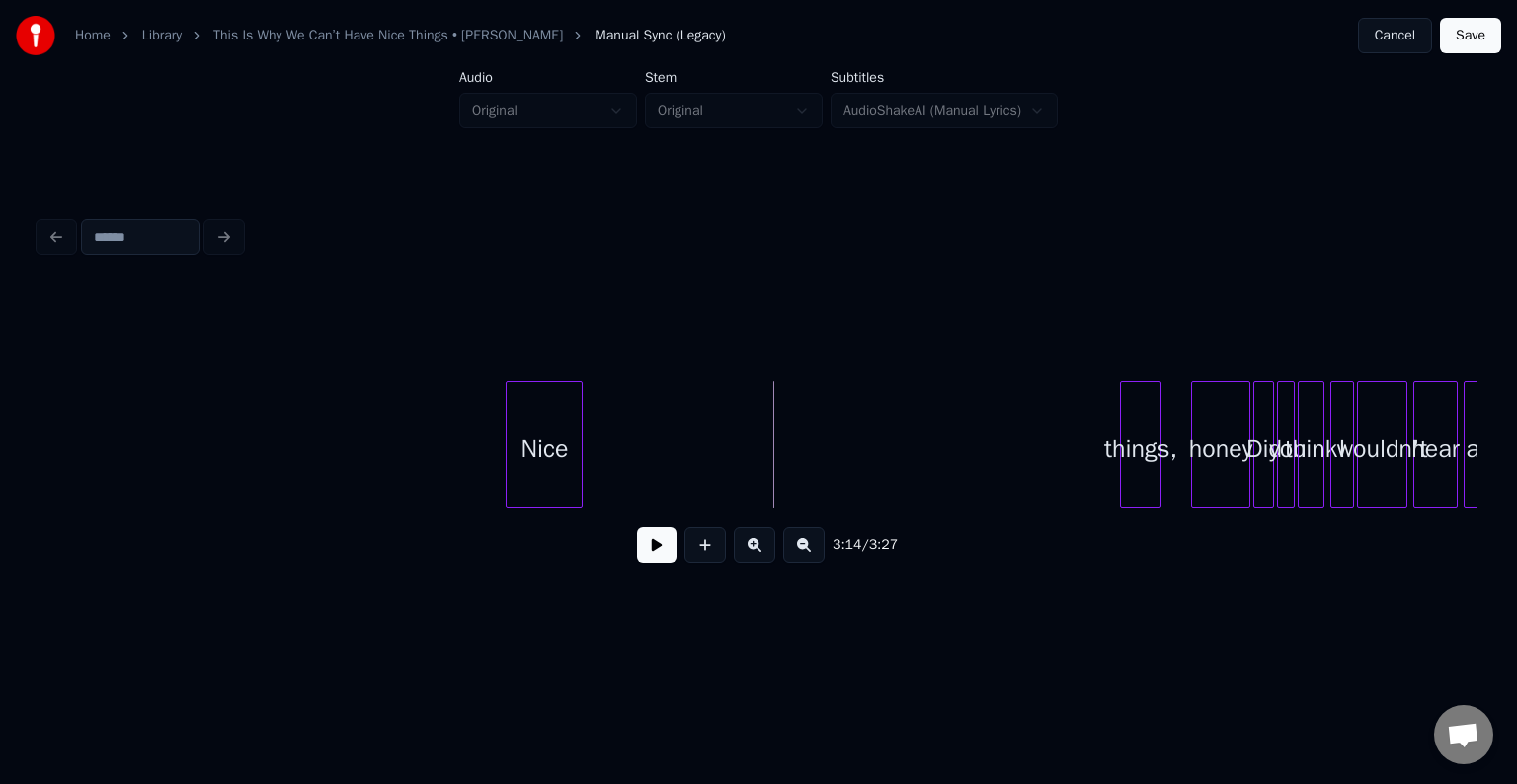 drag, startPoint x: 359, startPoint y: 436, endPoint x: 781, endPoint y: 562, distance: 440.4089 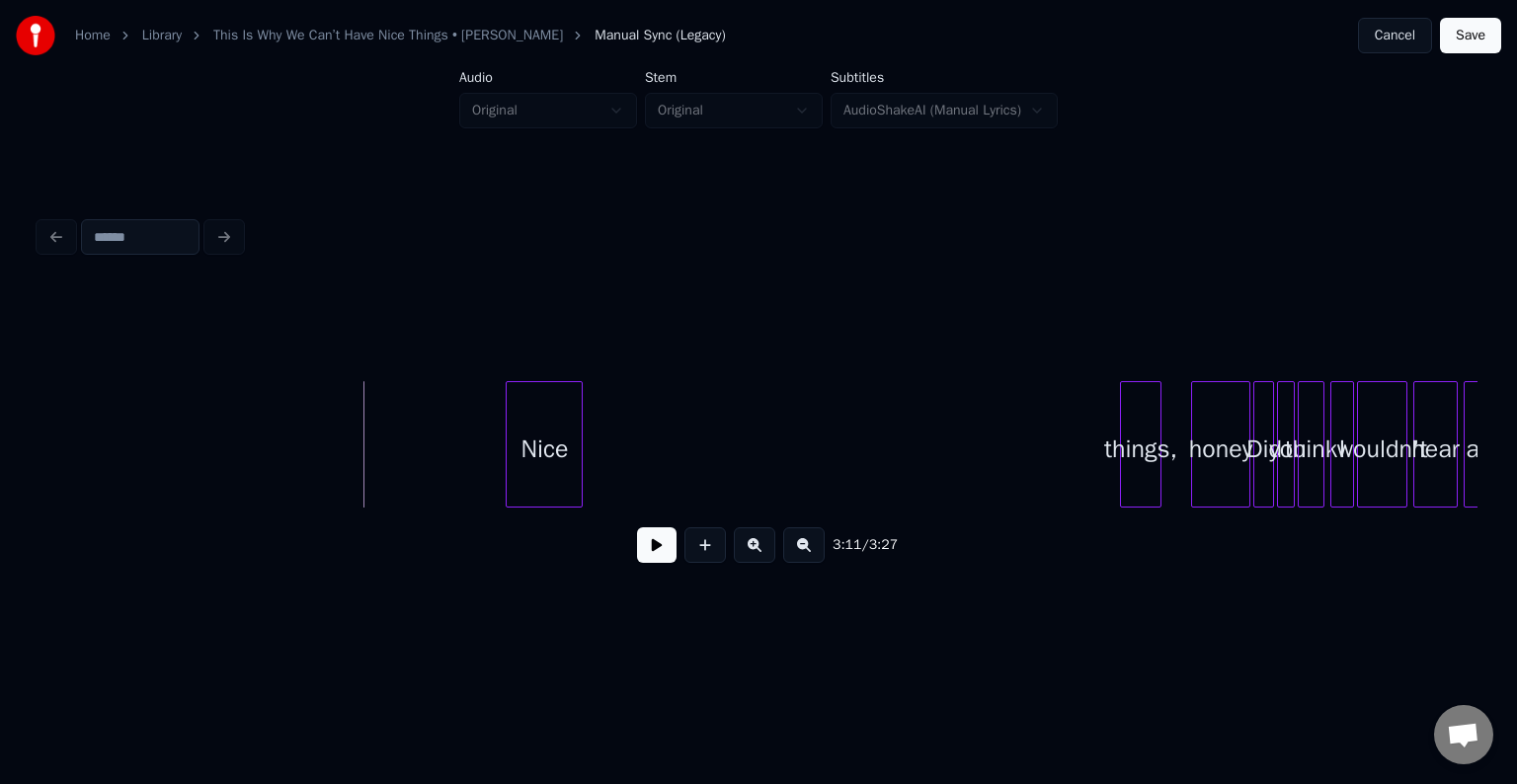 click at bounding box center (657, 545) 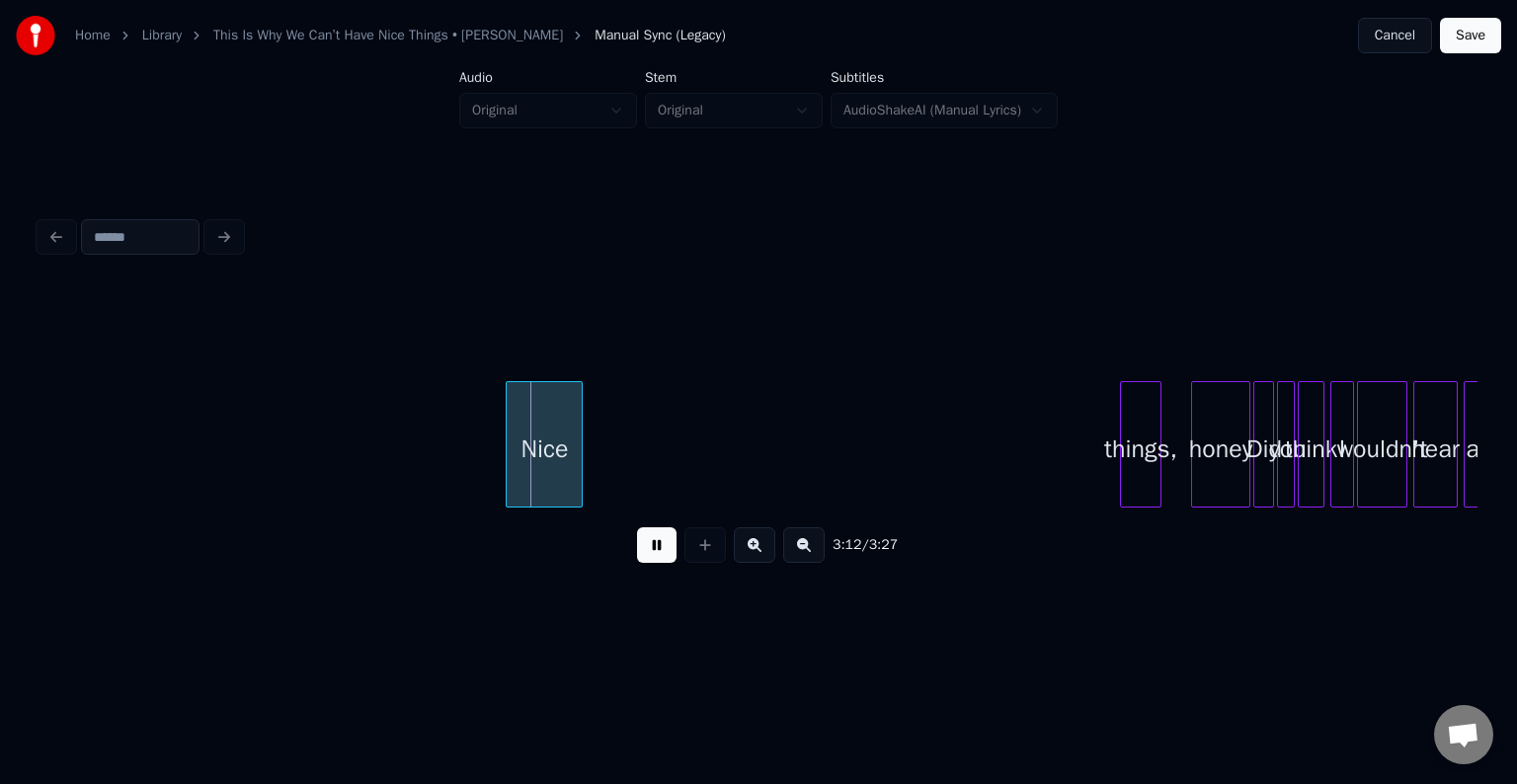 click at bounding box center [657, 545] 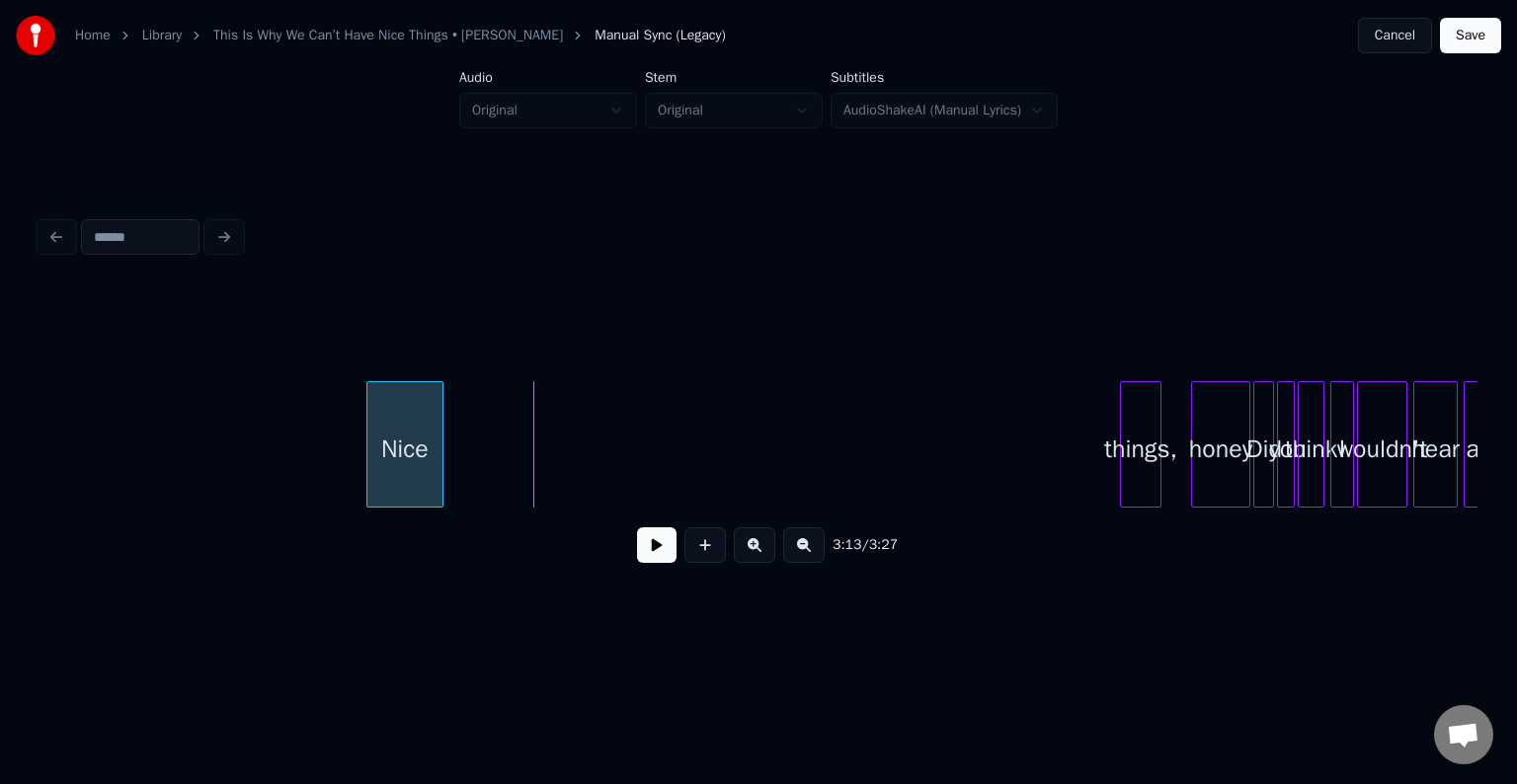 click on "Nice" at bounding box center (405, 449) 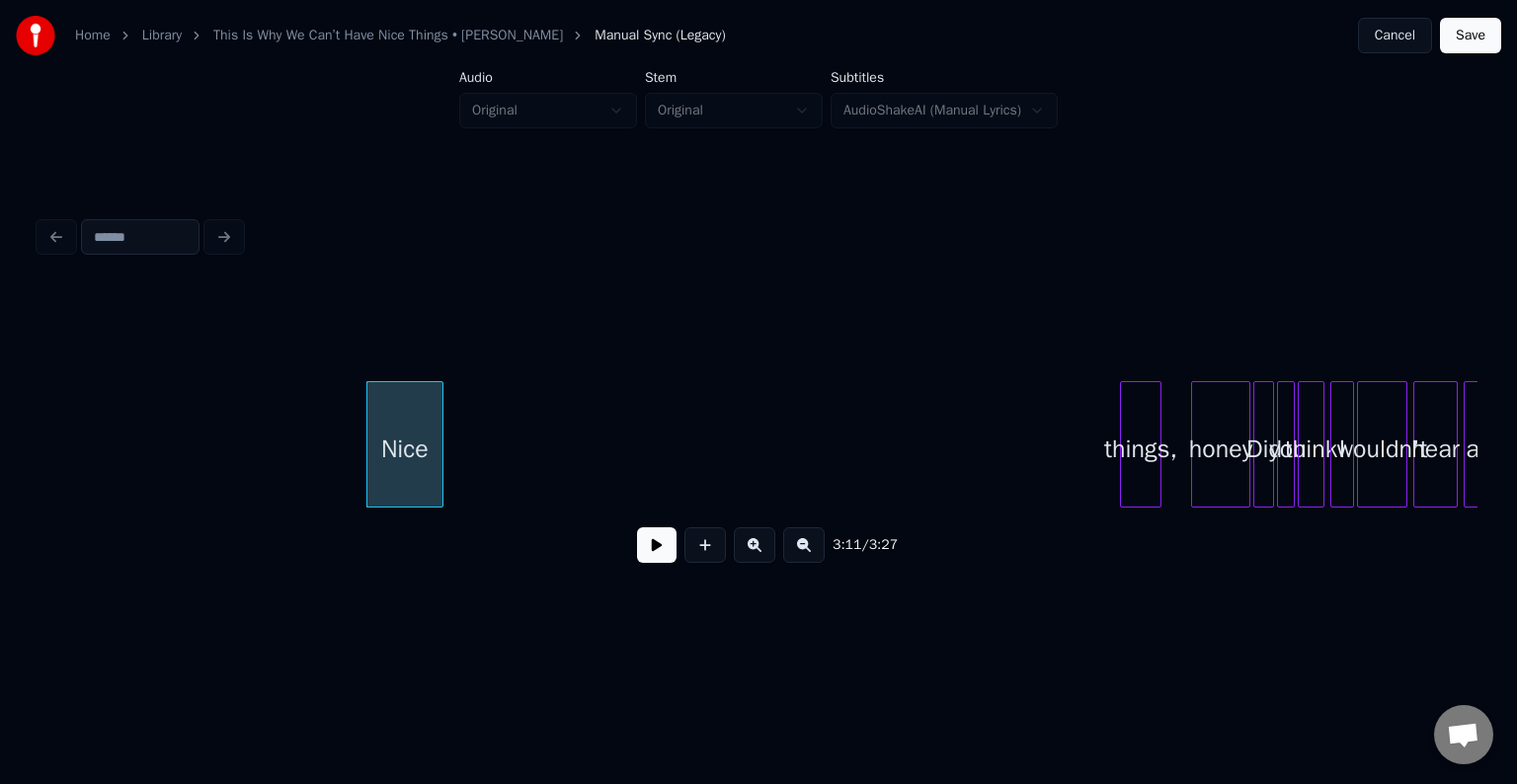 click at bounding box center (657, 545) 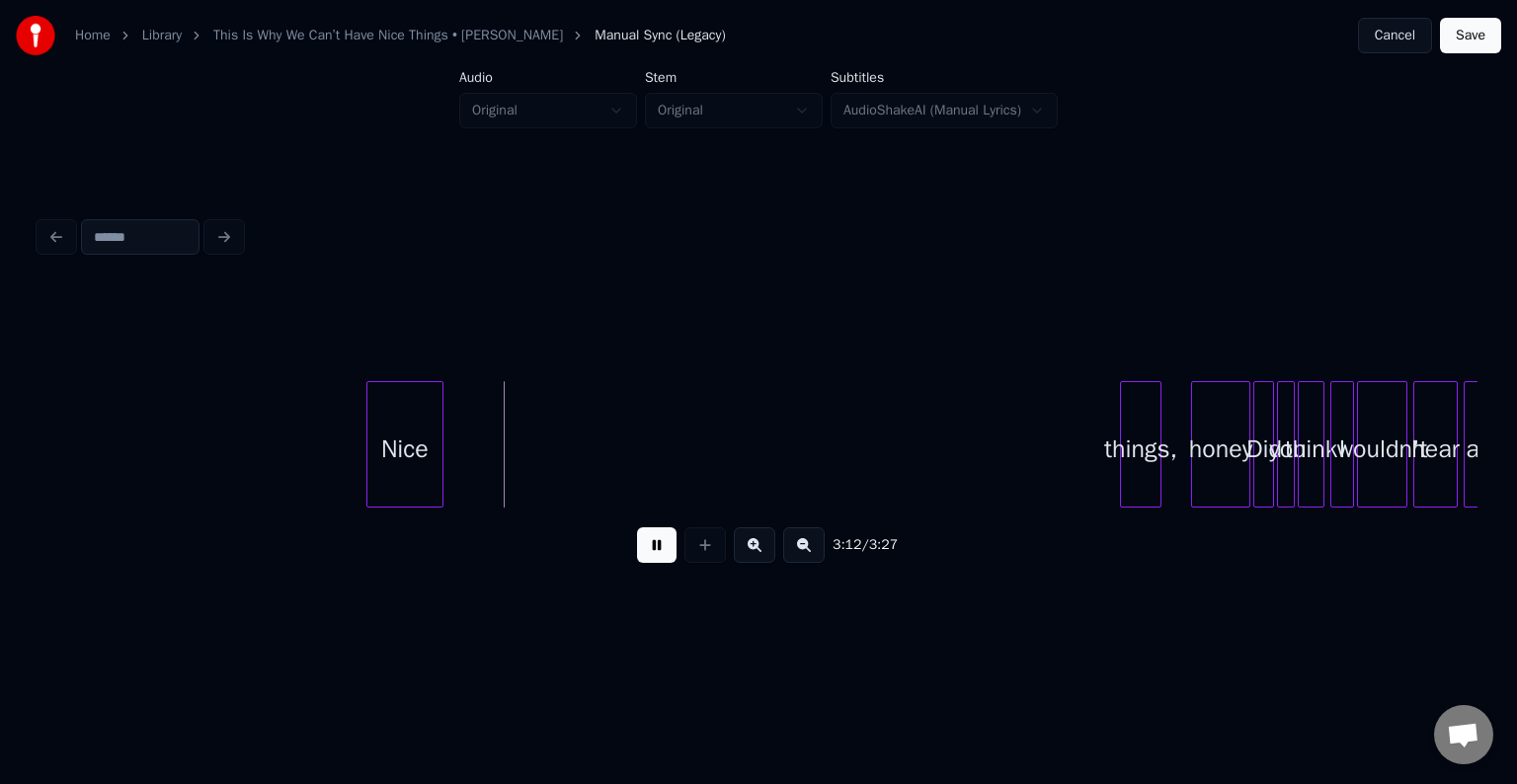 click at bounding box center [657, 545] 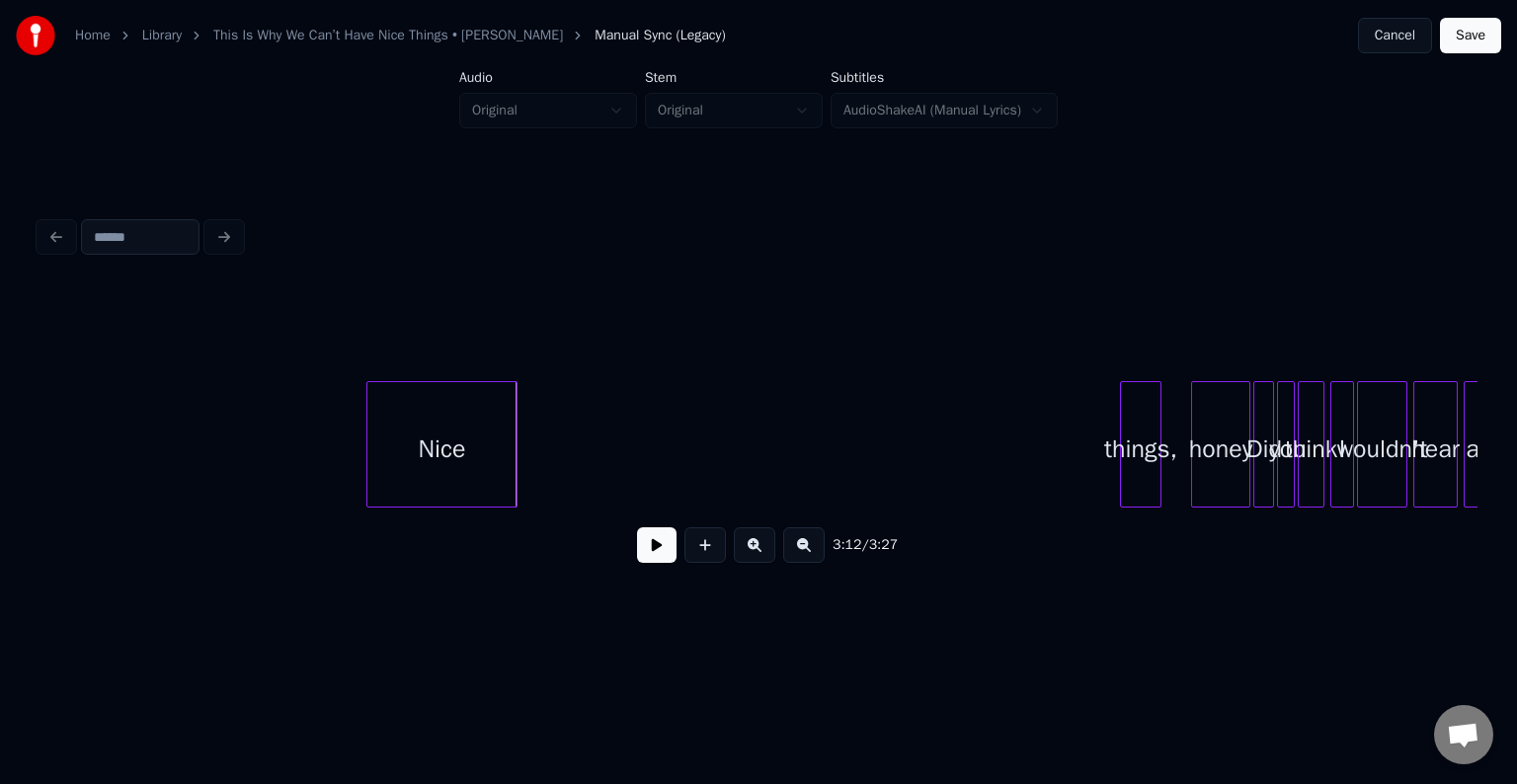 click at bounding box center [514, 444] 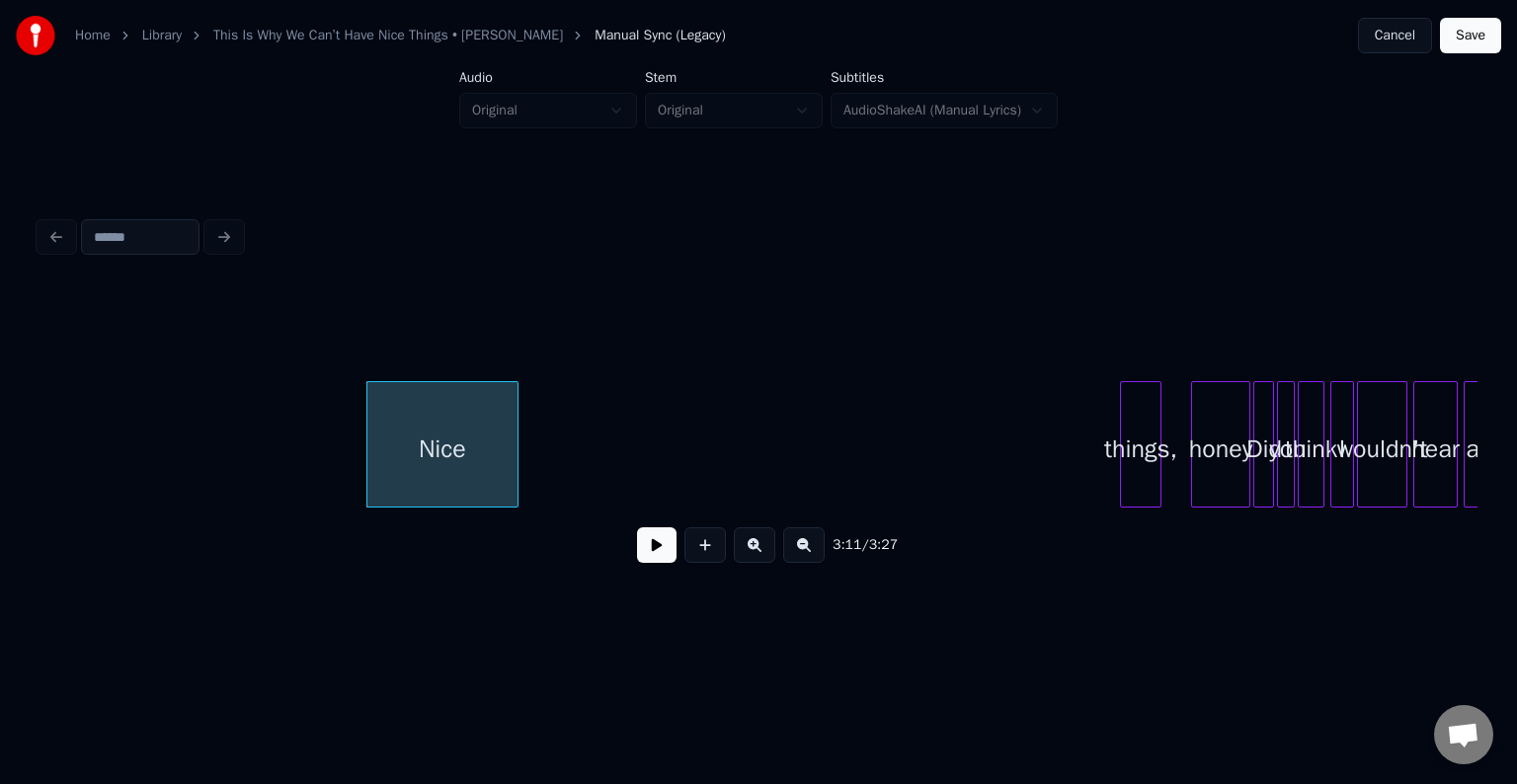 click at bounding box center (657, 545) 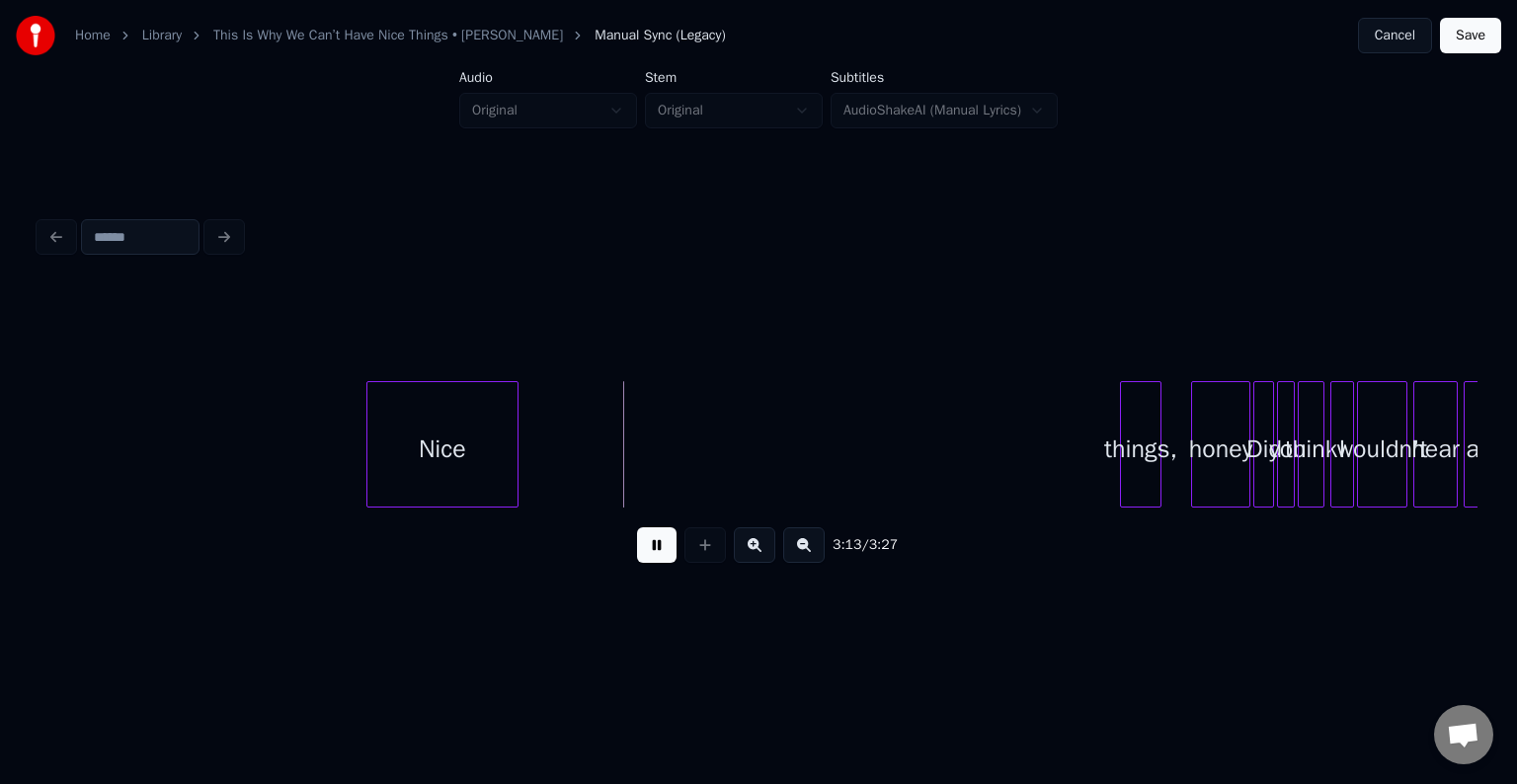 click at bounding box center [657, 545] 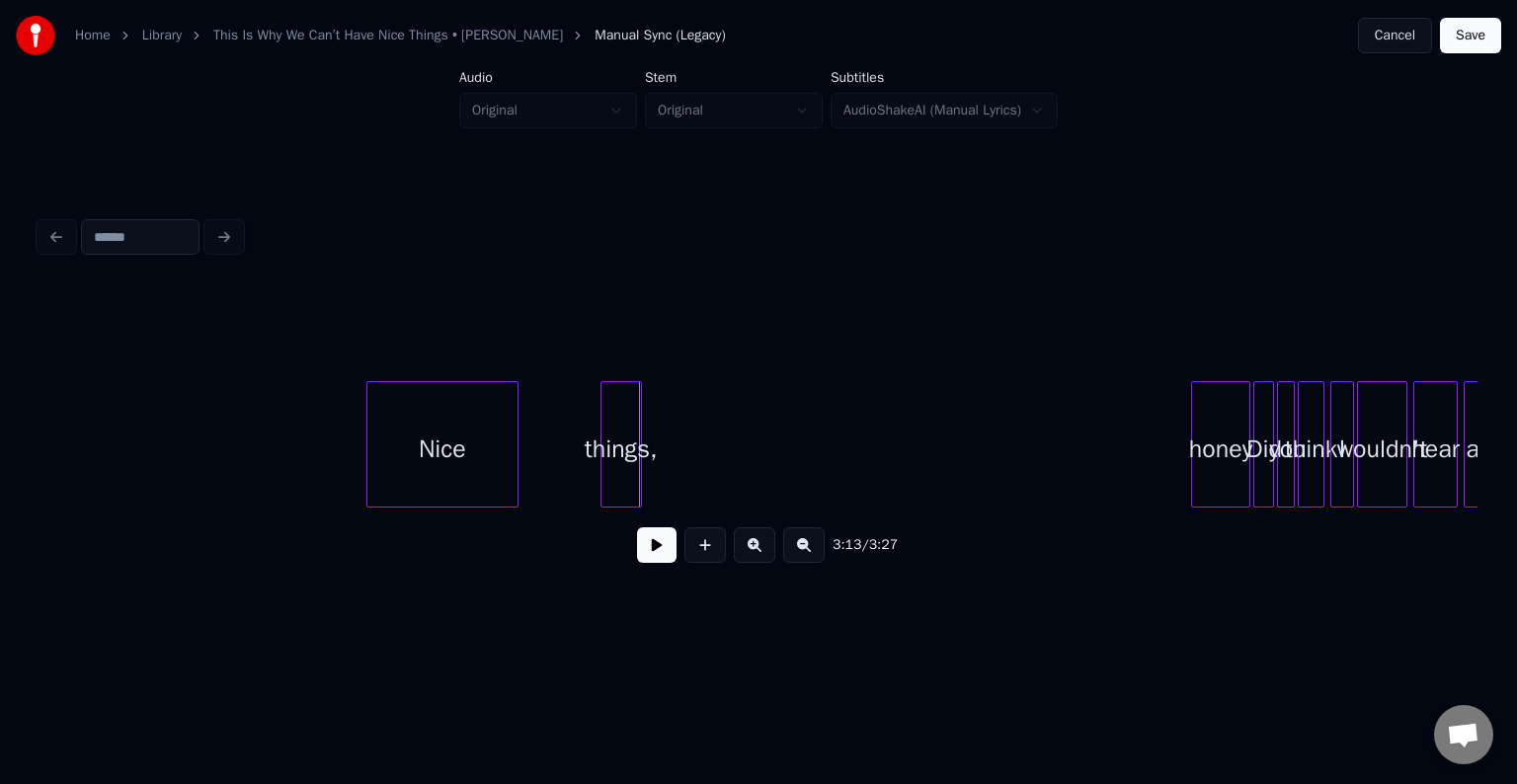 click on "things," at bounding box center (621, 449) 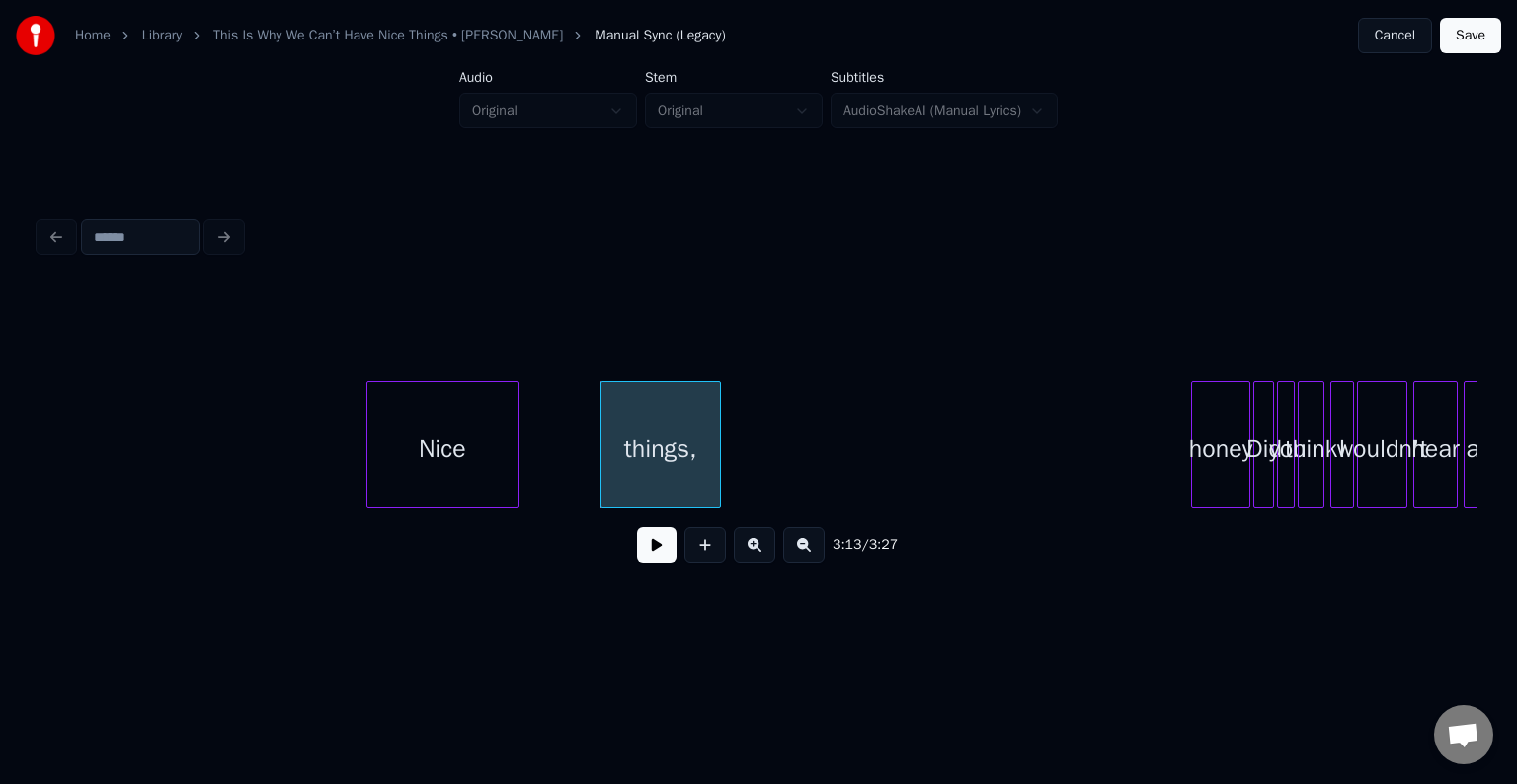 click at bounding box center (717, 444) 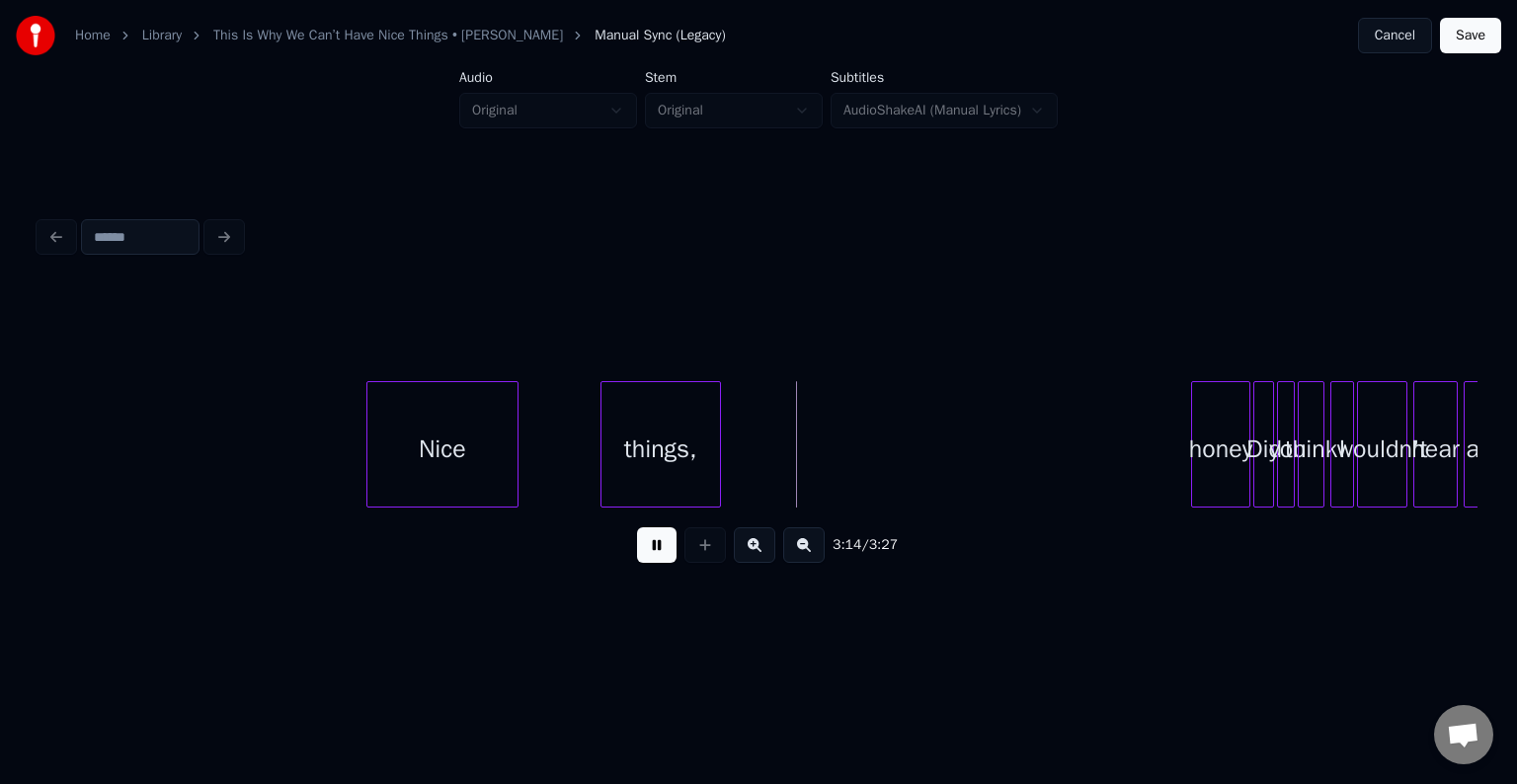 drag, startPoint x: 652, startPoint y: 558, endPoint x: 681, endPoint y: 538, distance: 35.22783 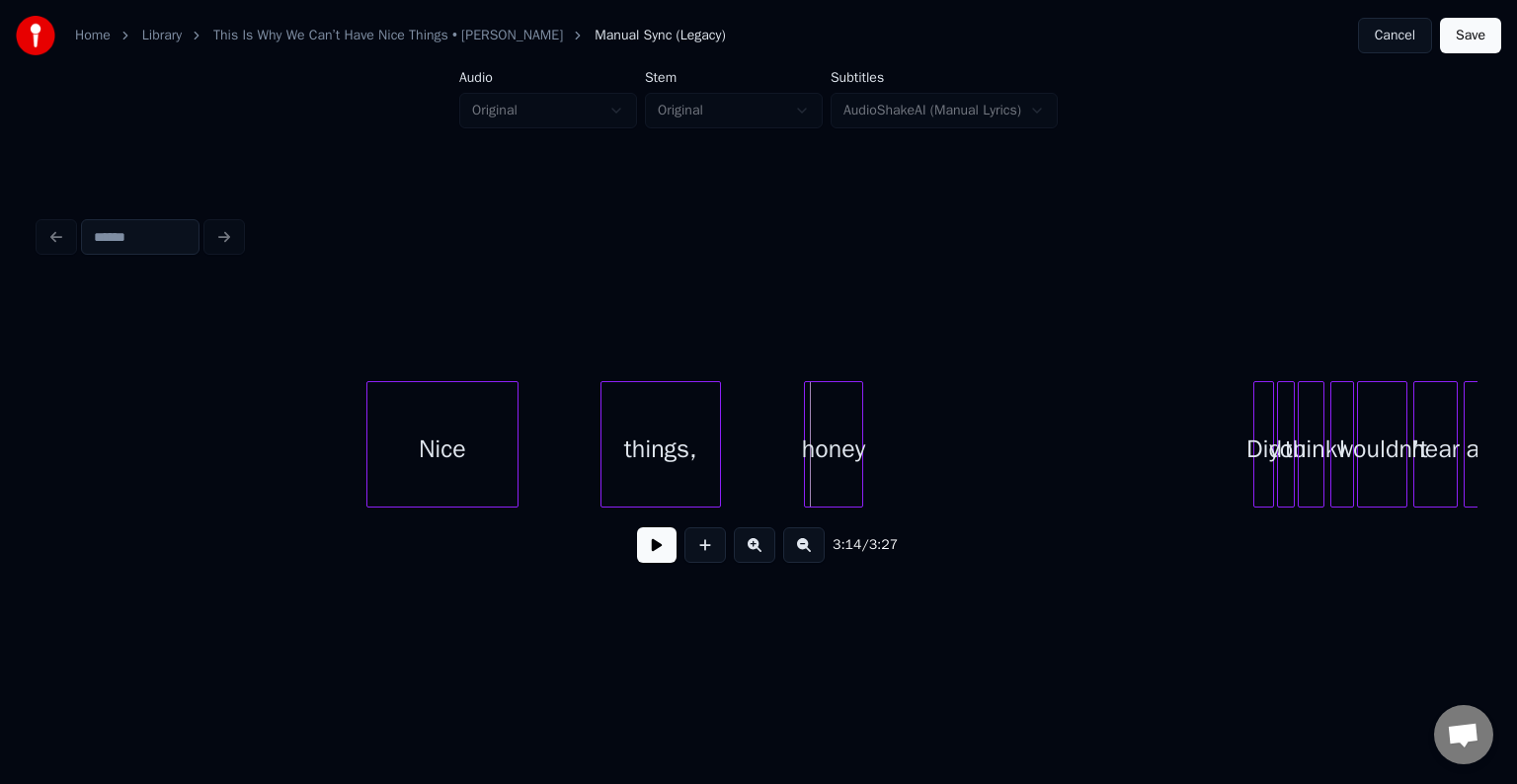 click on "honey" at bounding box center [834, 449] 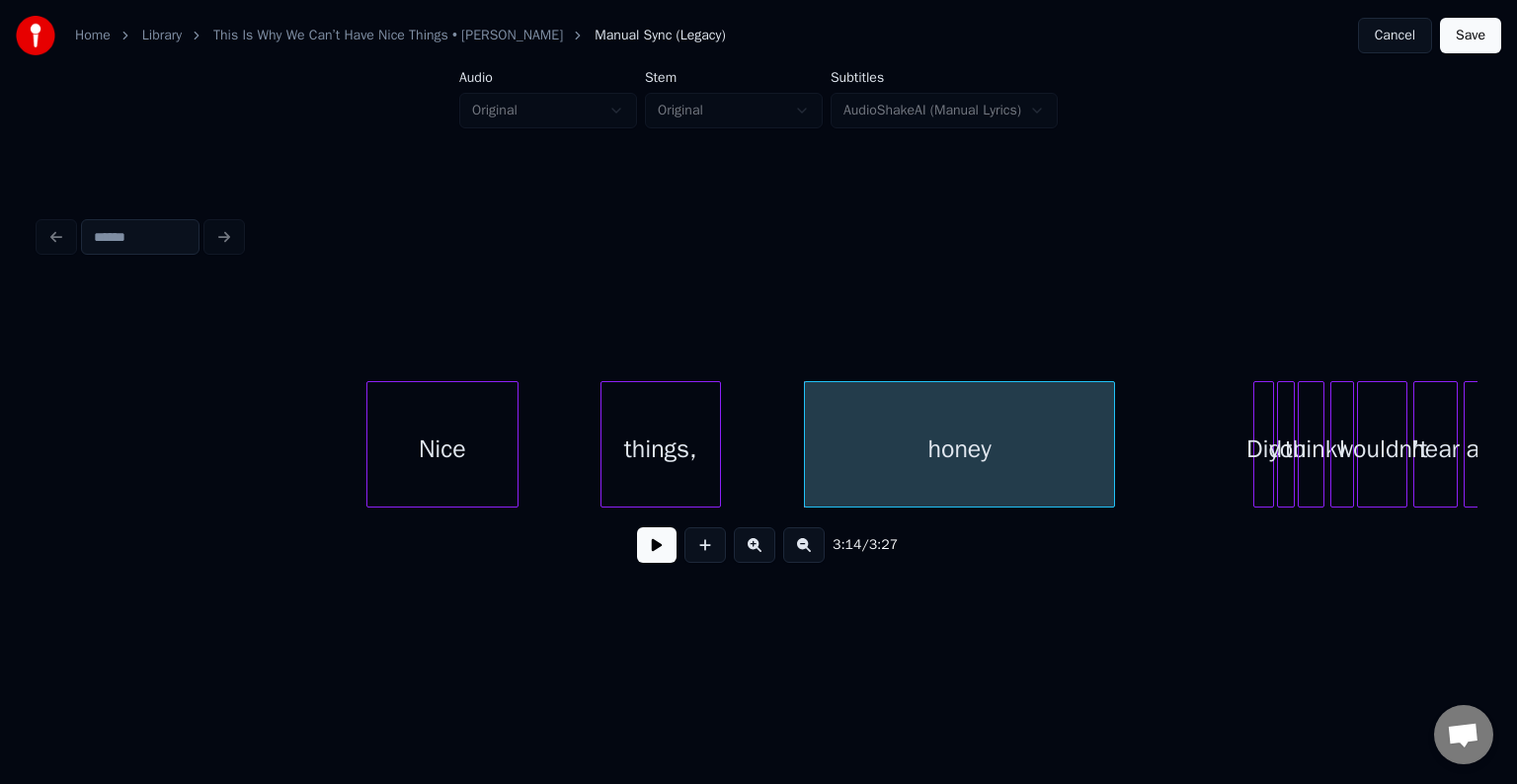 click at bounding box center (1111, 444) 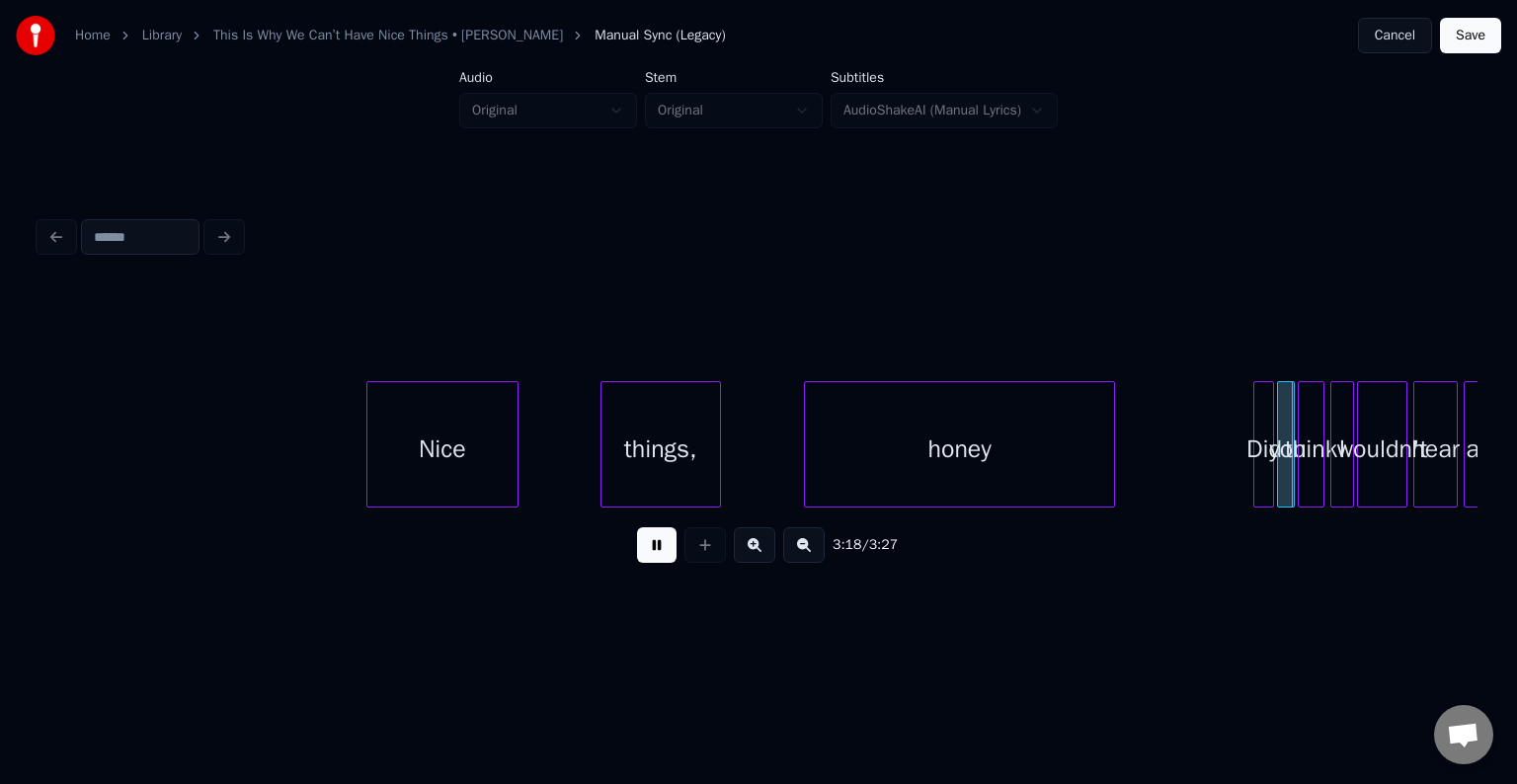 click at bounding box center [657, 545] 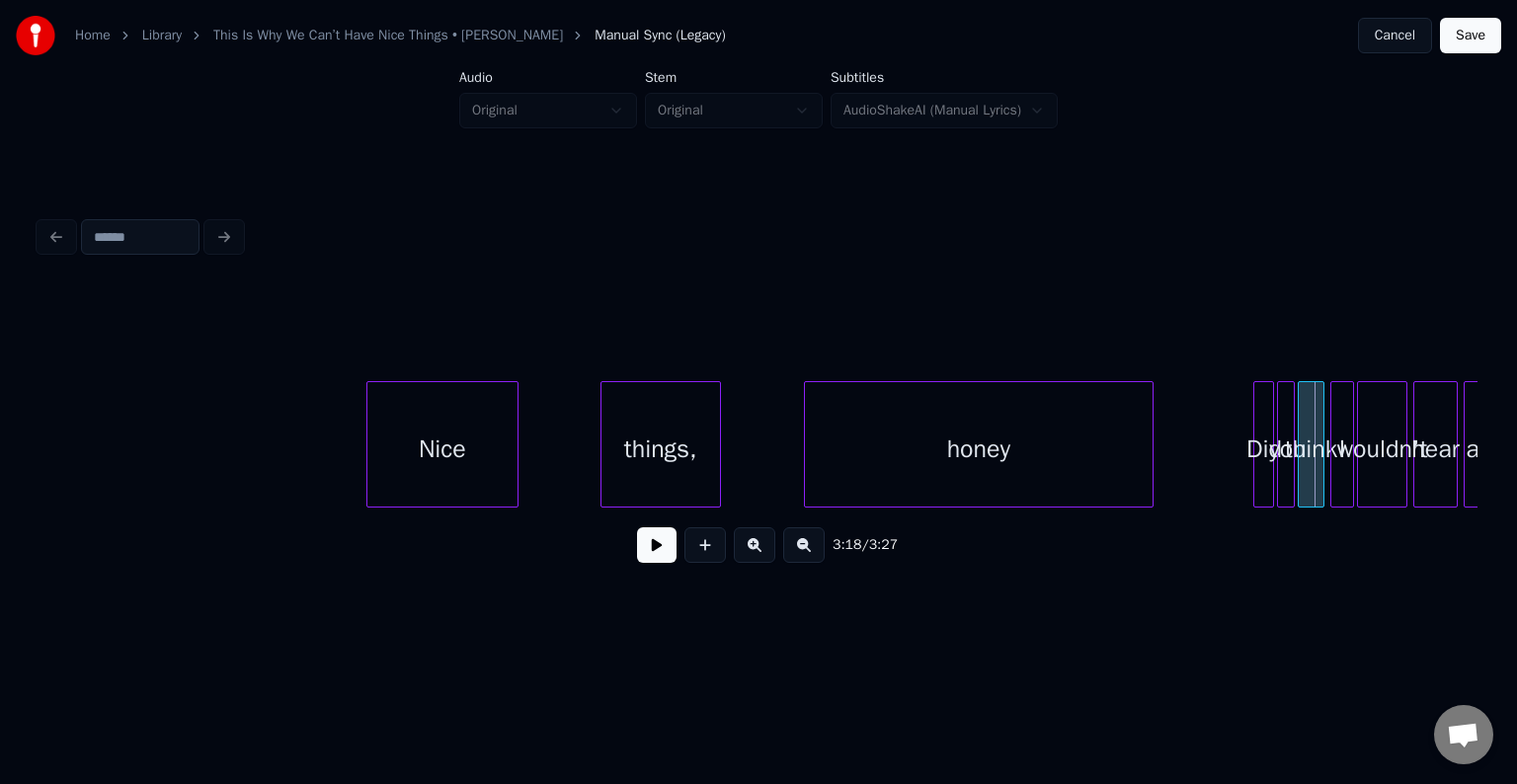 click at bounding box center [1150, 444] 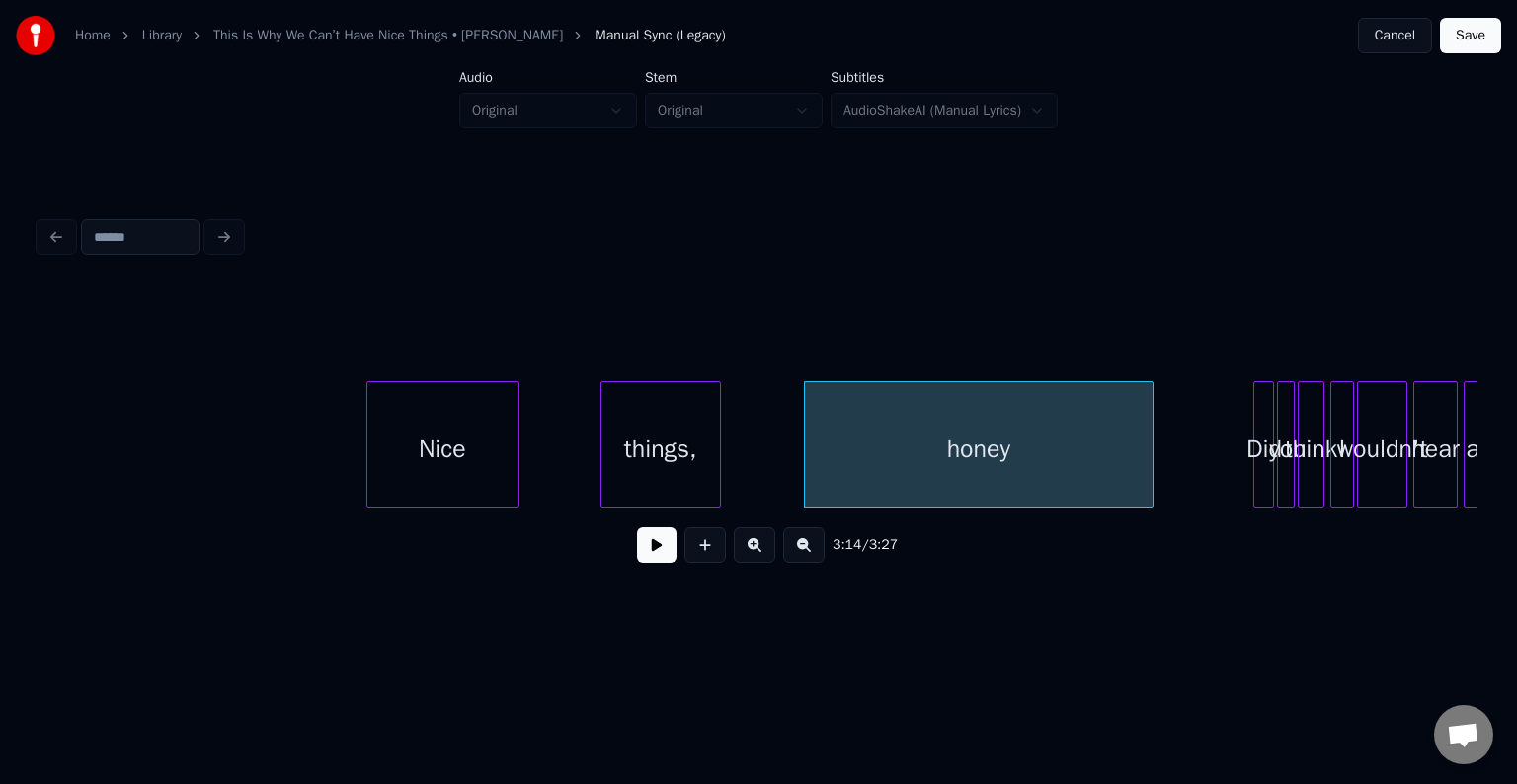 click at bounding box center (657, 545) 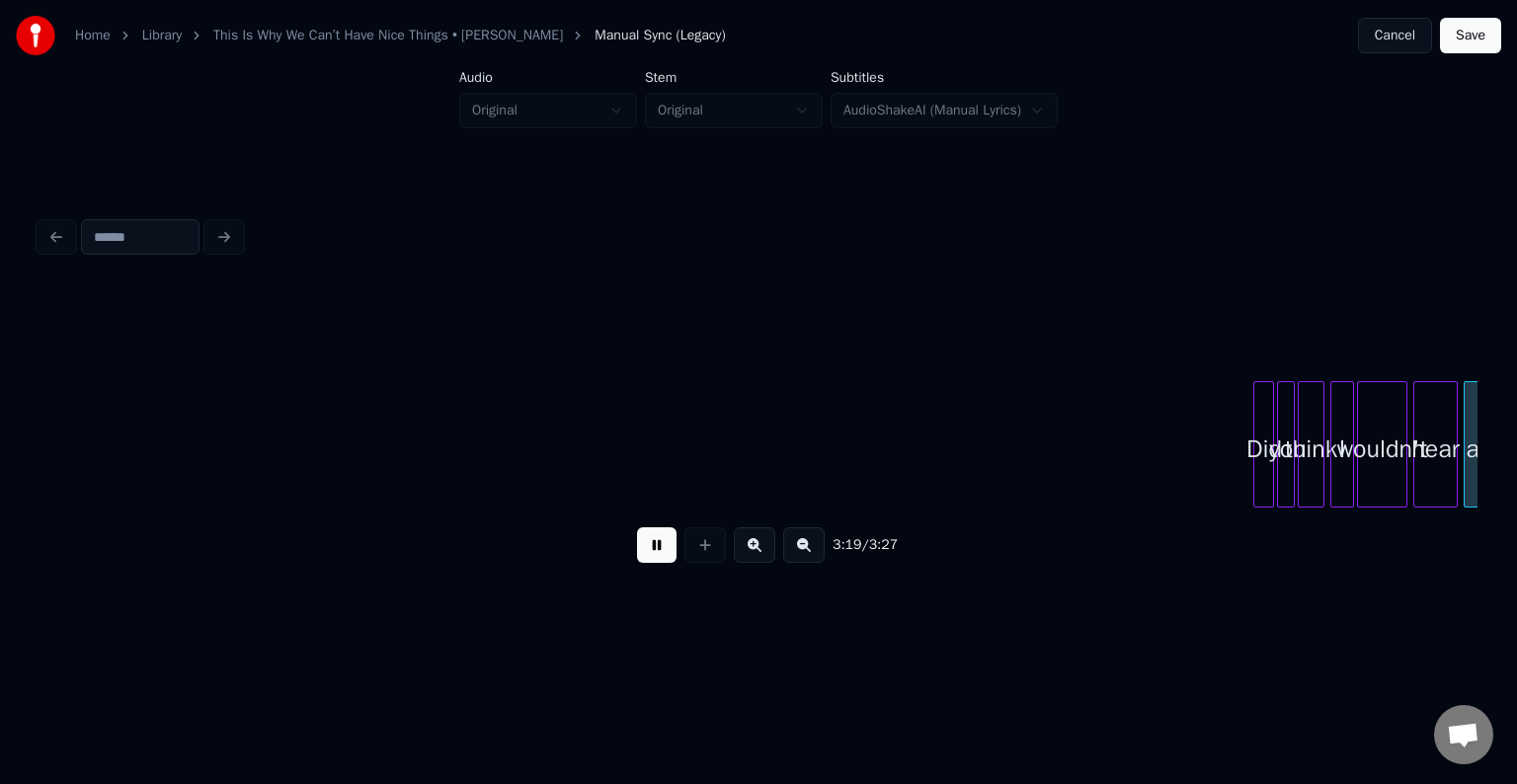 scroll, scrollTop: 0, scrollLeft: 29257, axis: horizontal 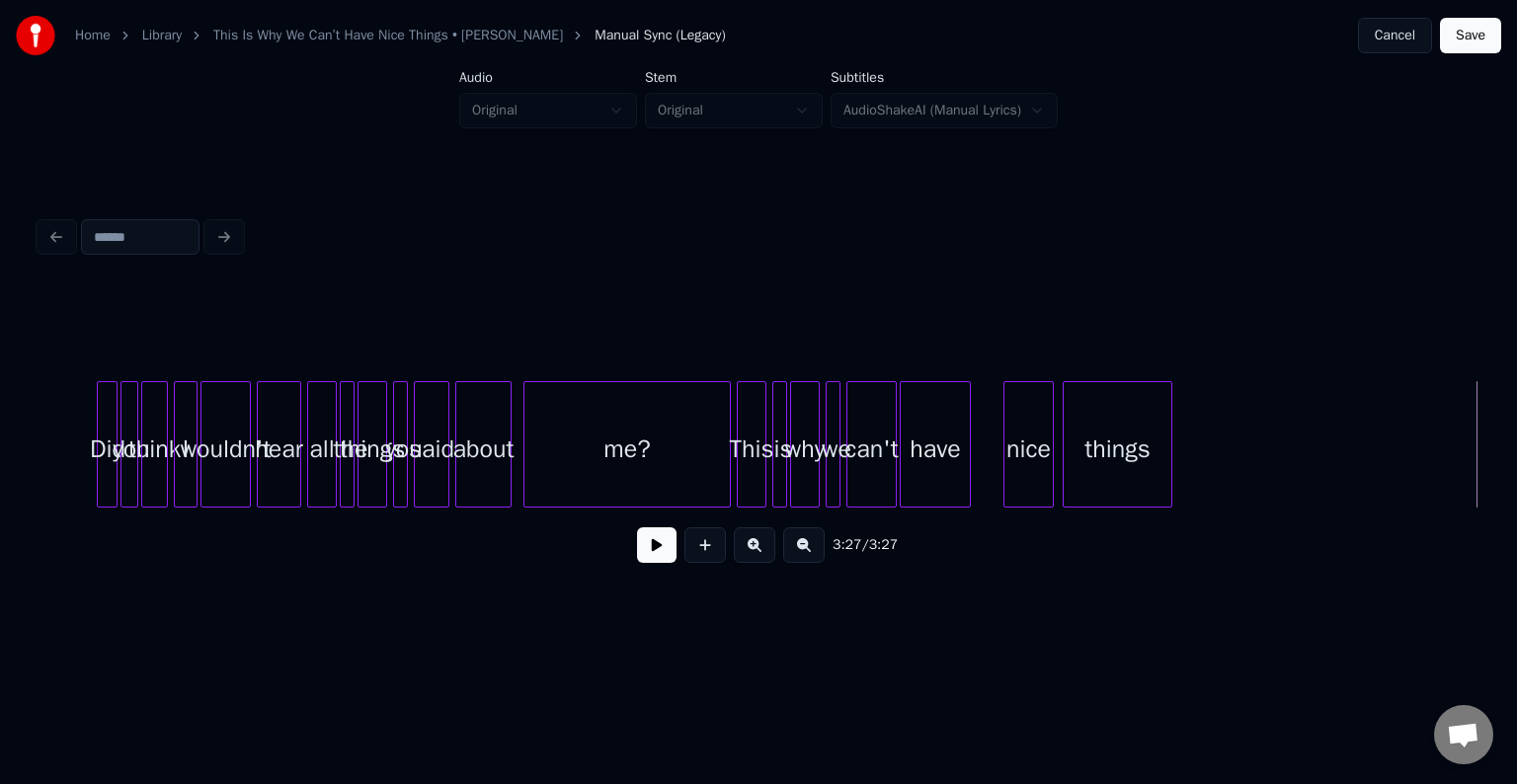 click on "Save" at bounding box center [1471, 36] 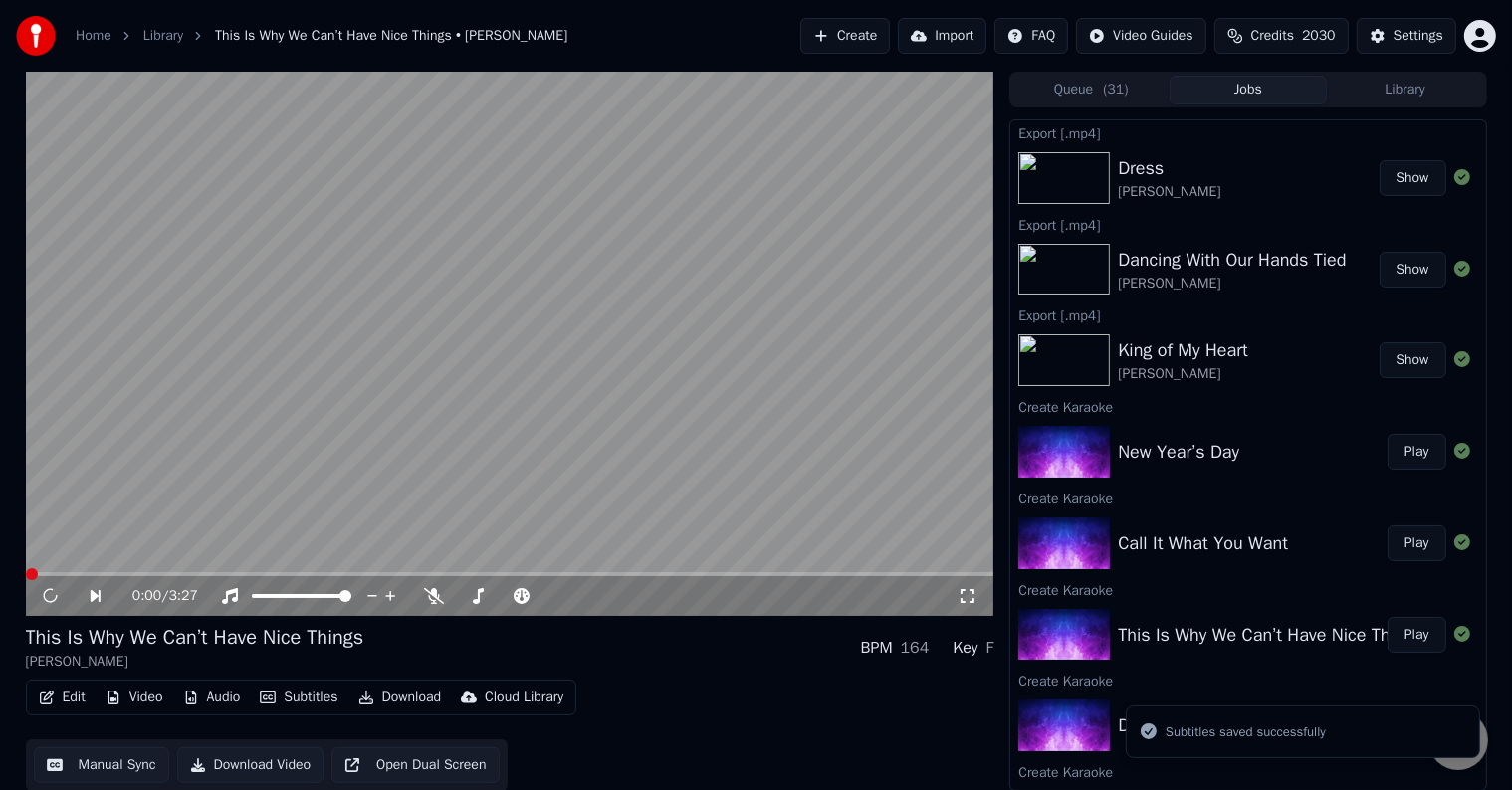 click on "Download" at bounding box center [400, 697] 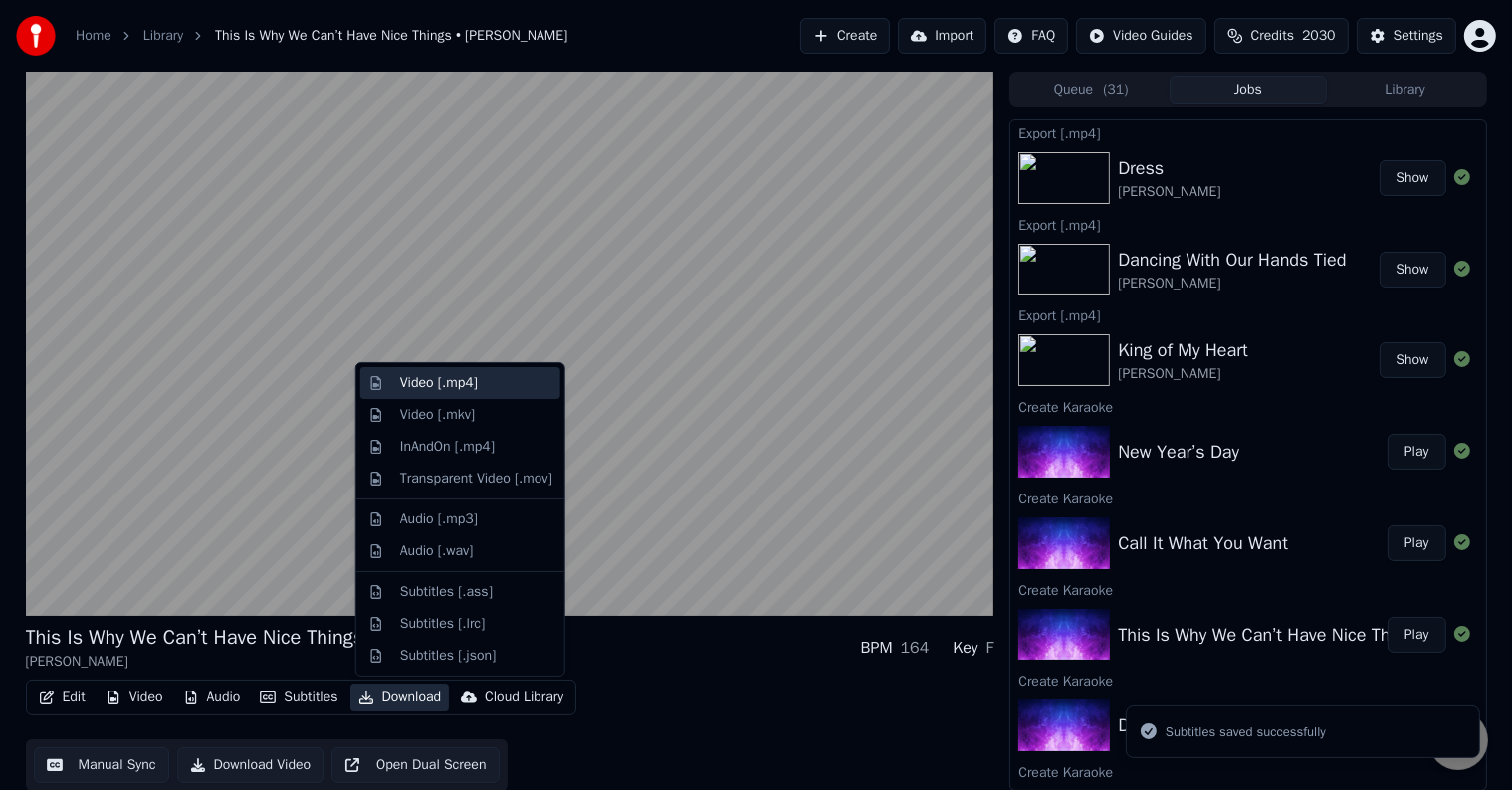 click on "Video [.mp4]" at bounding box center (439, 383) 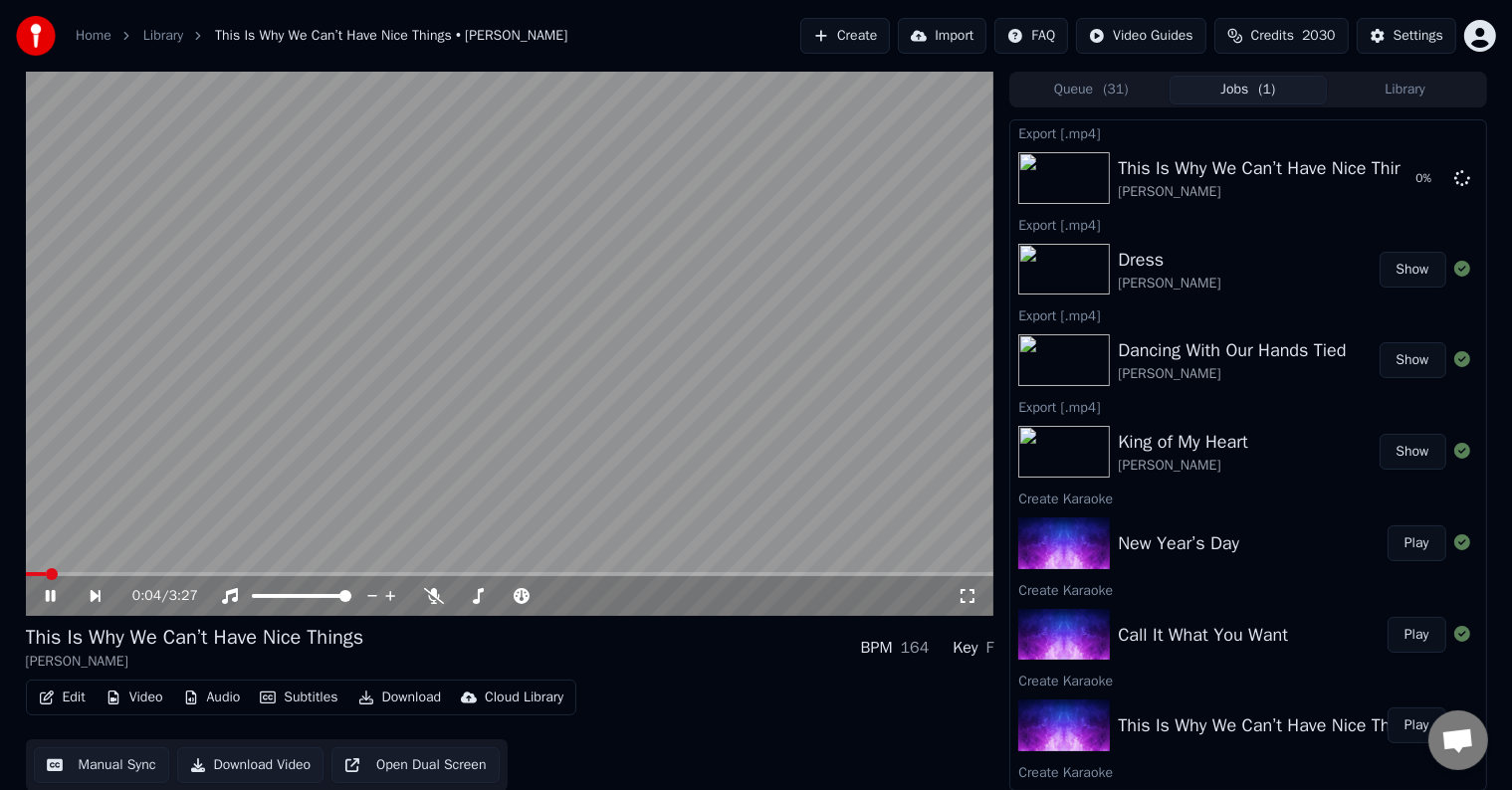 click on "Play" at bounding box center (1416, 635) 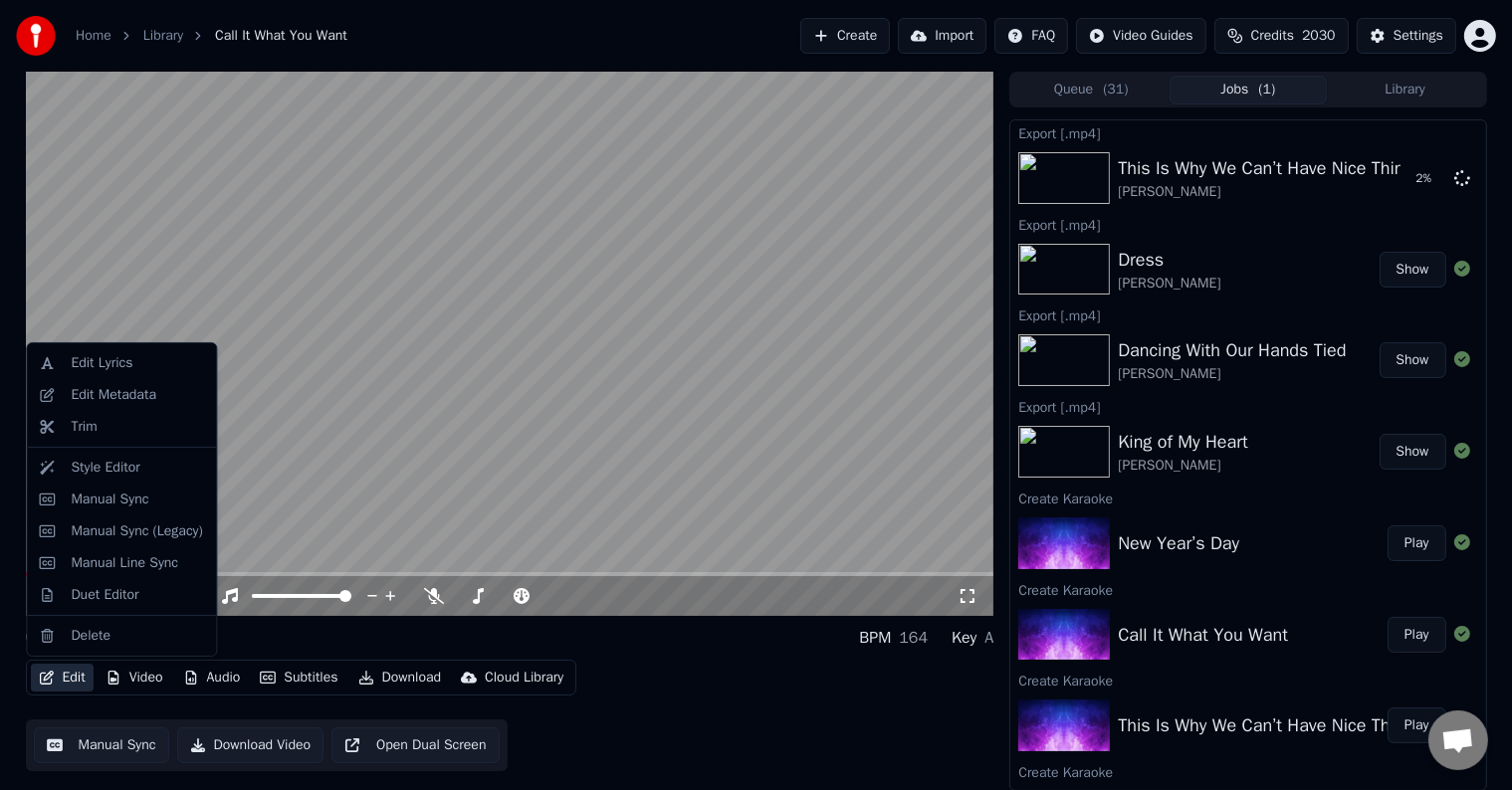 click on "Edit" at bounding box center (62, 678) 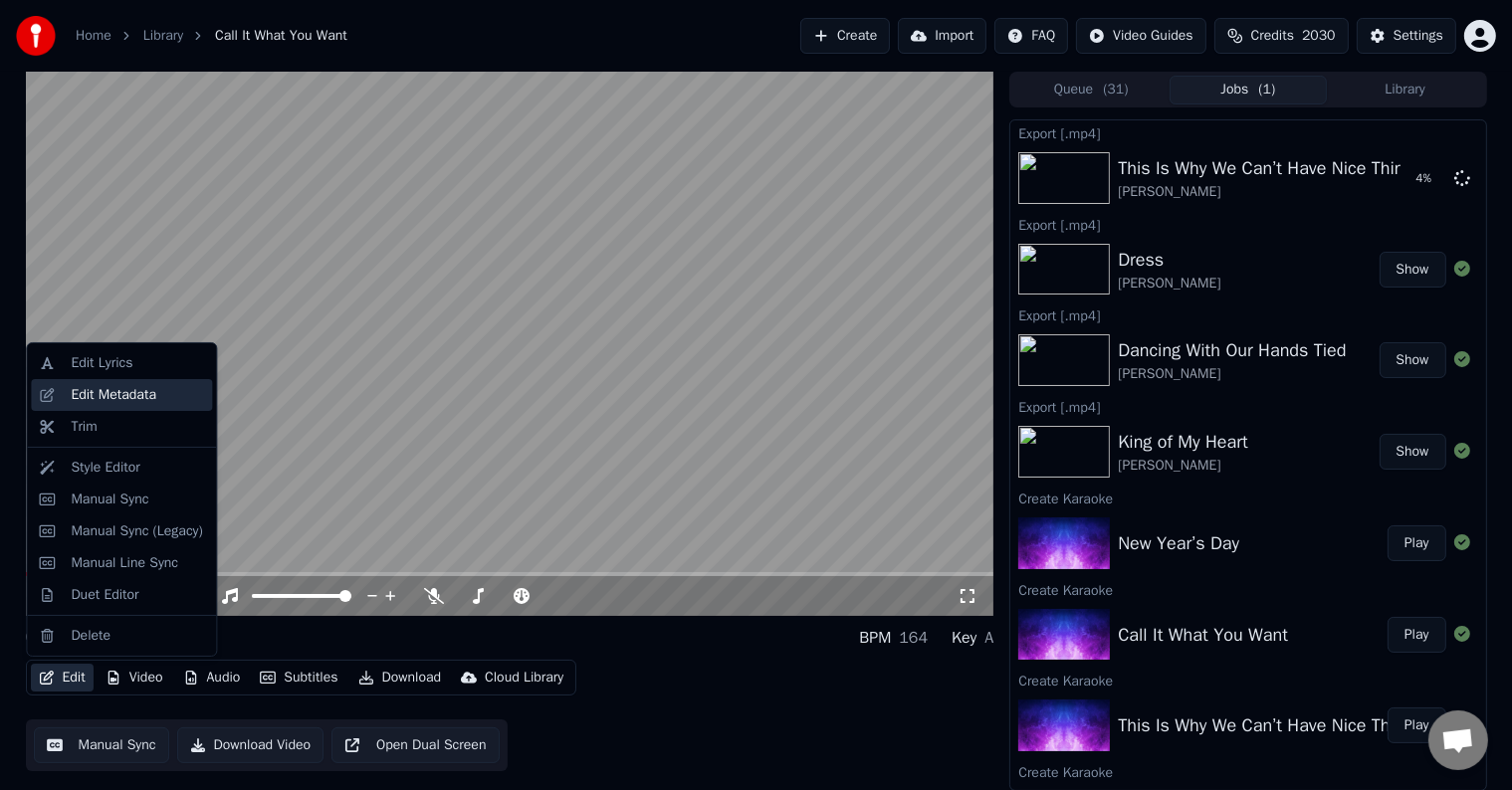 click on "Edit Metadata" at bounding box center [113, 395] 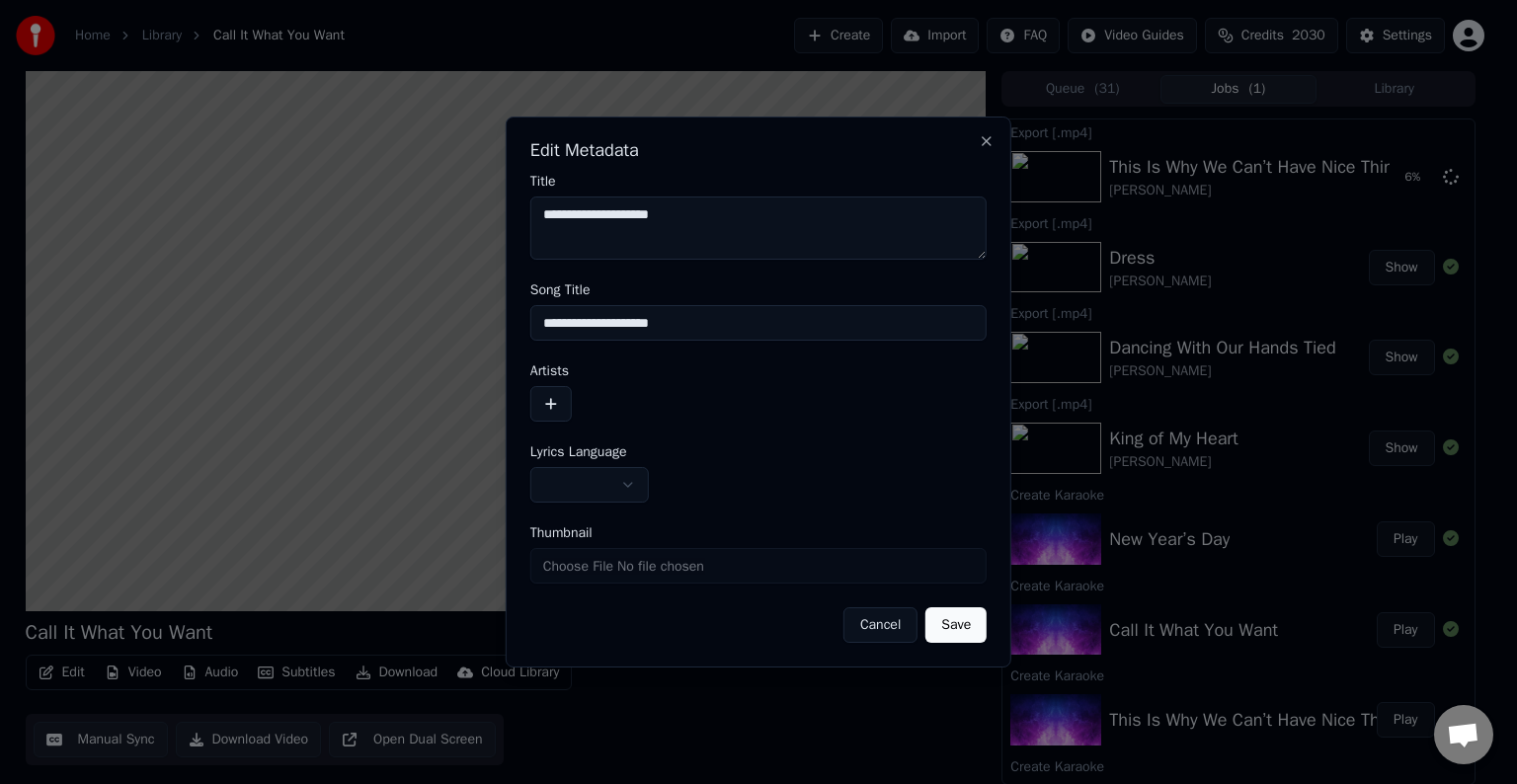 click at bounding box center (551, 404) 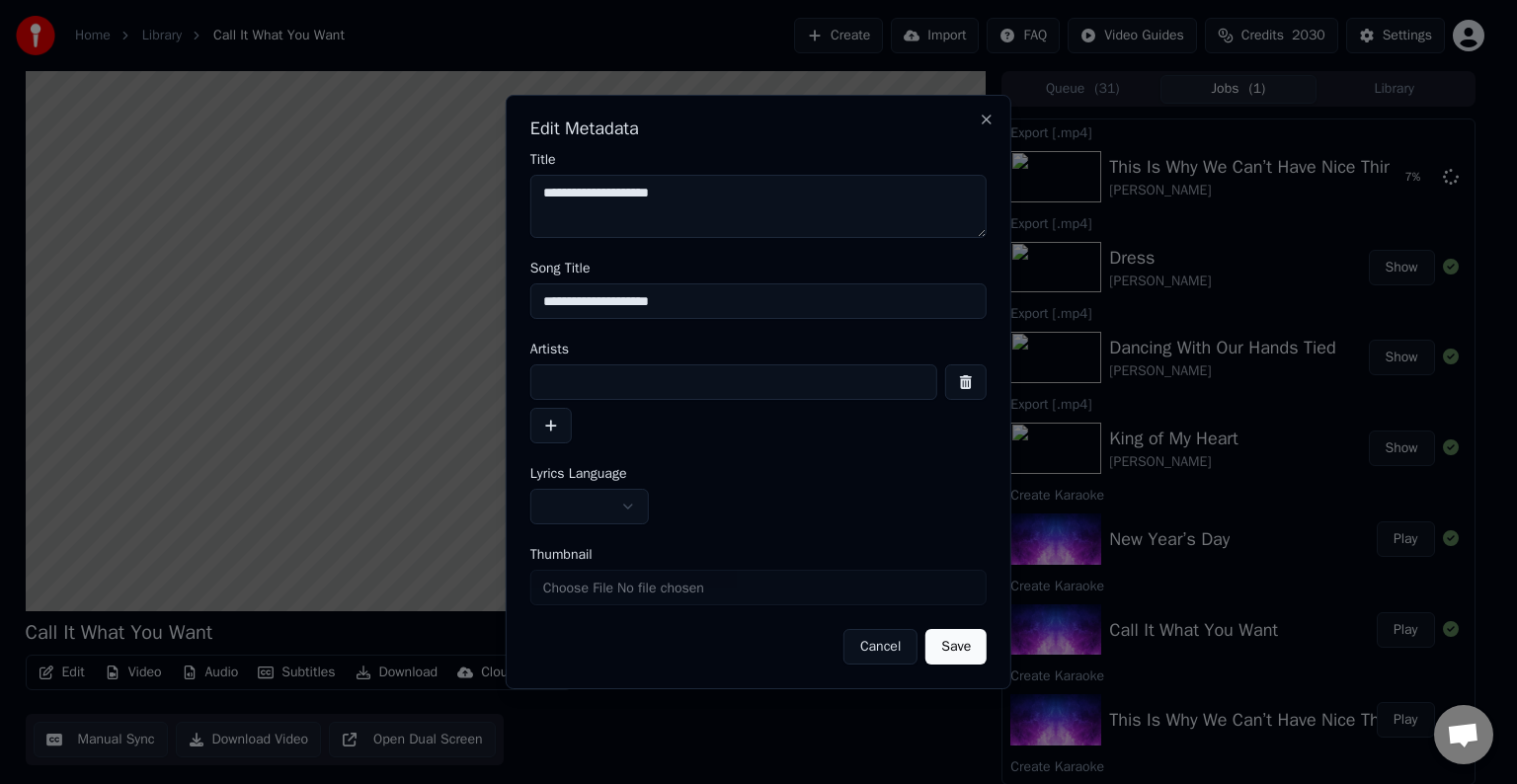 click at bounding box center [734, 382] 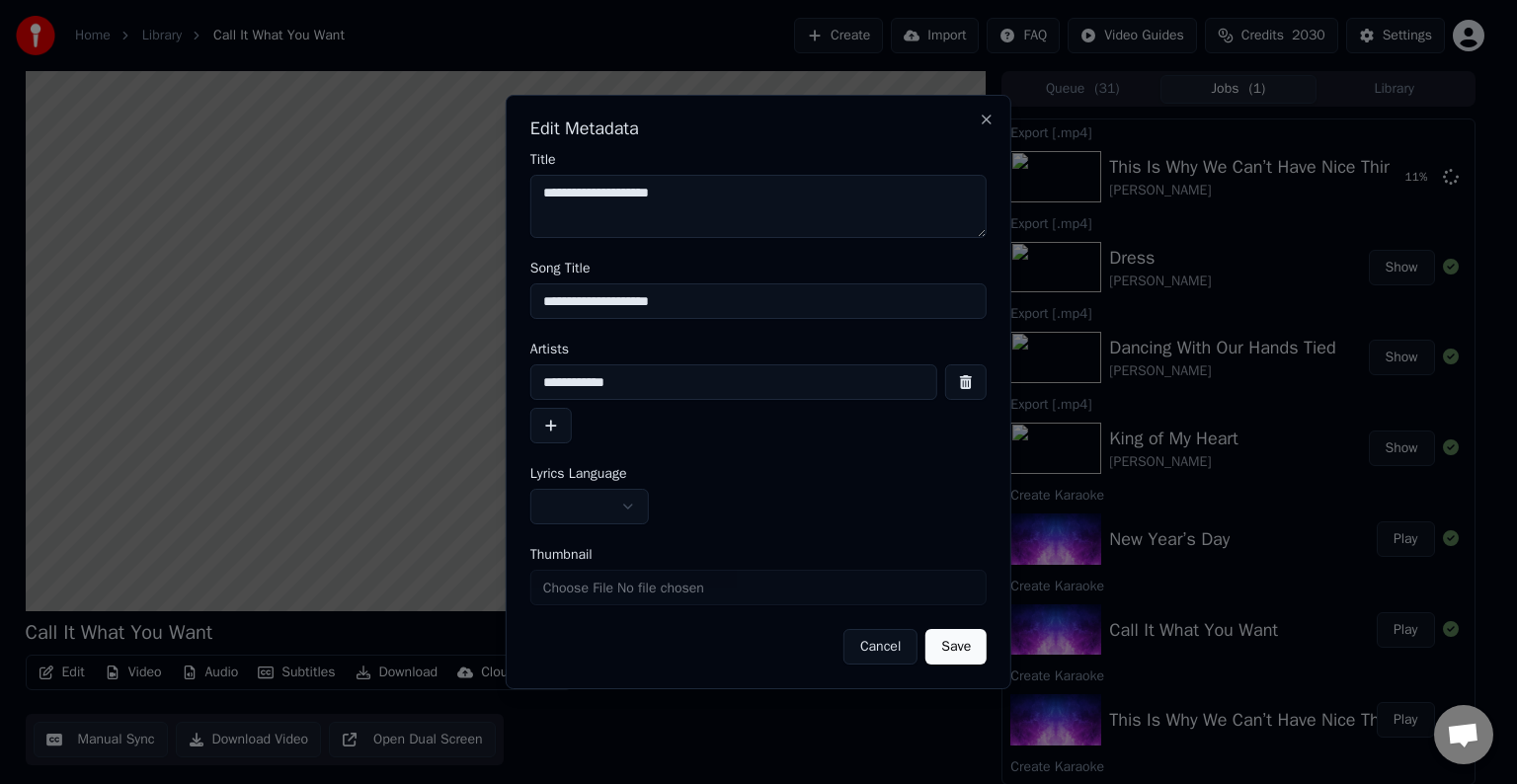 type on "**********" 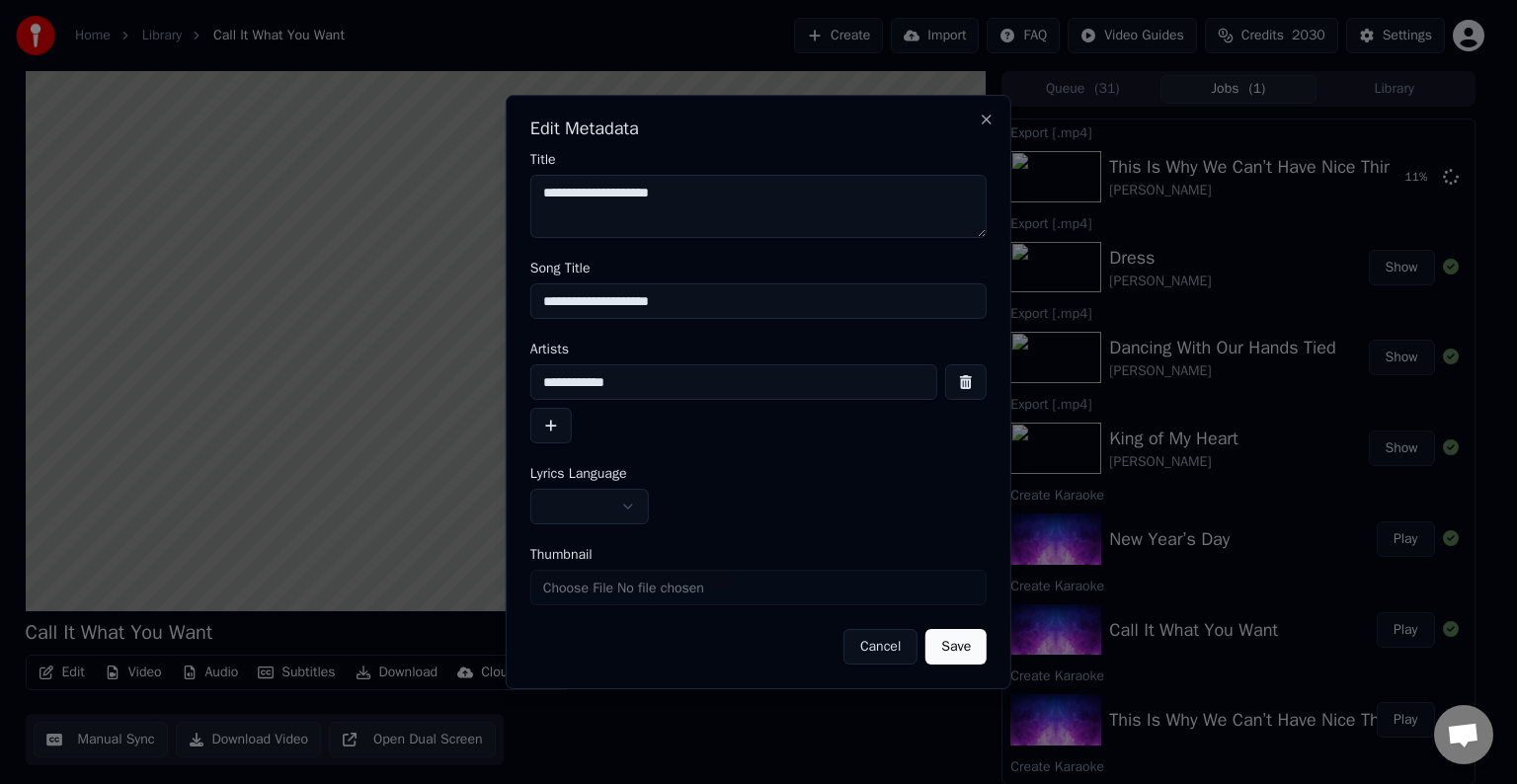 click at bounding box center [590, 507] 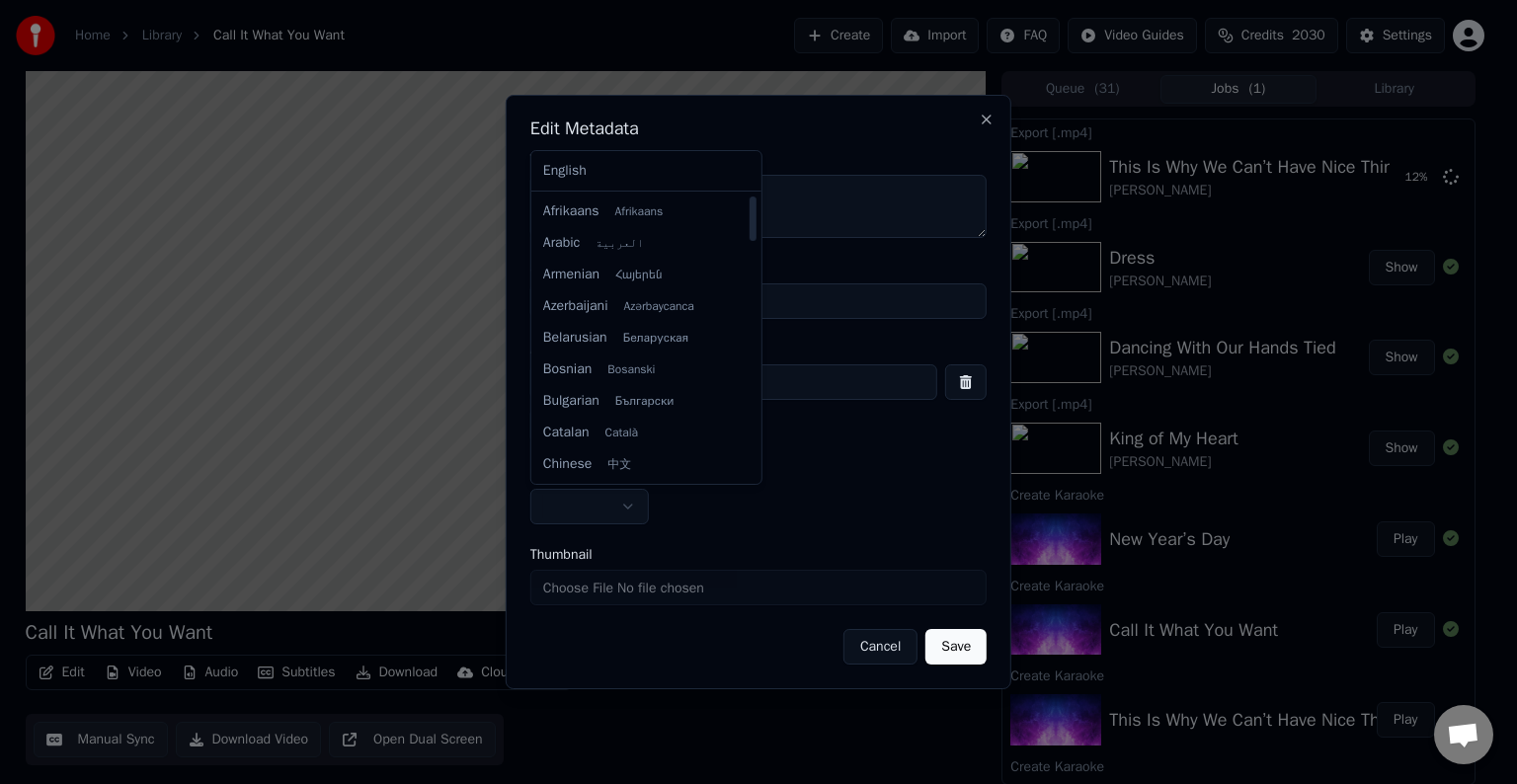select on "**" 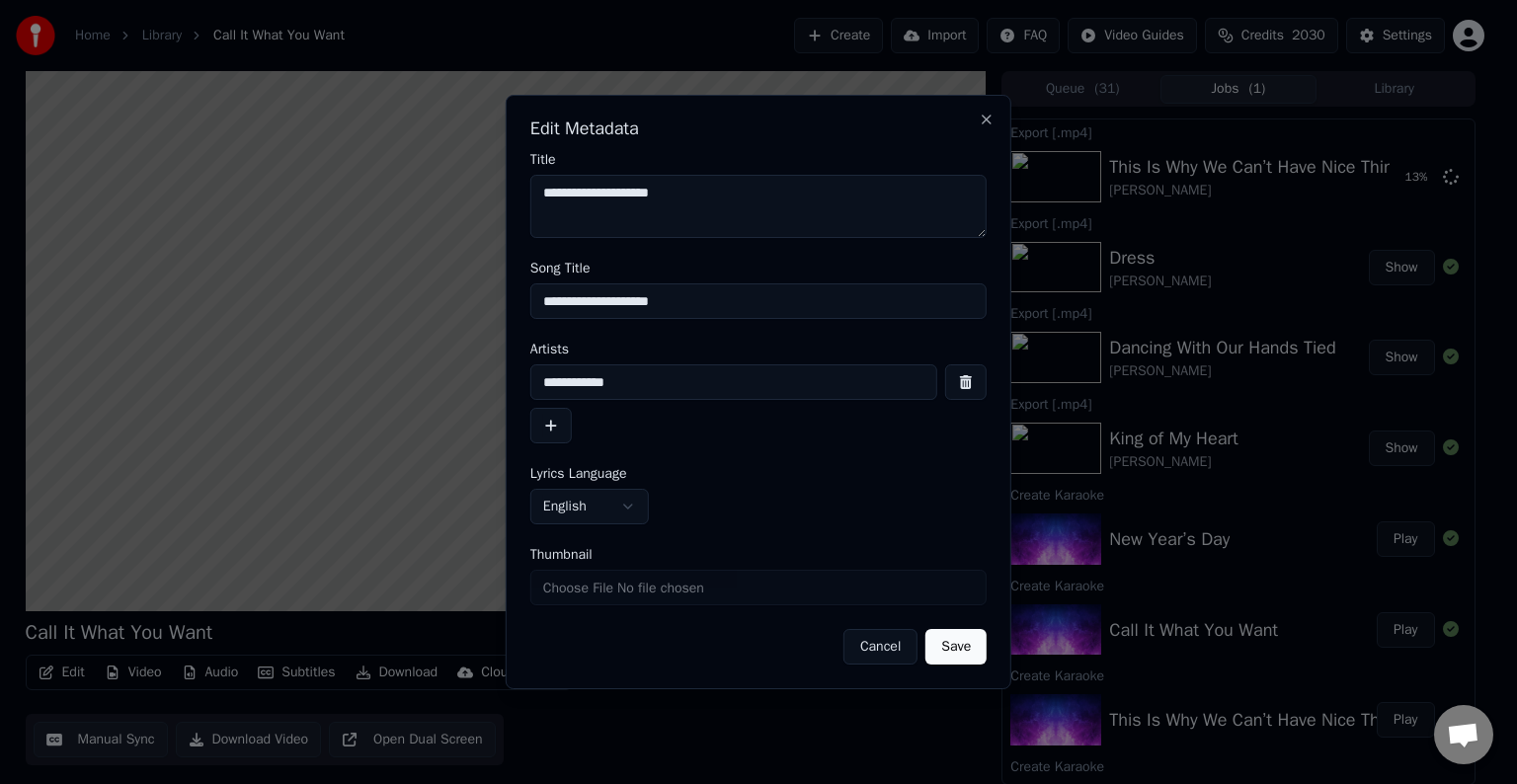 click on "Save" at bounding box center (956, 647) 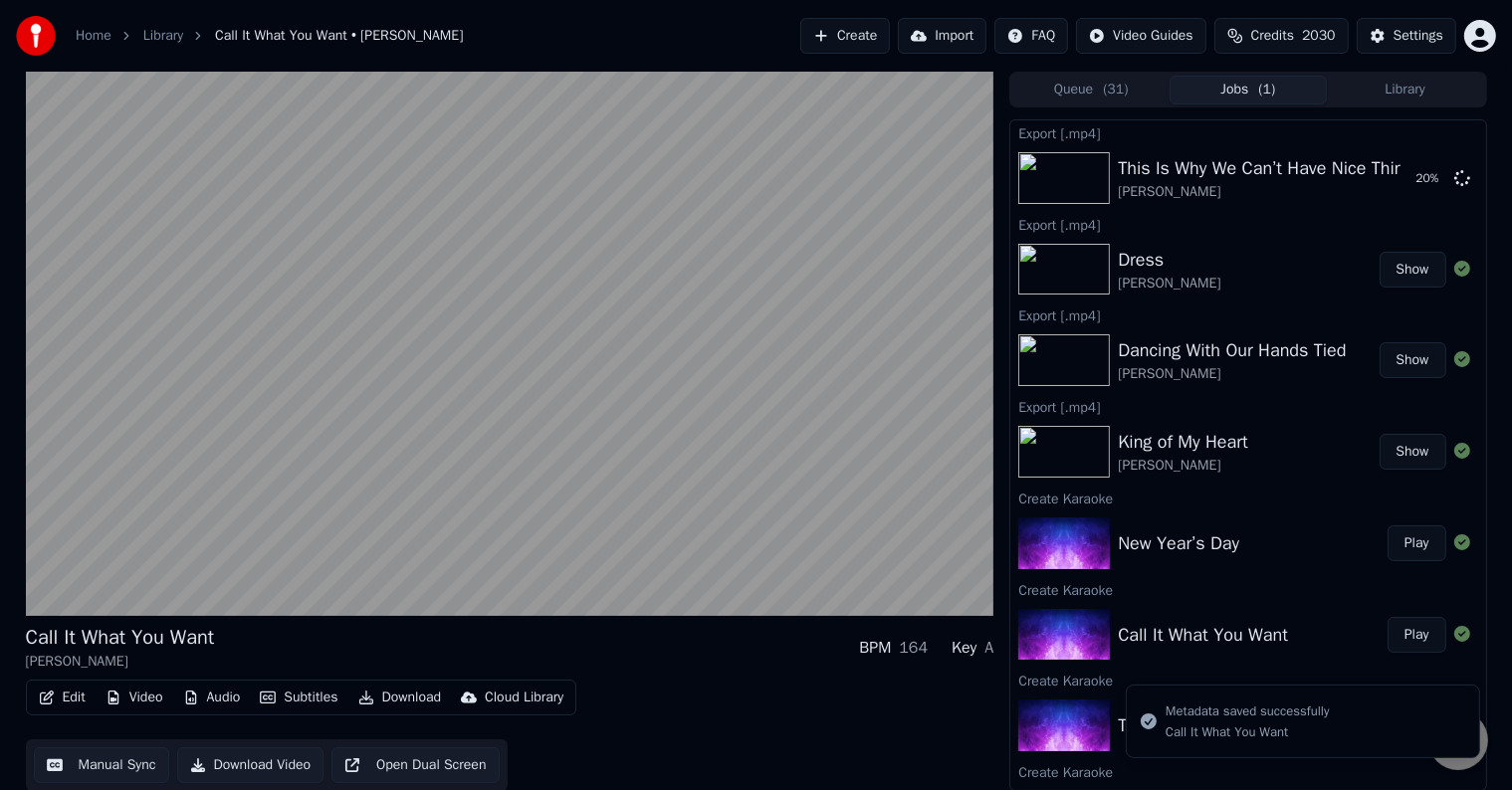 click 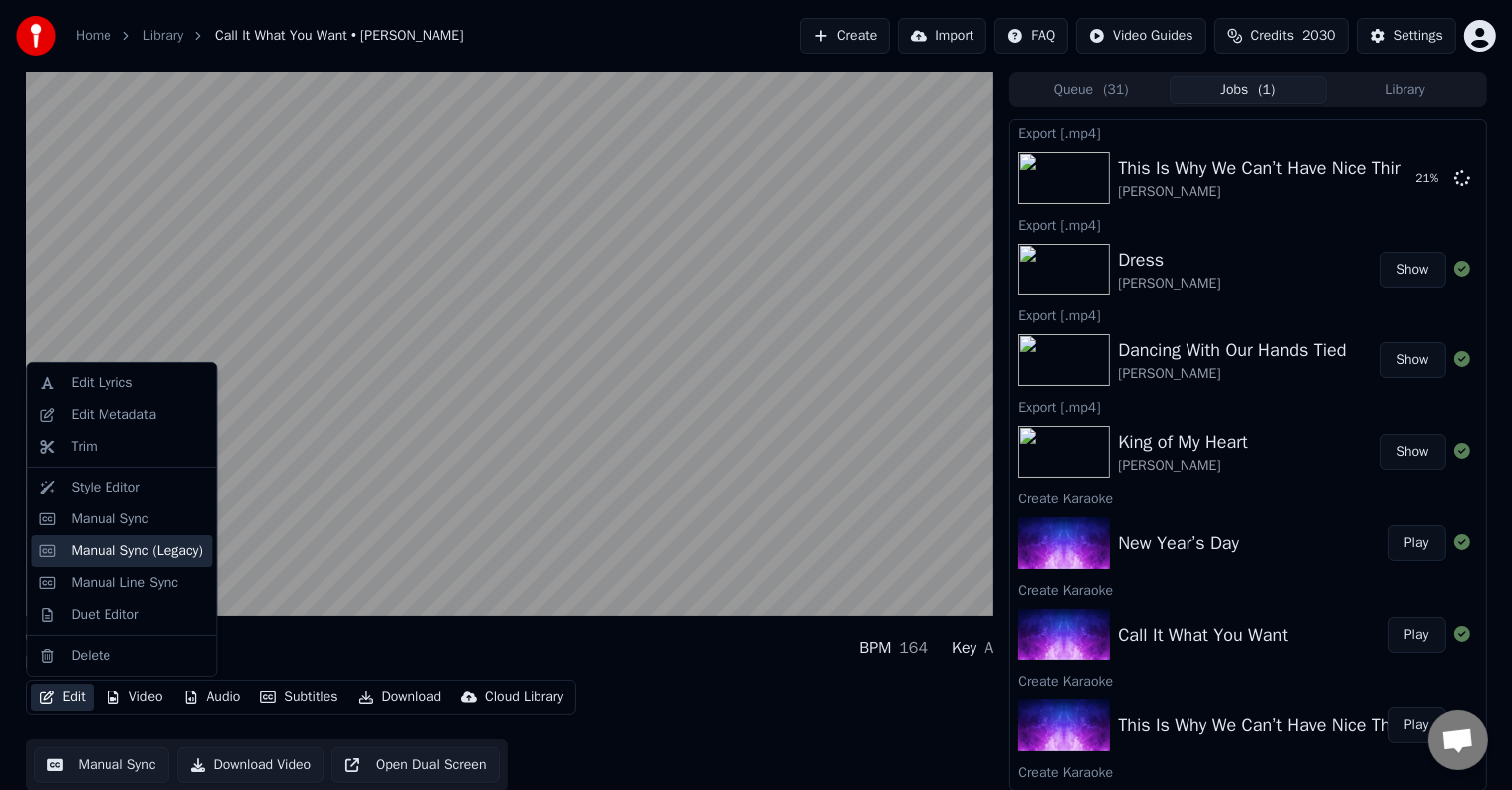click on "Manual Sync (Legacy)" at bounding box center [136, 551] 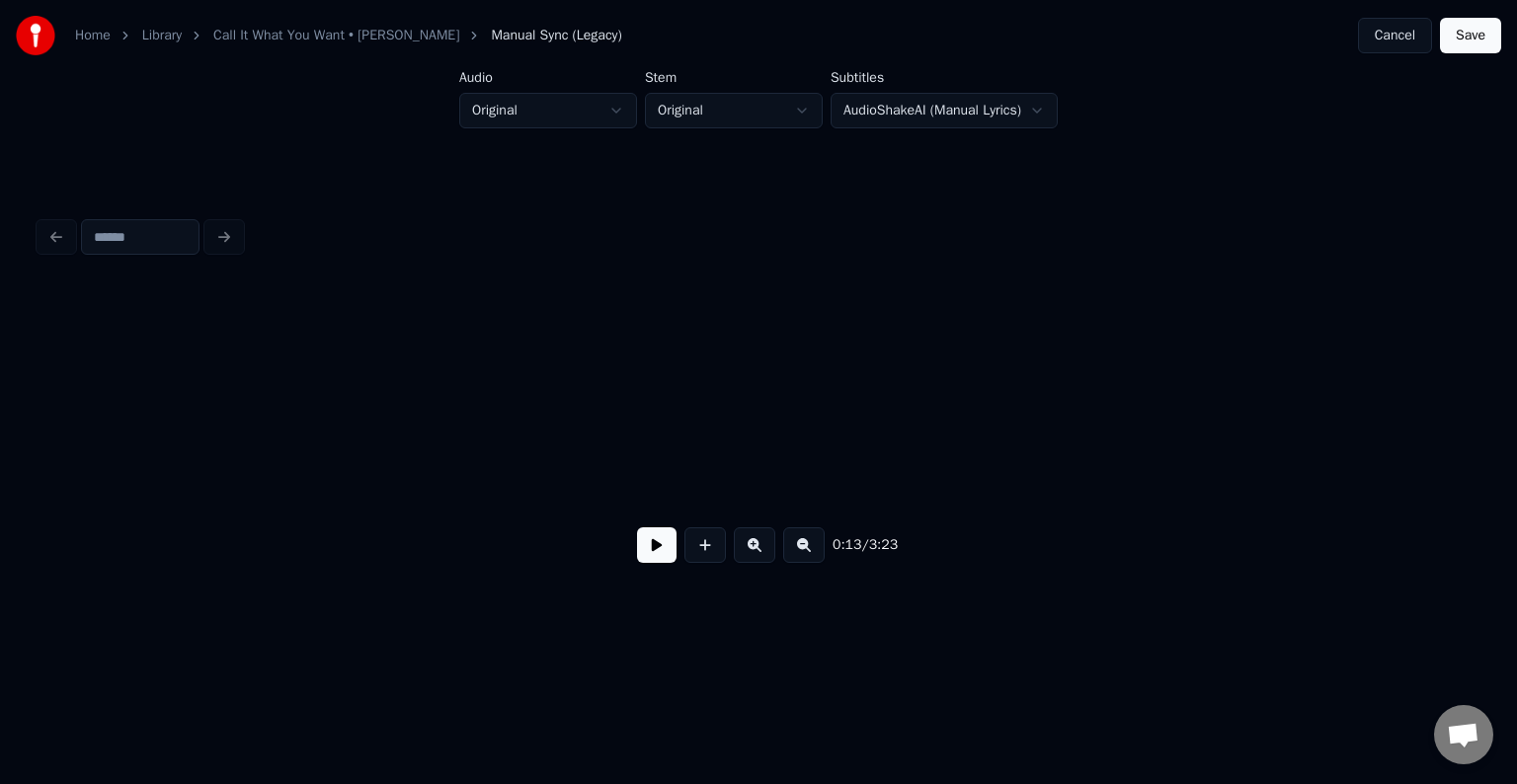 scroll, scrollTop: 0, scrollLeft: 1967, axis: horizontal 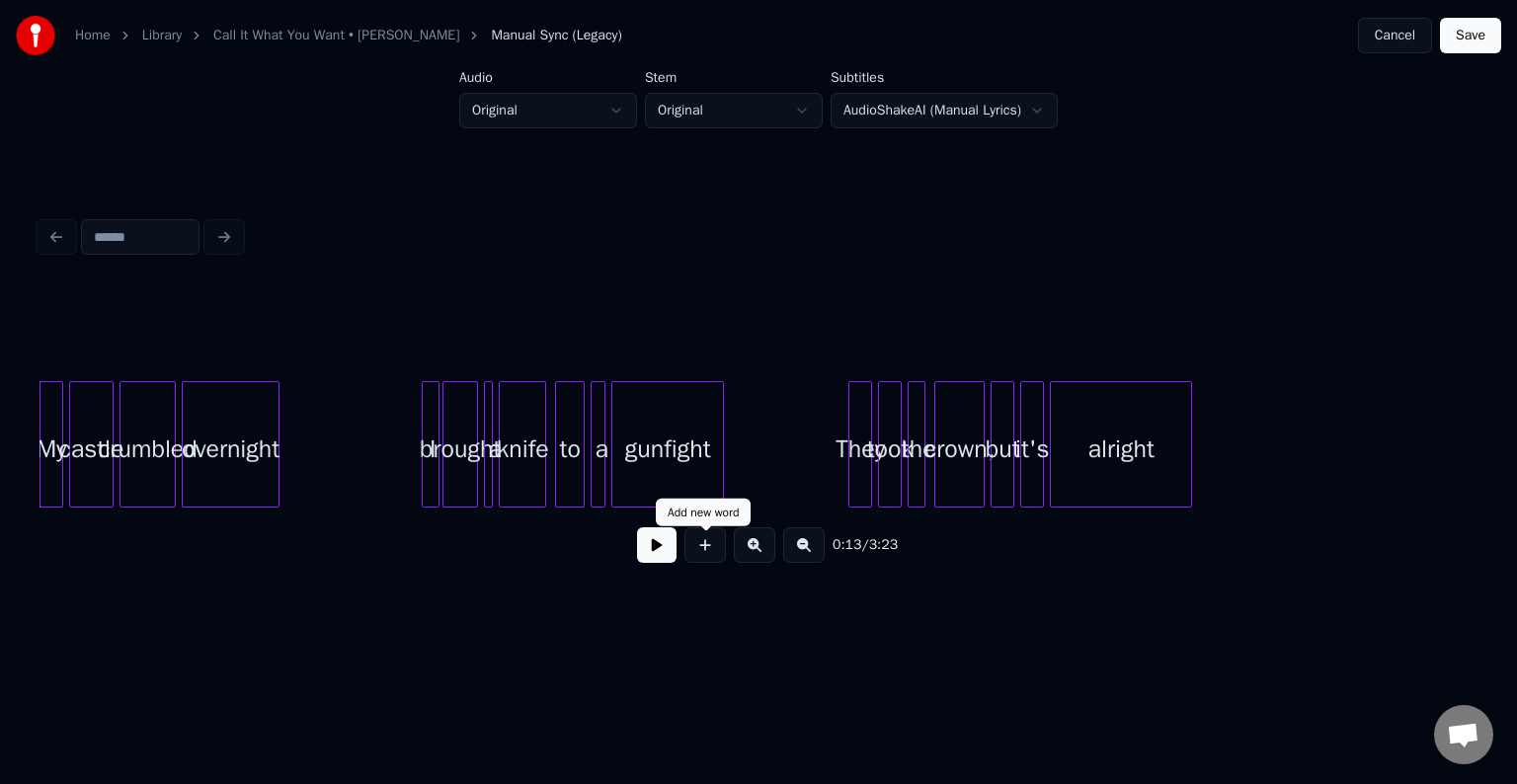 click at bounding box center [657, 545] 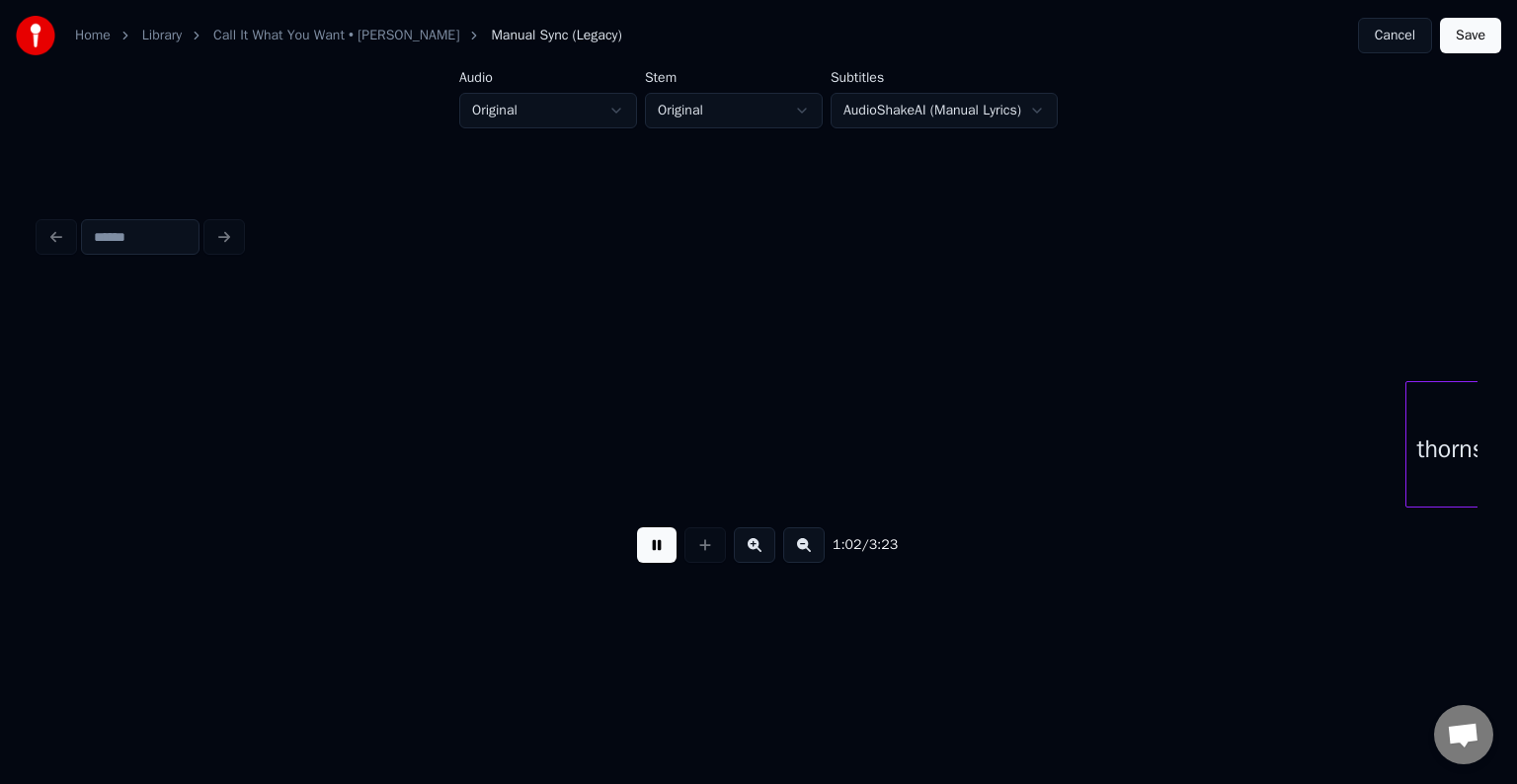 scroll, scrollTop: 0, scrollLeft: 9172, axis: horizontal 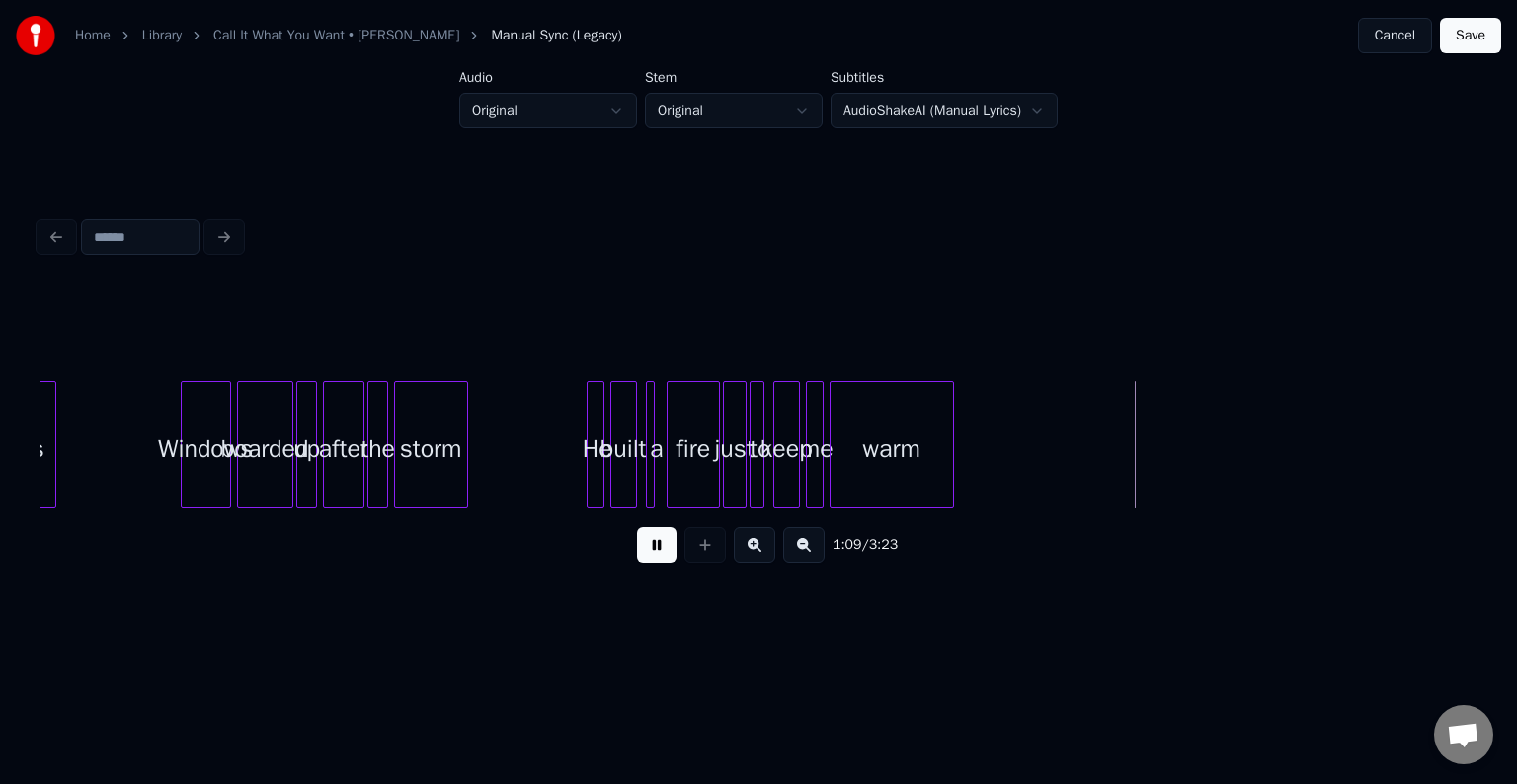 click at bounding box center [657, 545] 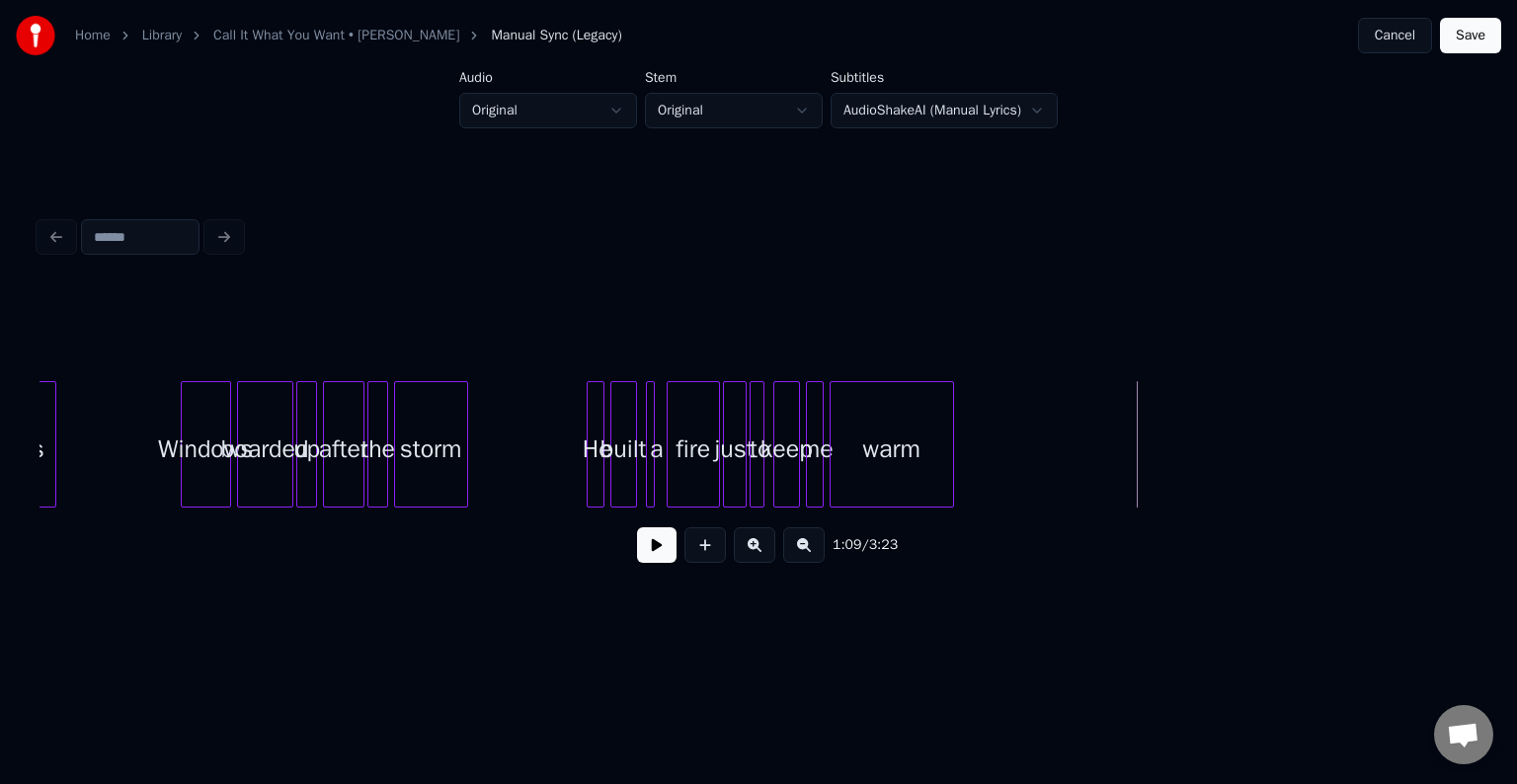 click on "warm" at bounding box center (892, 449) 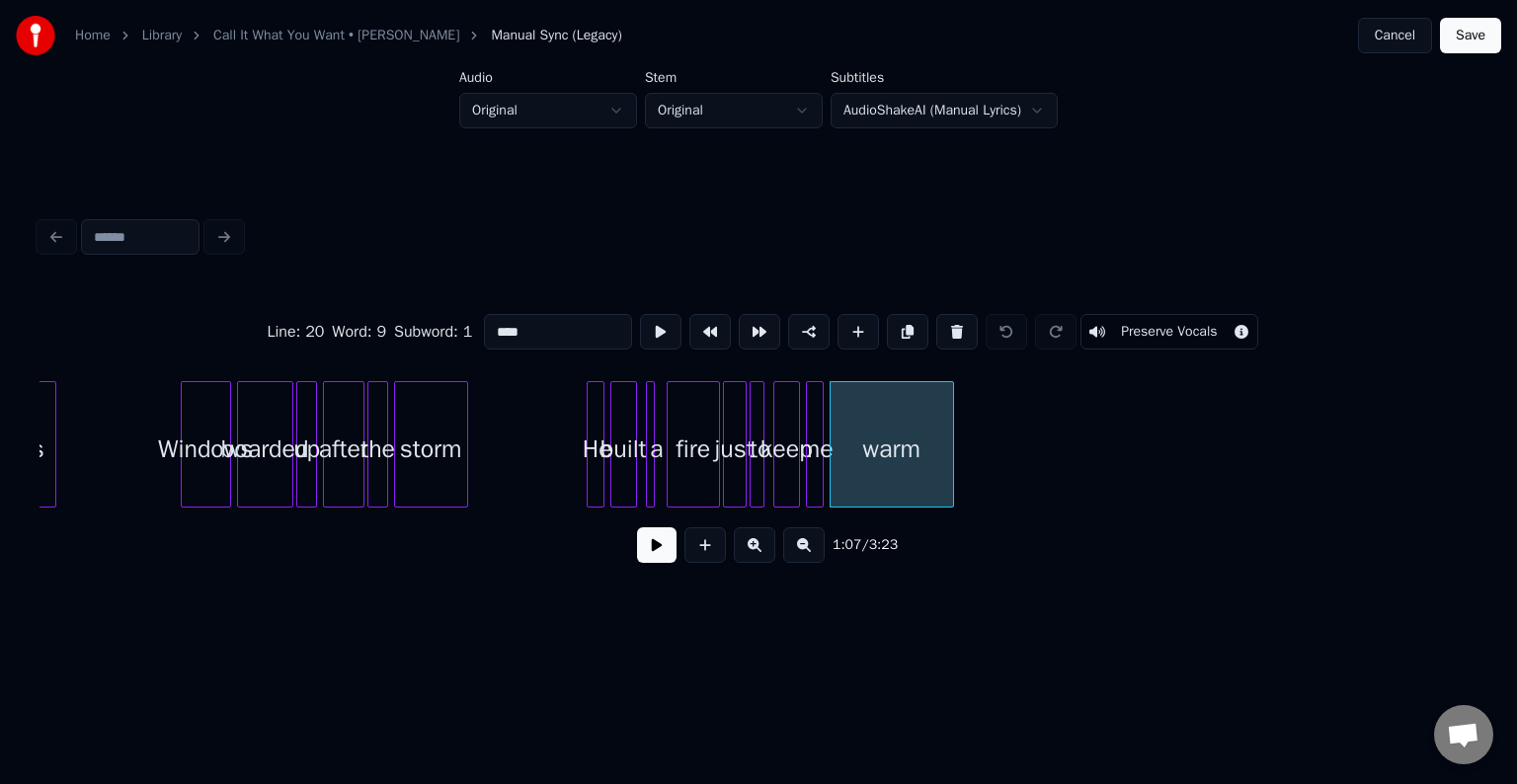 click at bounding box center (657, 545) 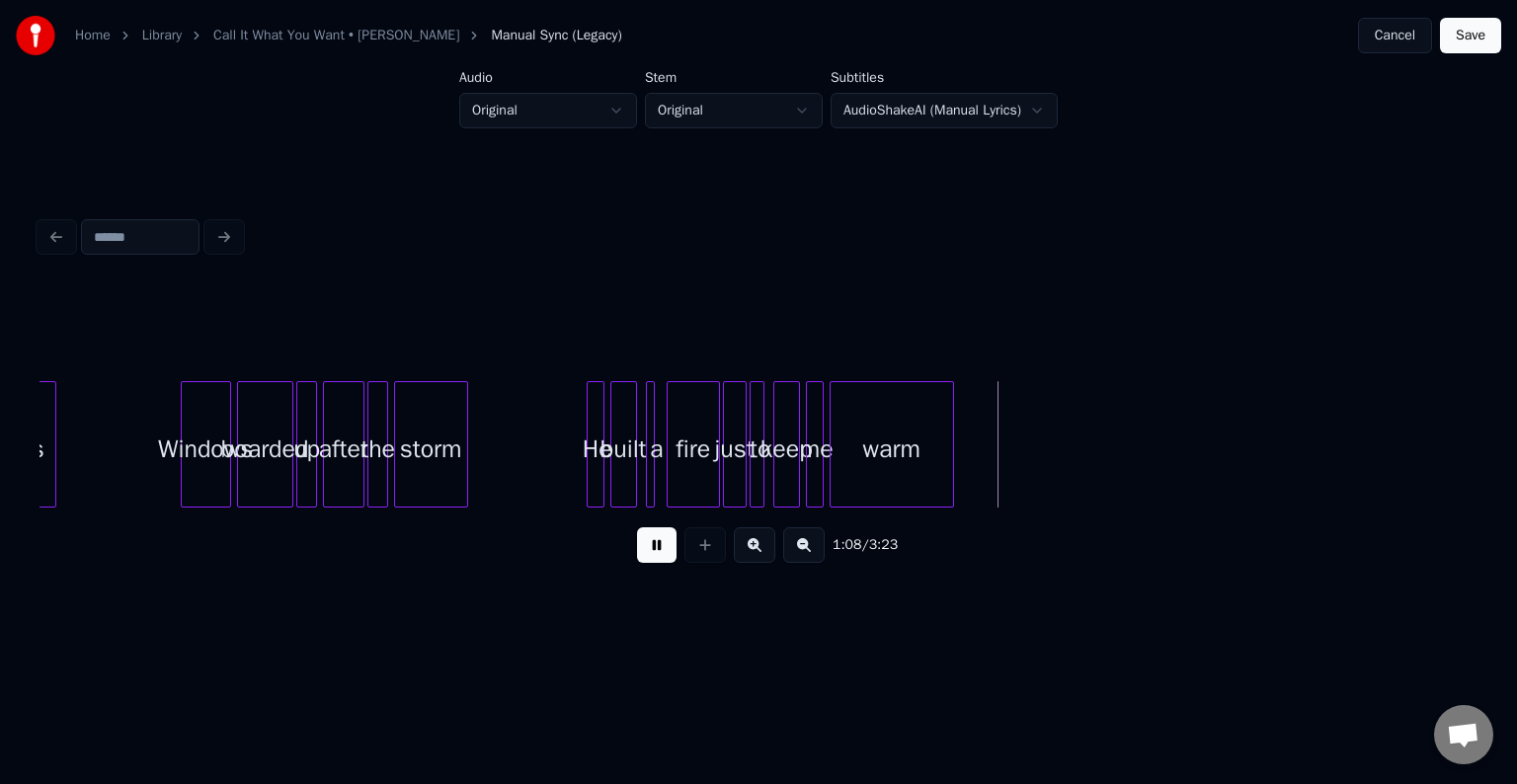 click at bounding box center [657, 545] 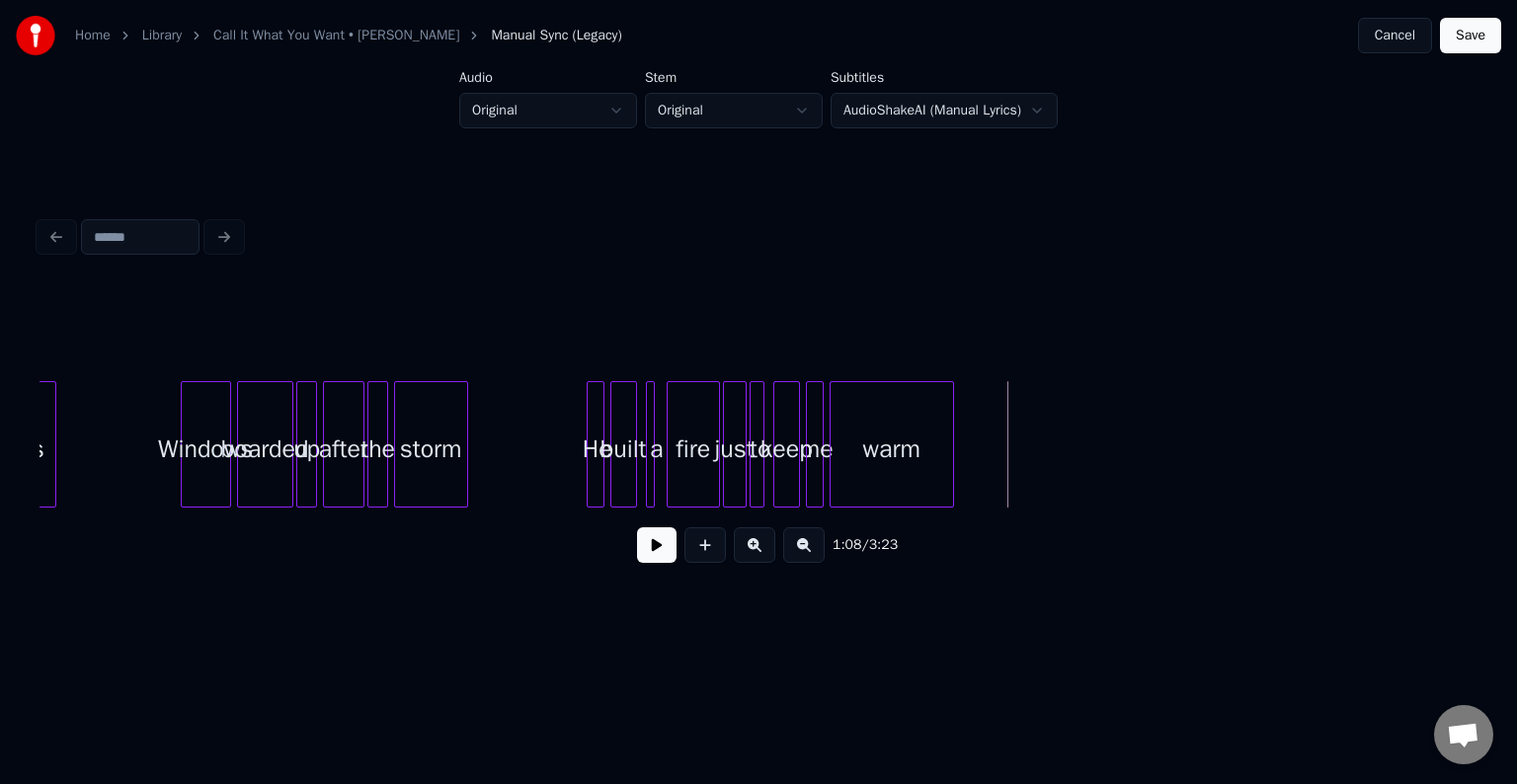 click on "thorns Windows boarded up after the storm He built a fire just to keep me warm" at bounding box center (5947, 444) 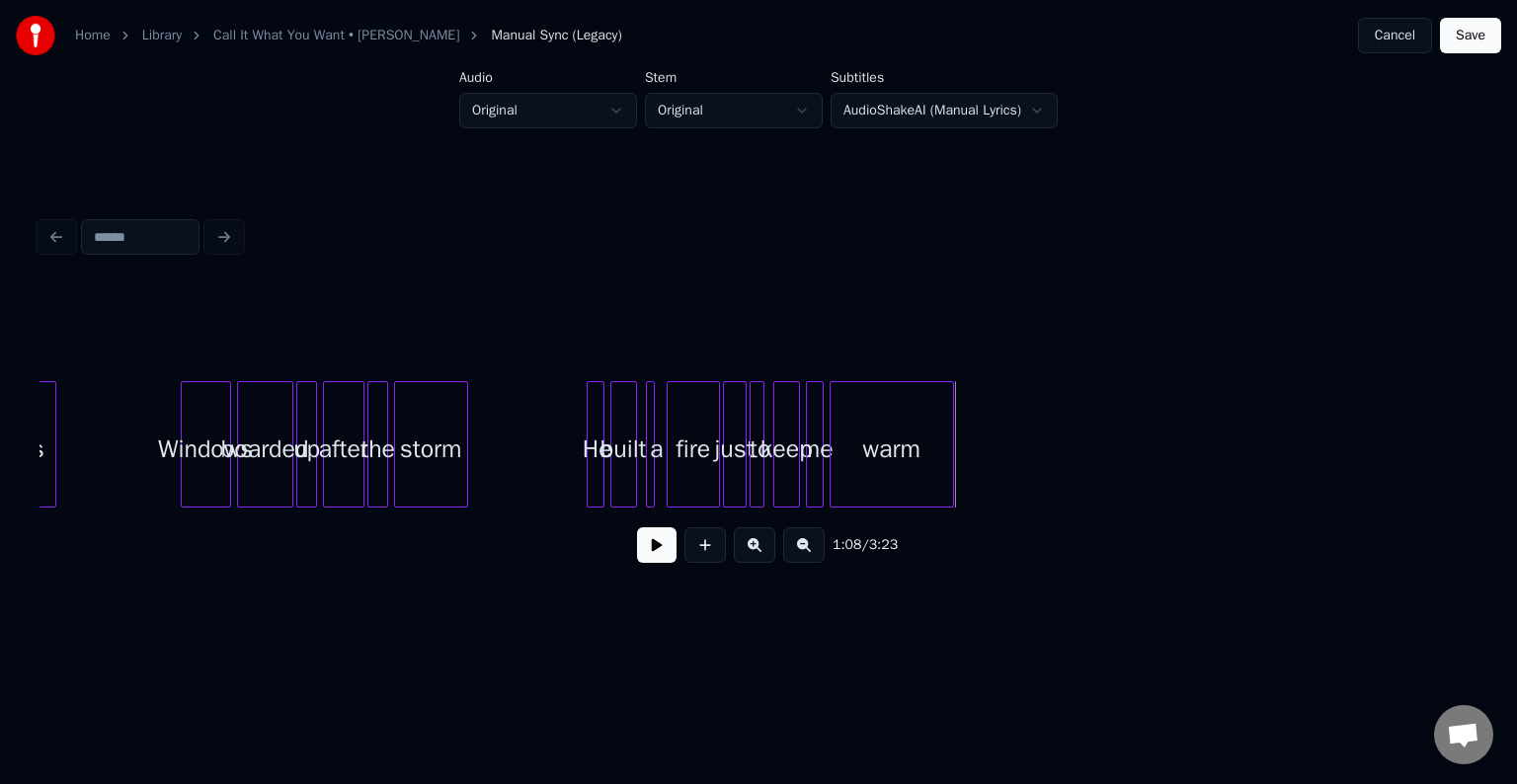 click at bounding box center (657, 545) 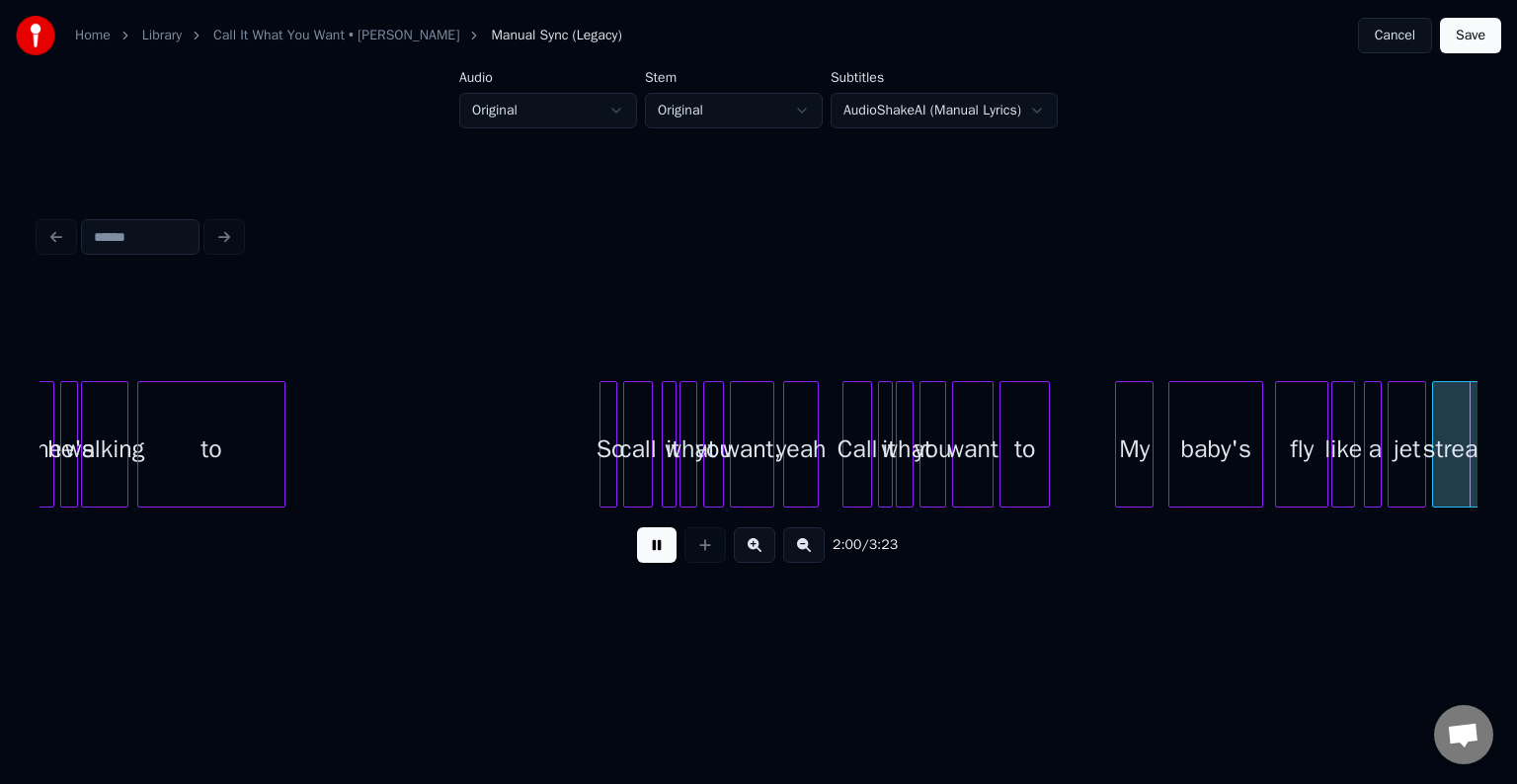 scroll, scrollTop: 0, scrollLeft: 17808, axis: horizontal 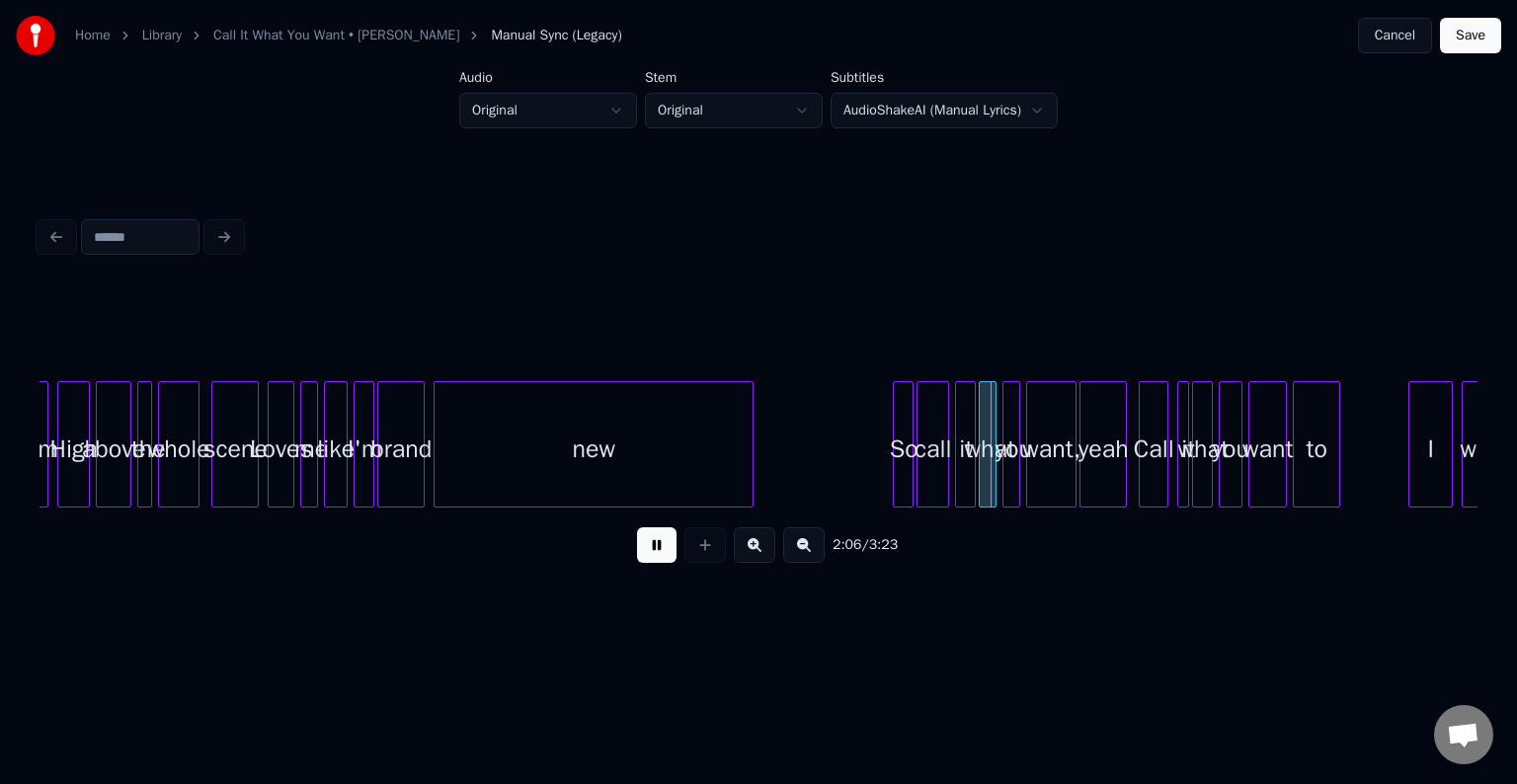 click at bounding box center (657, 545) 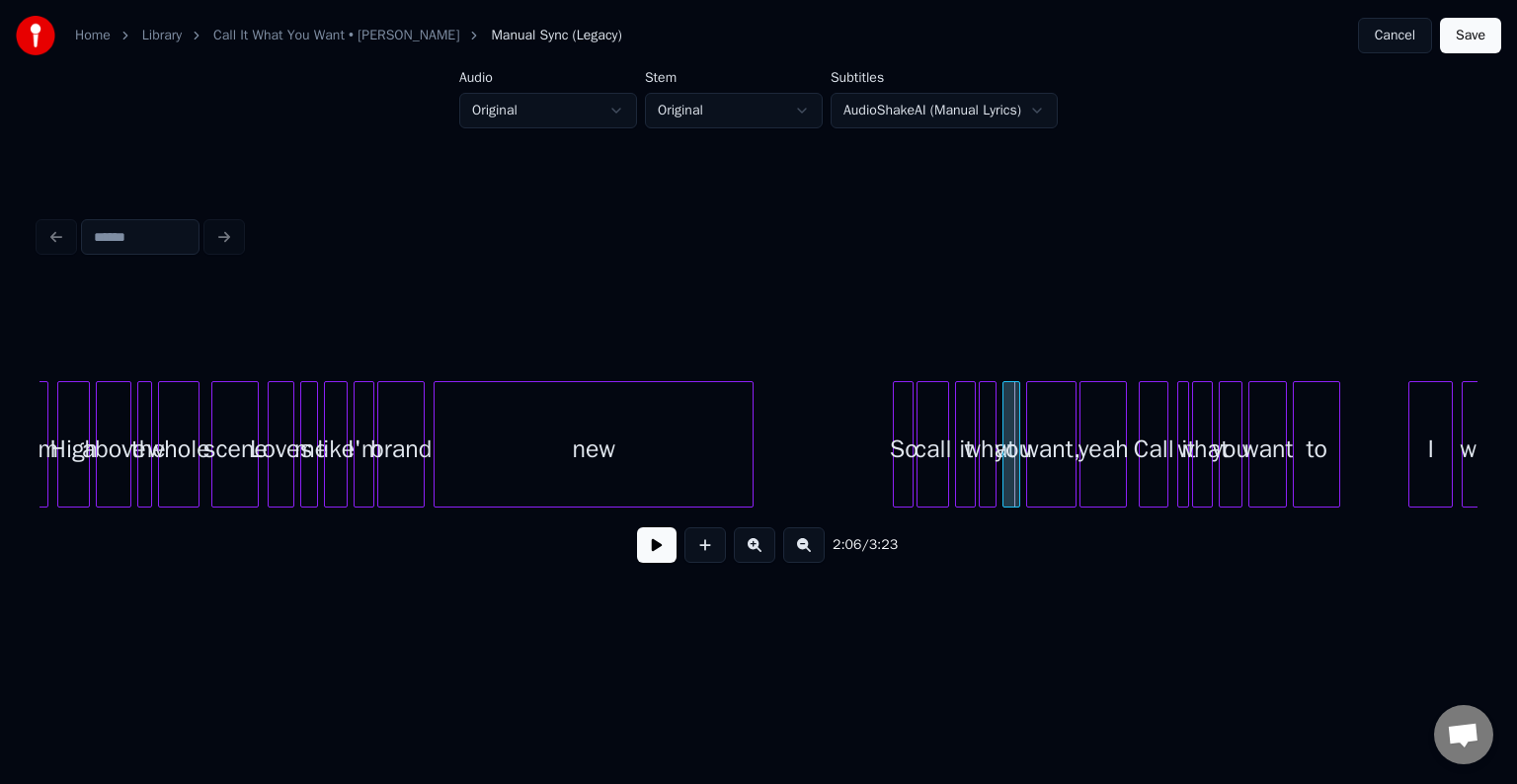 click on "new" at bounding box center [594, 449] 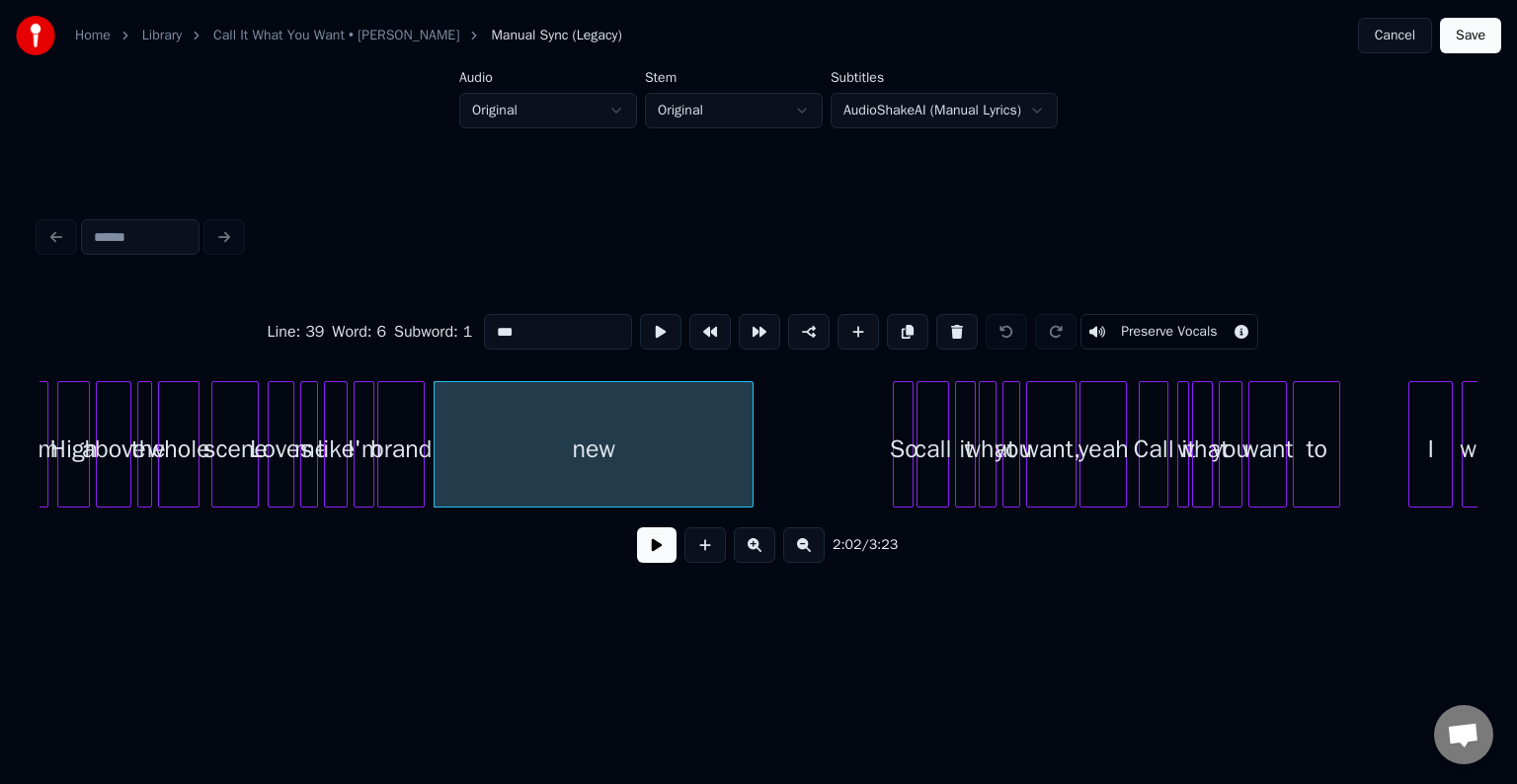 click at bounding box center [657, 545] 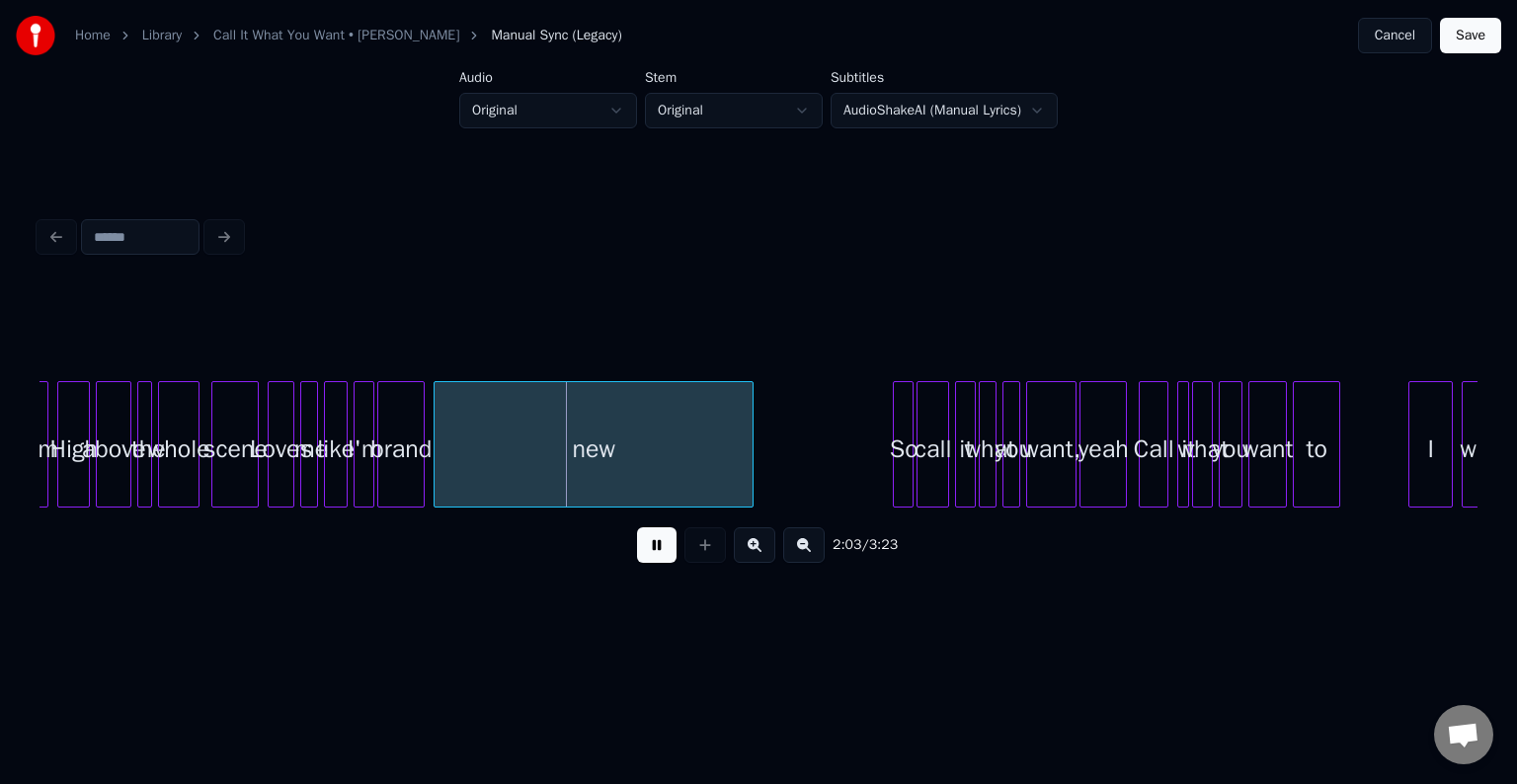 click on "2:03  /  3:23" at bounding box center [758, 545] 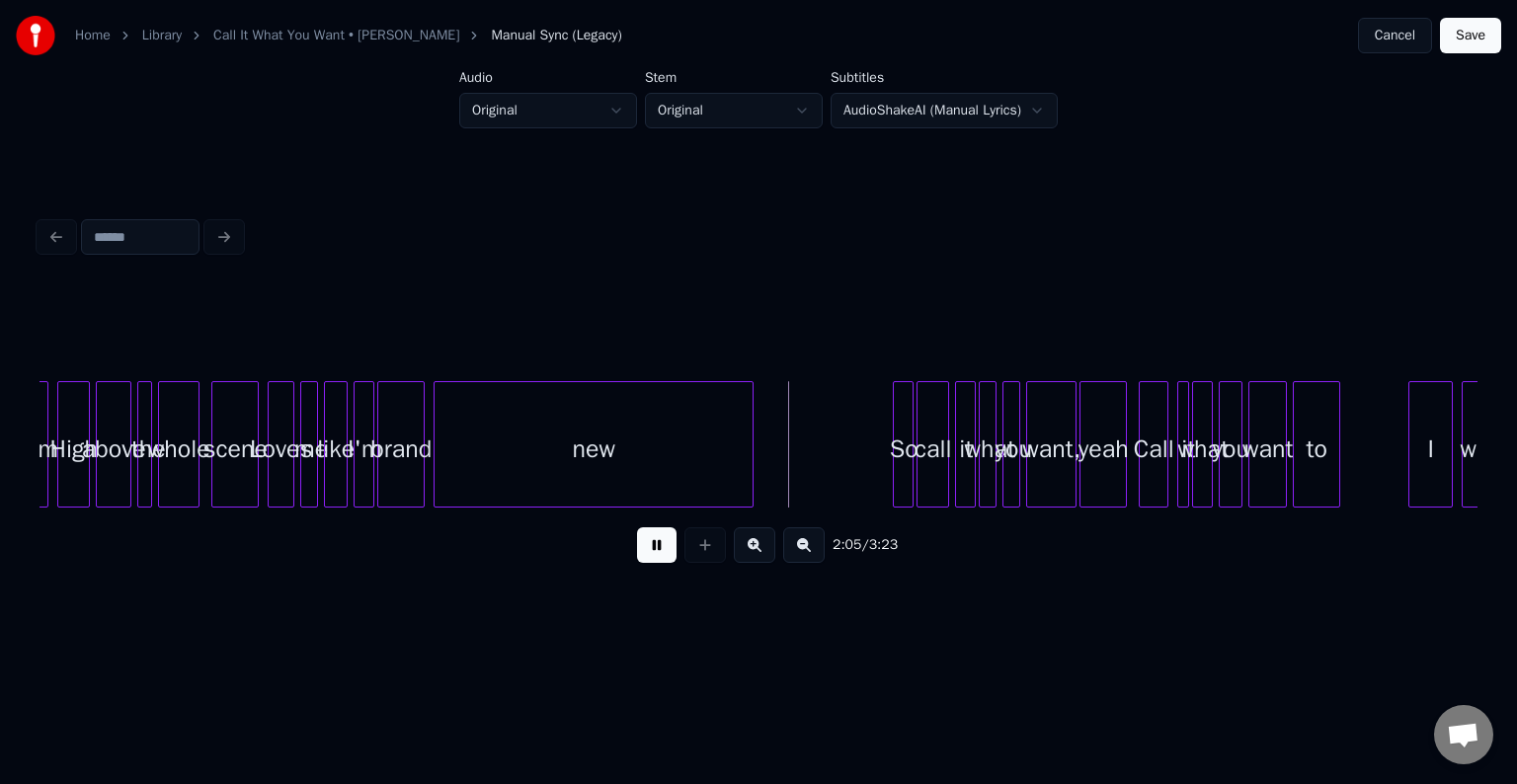 click on "2:05  /  3:23" at bounding box center (758, 545) 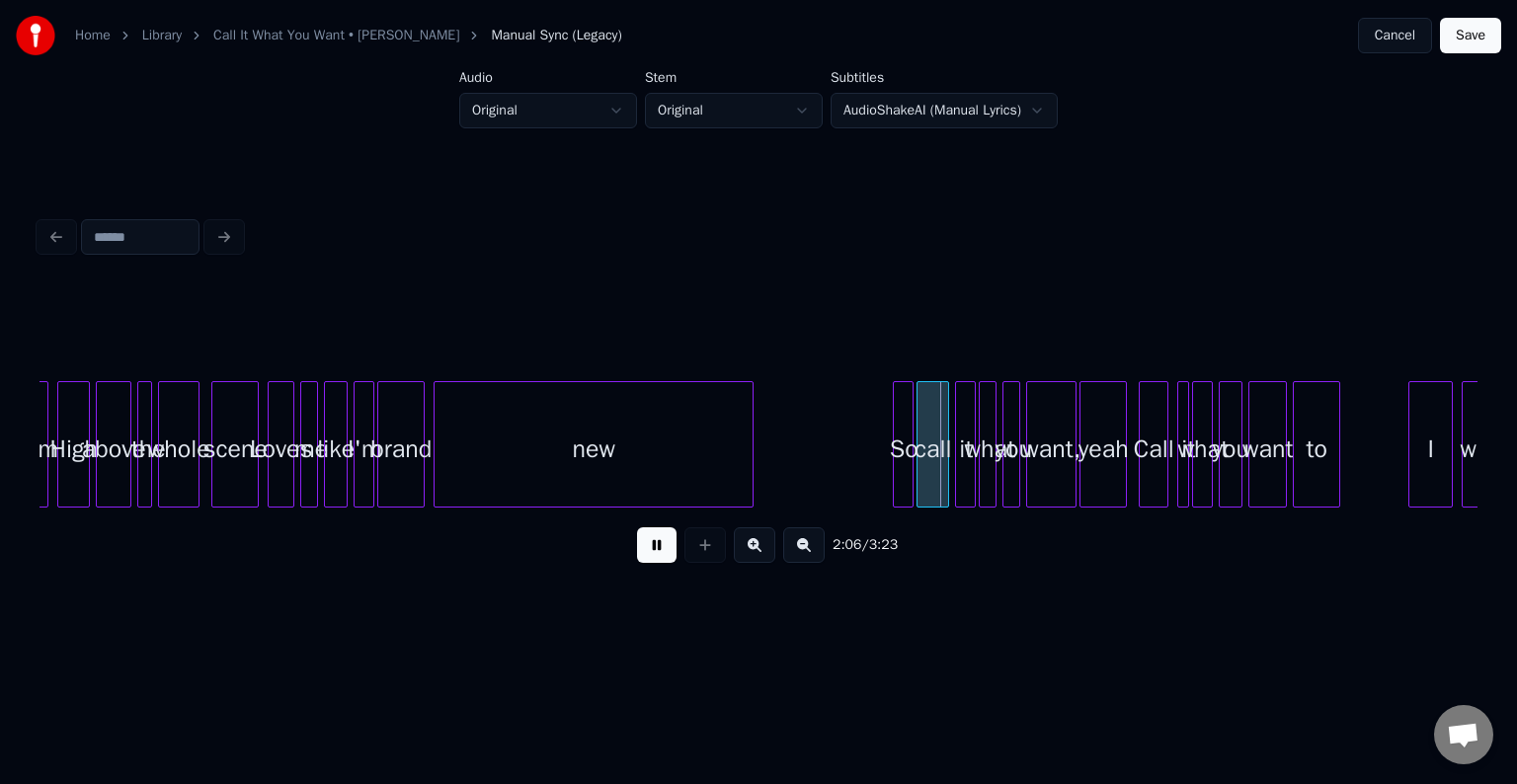 click at bounding box center [657, 545] 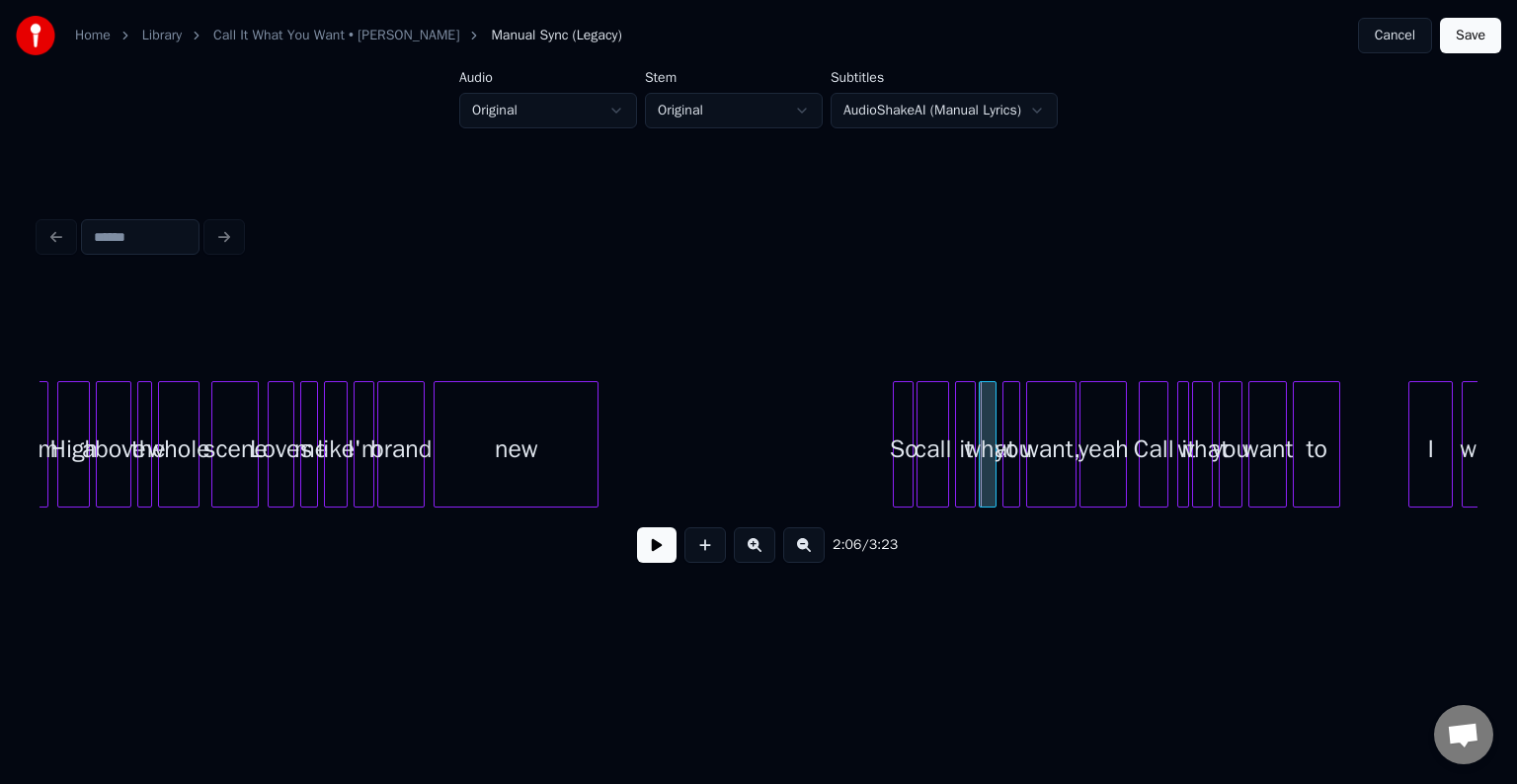 click at bounding box center [595, 444] 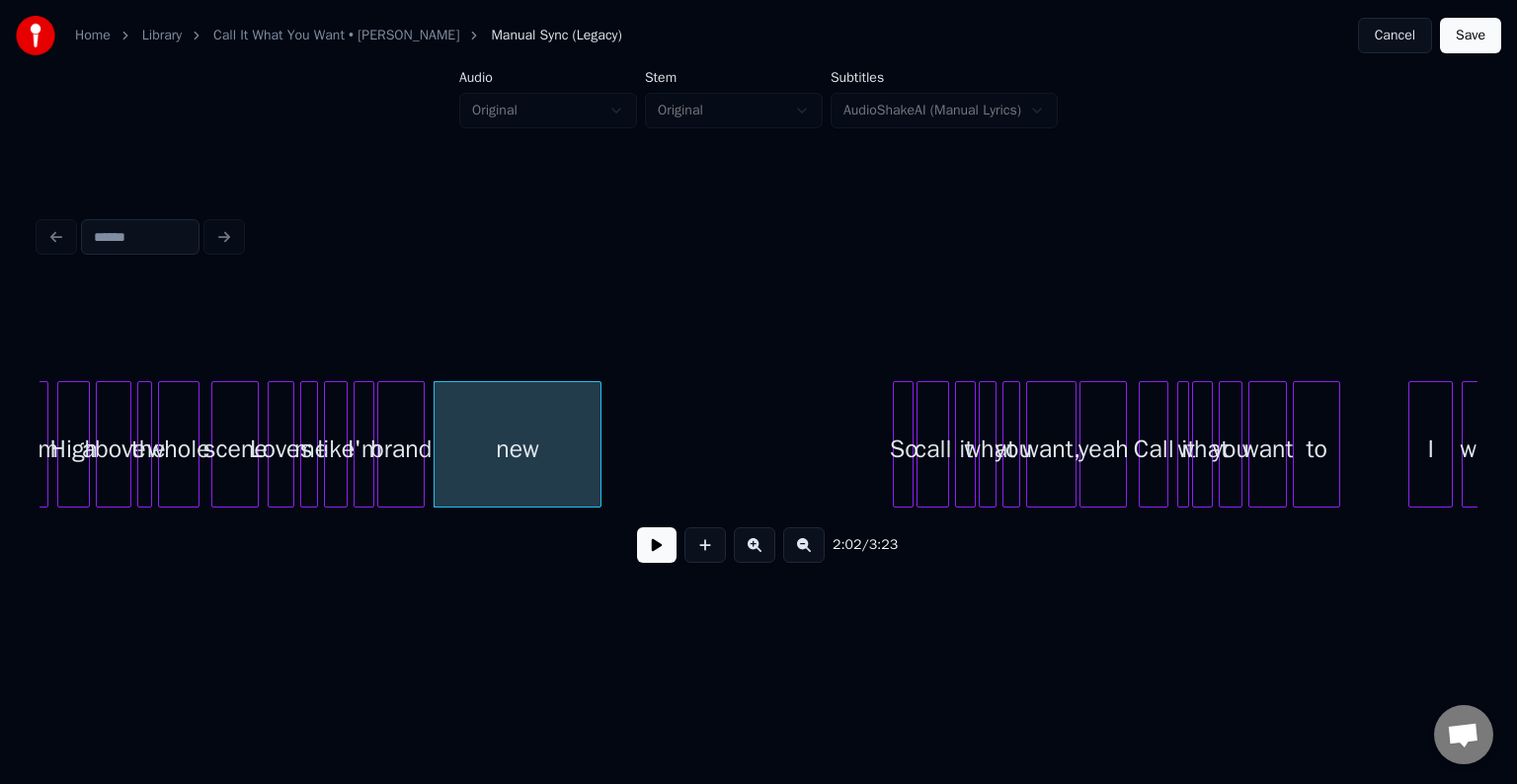click at bounding box center (657, 545) 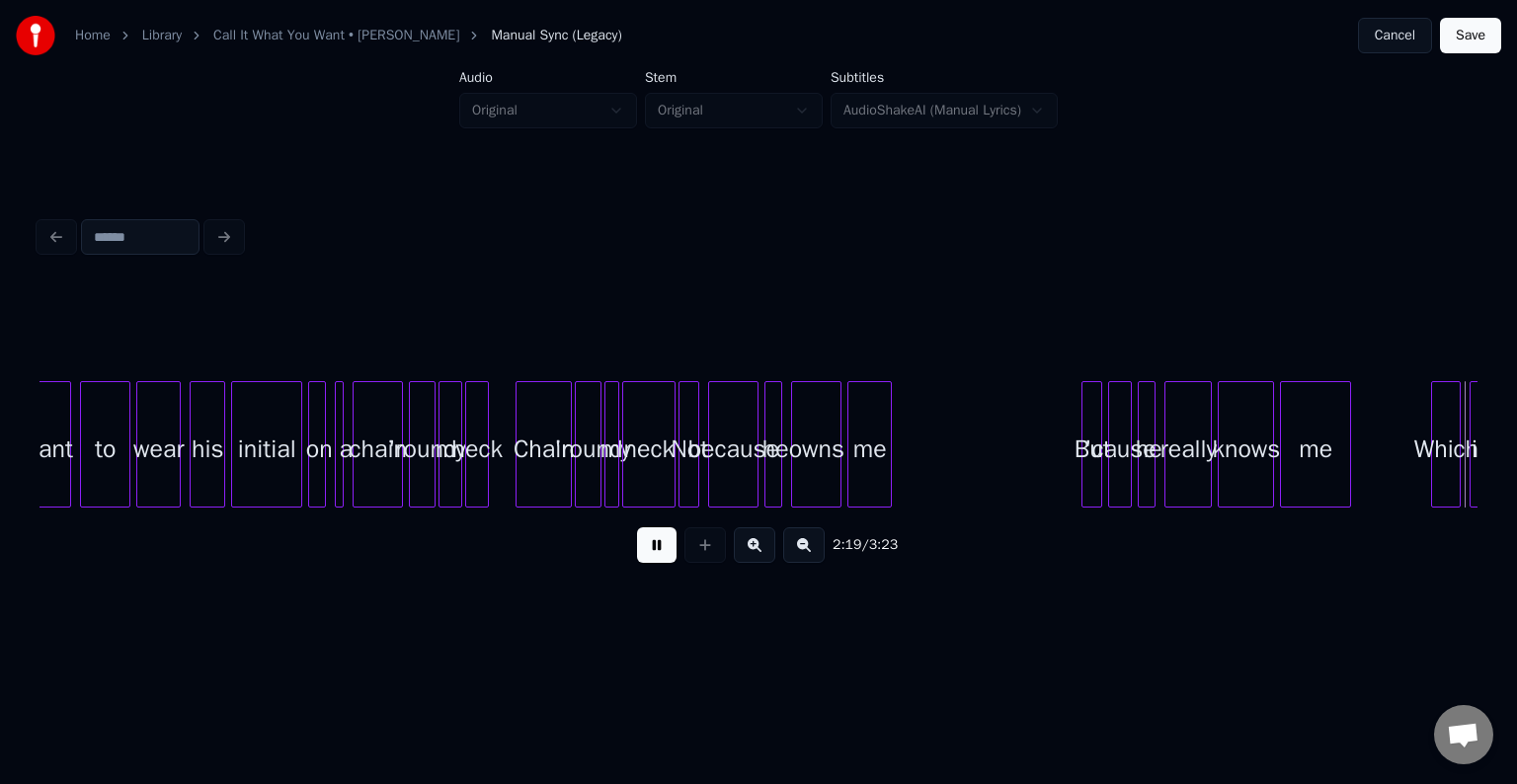 scroll, scrollTop: 0, scrollLeft: 20685, axis: horizontal 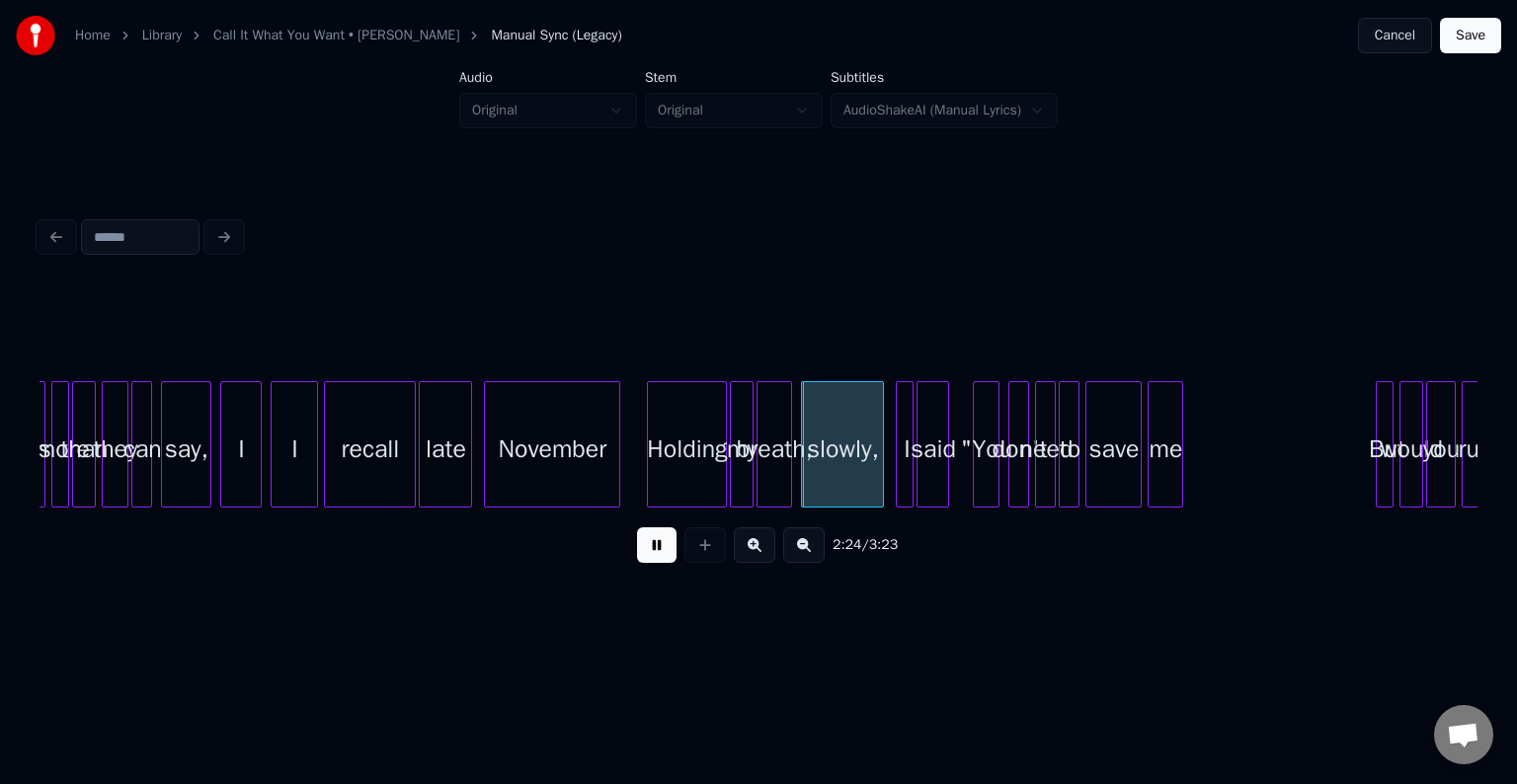 click on "recall" at bounding box center [369, 449] 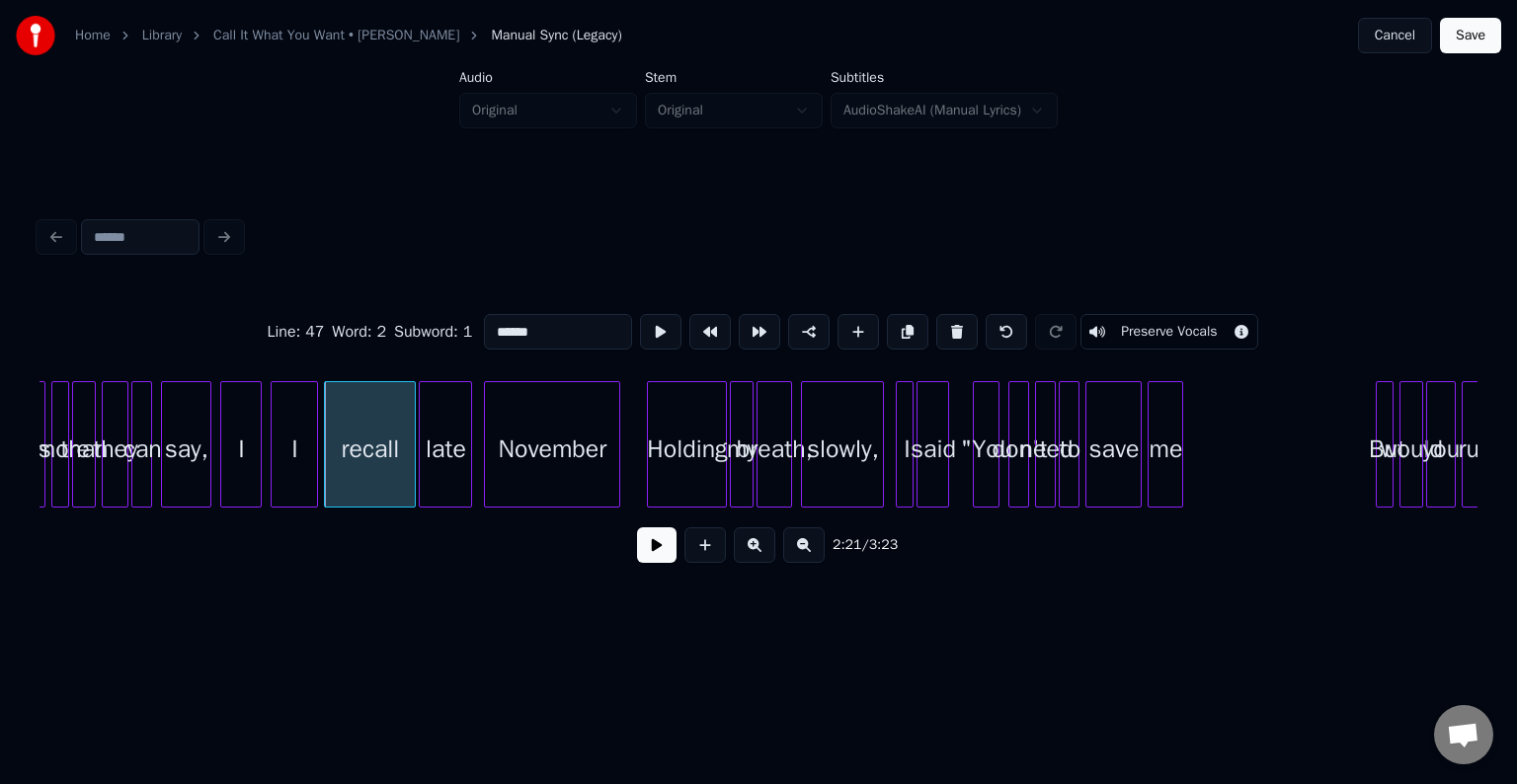 click at bounding box center (657, 545) 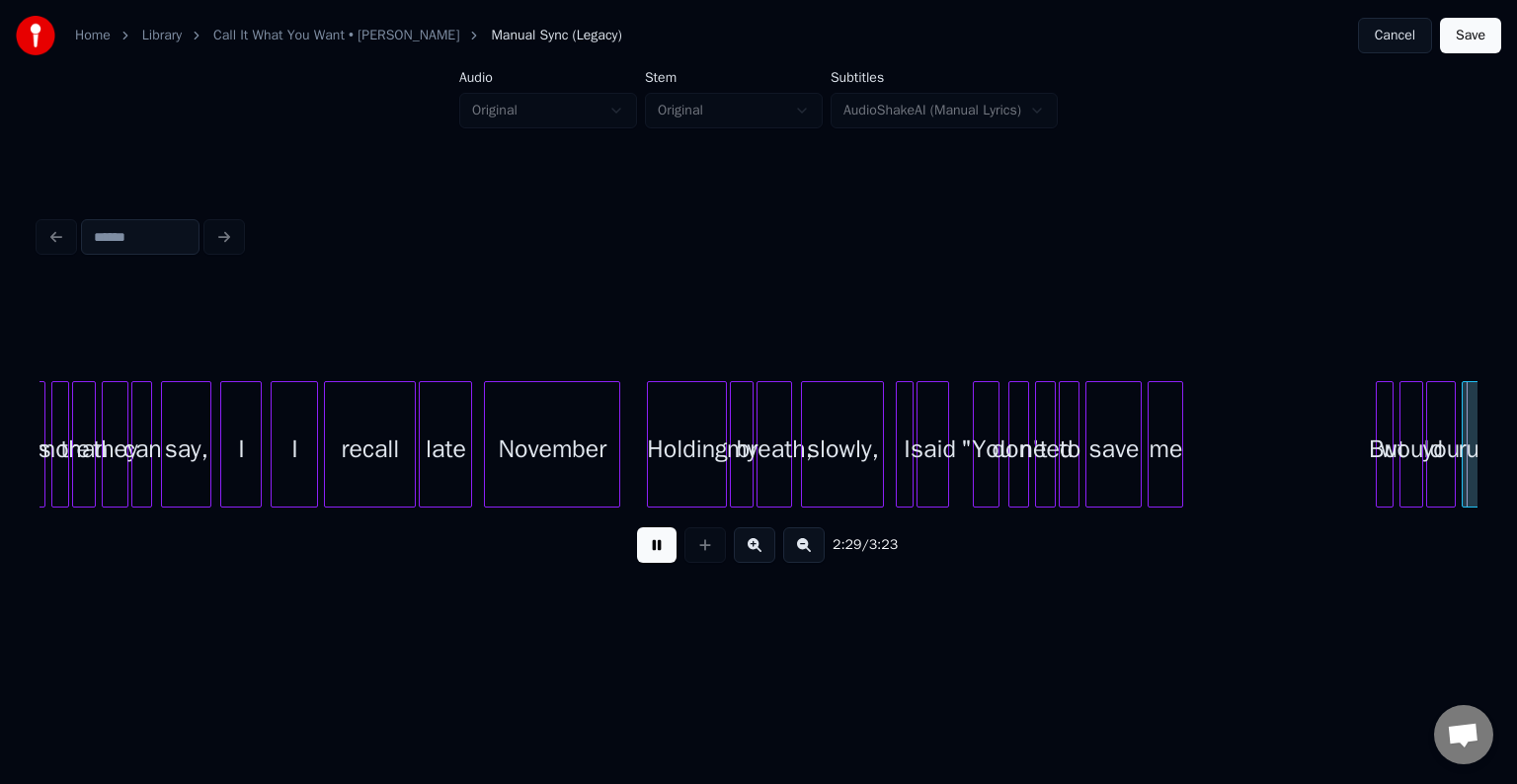 scroll, scrollTop: 0, scrollLeft: 22127, axis: horizontal 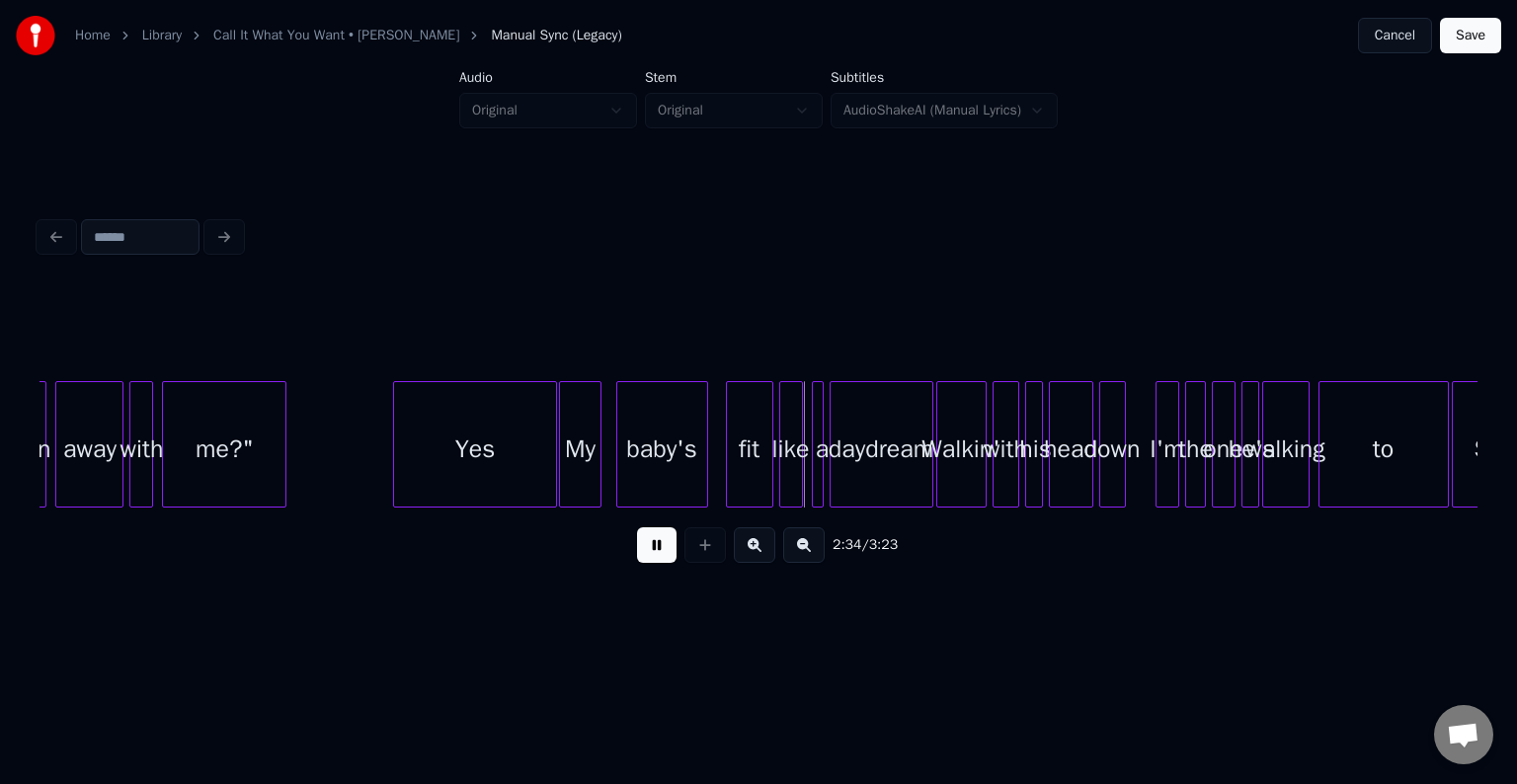 click on "Yes" at bounding box center [474, 449] 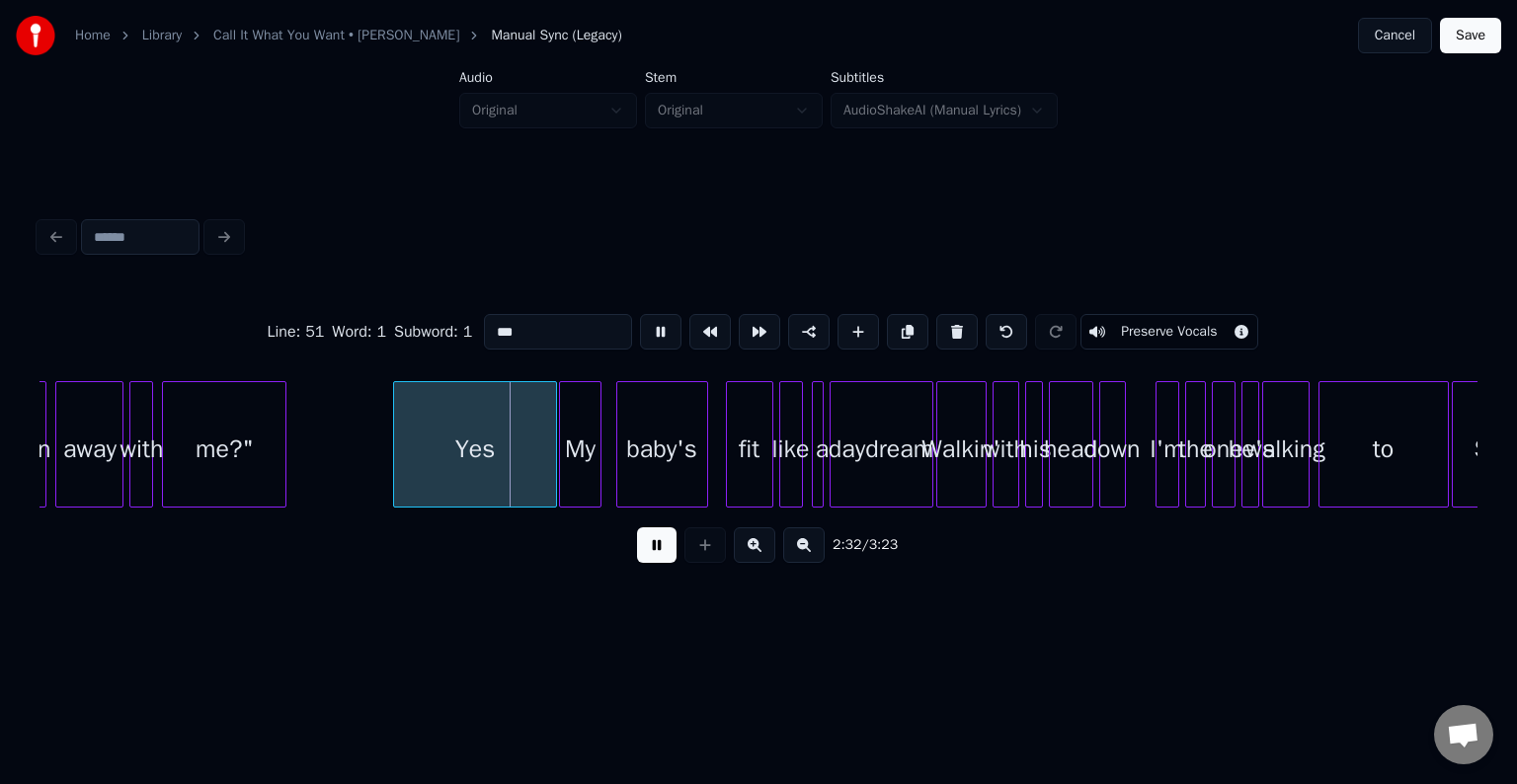 click at bounding box center [657, 545] 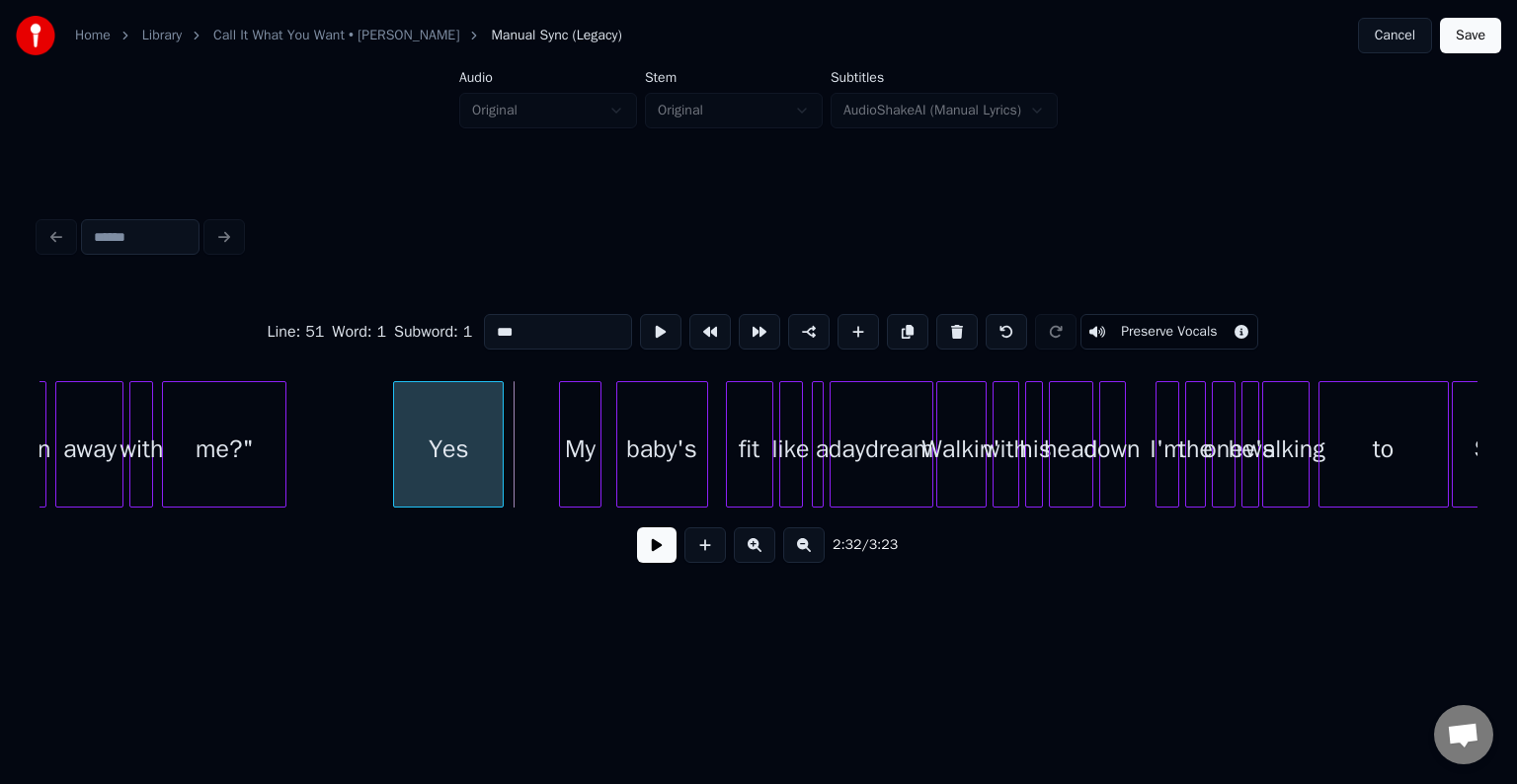 click at bounding box center [500, 444] 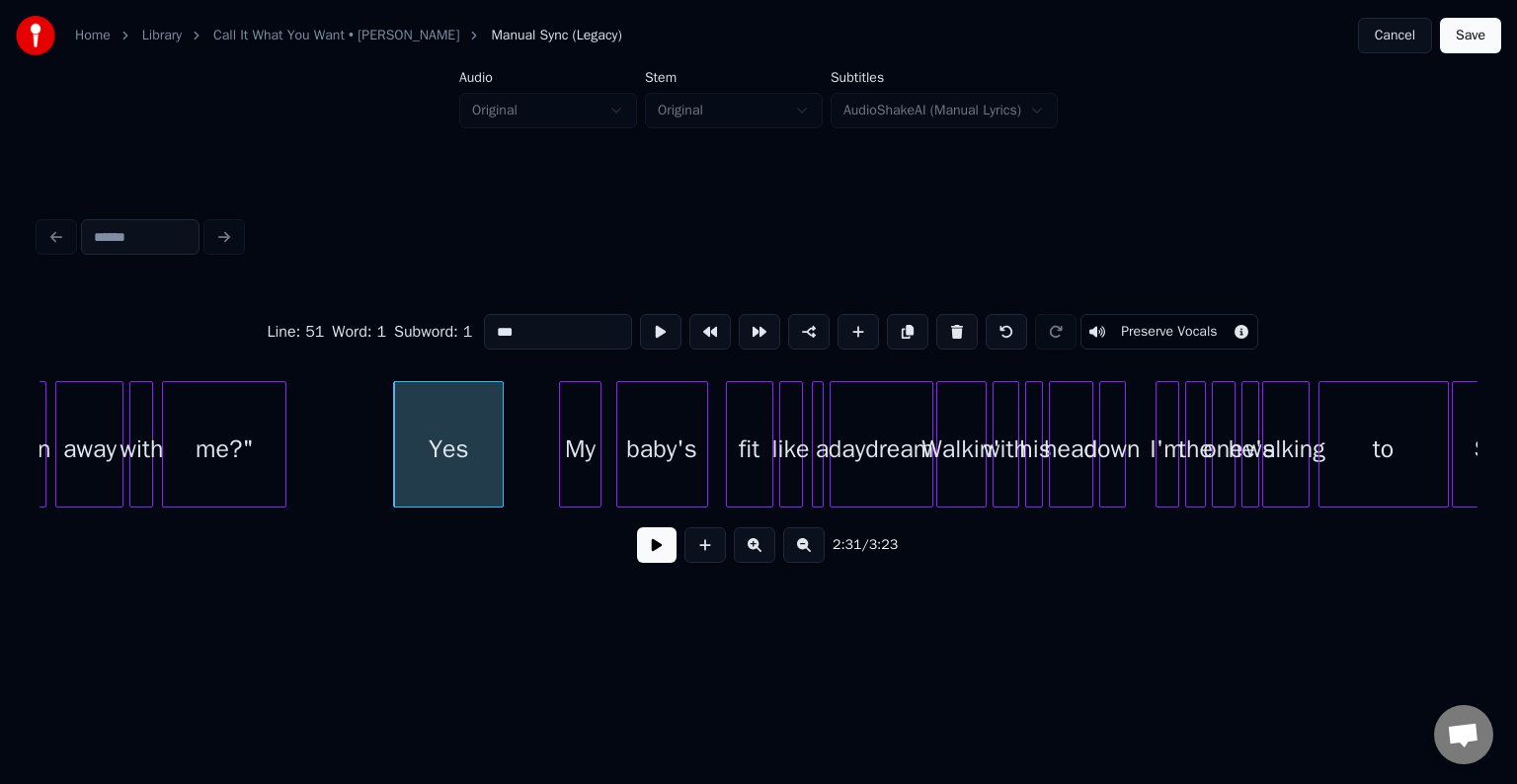 click at bounding box center [657, 545] 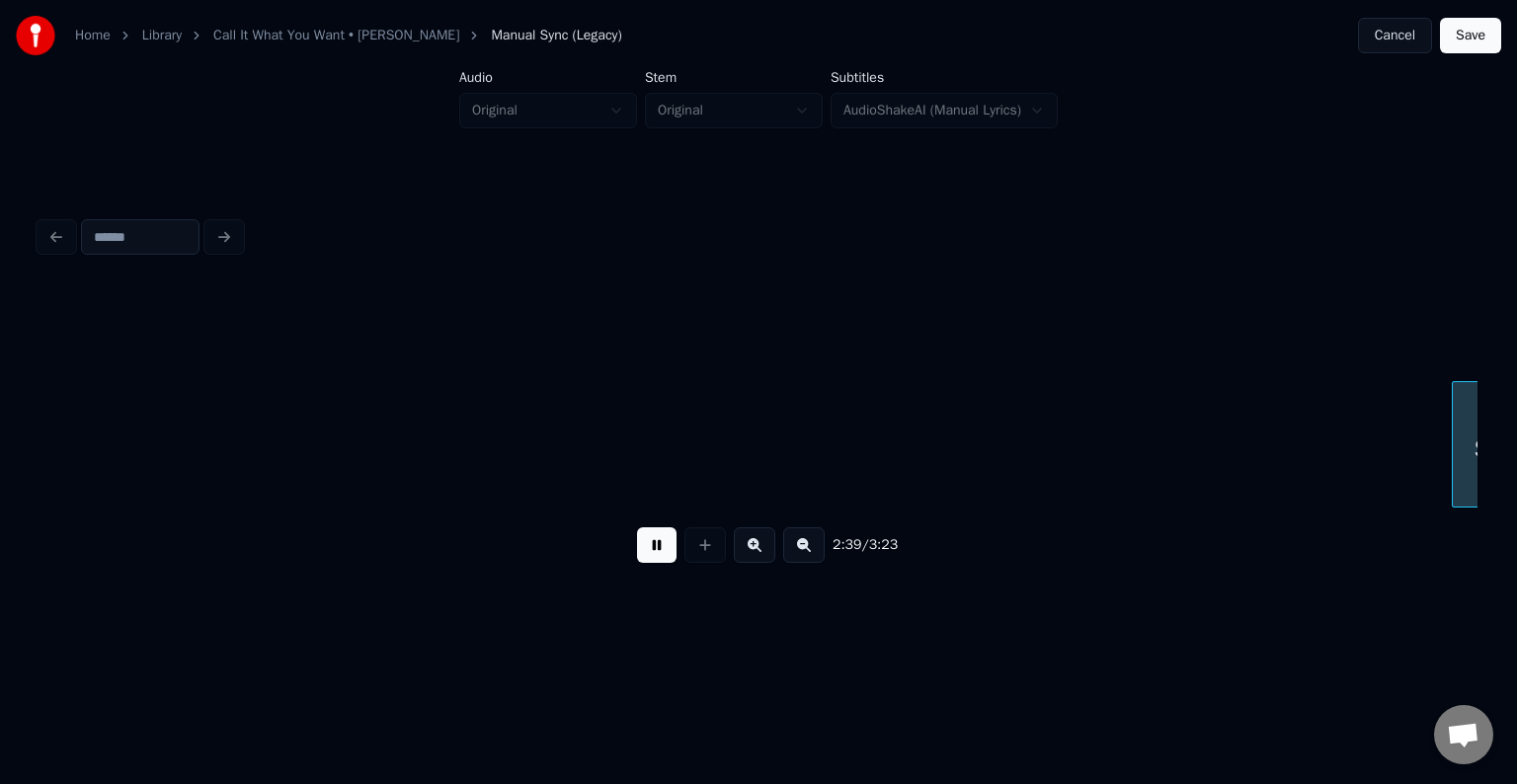 scroll, scrollTop: 0, scrollLeft: 23565, axis: horizontal 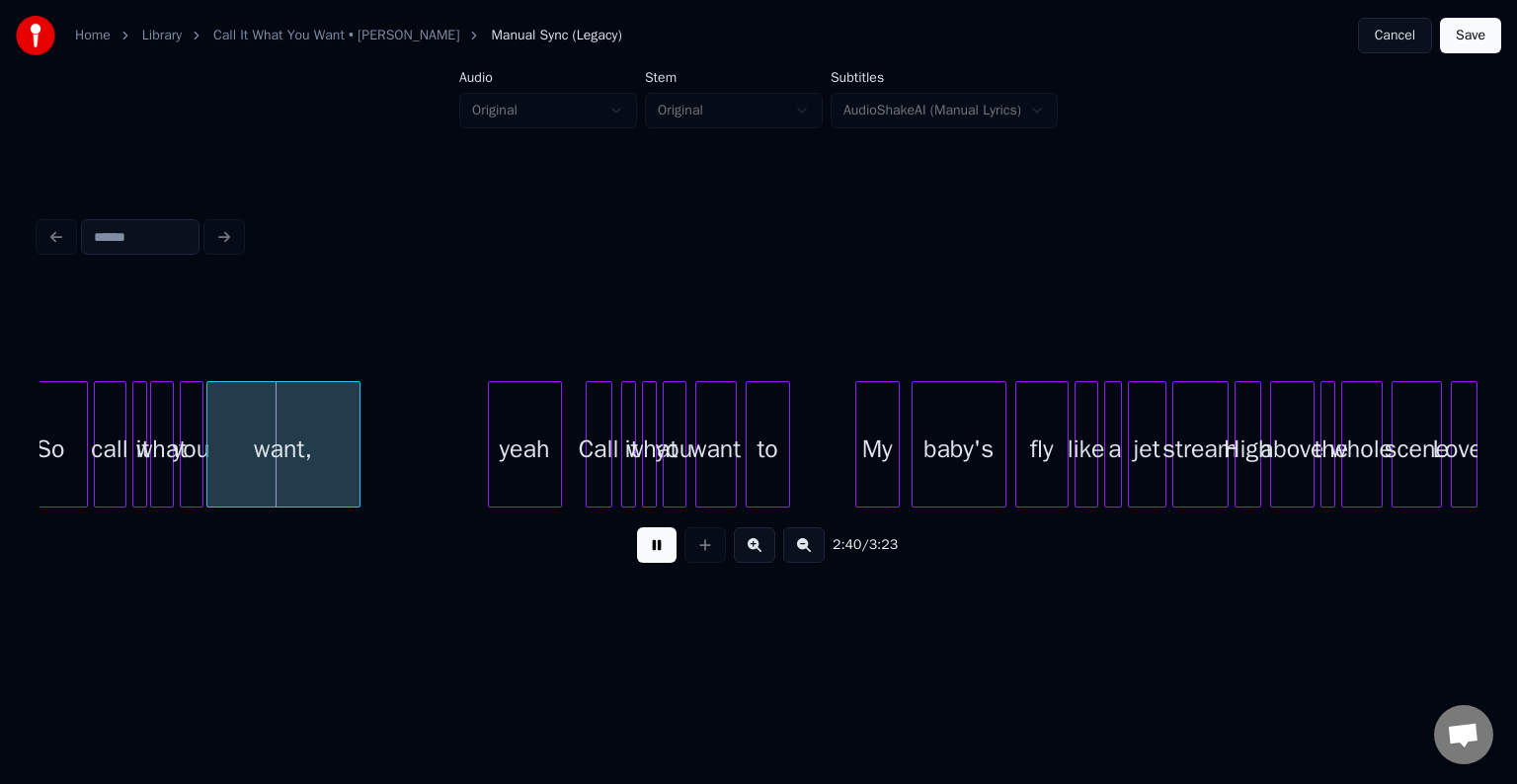 click at bounding box center [657, 545] 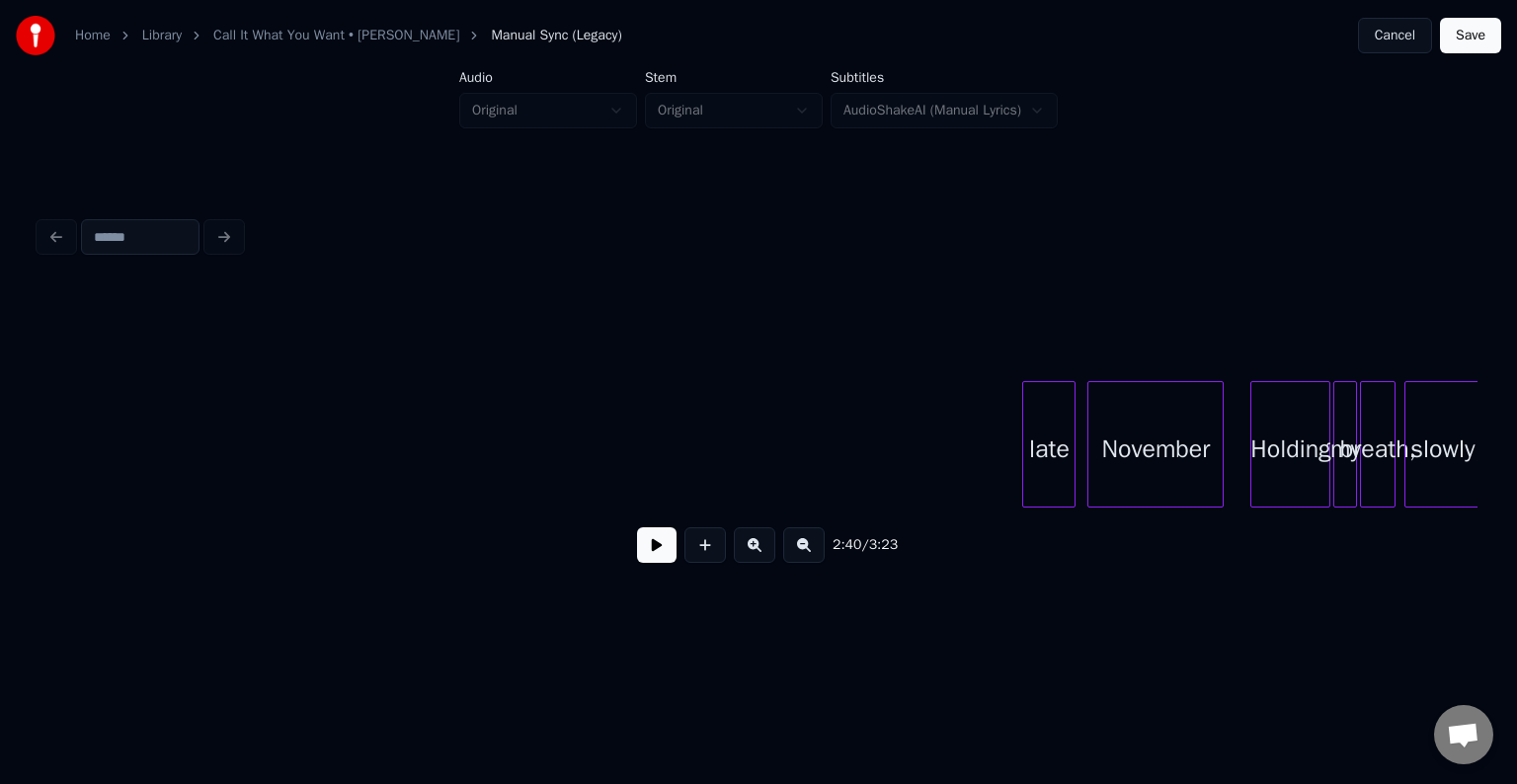 scroll, scrollTop: 0, scrollLeft: 18532, axis: horizontal 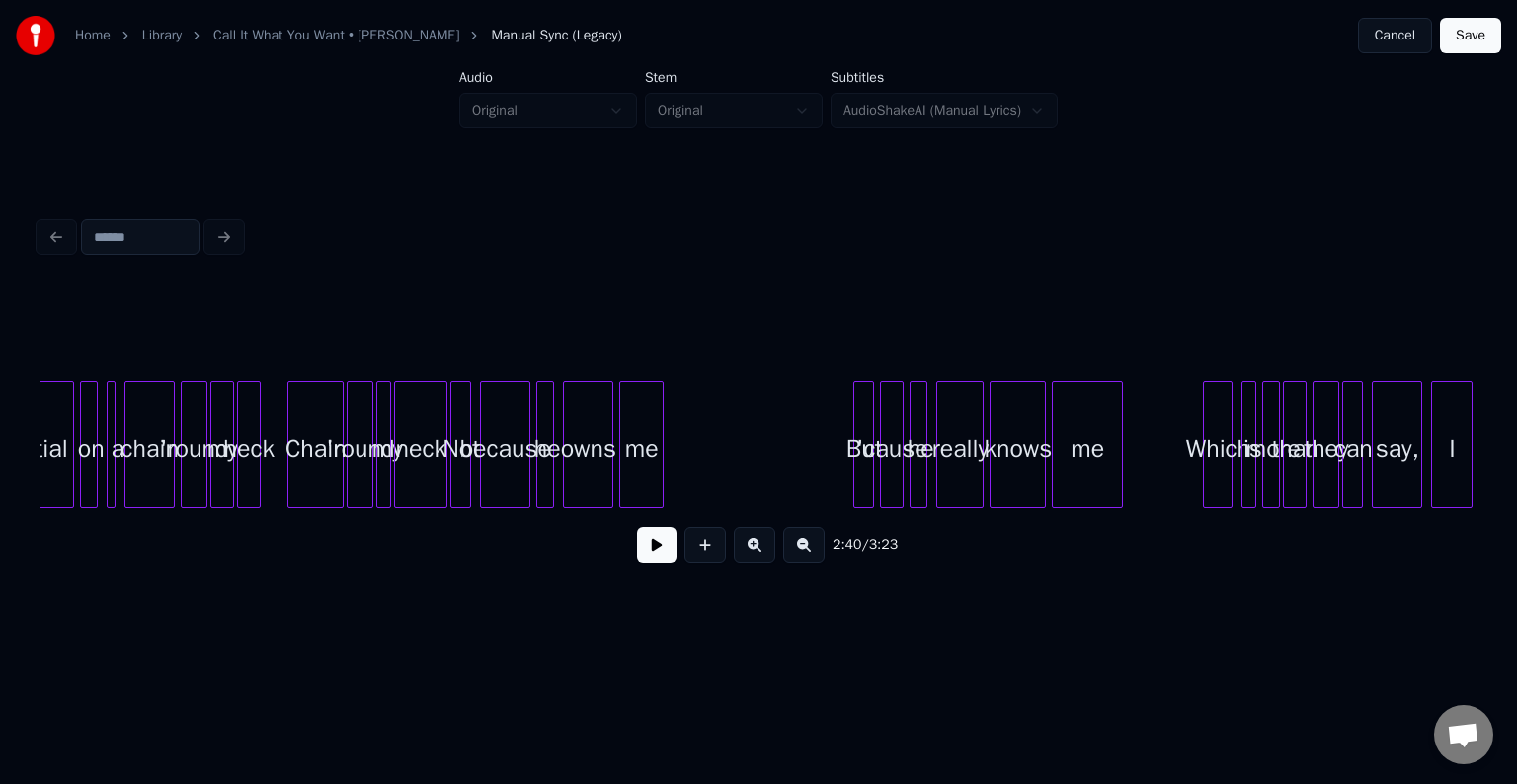 click at bounding box center [657, 545] 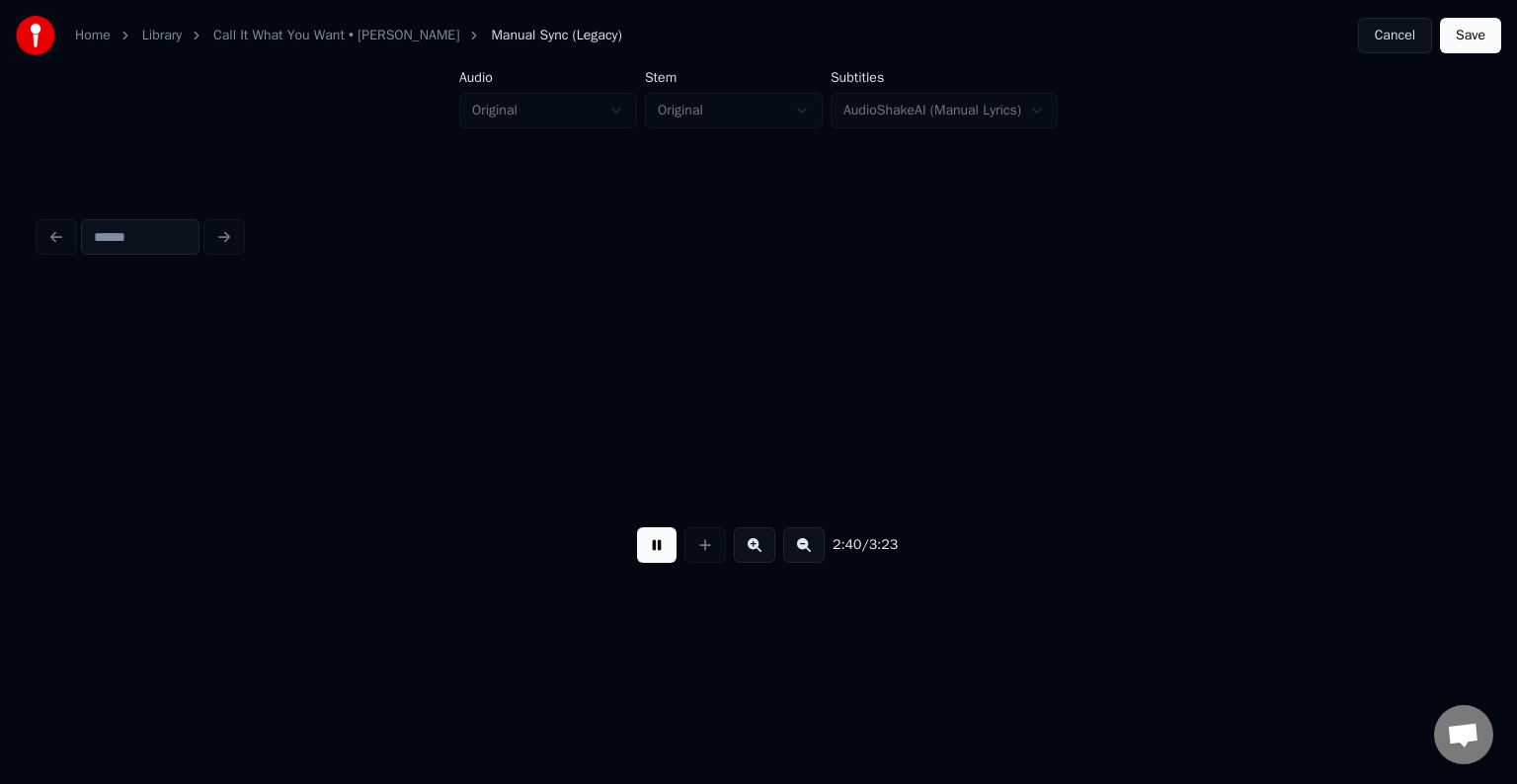 scroll, scrollTop: 0, scrollLeft: 23844, axis: horizontal 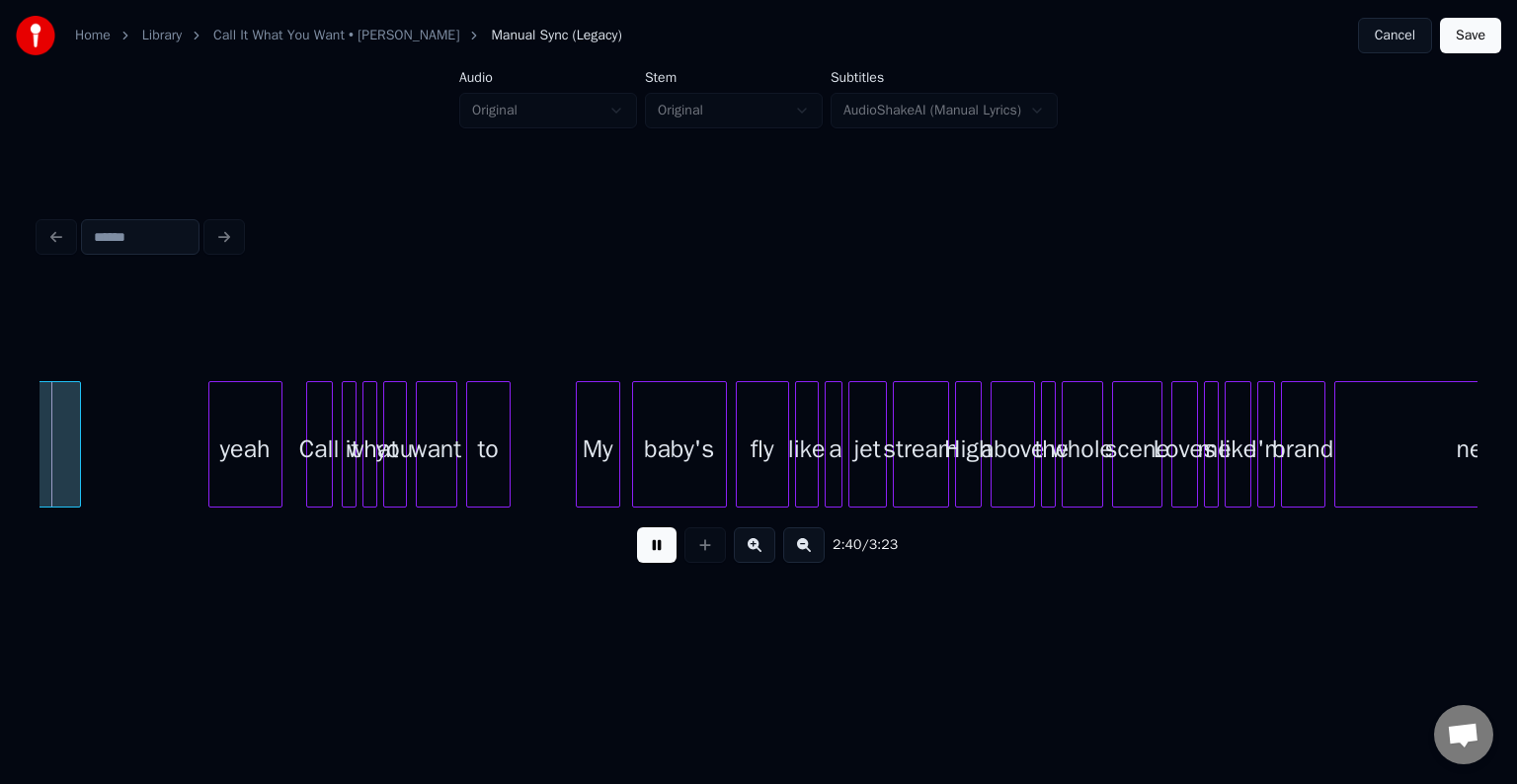 click at bounding box center [657, 545] 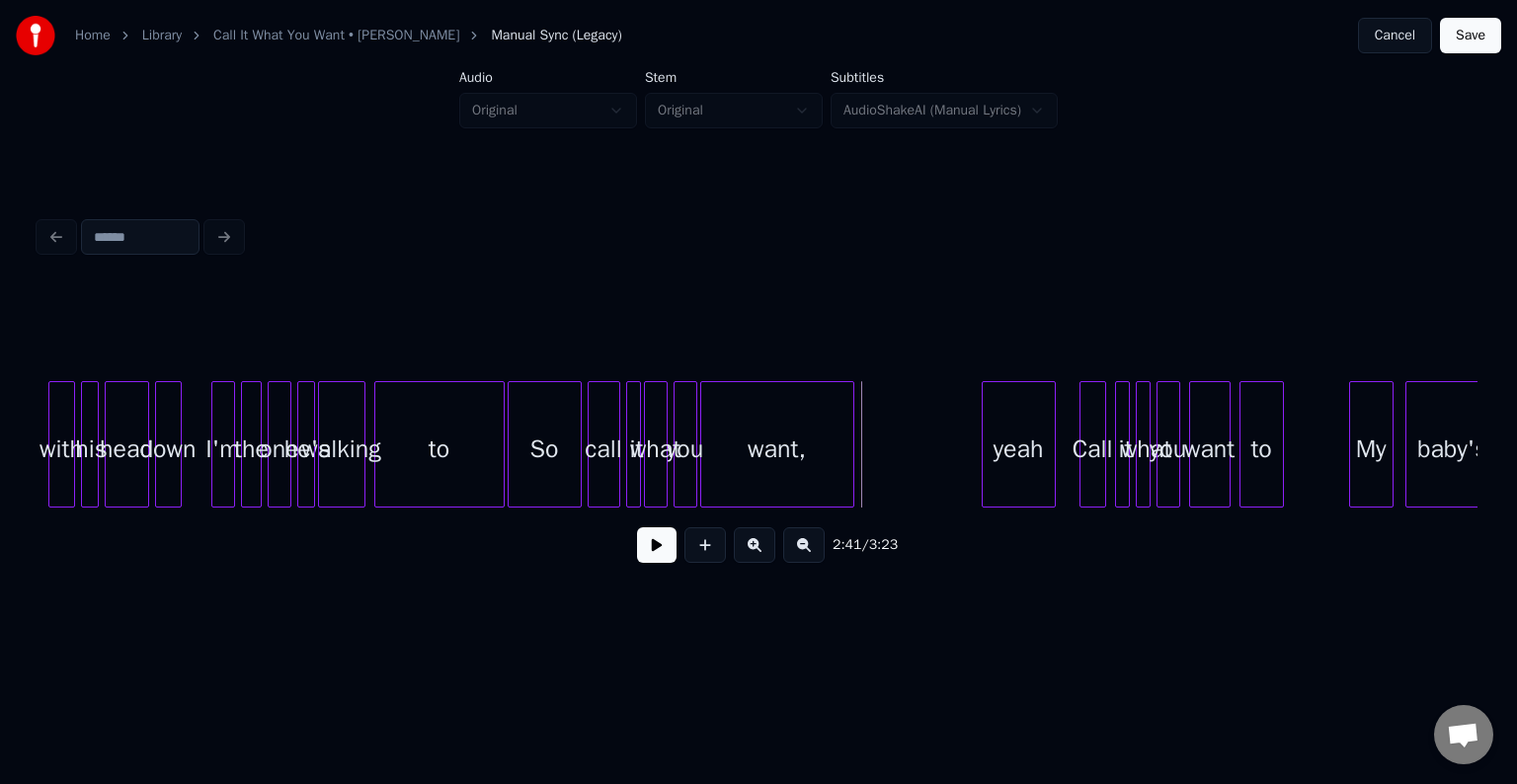 scroll, scrollTop: 0, scrollLeft: 23054, axis: horizontal 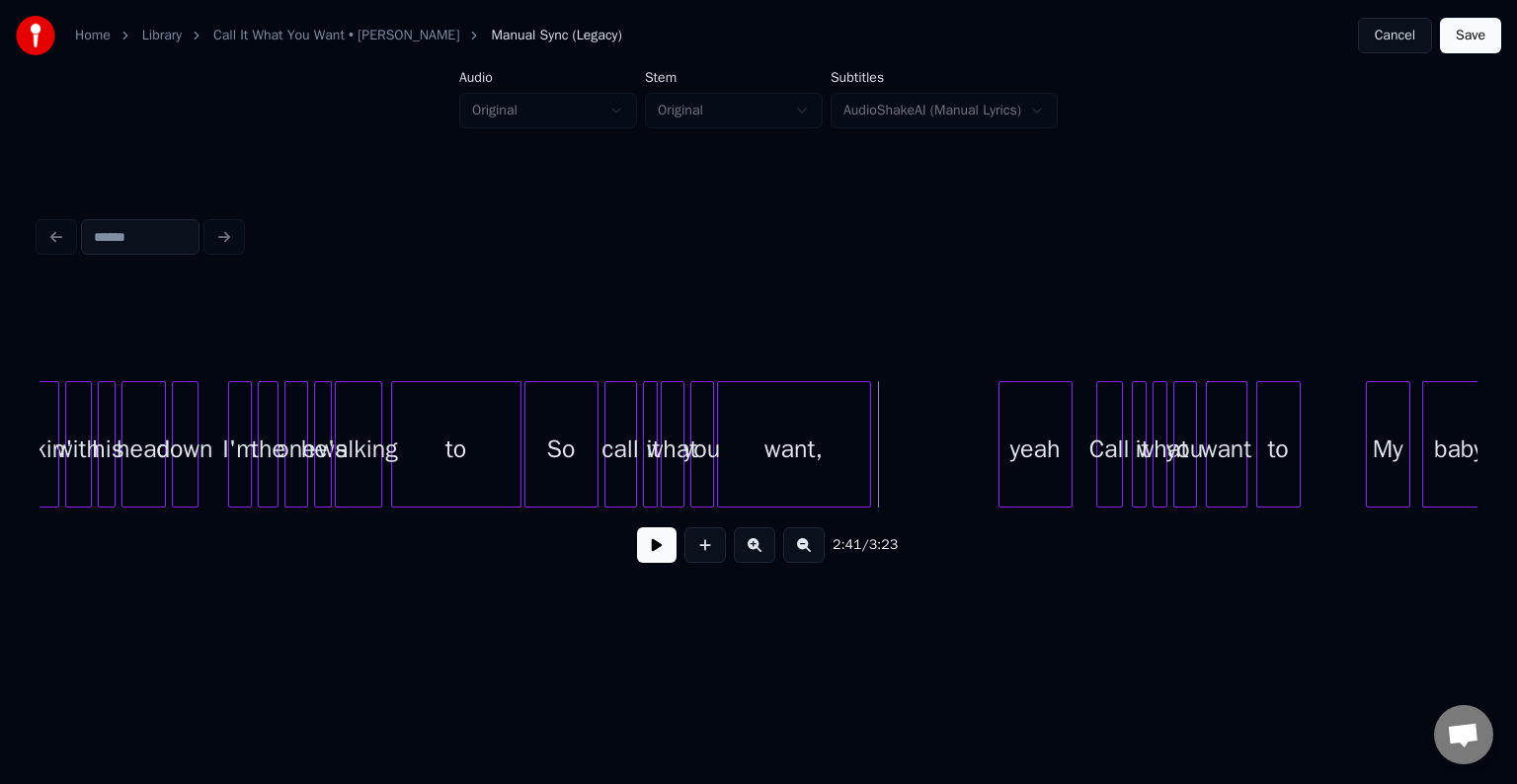 click on "to" at bounding box center (456, 449) 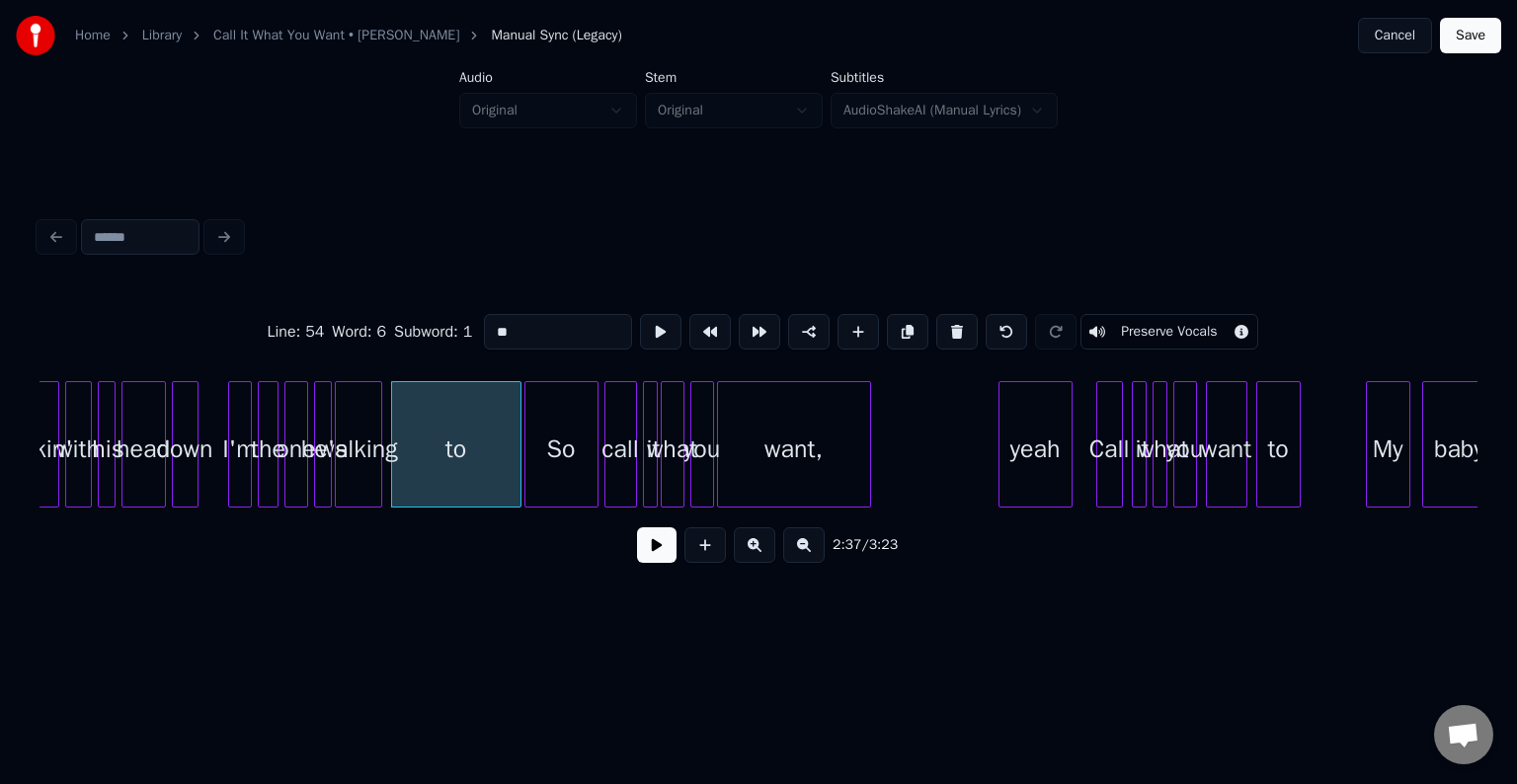 click at bounding box center (657, 545) 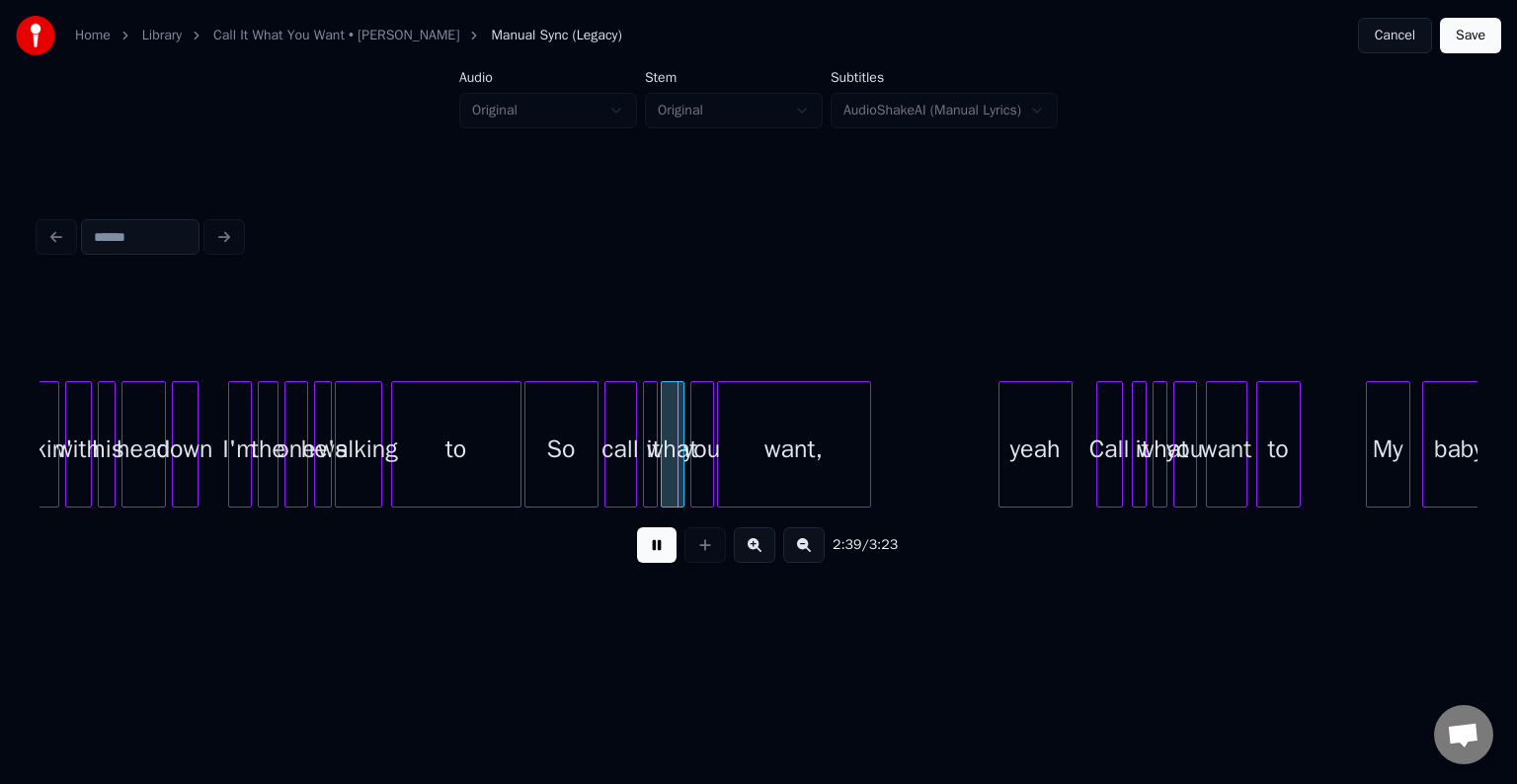 click at bounding box center [657, 545] 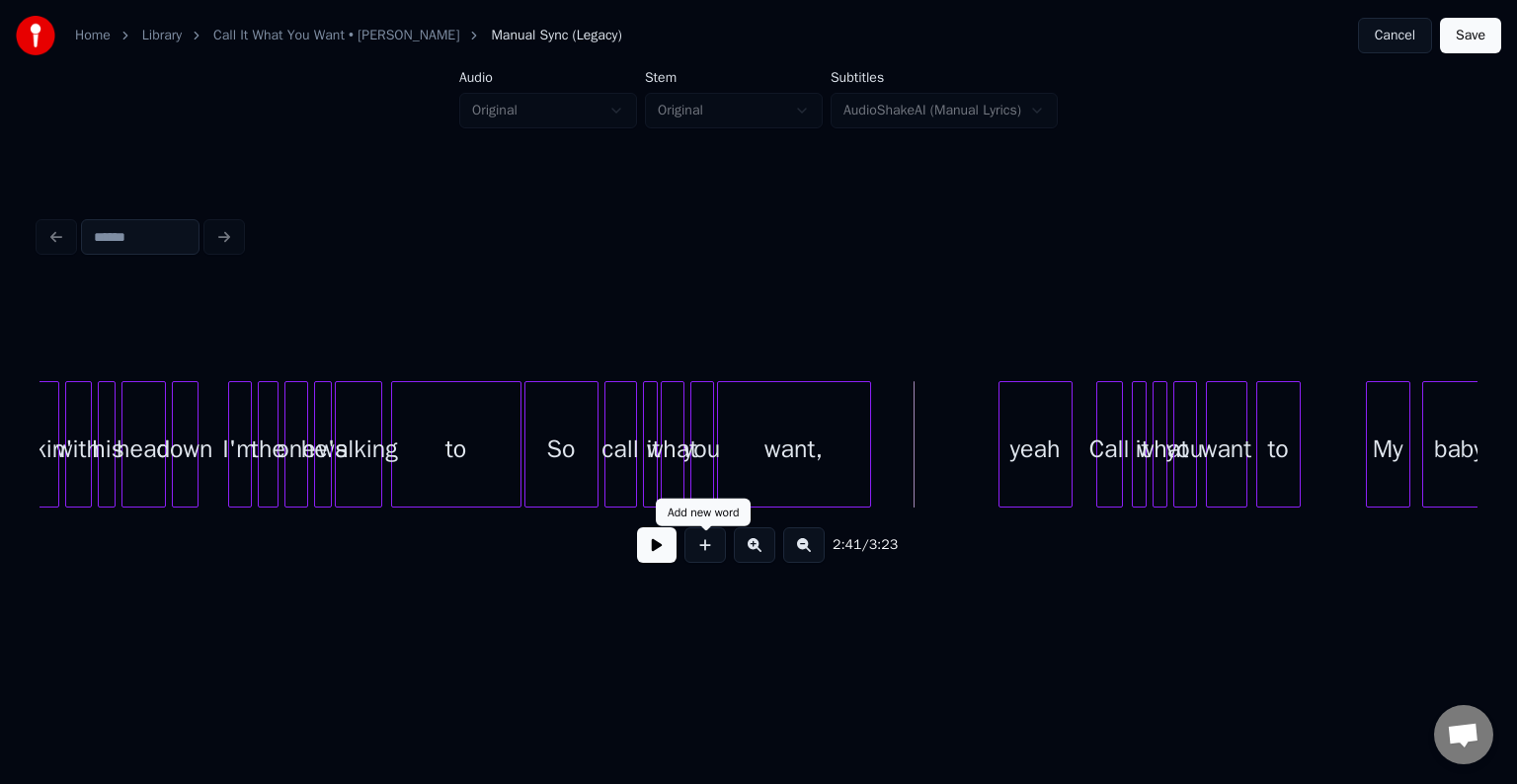 click on "2:41  /  3:23" at bounding box center (758, 545) 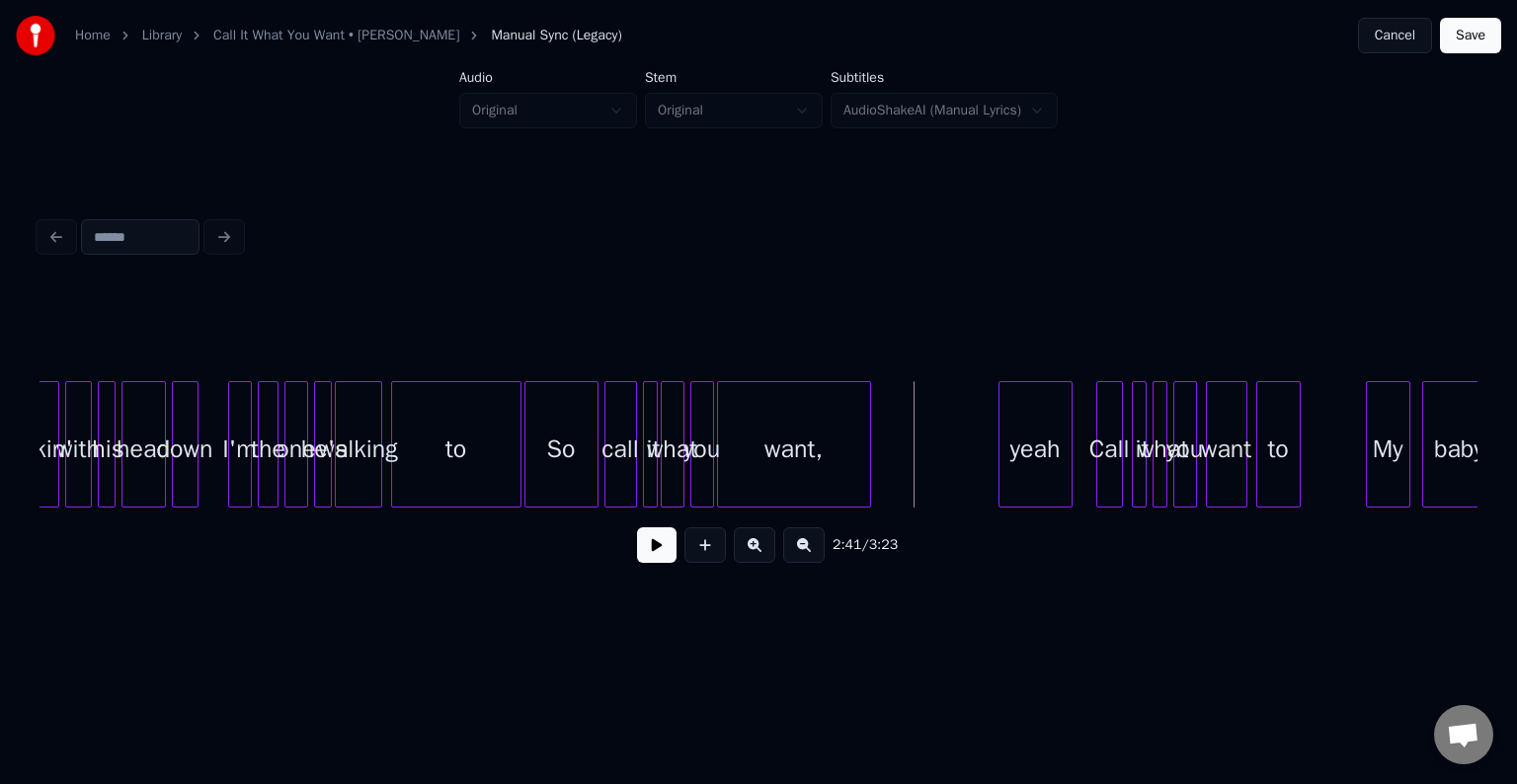 click at bounding box center (657, 545) 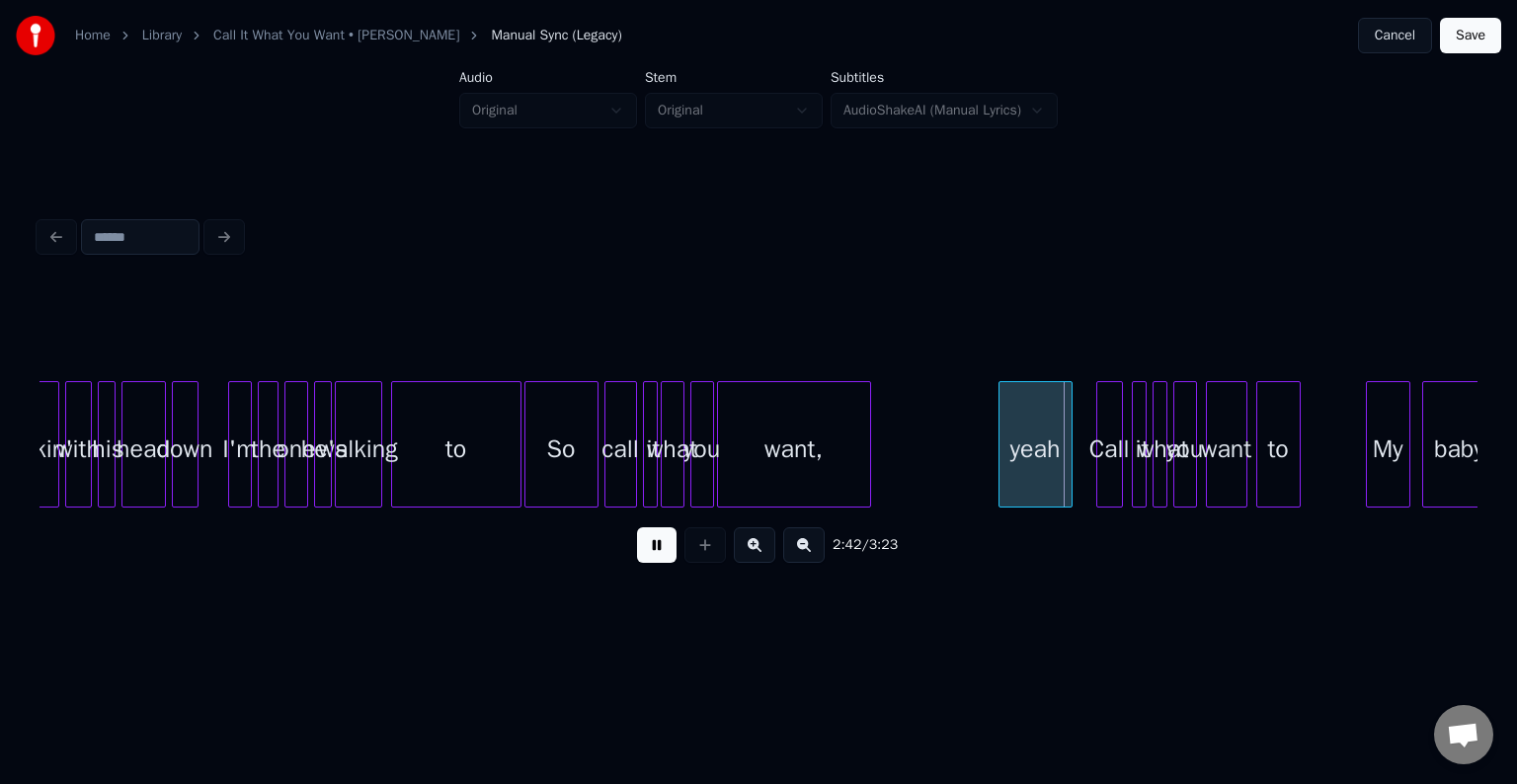 click at bounding box center (657, 545) 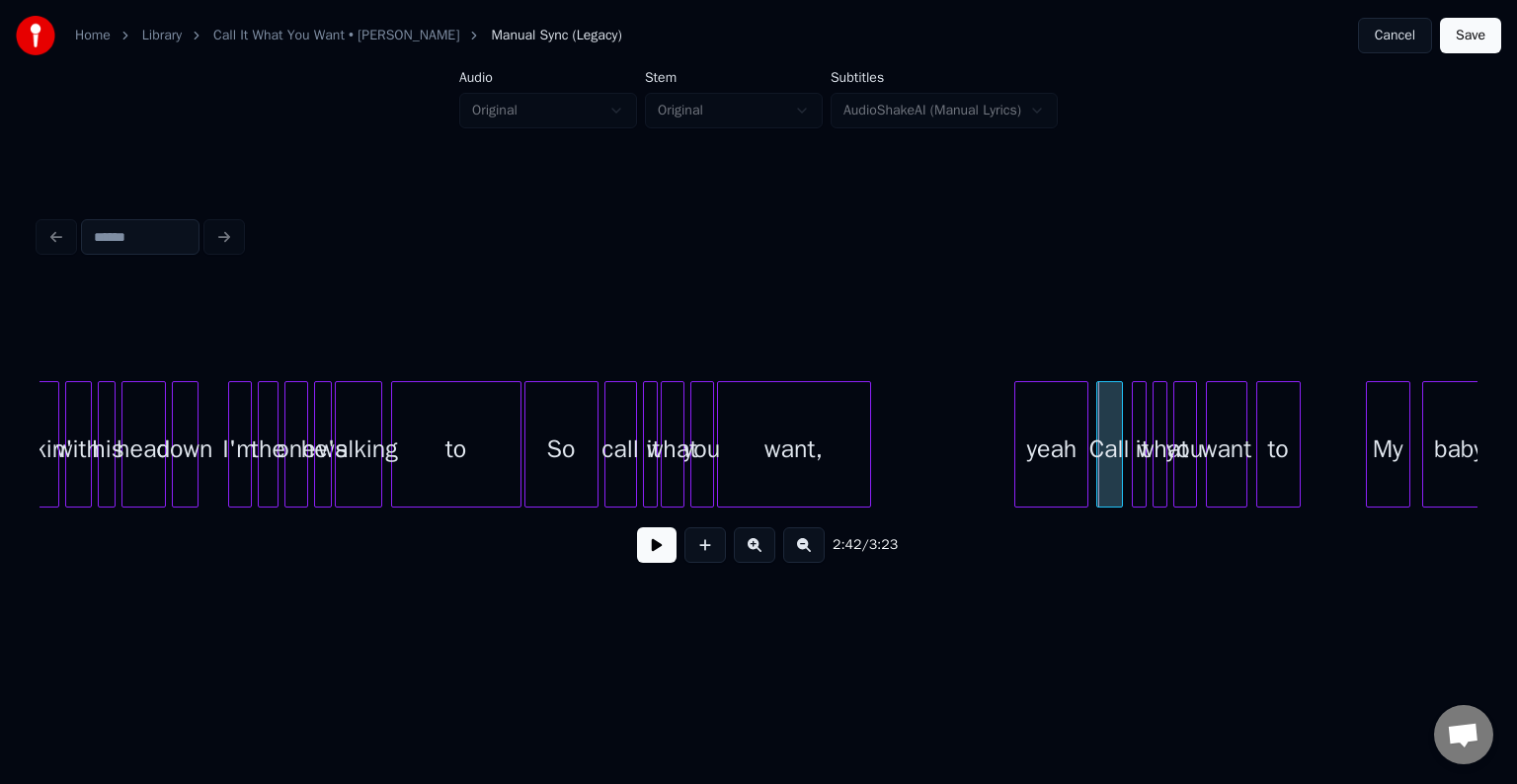click on "yeah" at bounding box center [1051, 449] 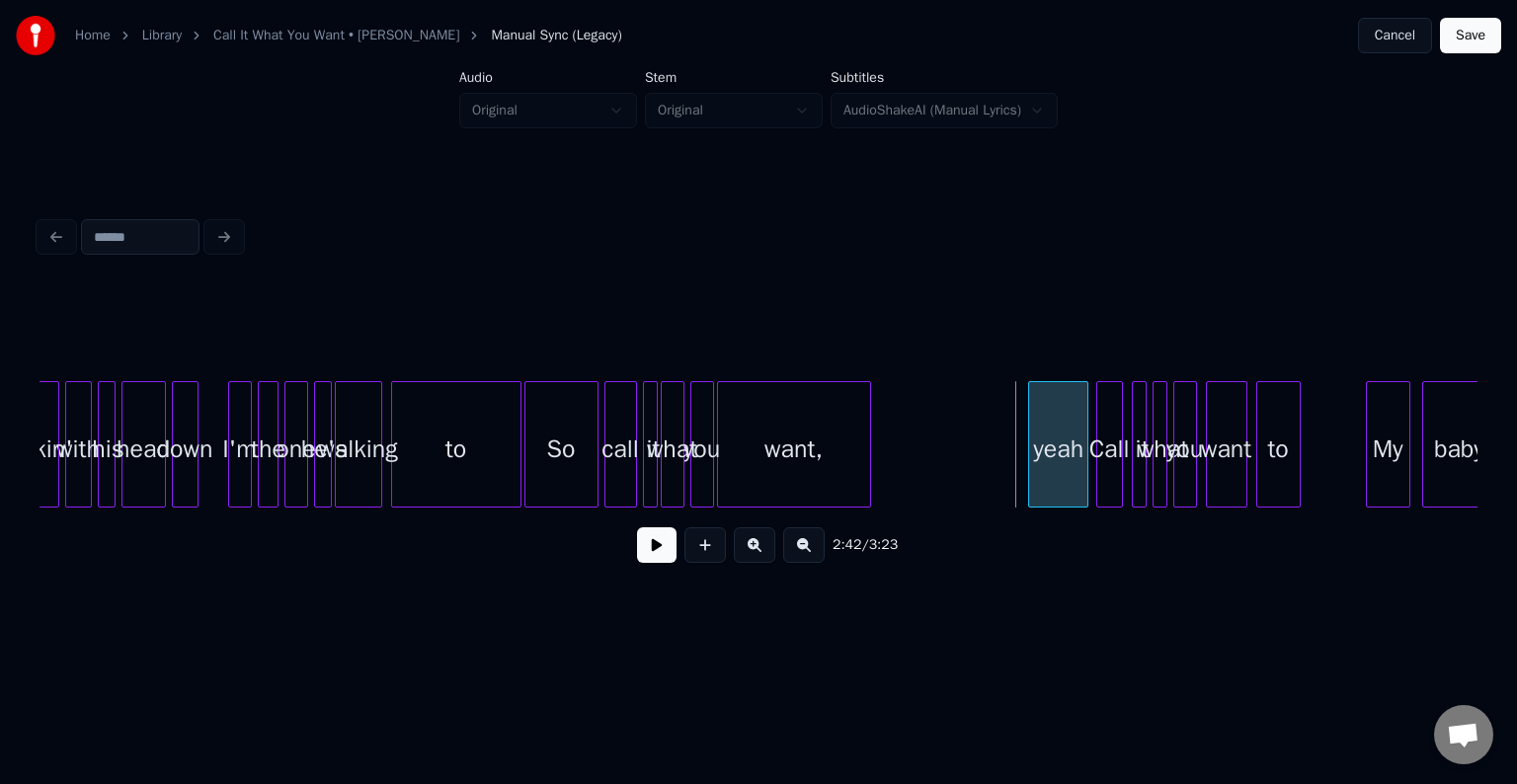 click at bounding box center (1032, 444) 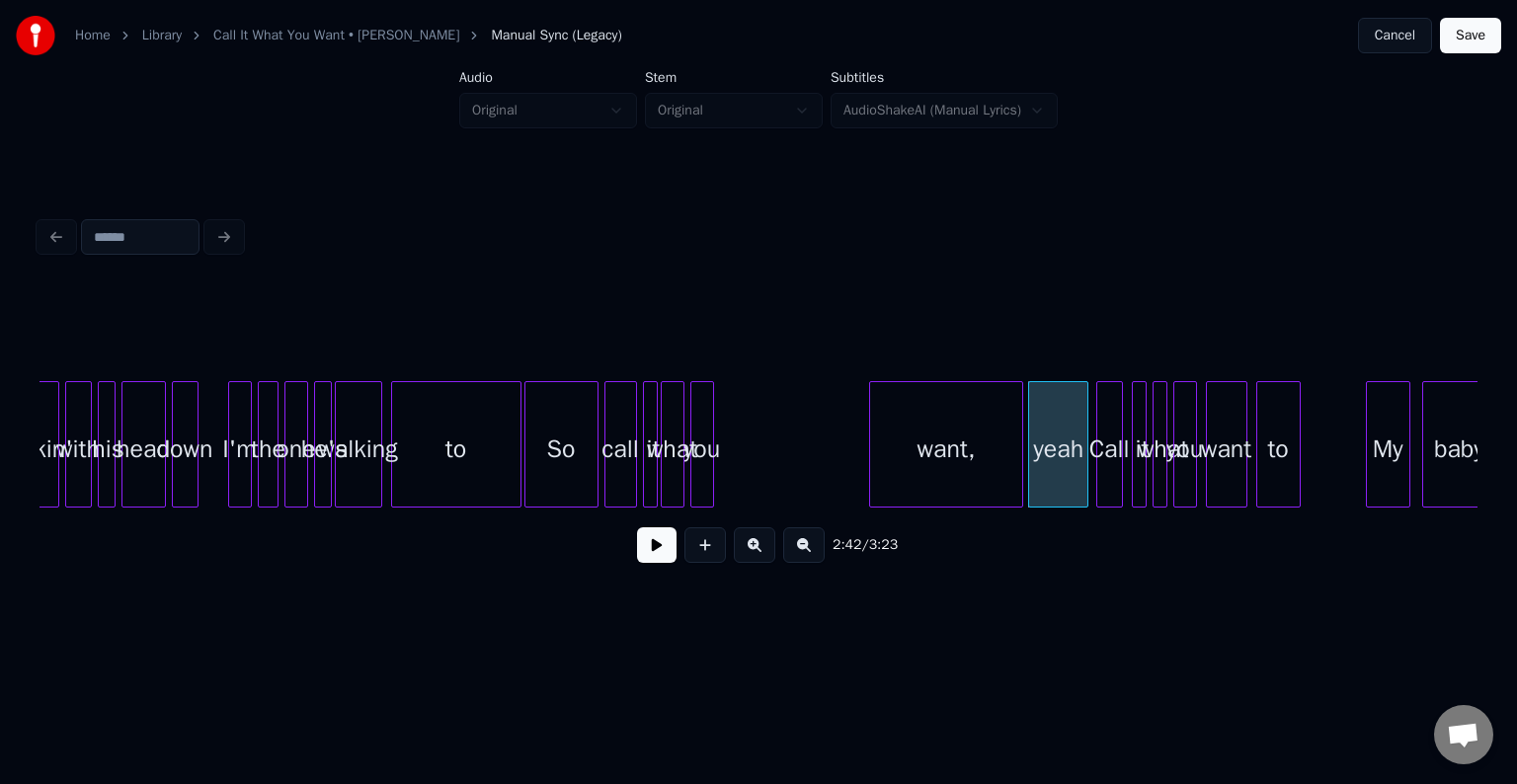 click on "want," at bounding box center (946, 449) 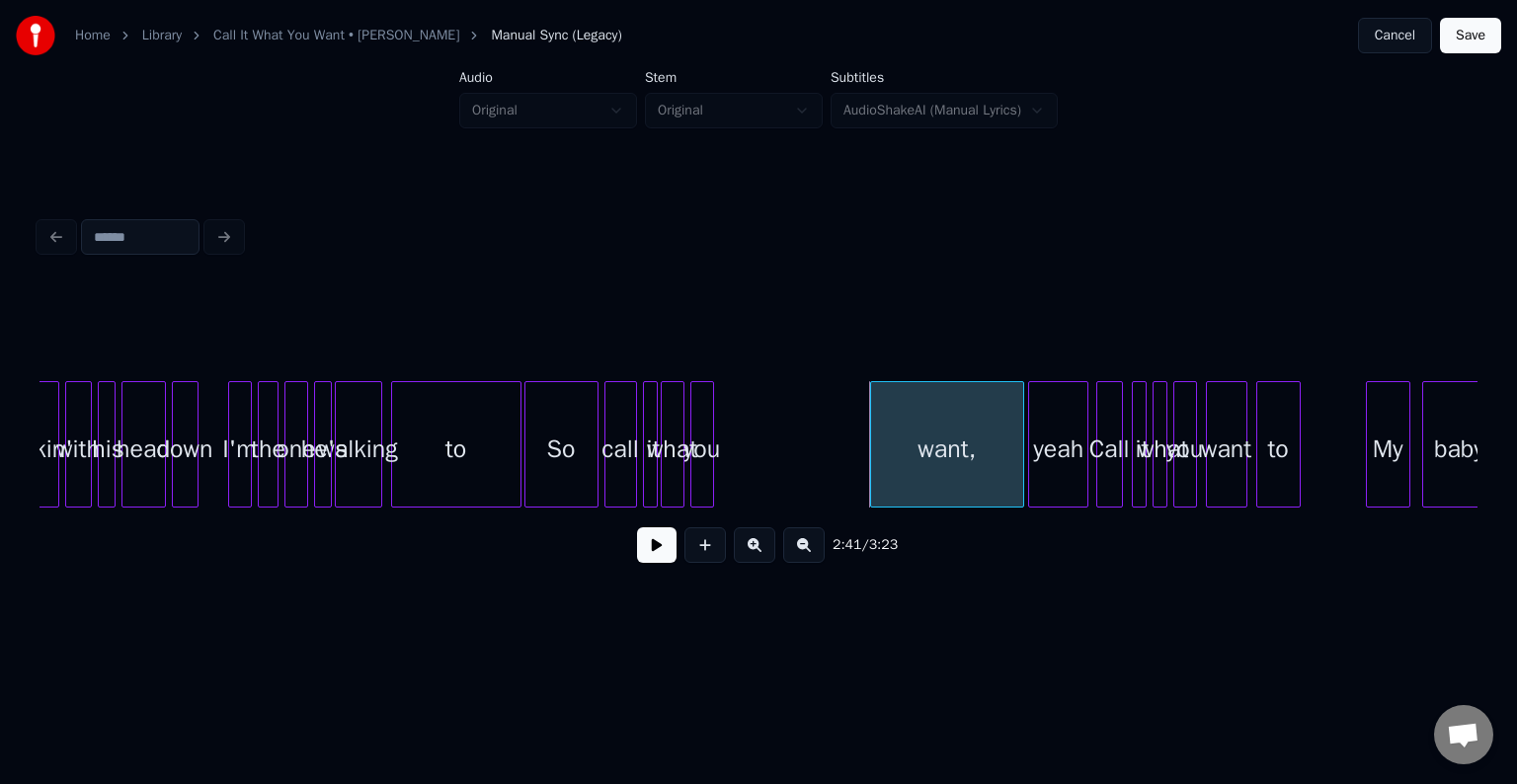 click on "want," at bounding box center [947, 444] 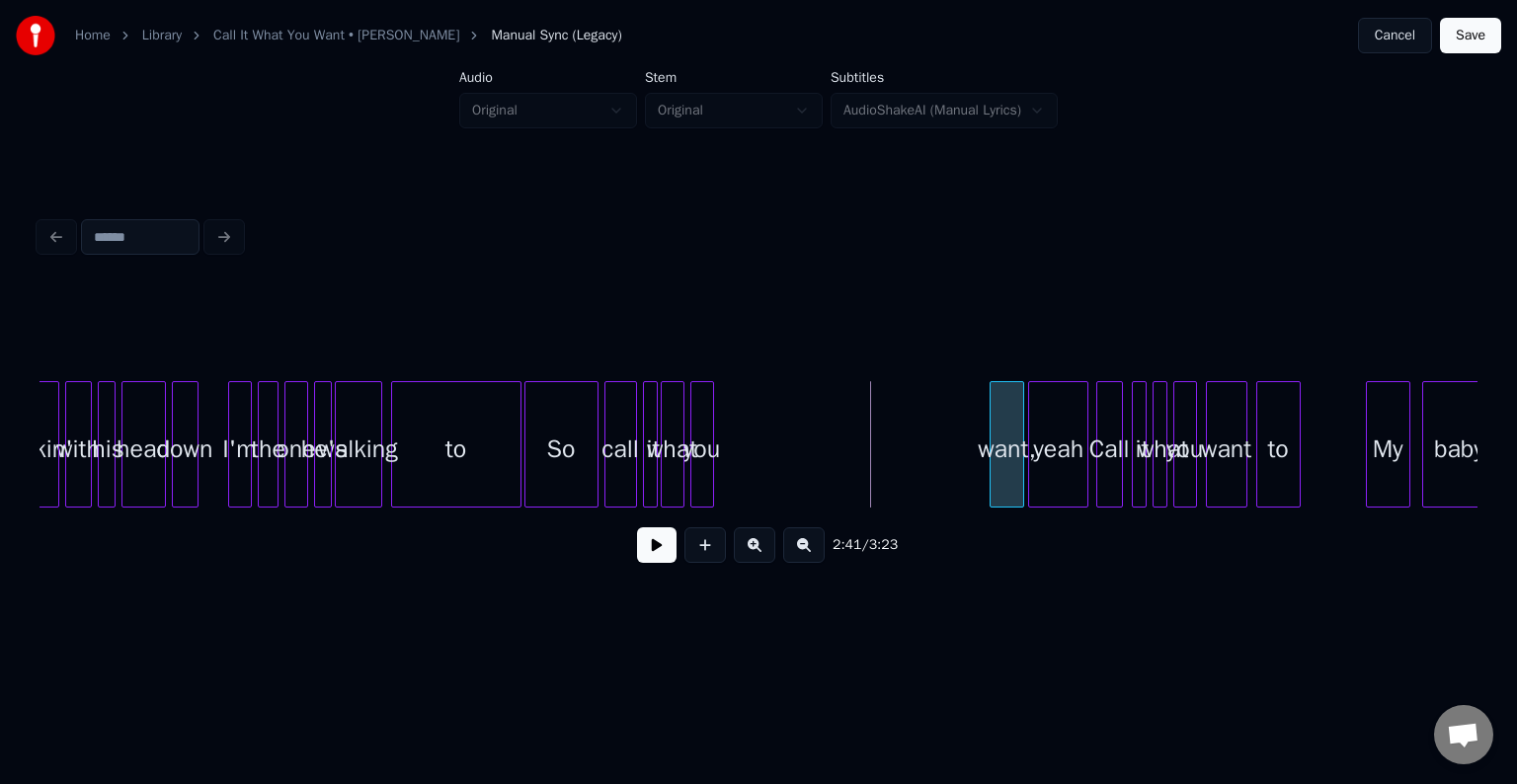 click at bounding box center [994, 444] 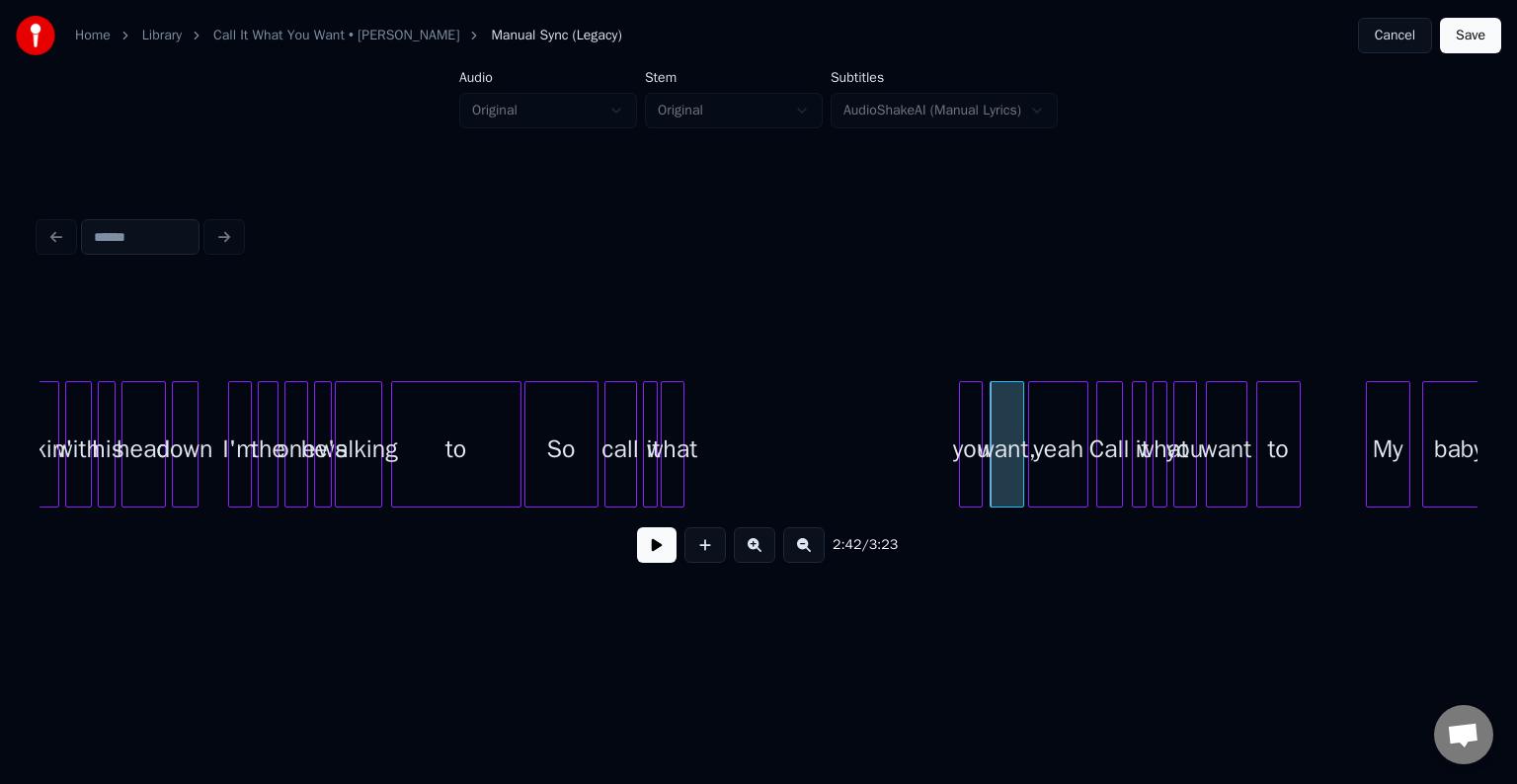 click on "you" at bounding box center [971, 449] 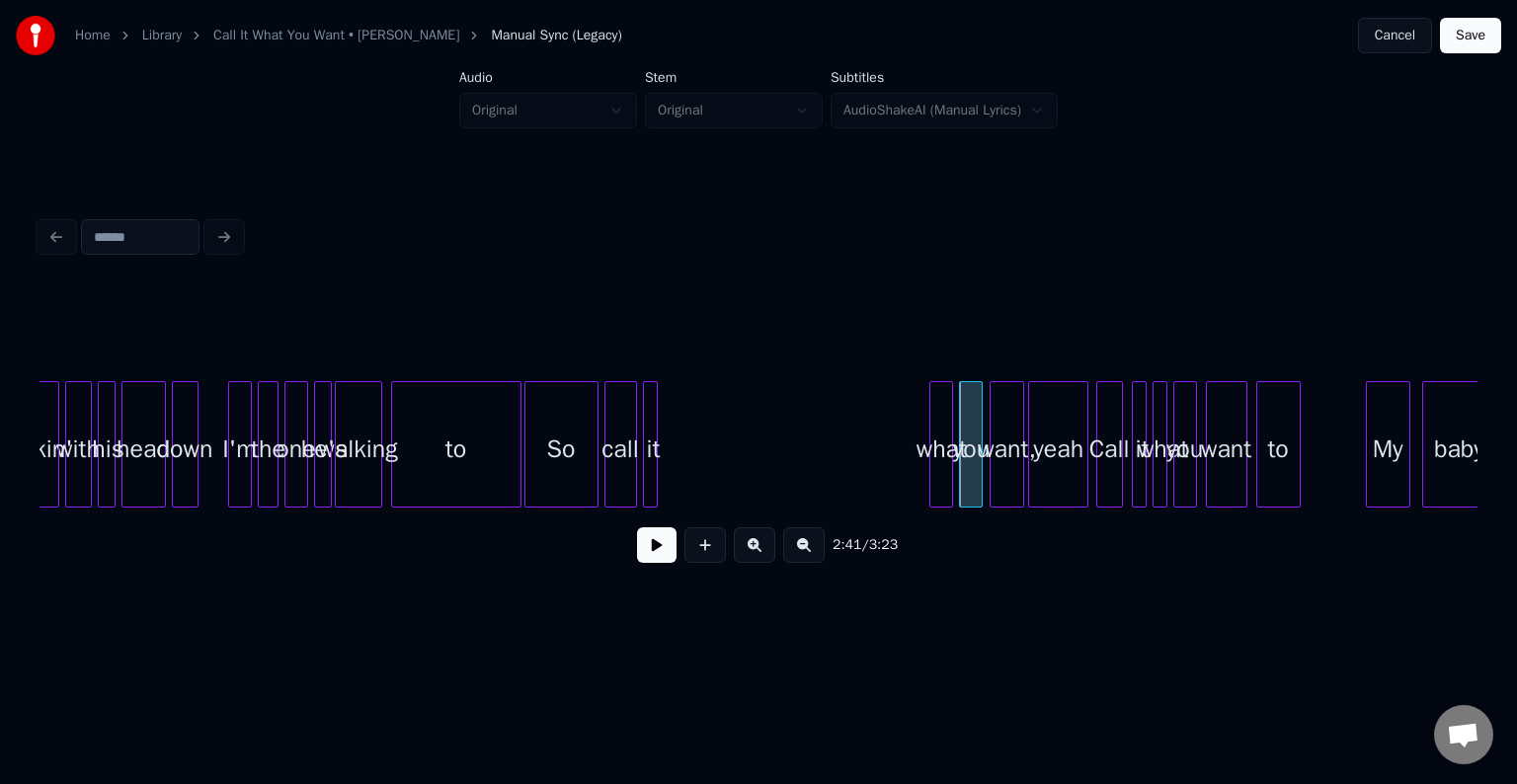 click on "what" at bounding box center [941, 449] 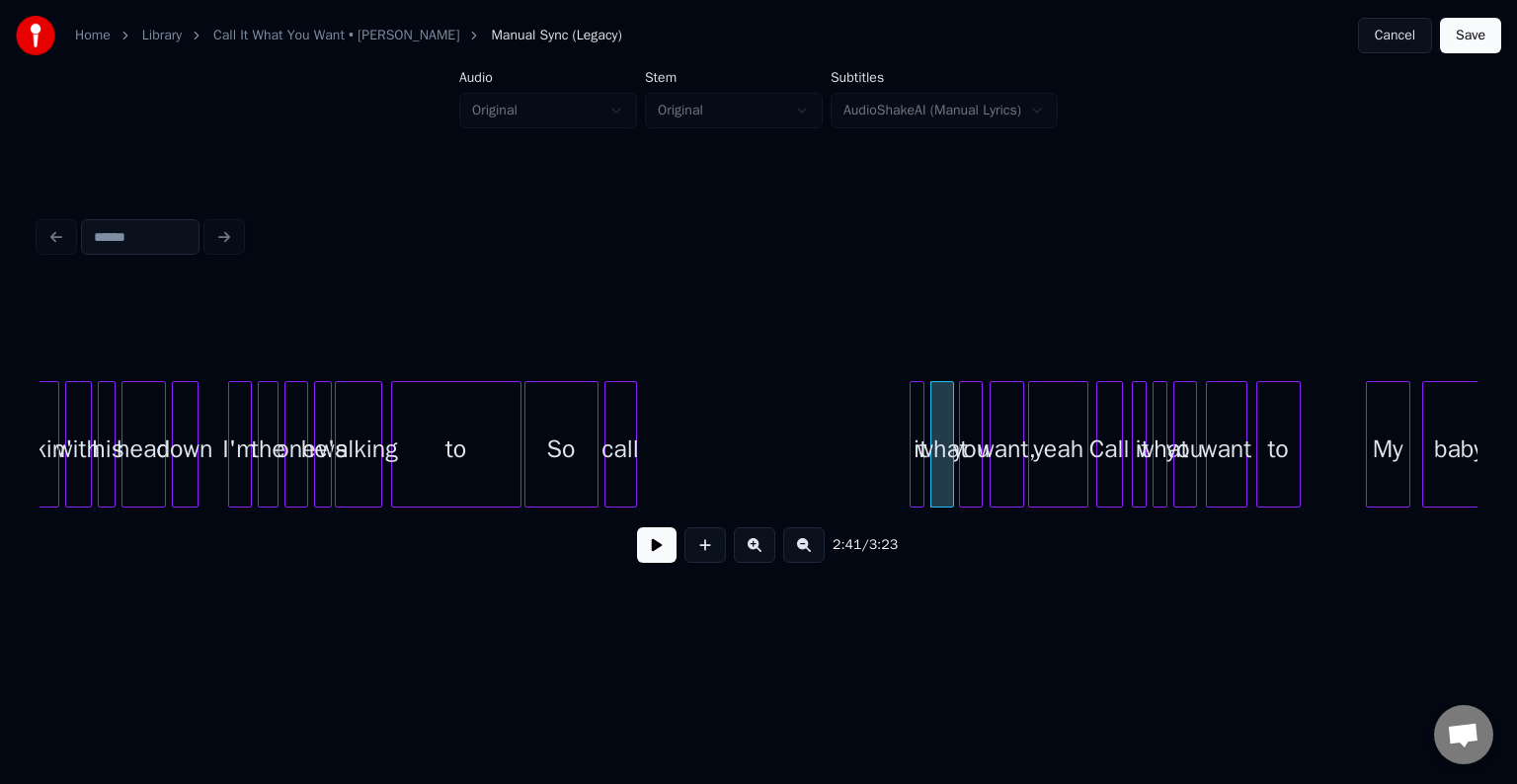 click on "it" at bounding box center [920, 449] 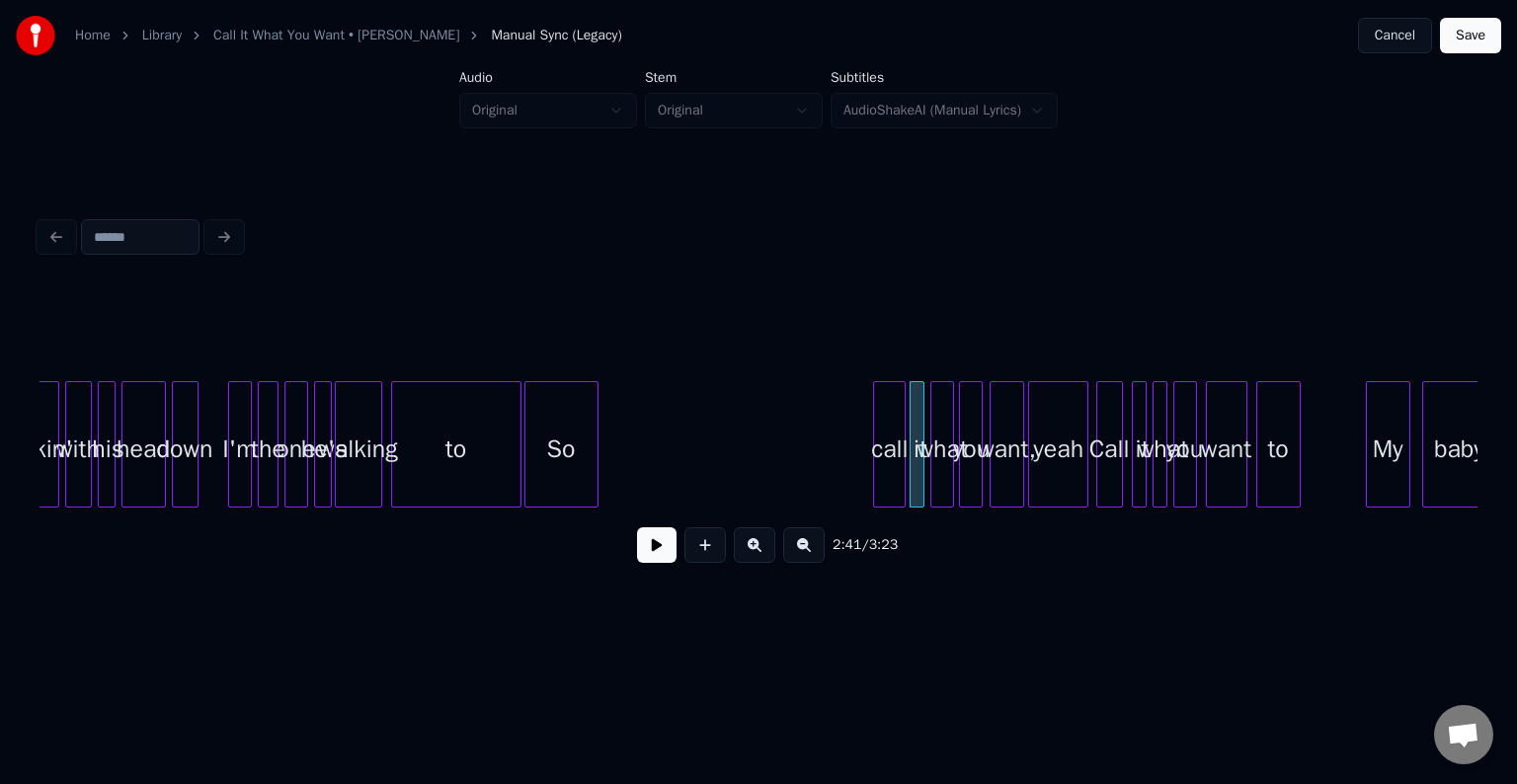click on "call" at bounding box center (889, 449) 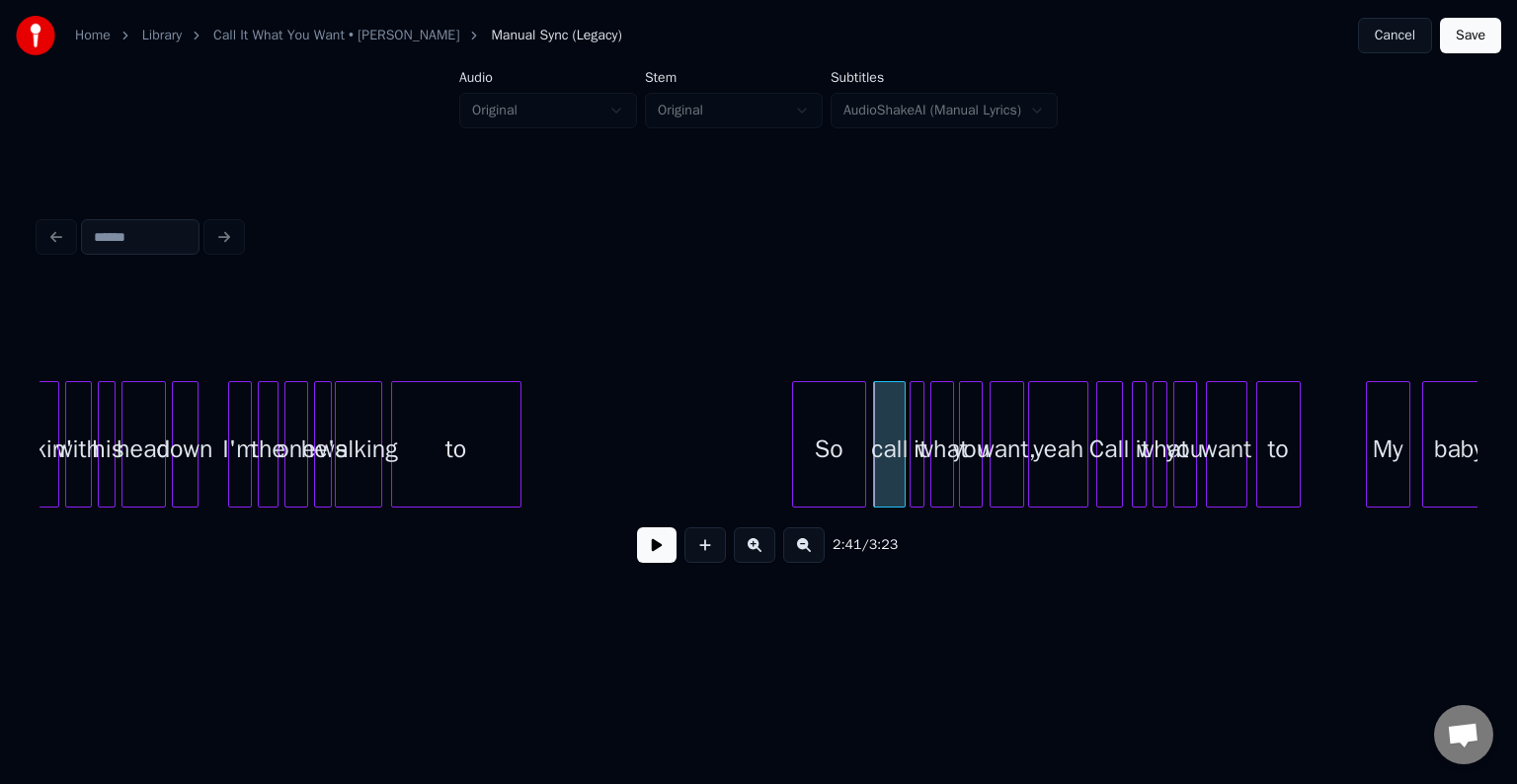 click on "So" at bounding box center (829, 449) 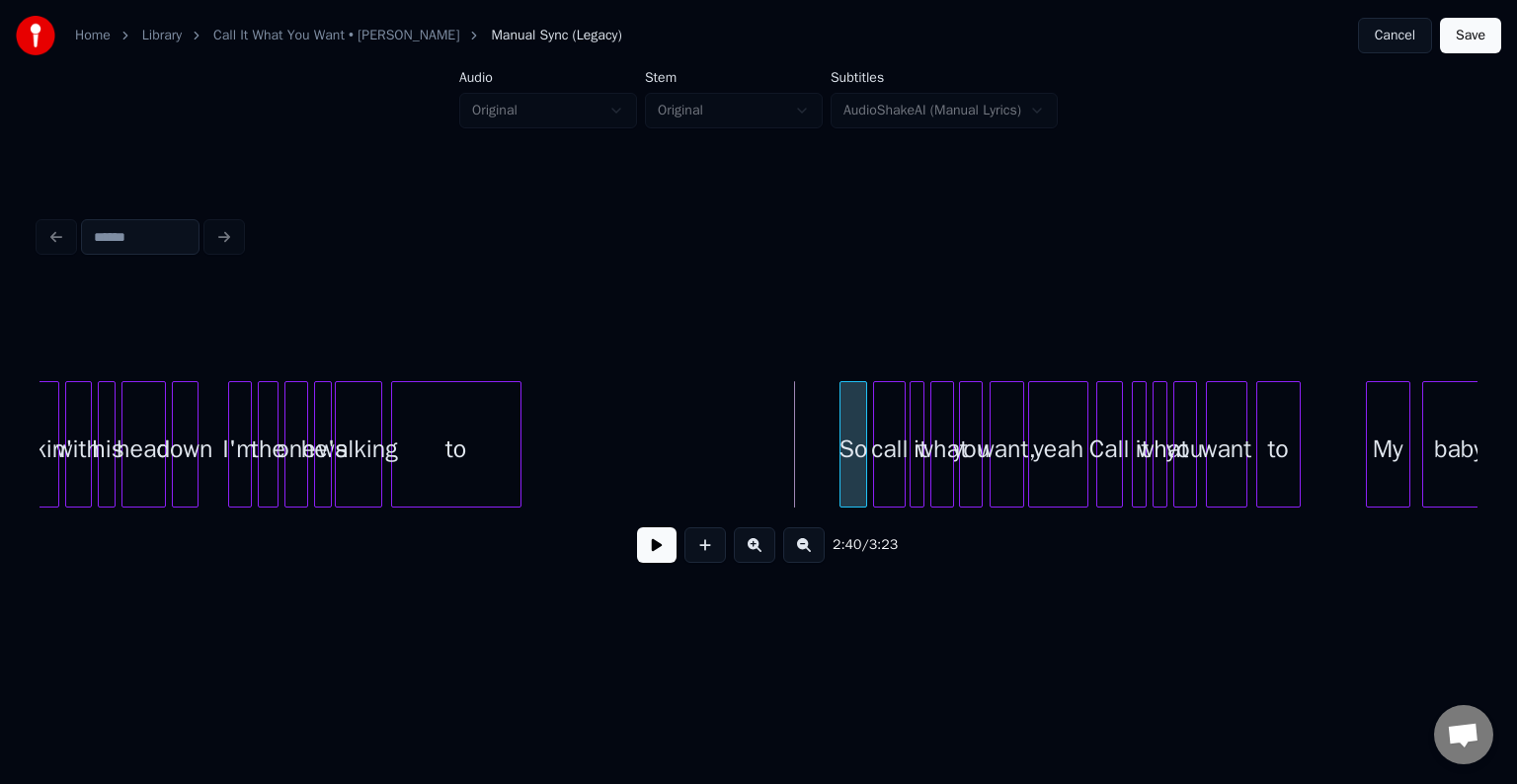 click at bounding box center [843, 444] 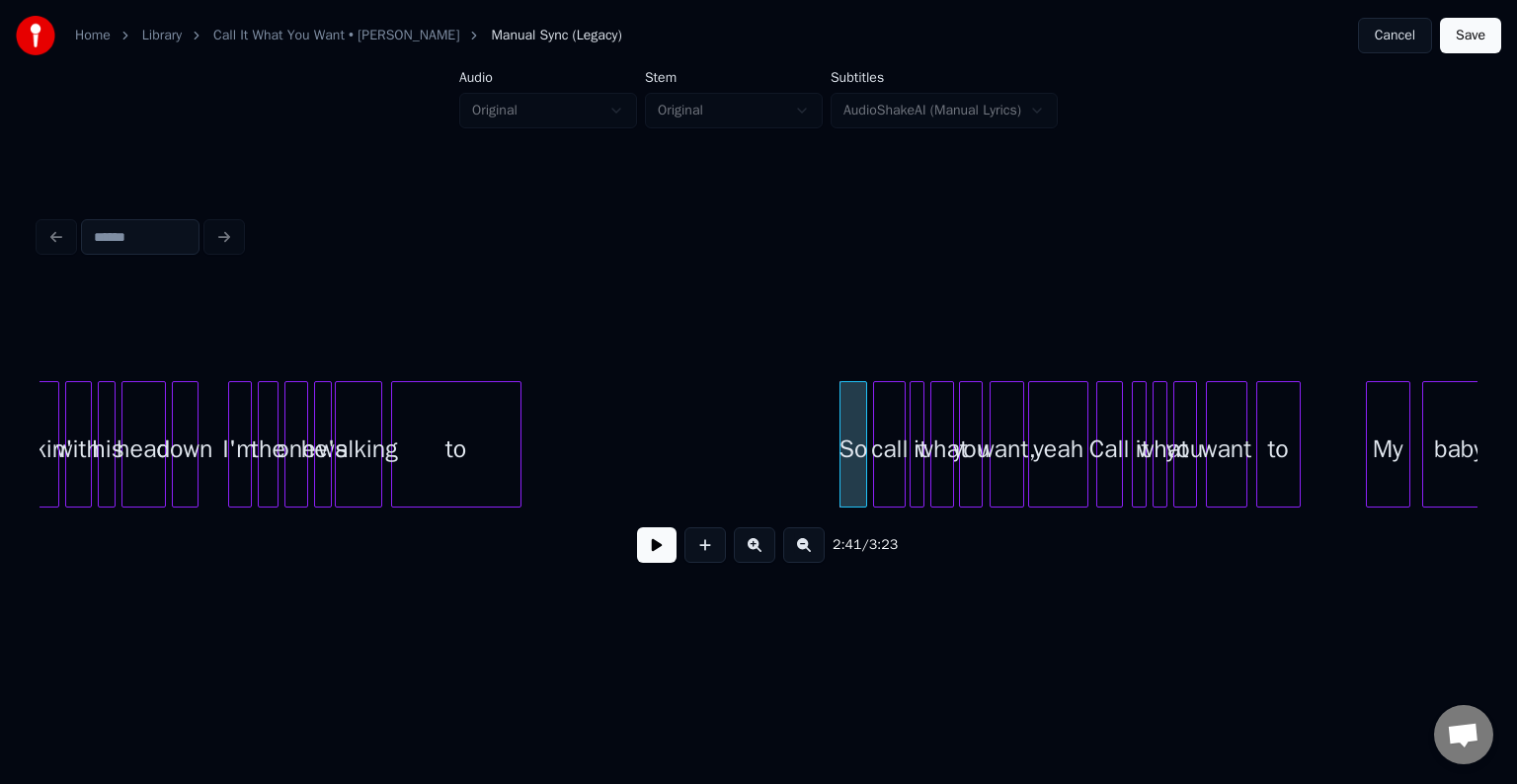click at bounding box center [657, 545] 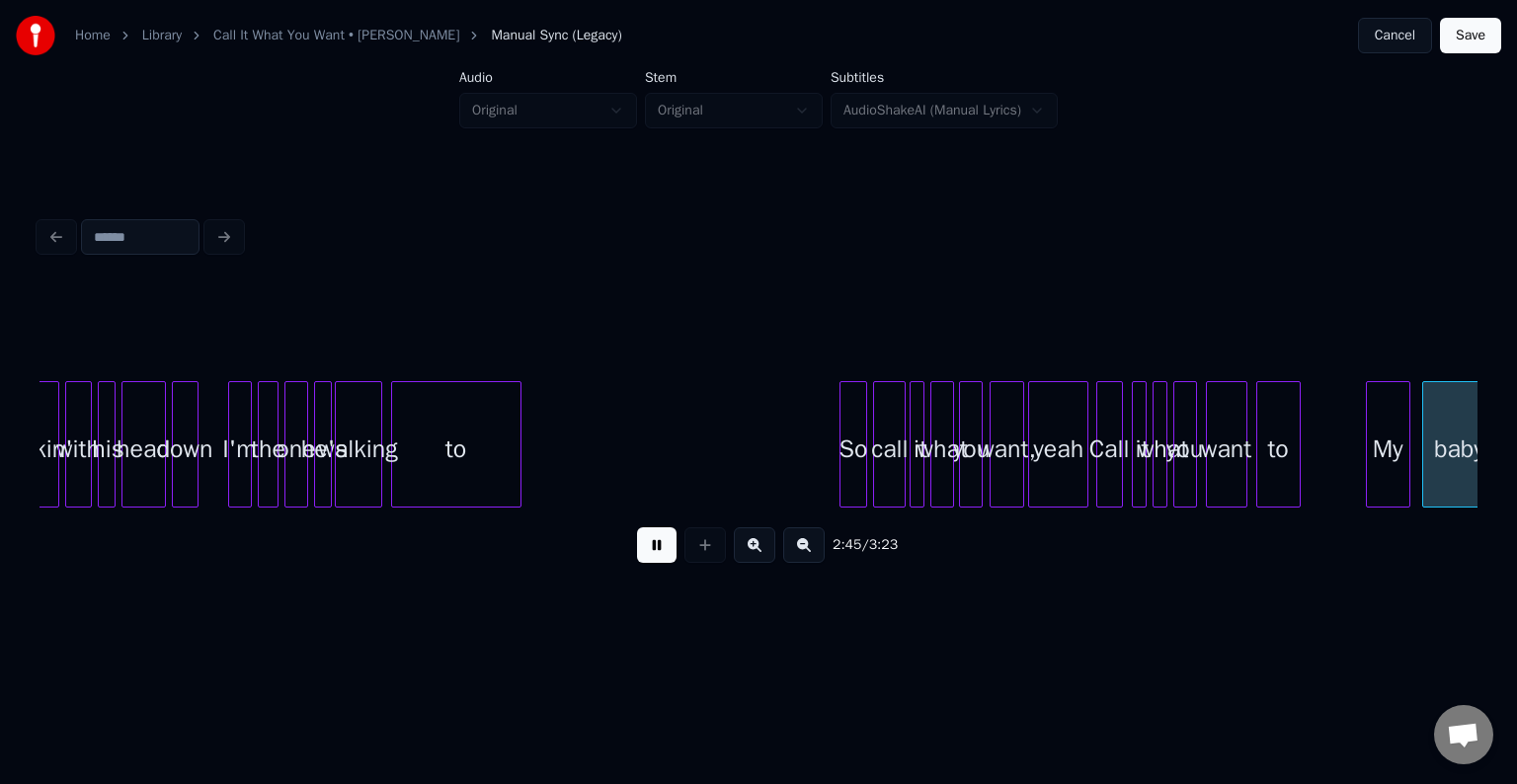 scroll, scrollTop: 0, scrollLeft: 24496, axis: horizontal 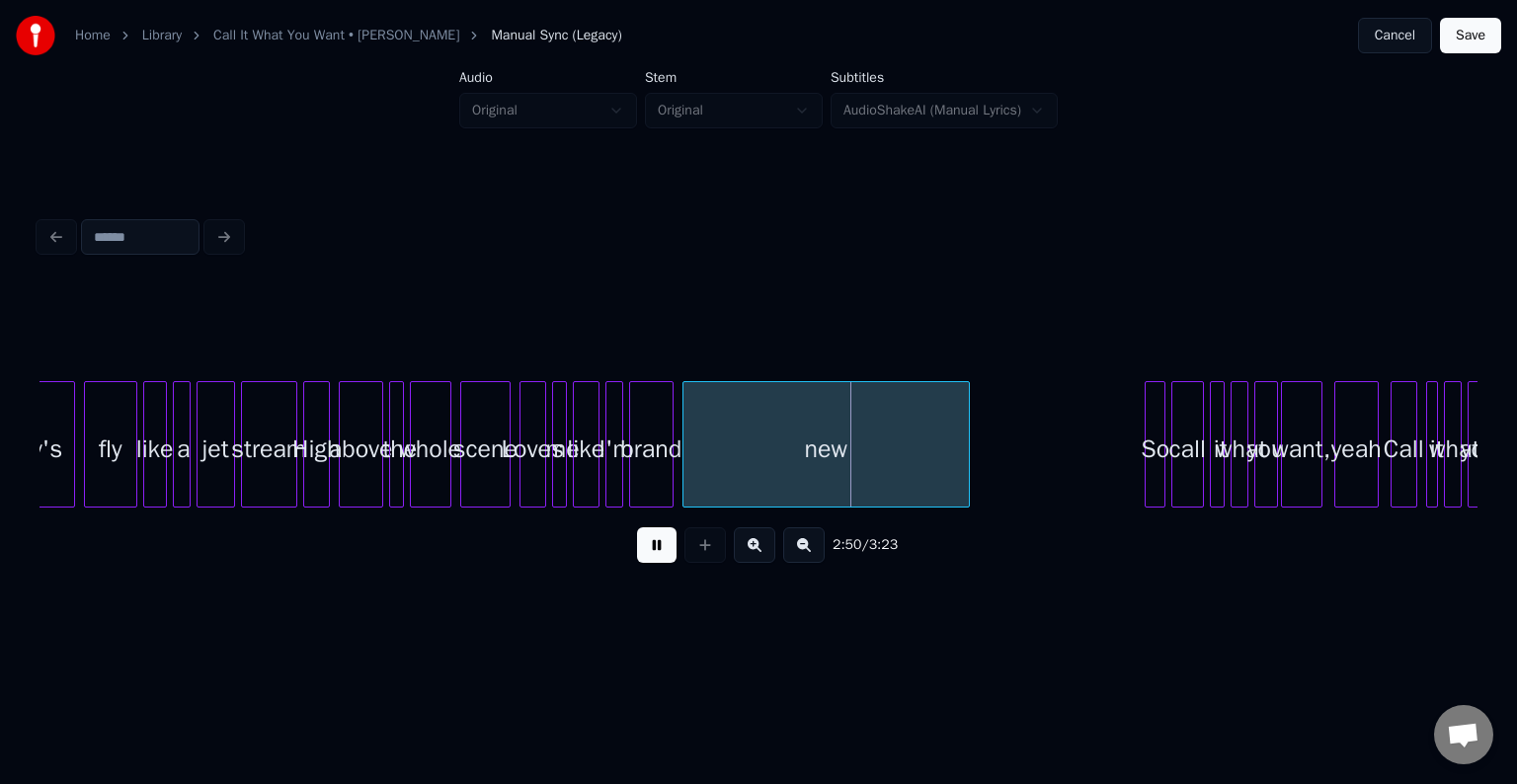 click at bounding box center (657, 545) 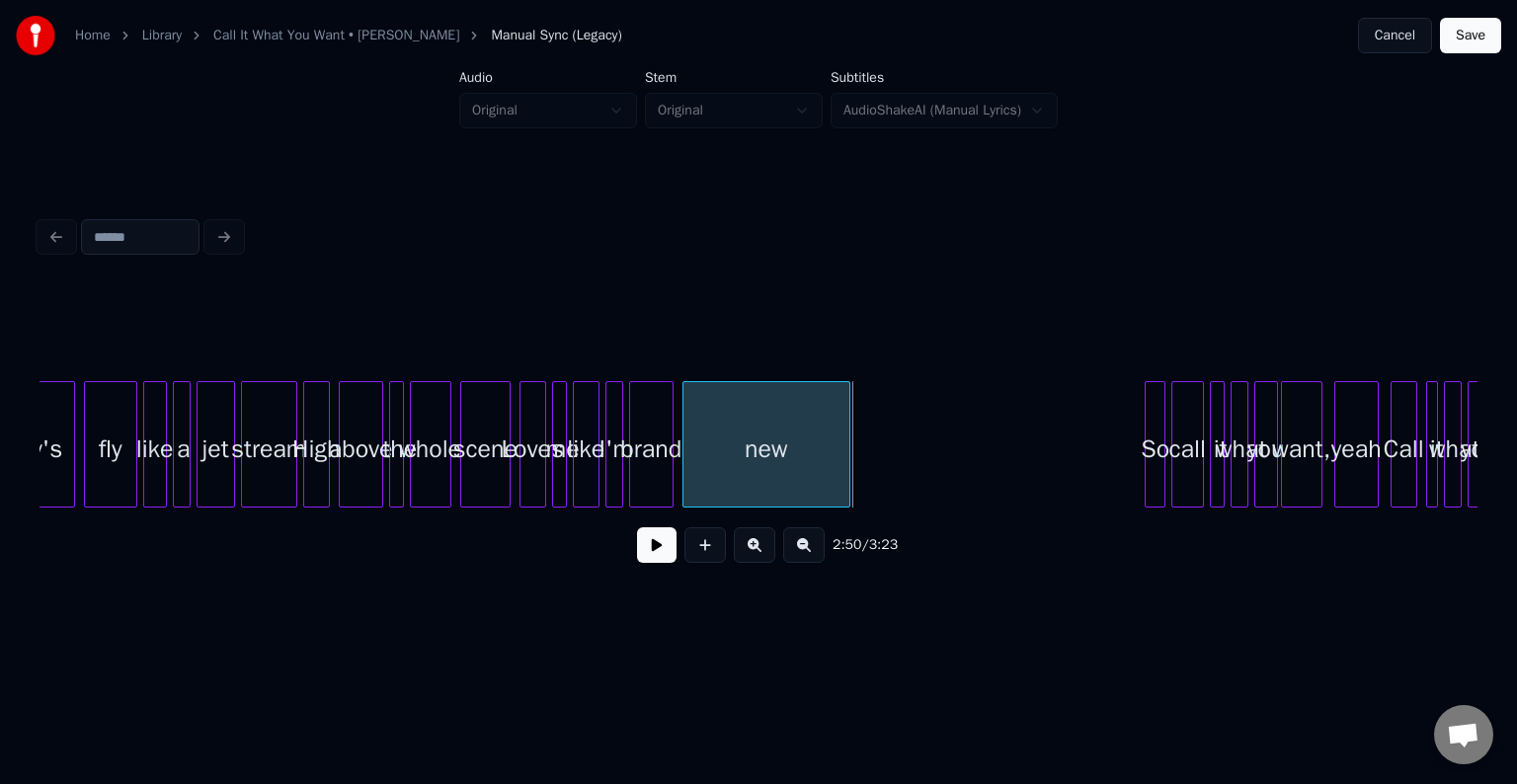 click at bounding box center [846, 444] 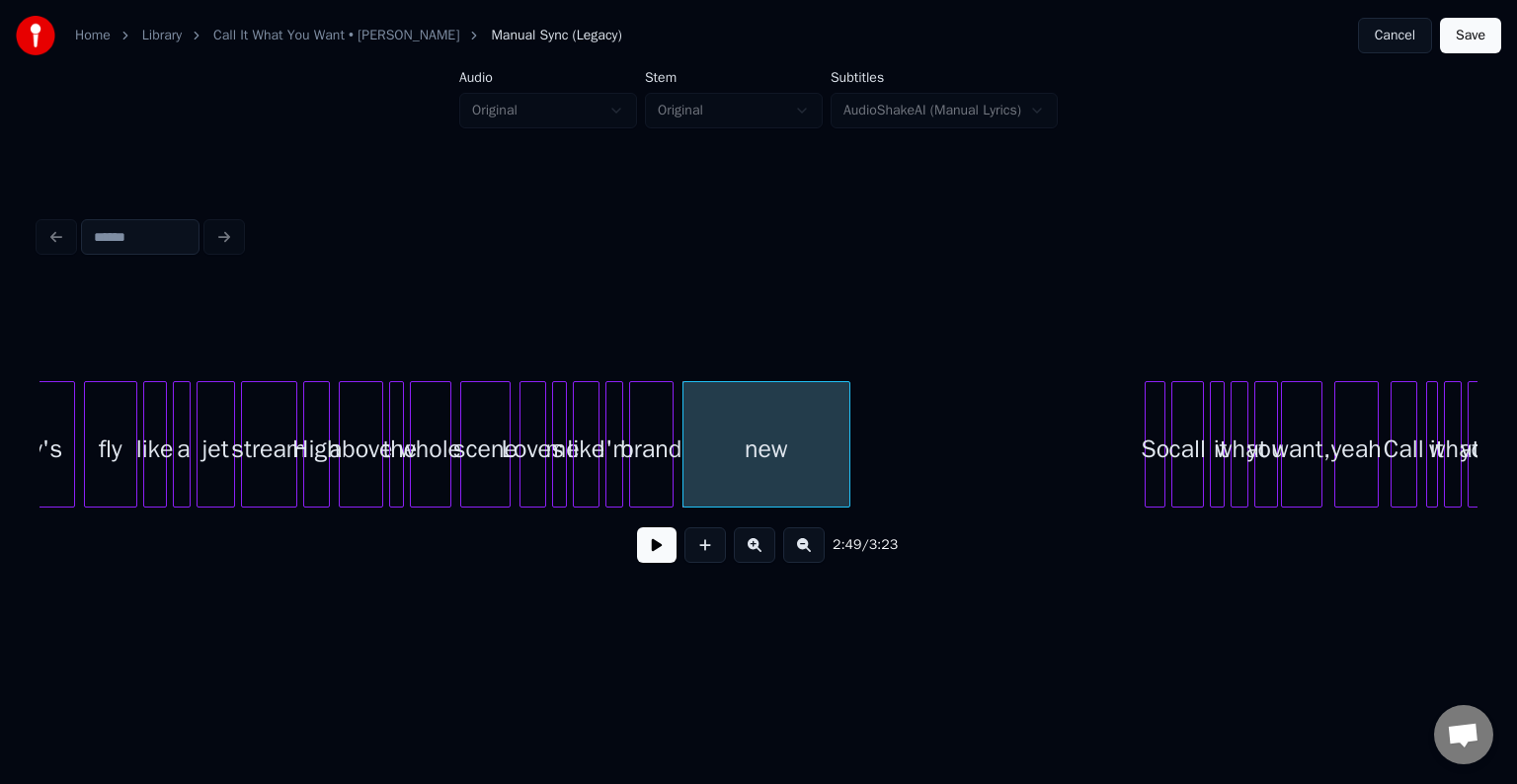 click at bounding box center [657, 545] 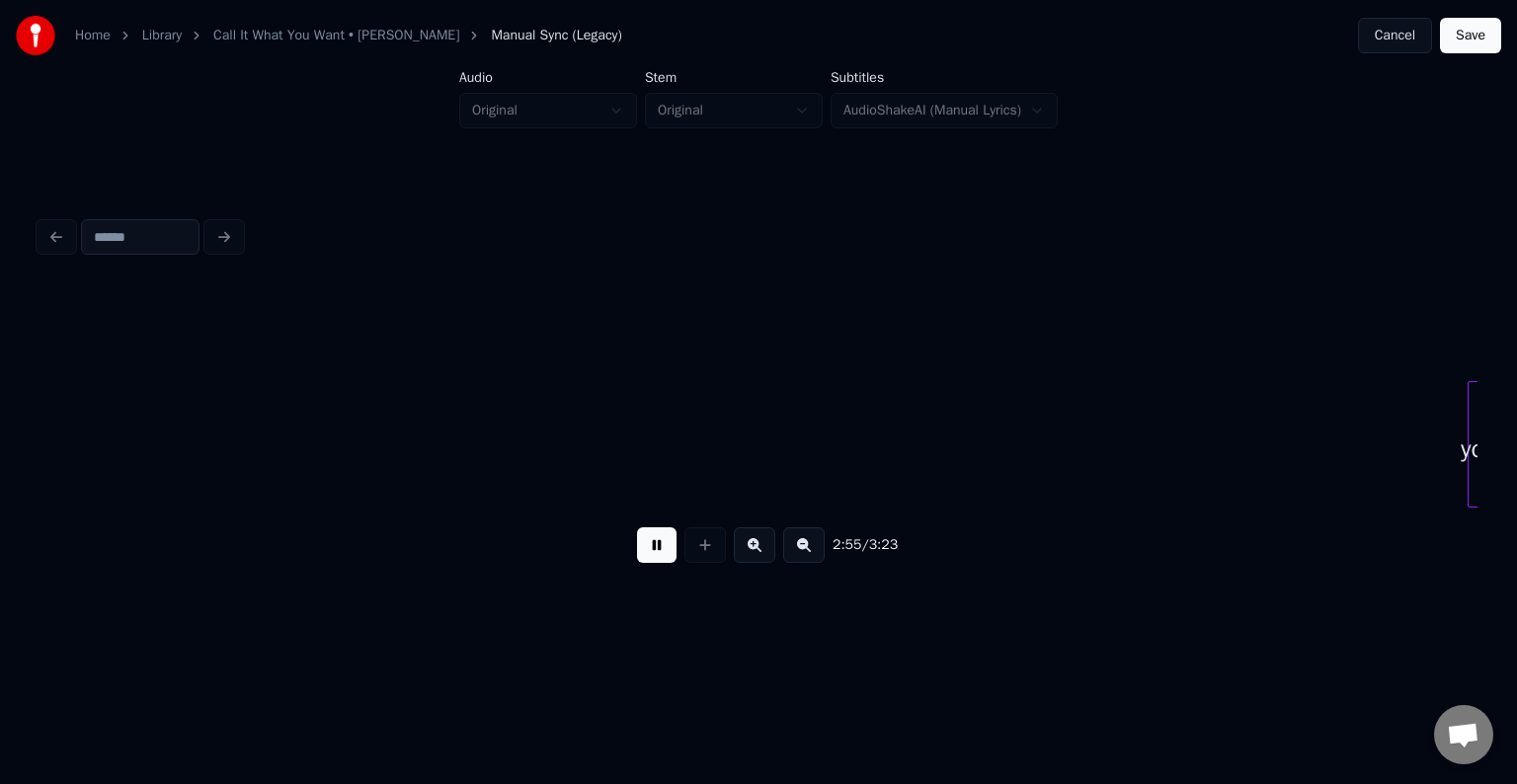 scroll, scrollTop: 0, scrollLeft: 25938, axis: horizontal 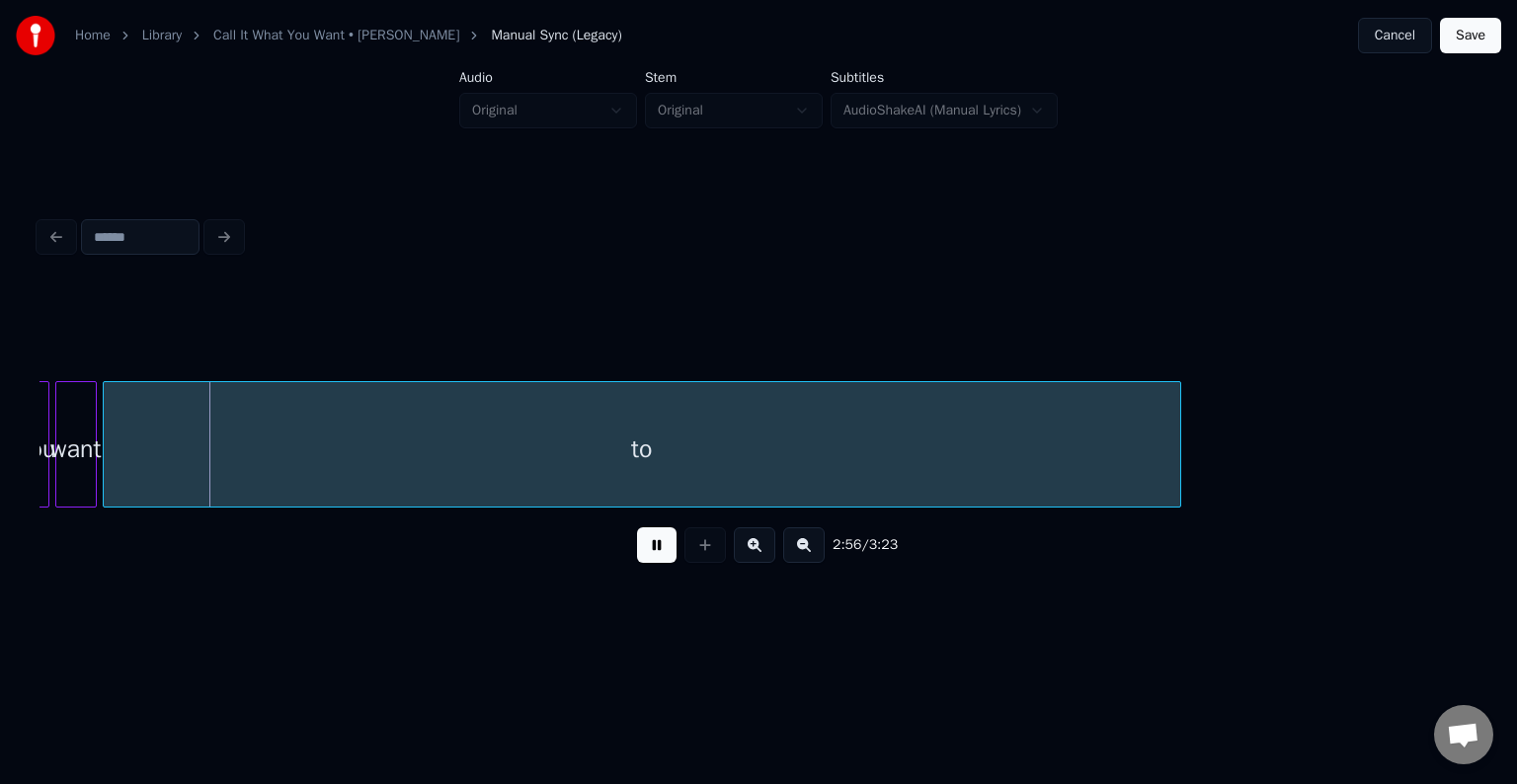 click at bounding box center [657, 545] 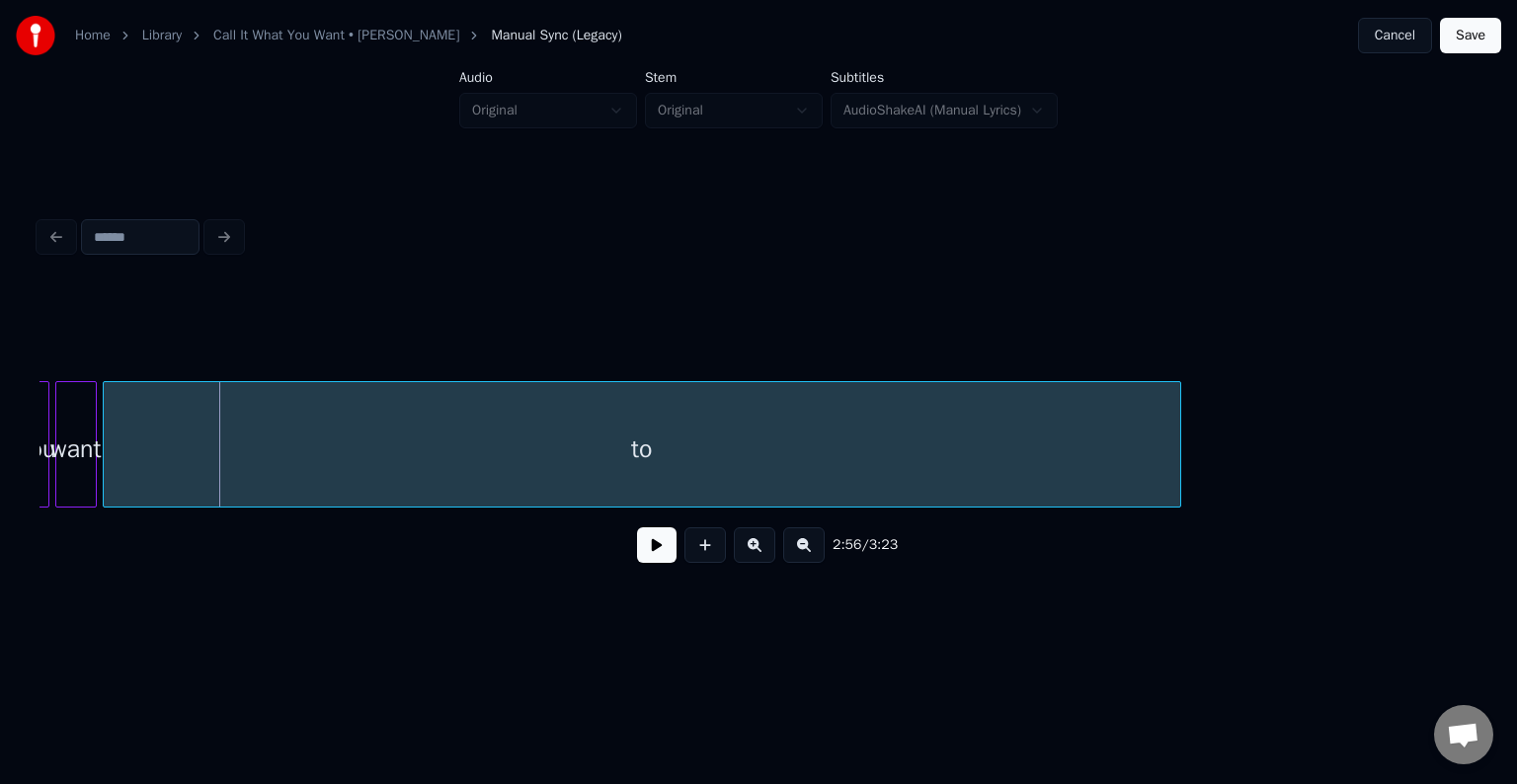 click on "to" at bounding box center [642, 444] 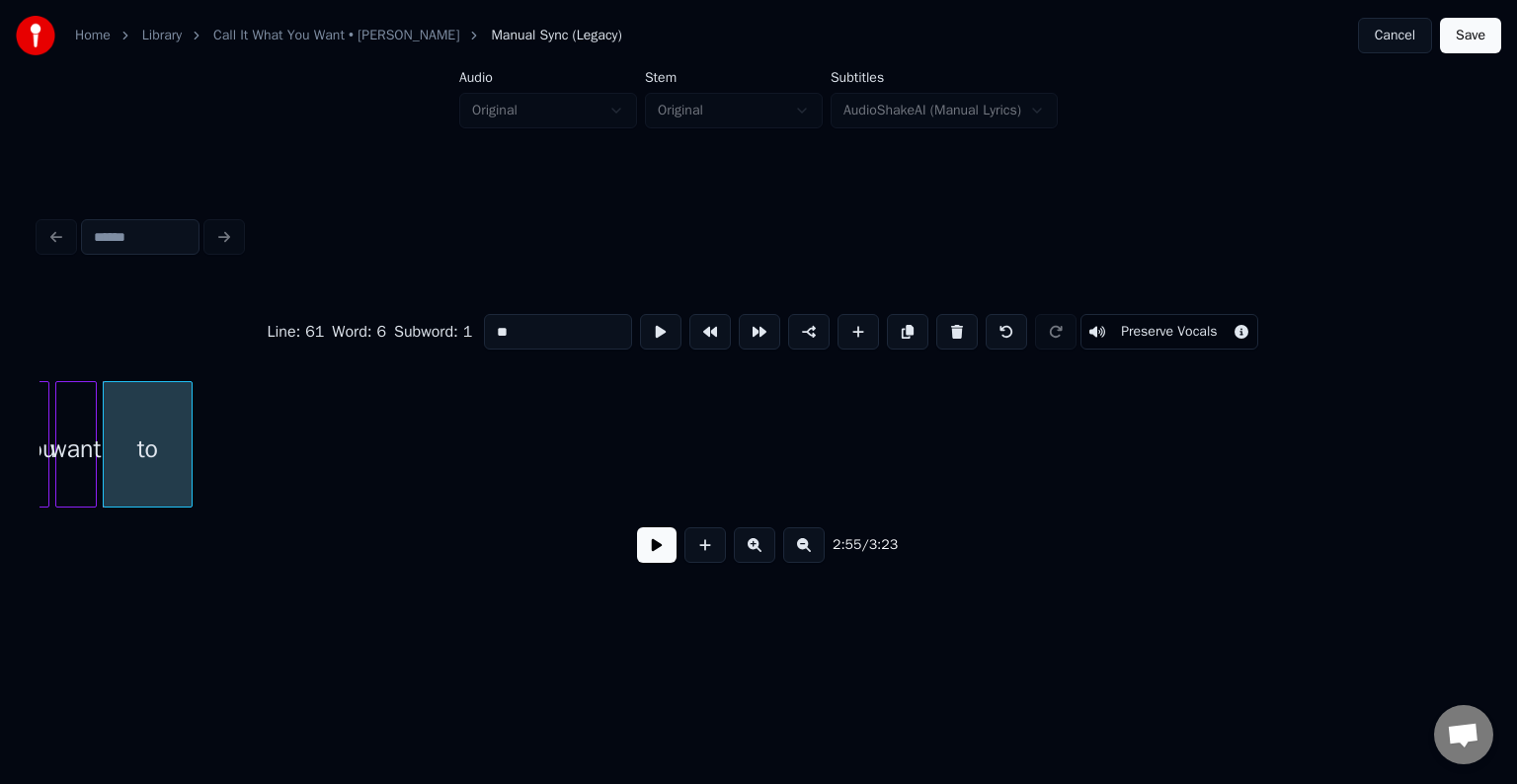 click on "to" at bounding box center (147, 444) 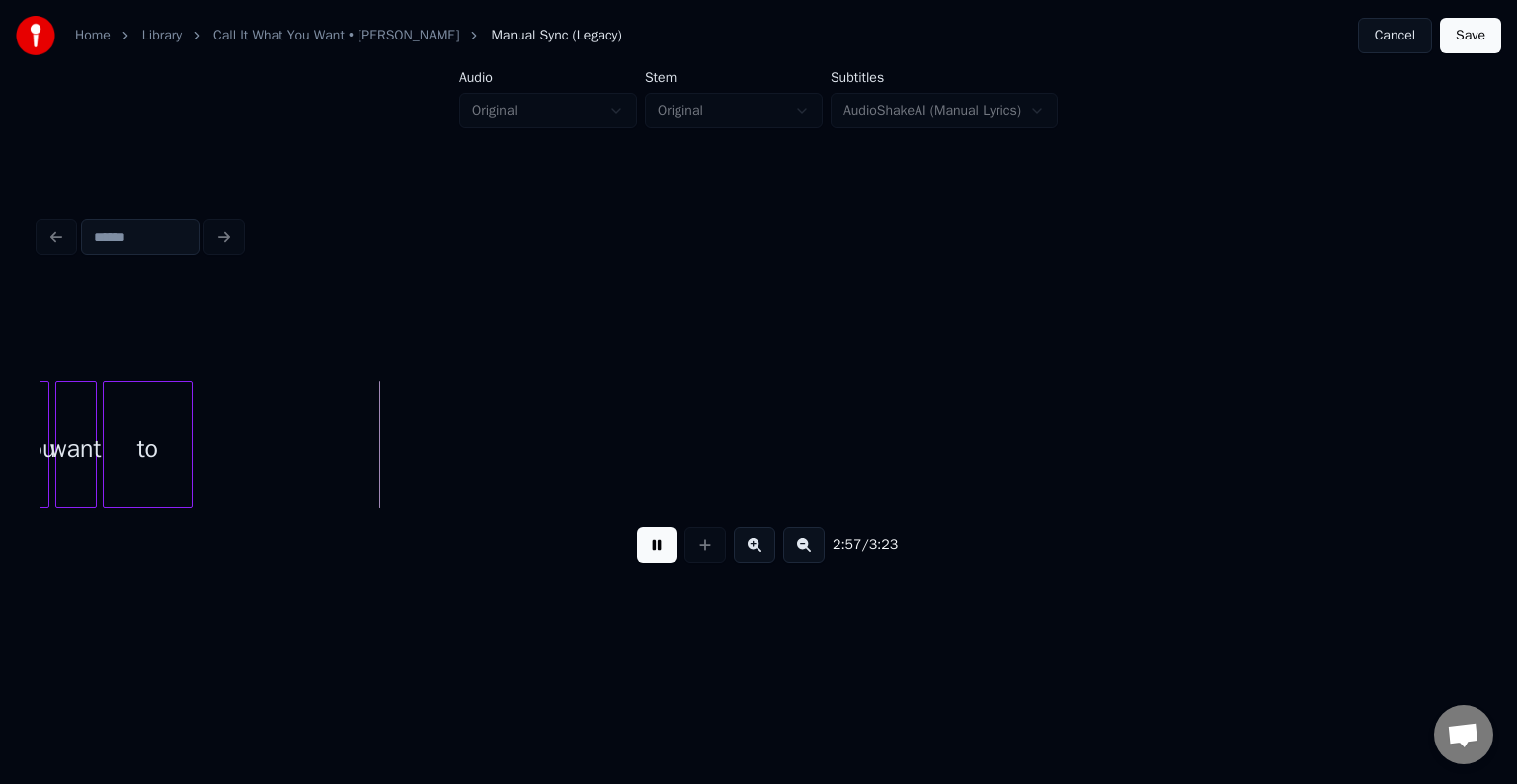 click at bounding box center (657, 545) 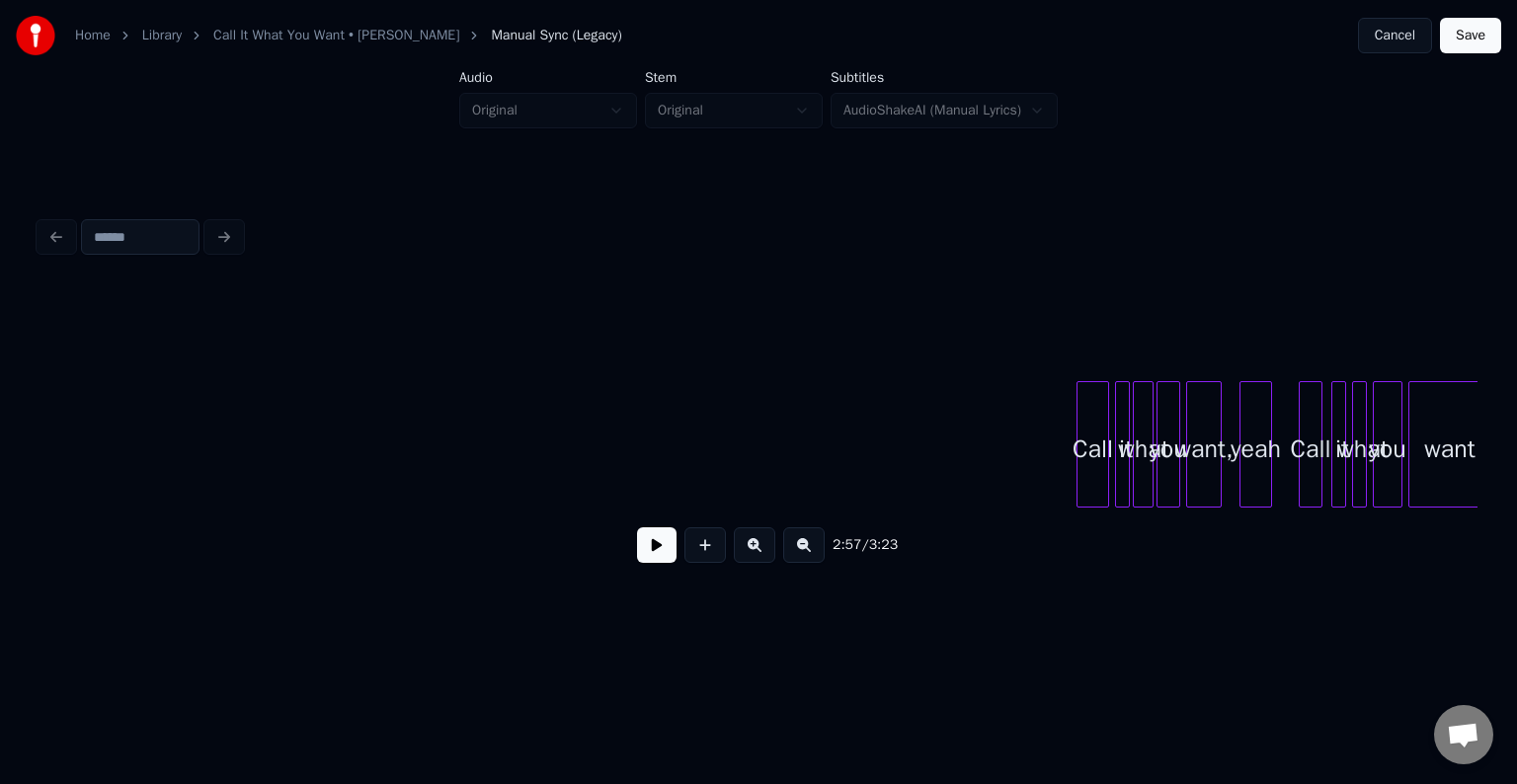 scroll, scrollTop: 0, scrollLeft: 28177, axis: horizontal 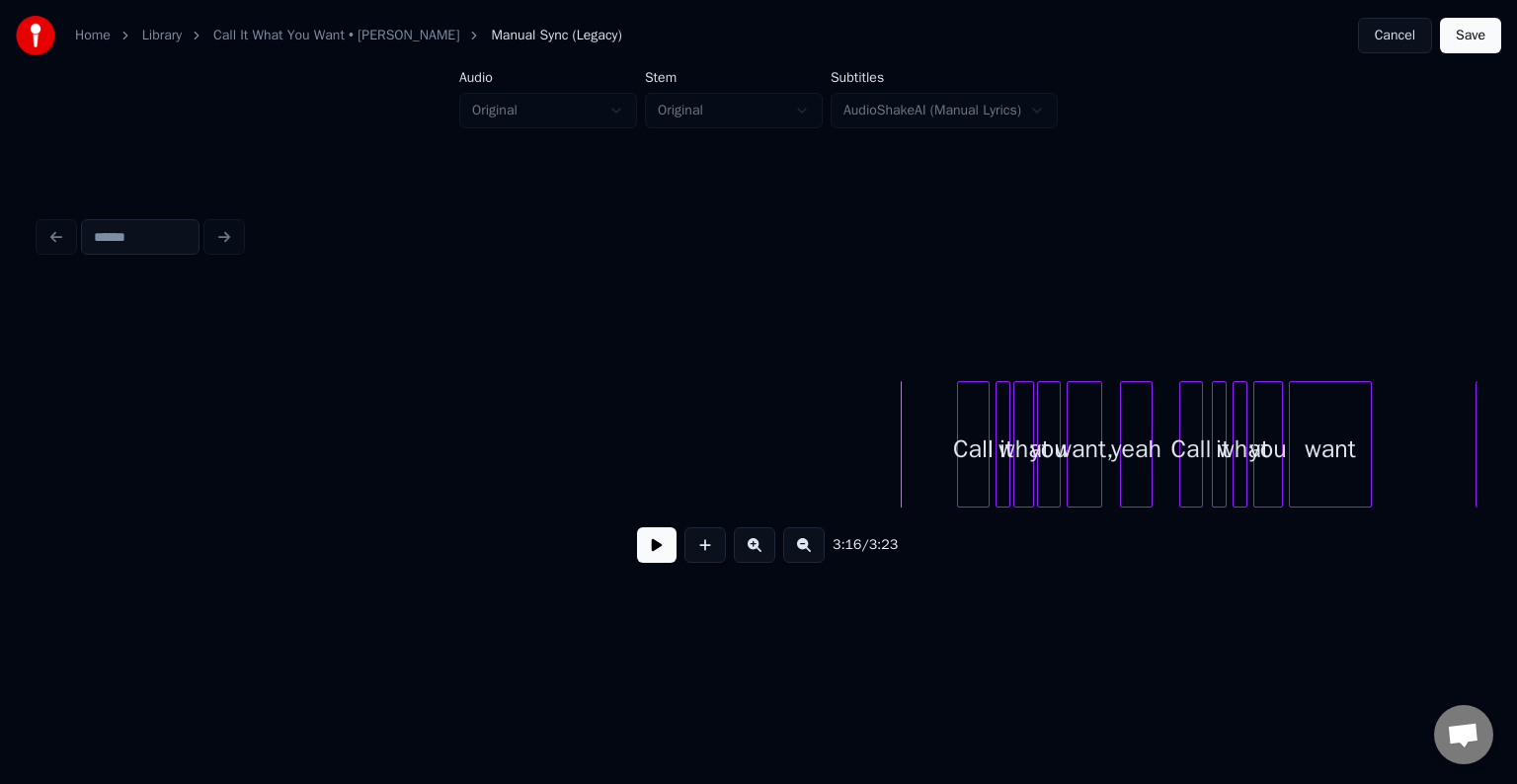 click at bounding box center (657, 545) 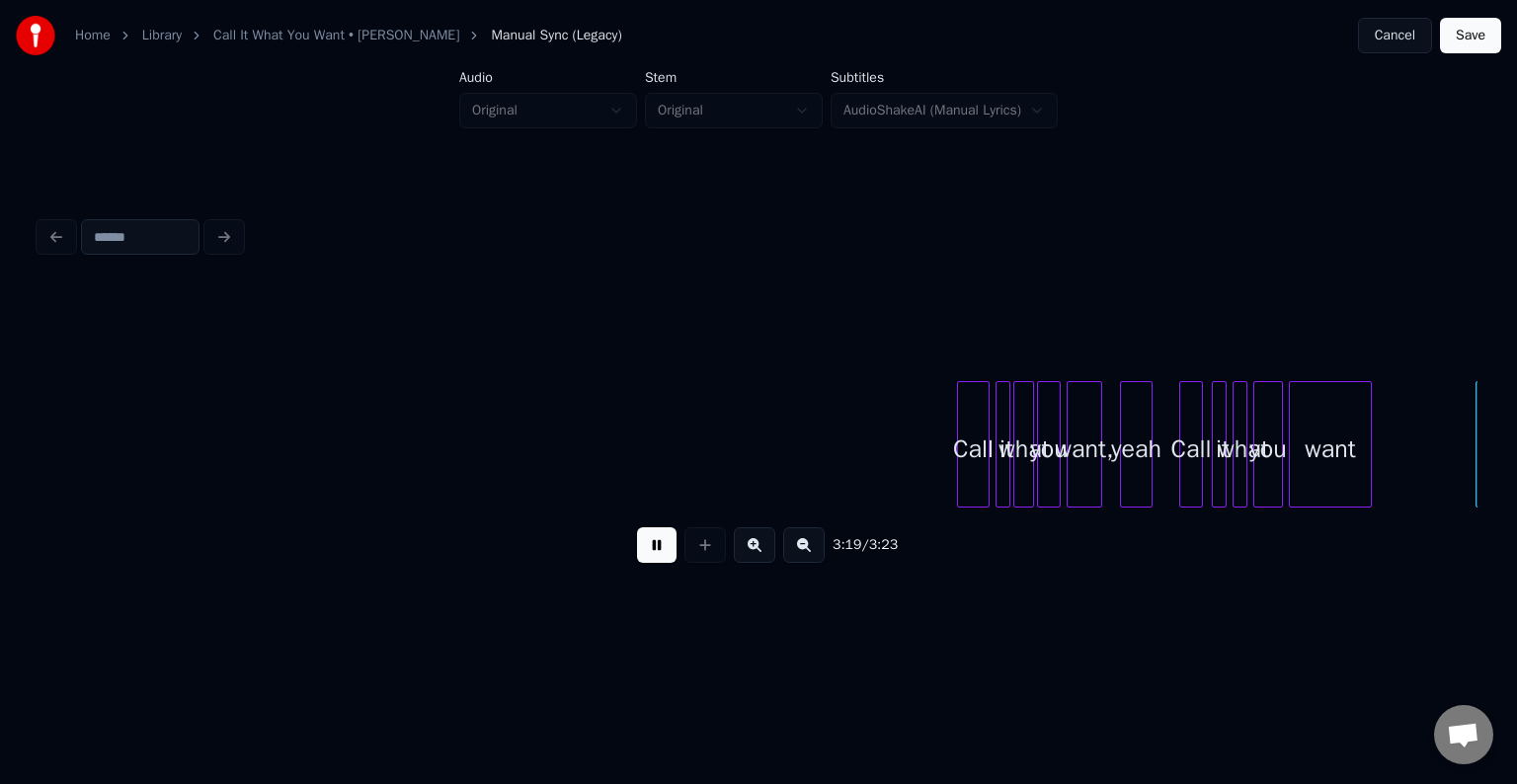 scroll, scrollTop: 0, scrollLeft: 28720, axis: horizontal 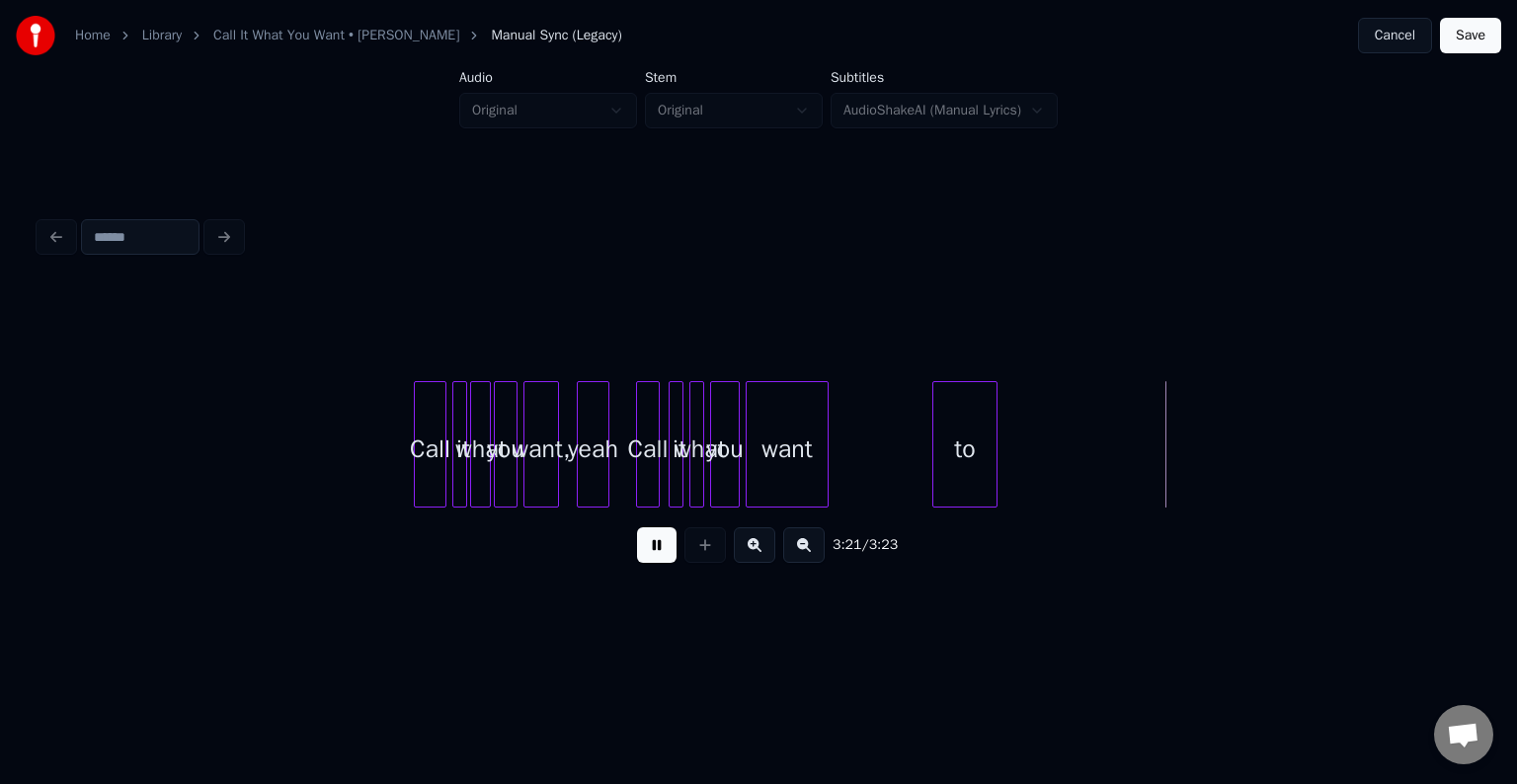 click on "Save" at bounding box center (1471, 36) 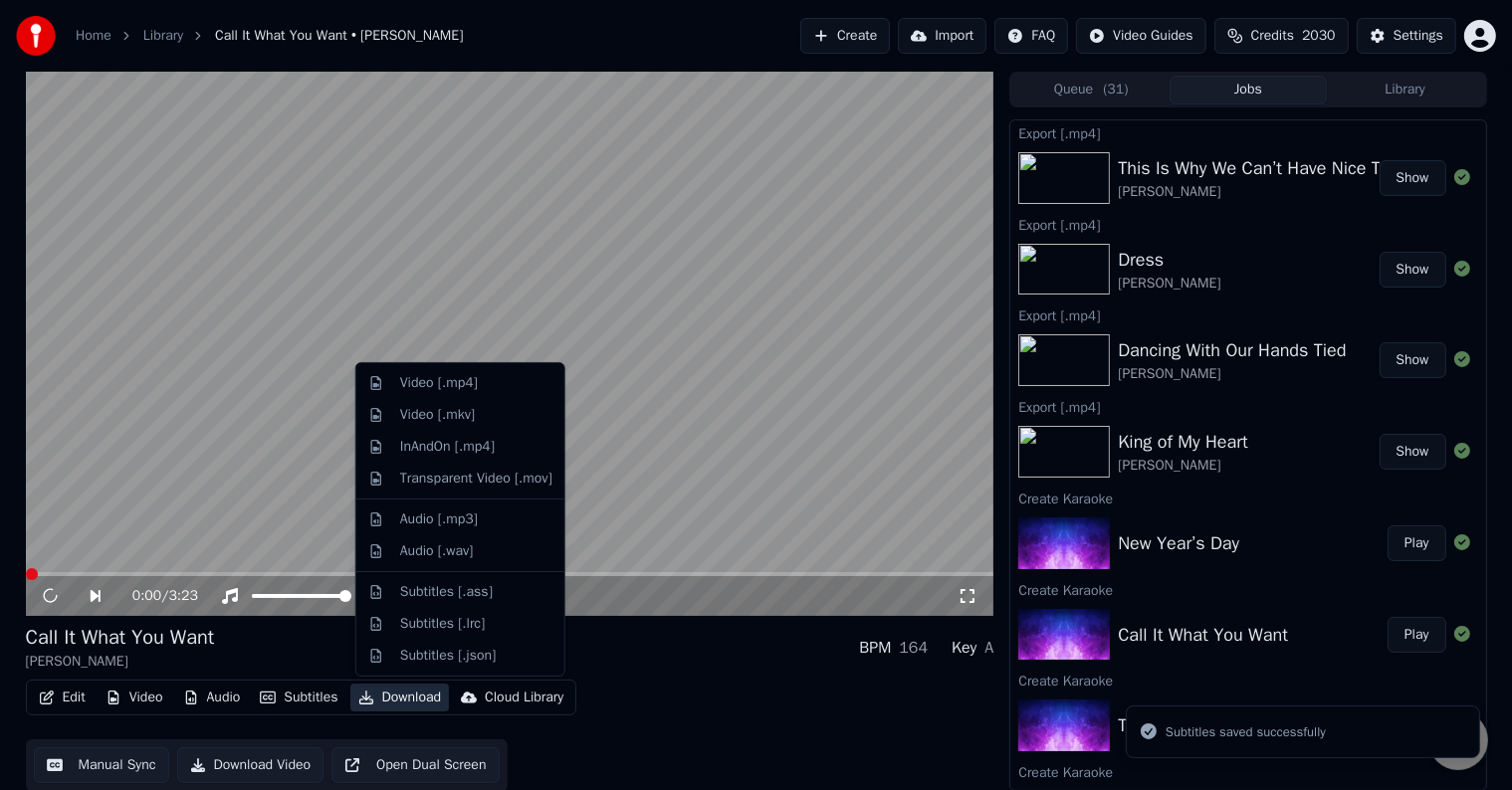 click on "Download" at bounding box center (400, 697) 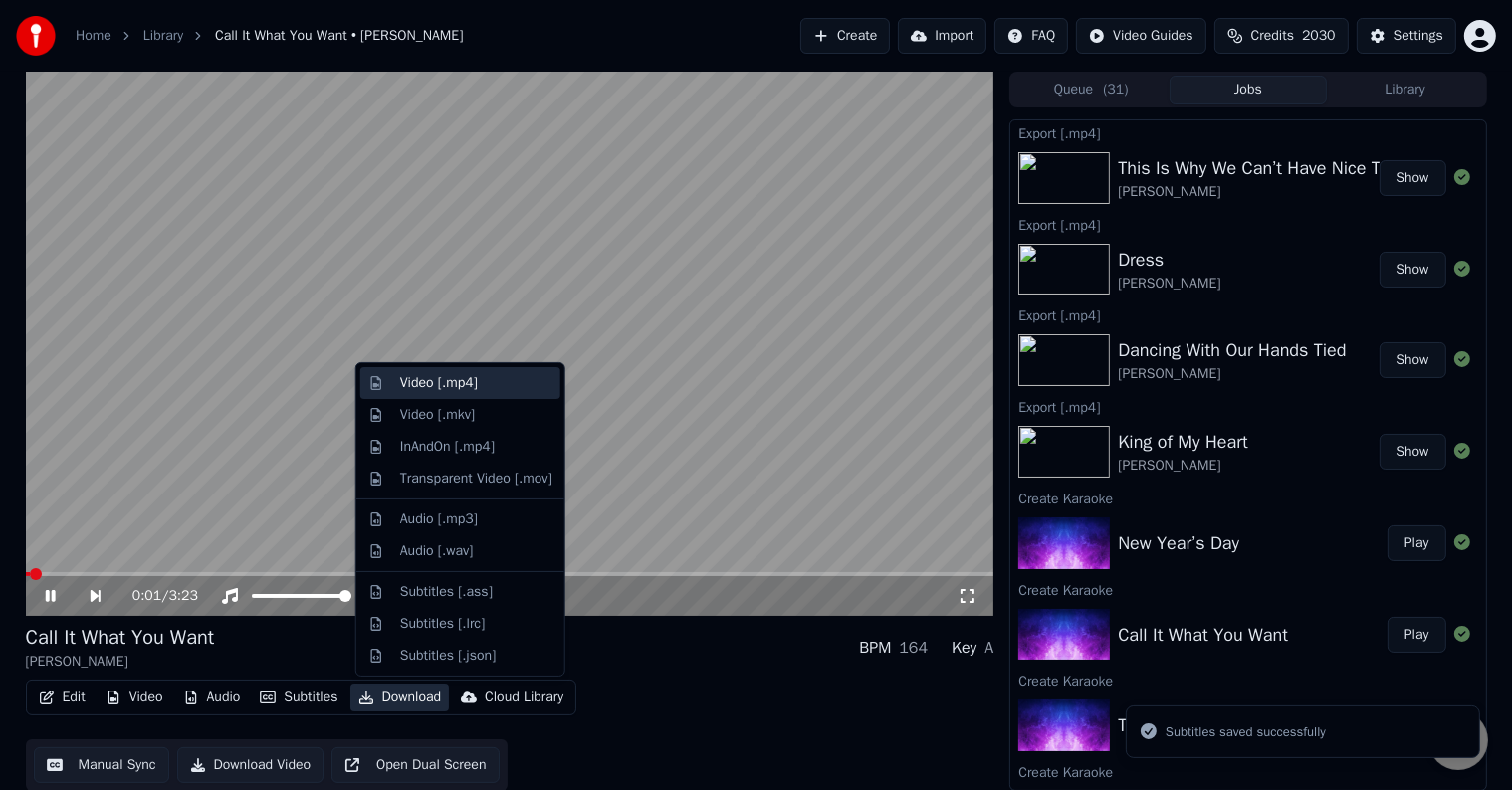 click on "Video [.mp4]" at bounding box center (439, 383) 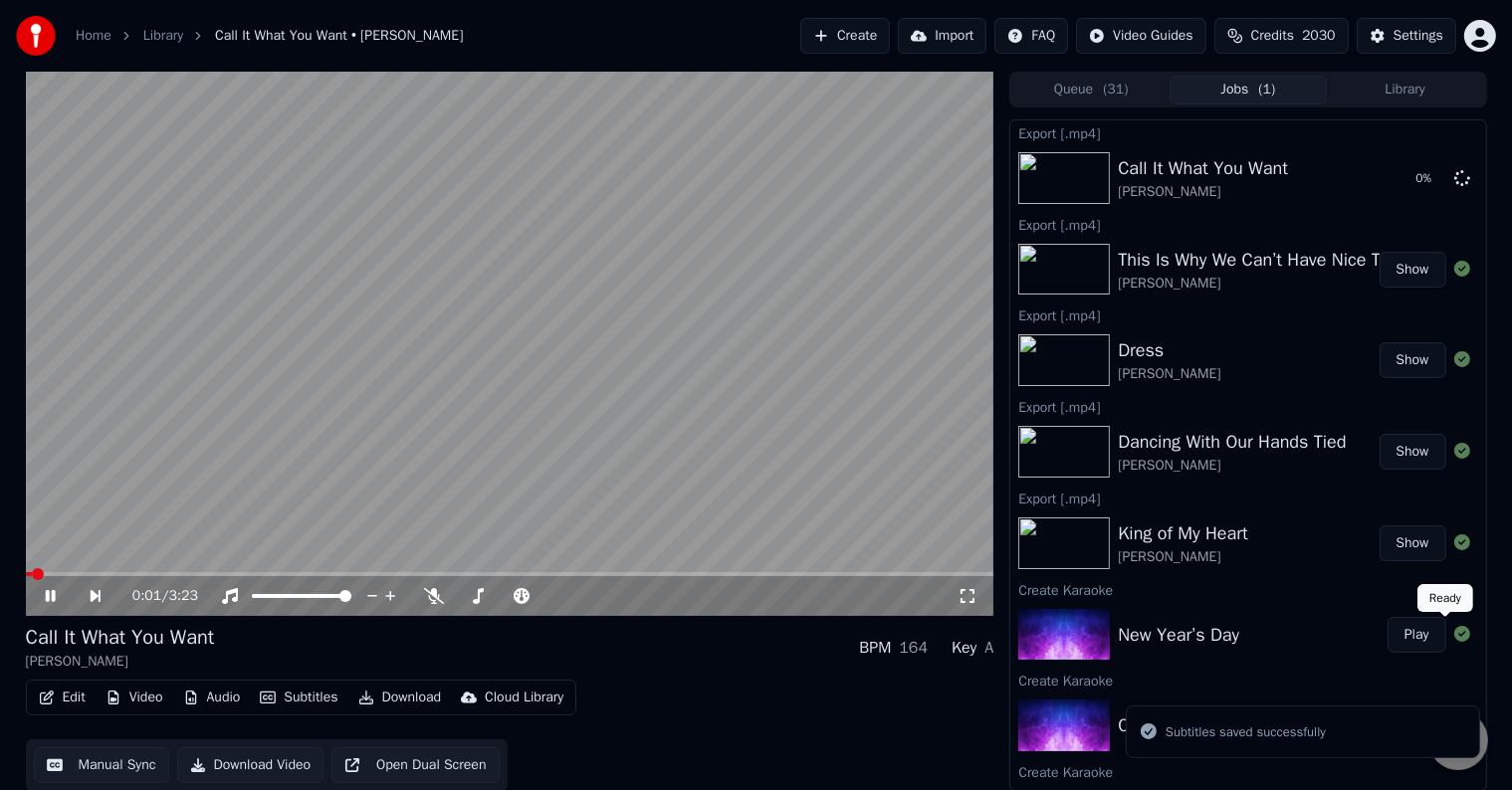 click on "Play" at bounding box center [1416, 635] 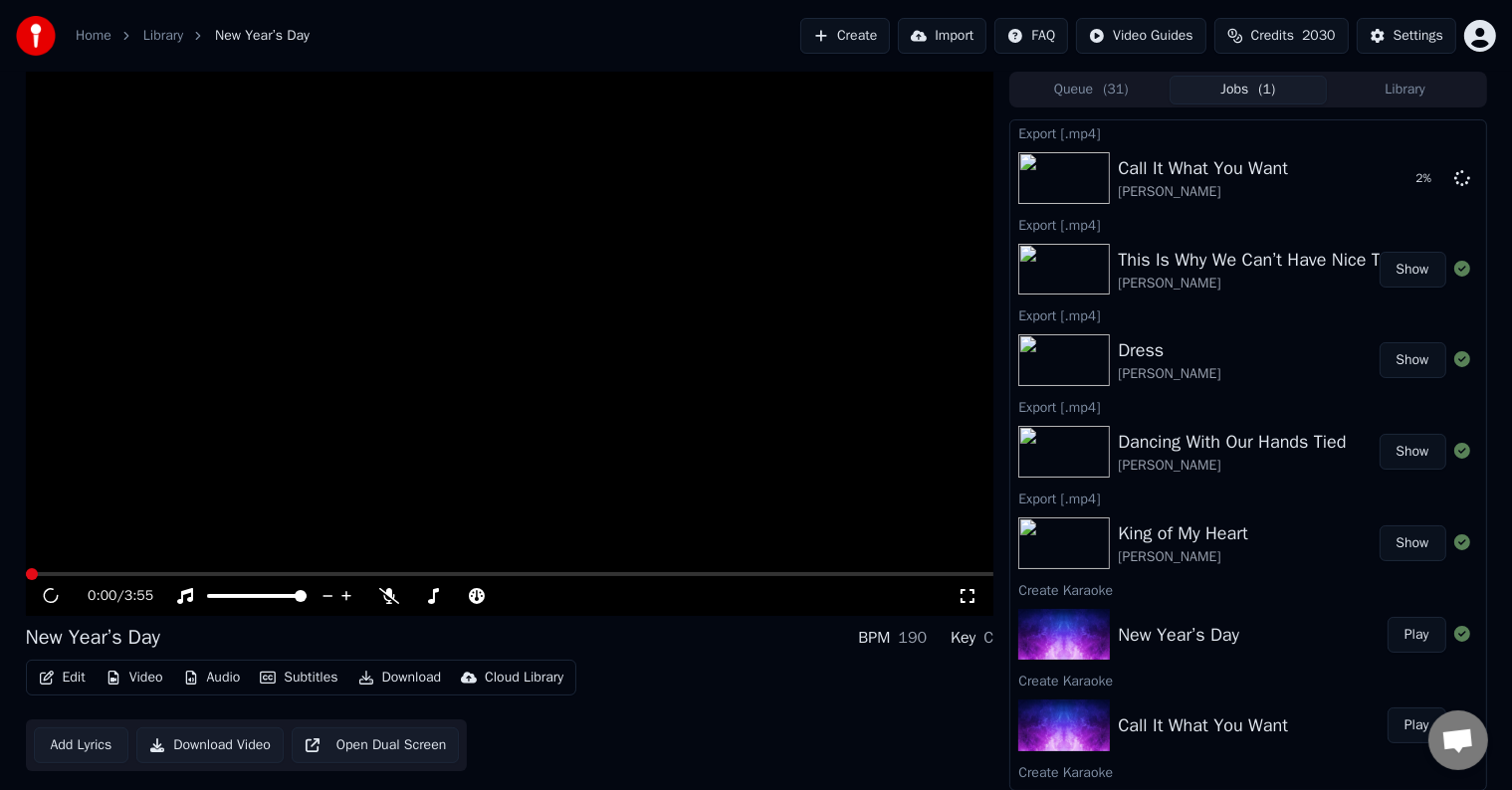 click on "Edit" at bounding box center (62, 678) 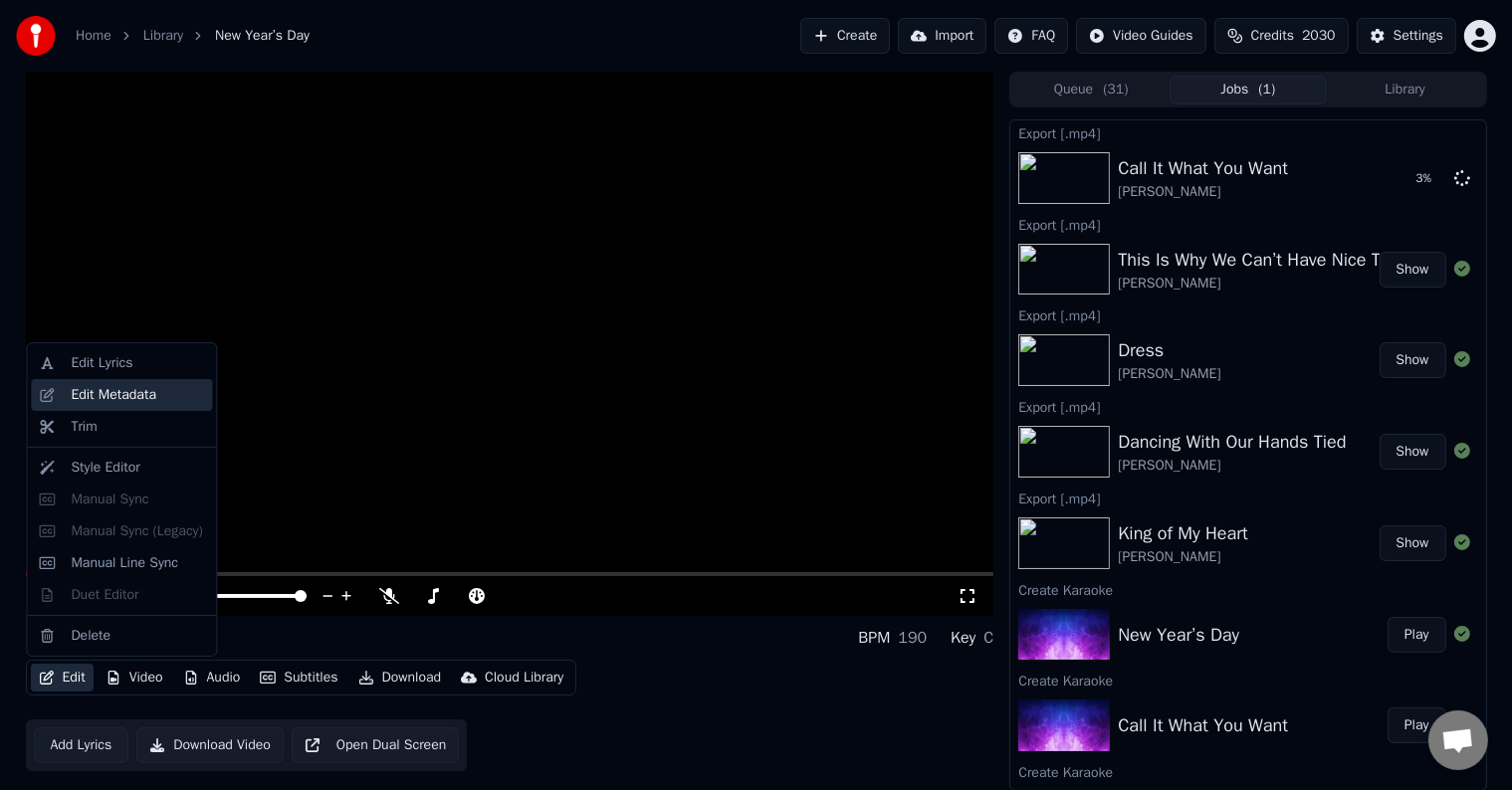 click on "Edit Metadata" at bounding box center (113, 395) 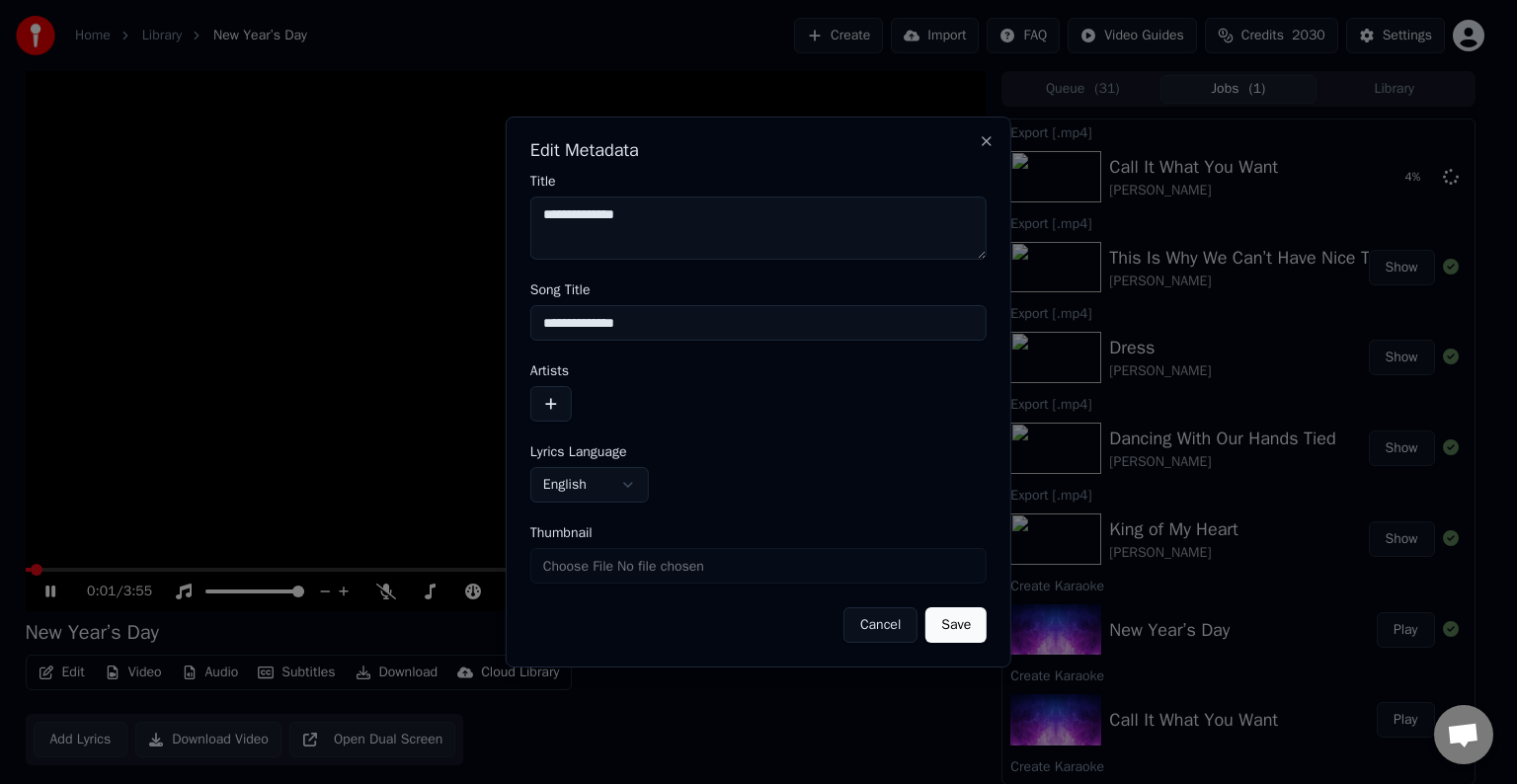 click at bounding box center [551, 404] 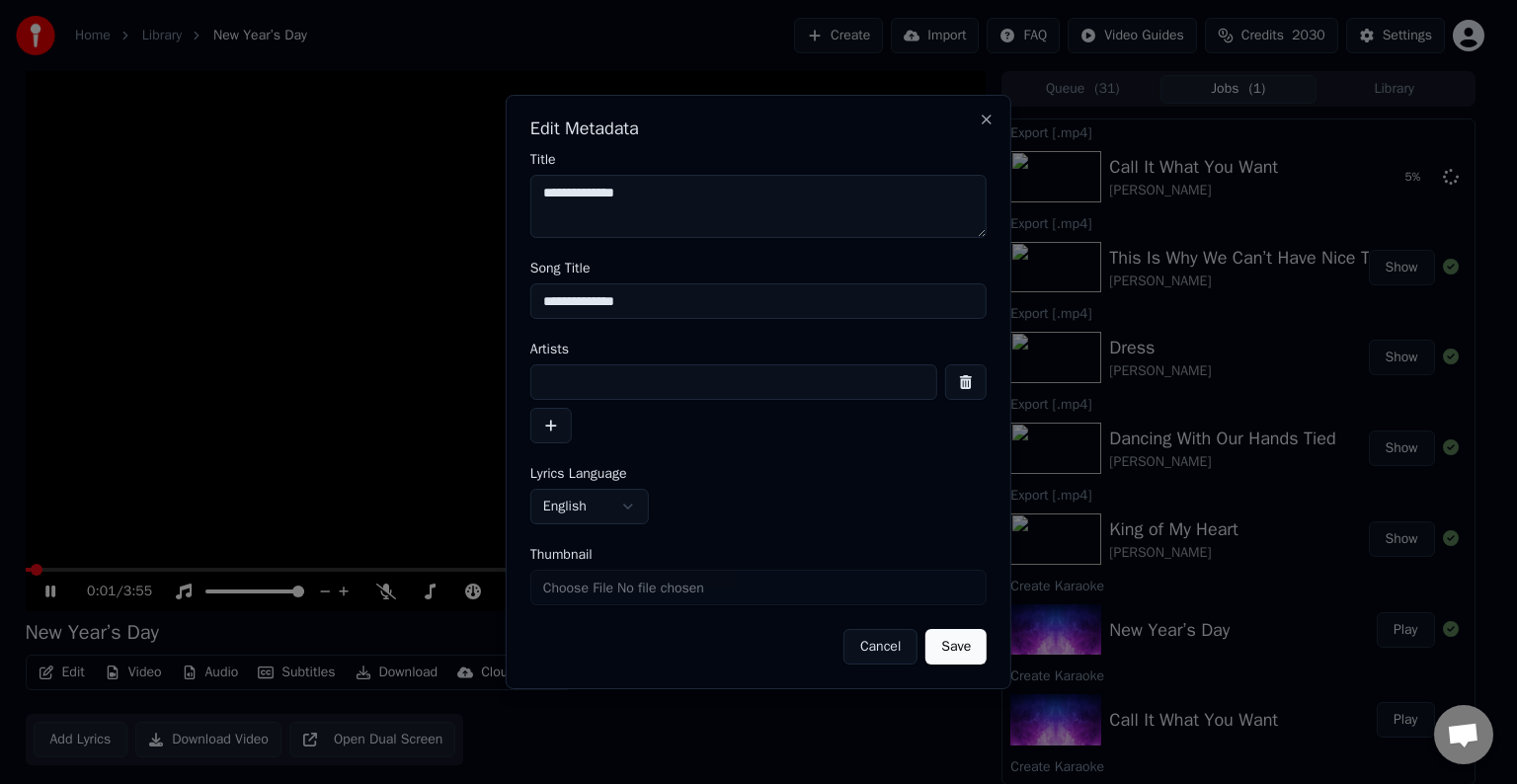 click at bounding box center [734, 382] 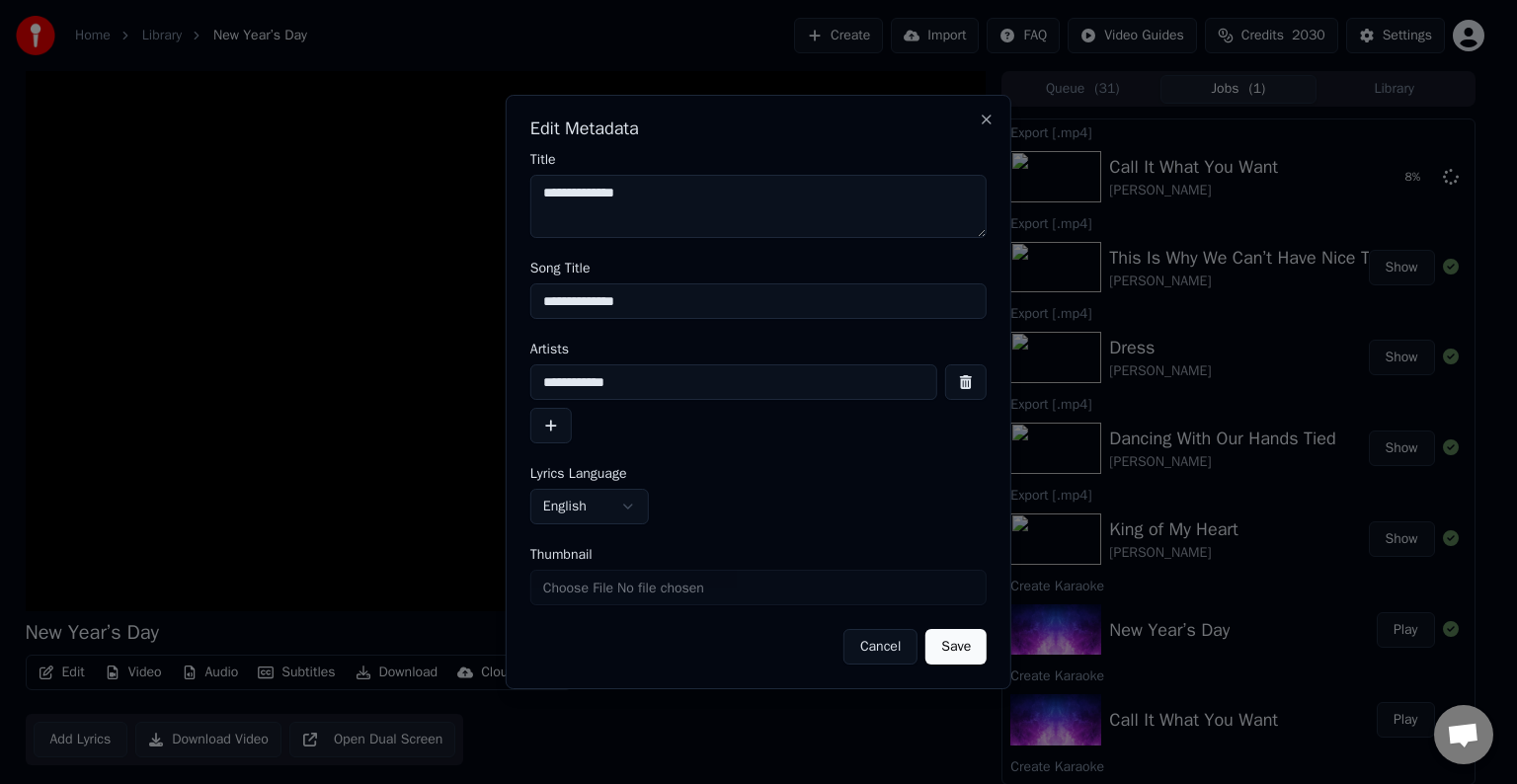 type on "**********" 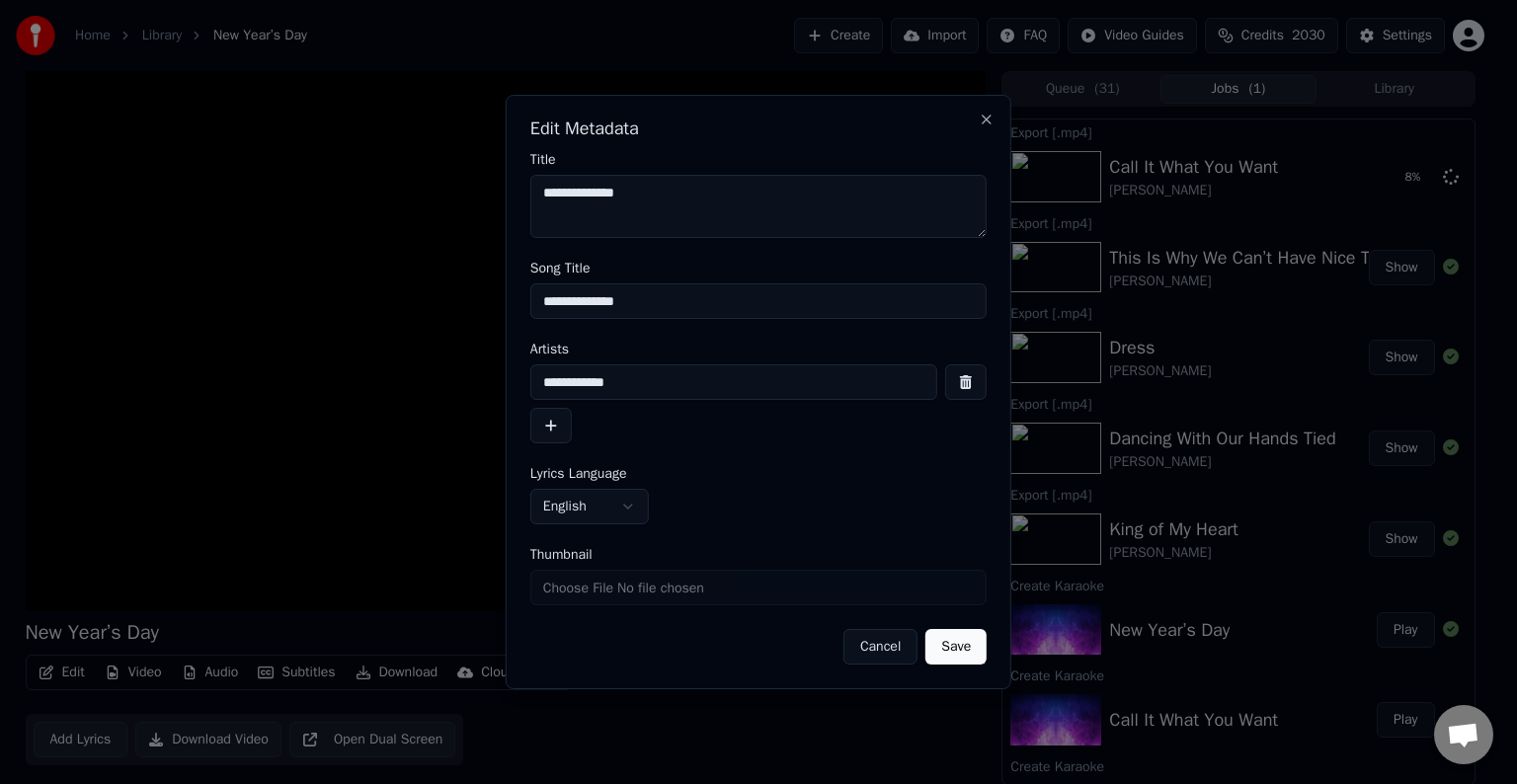 click on "Save" at bounding box center (956, 647) 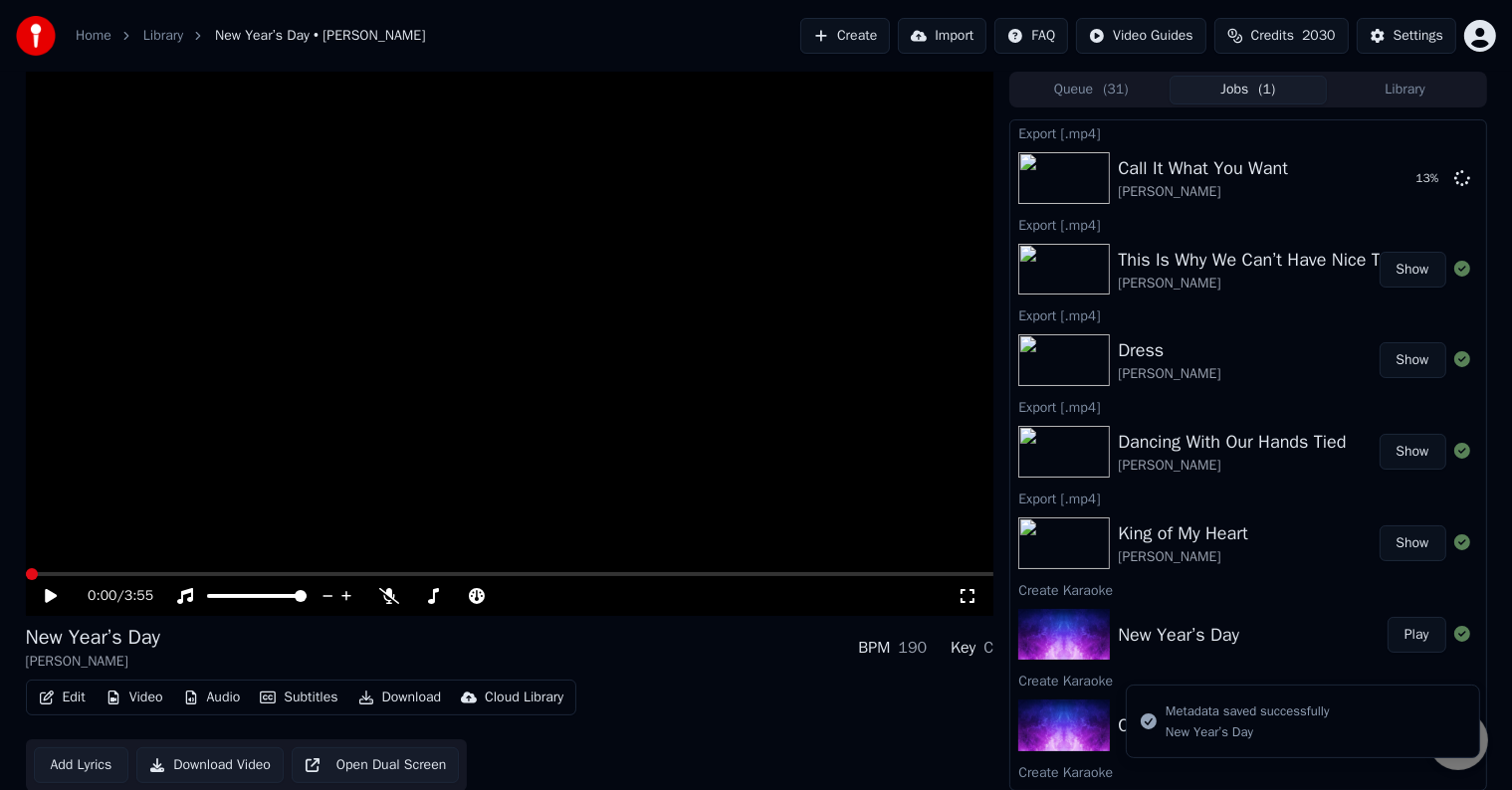 click on "Credits" at bounding box center (1272, 36) 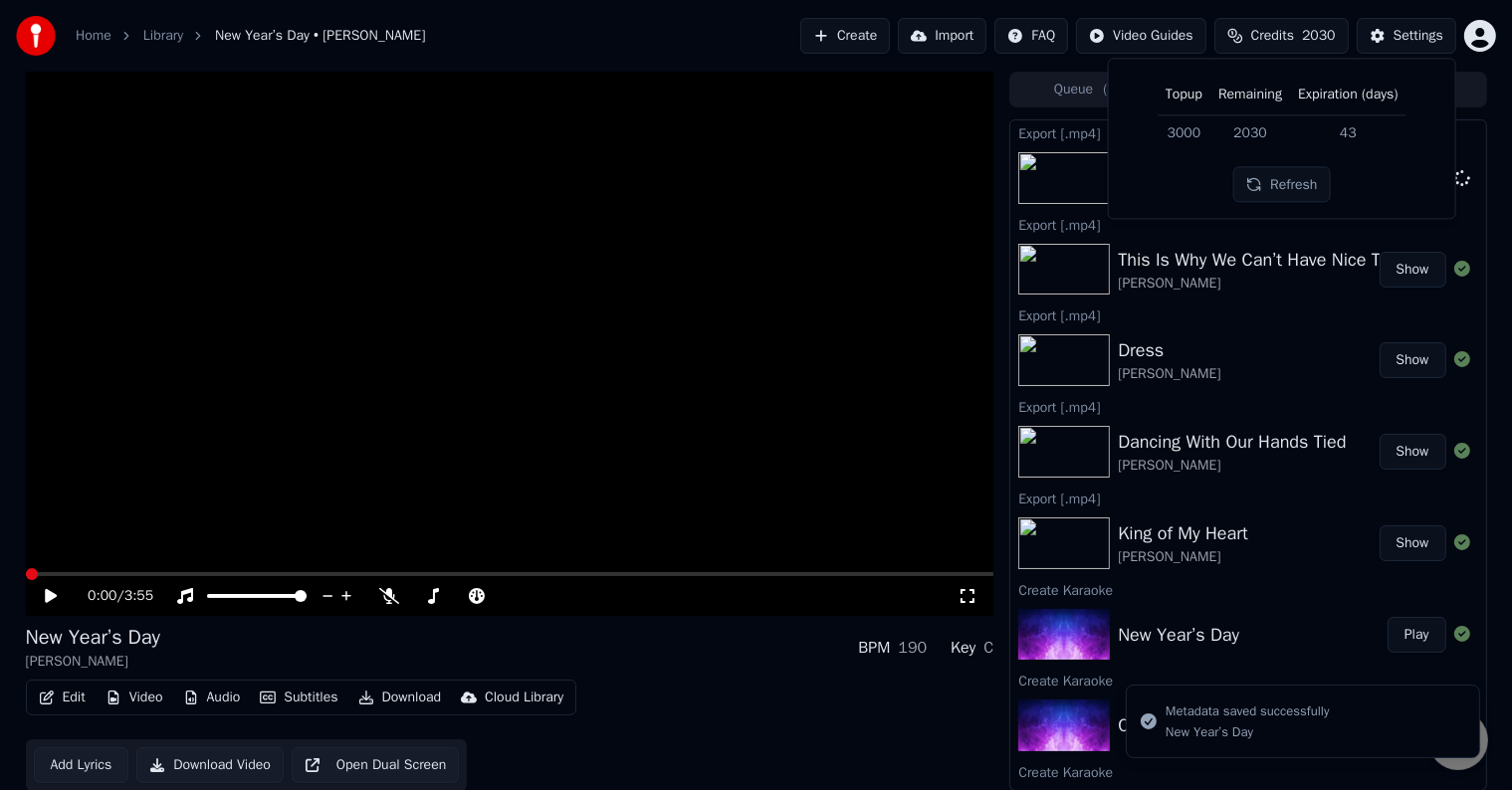 click on "Credits" at bounding box center (1272, 36) 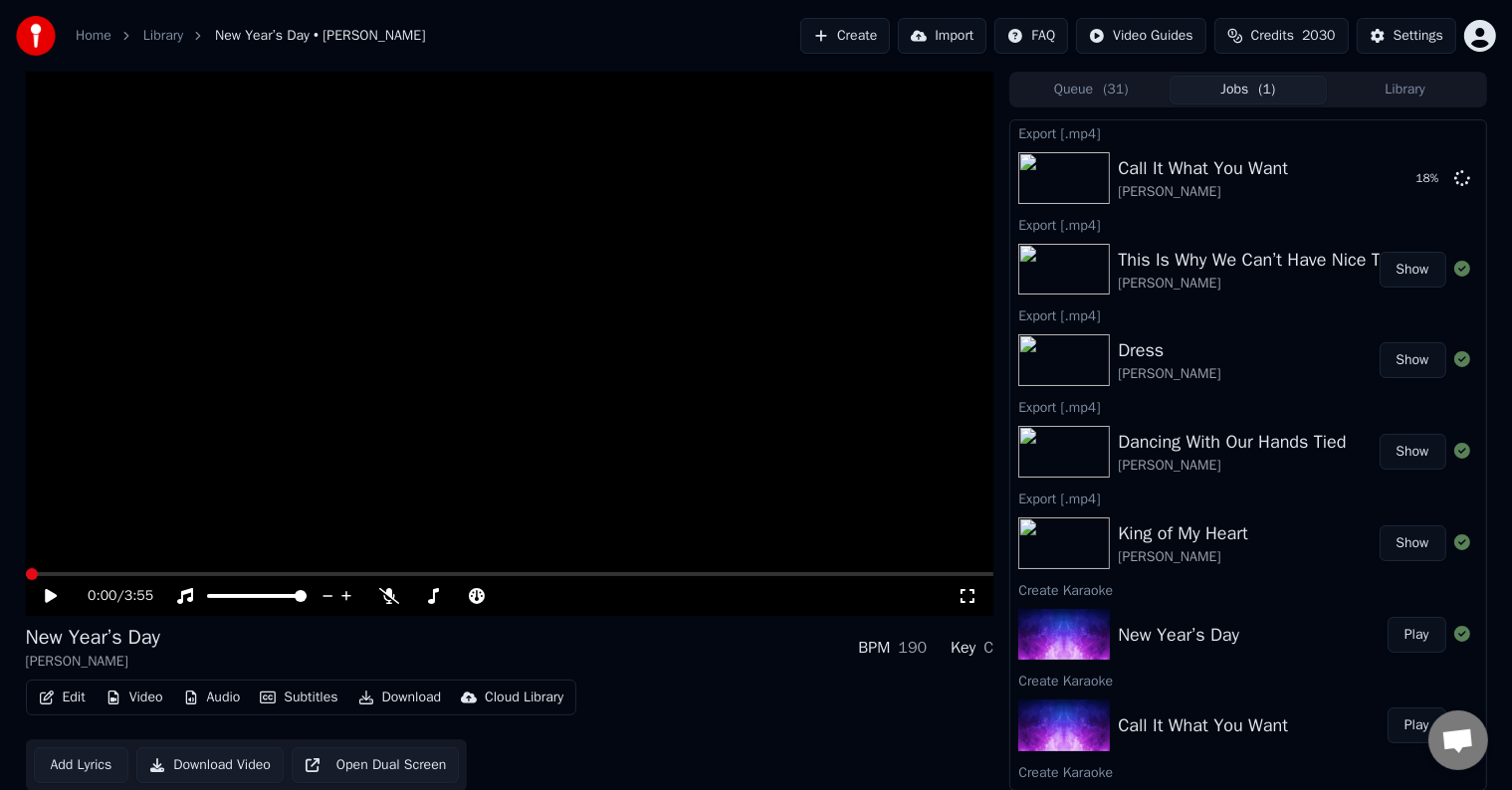 click 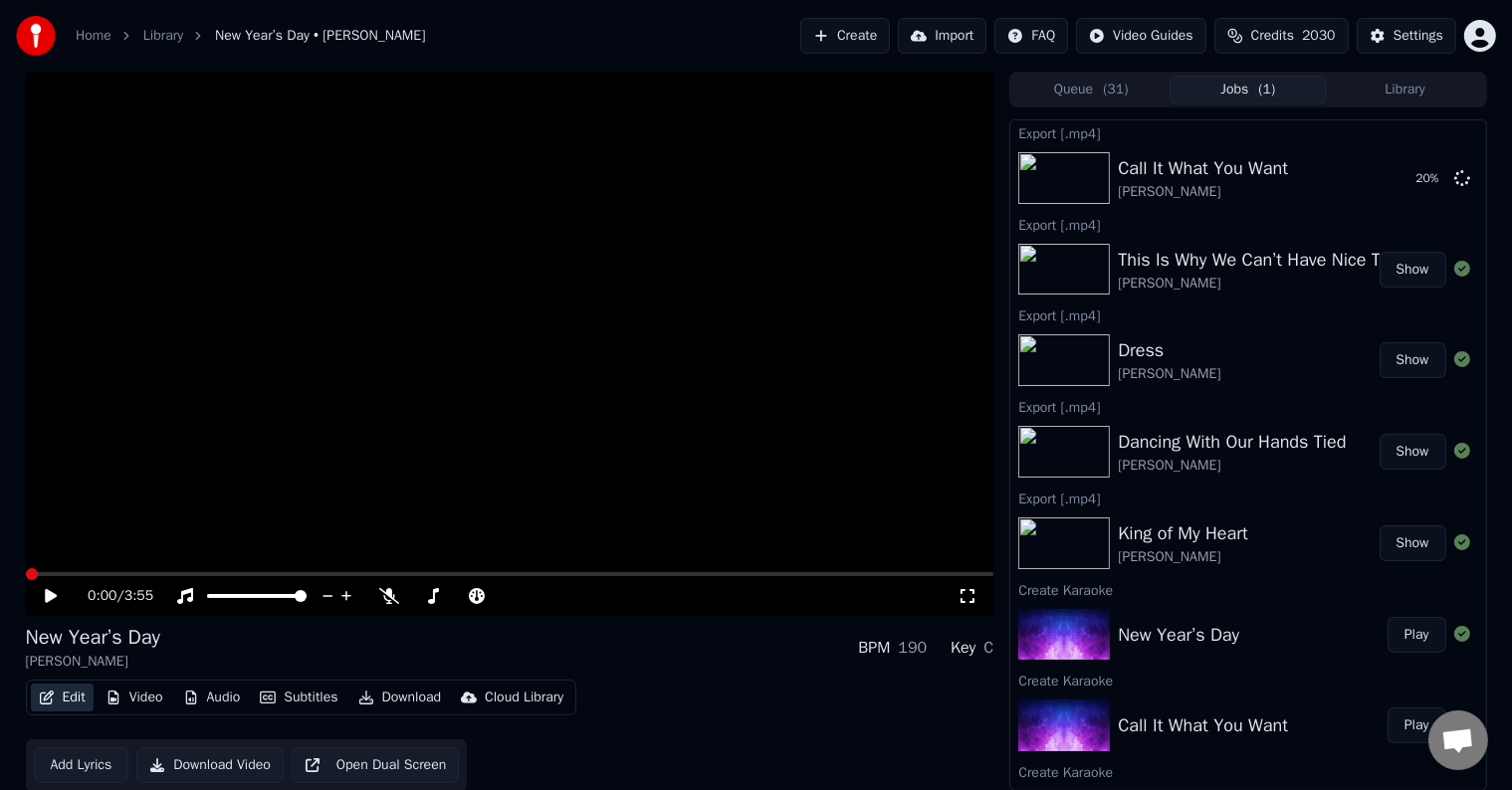 click 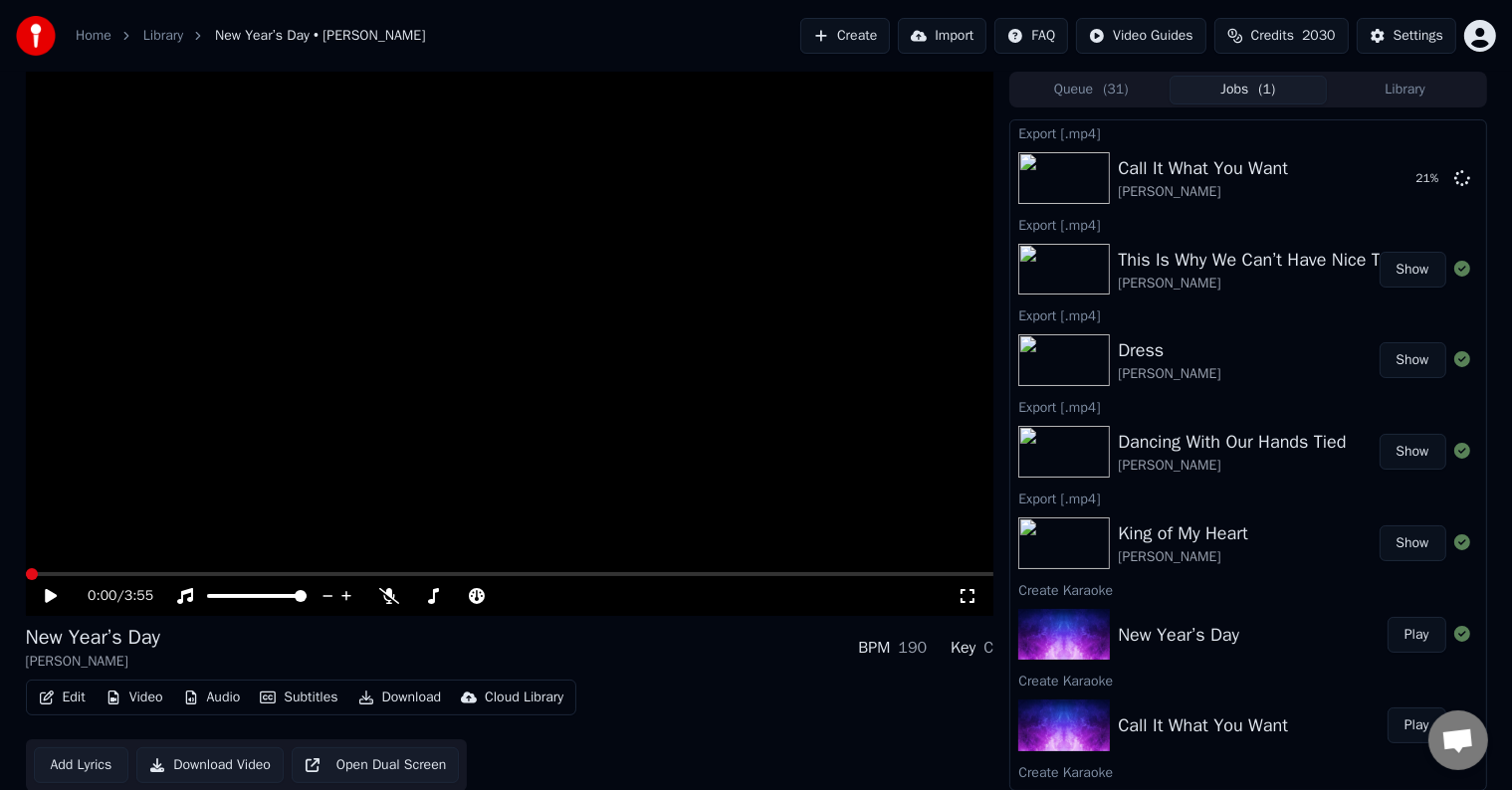 click on "Add Lyrics" at bounding box center (82, 765) 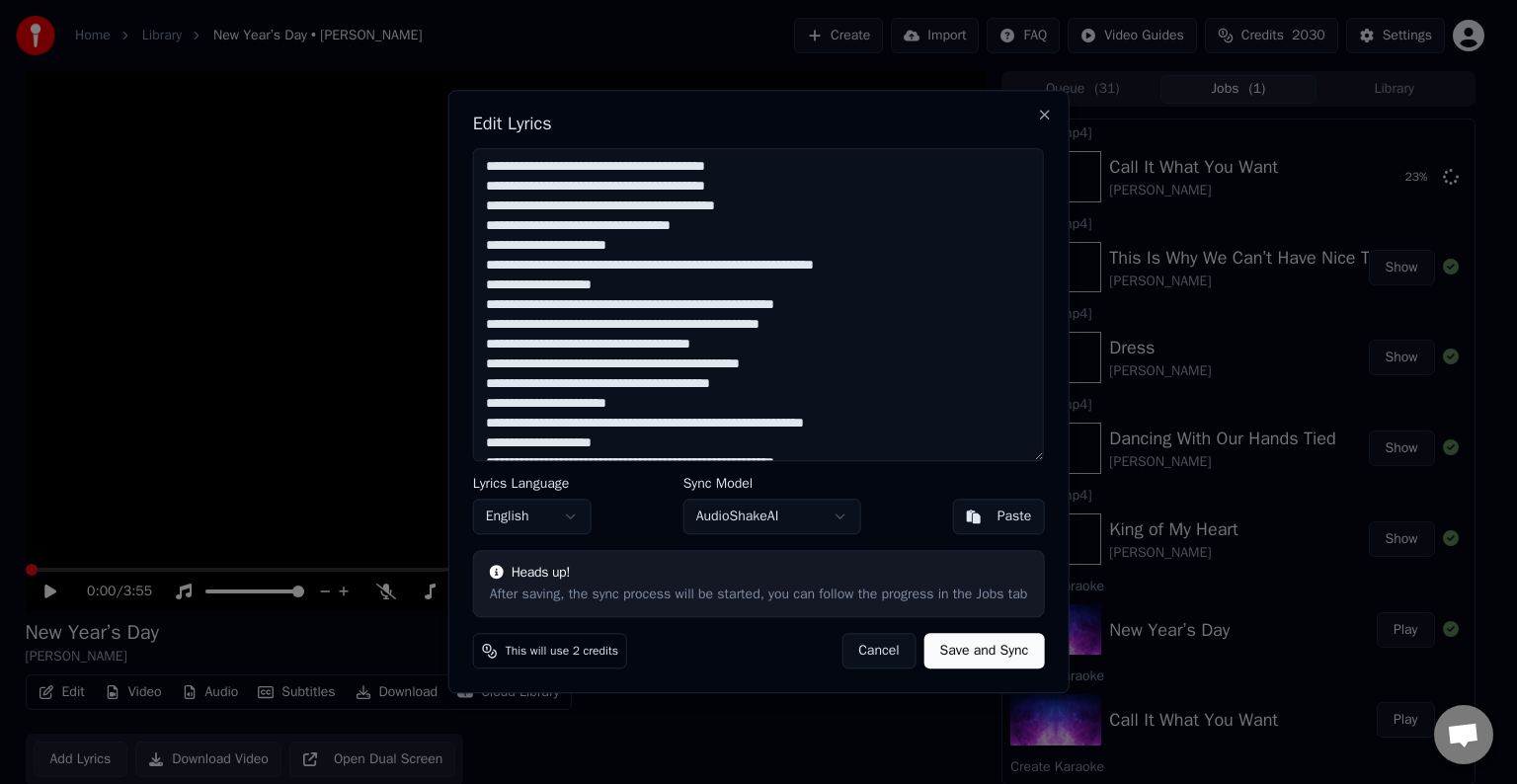 click on "Save and Sync" at bounding box center (985, 652) 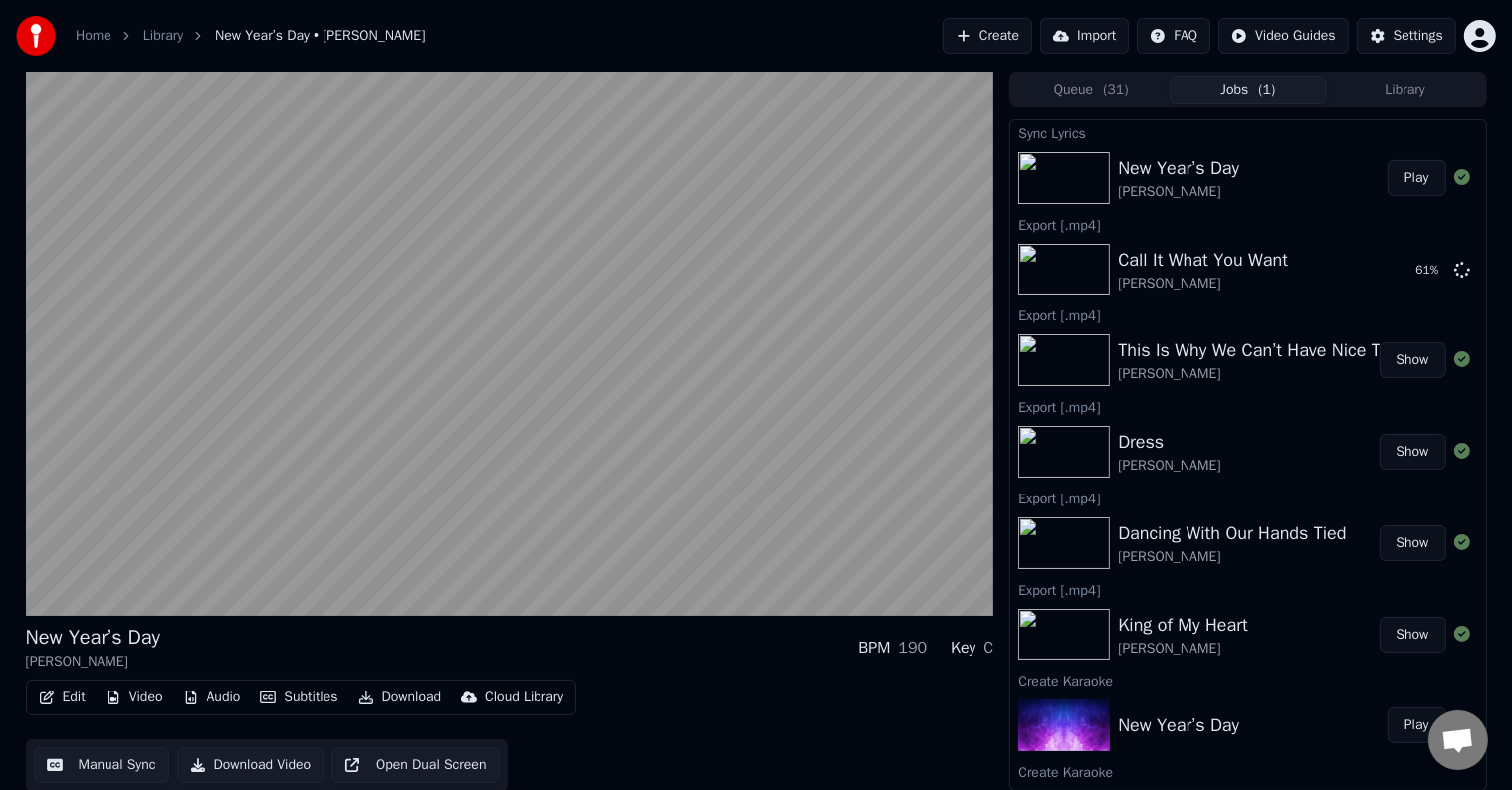 click on "Edit" at bounding box center (62, 697) 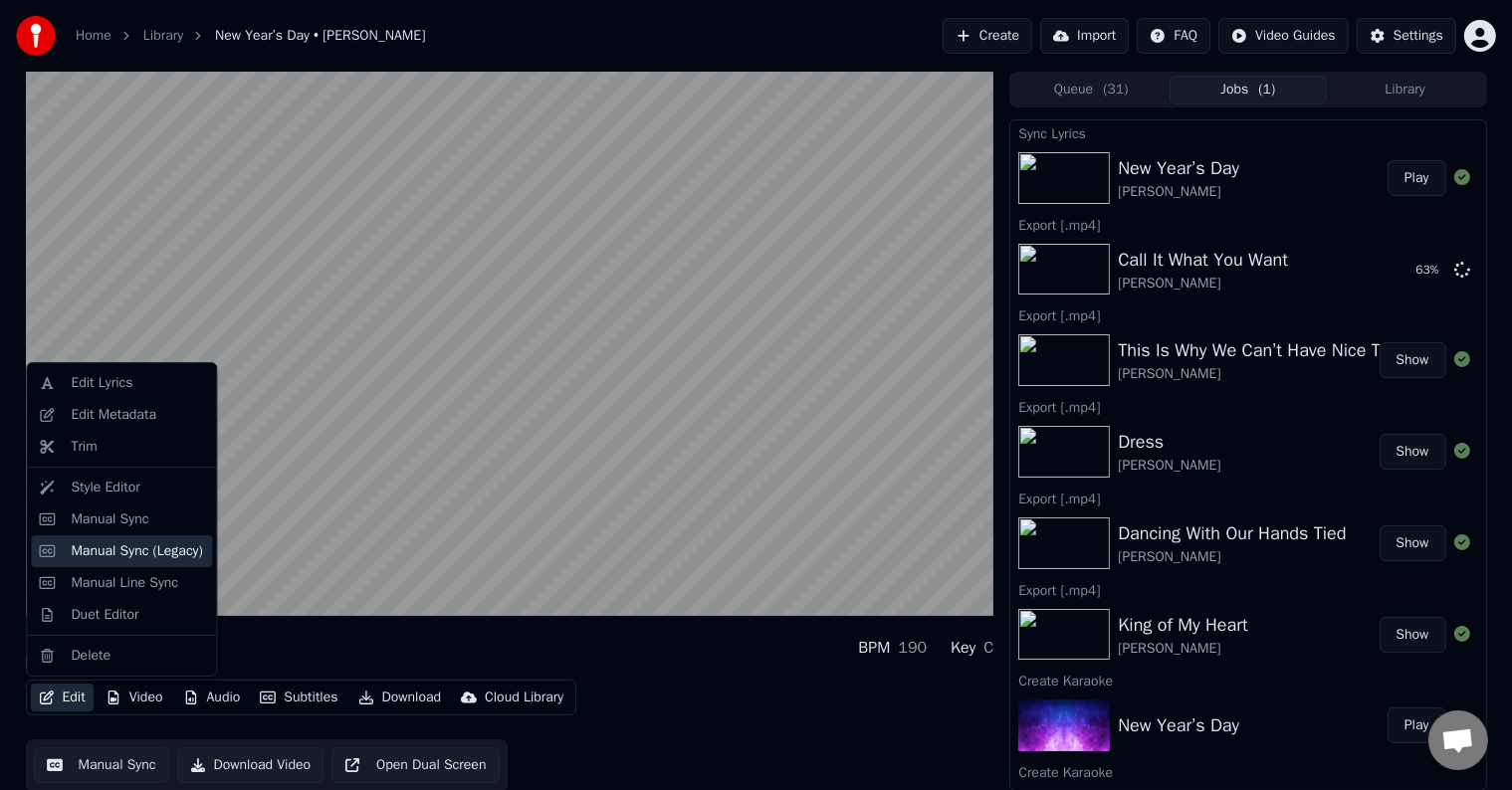 click on "Manual Sync (Legacy)" at bounding box center (136, 551) 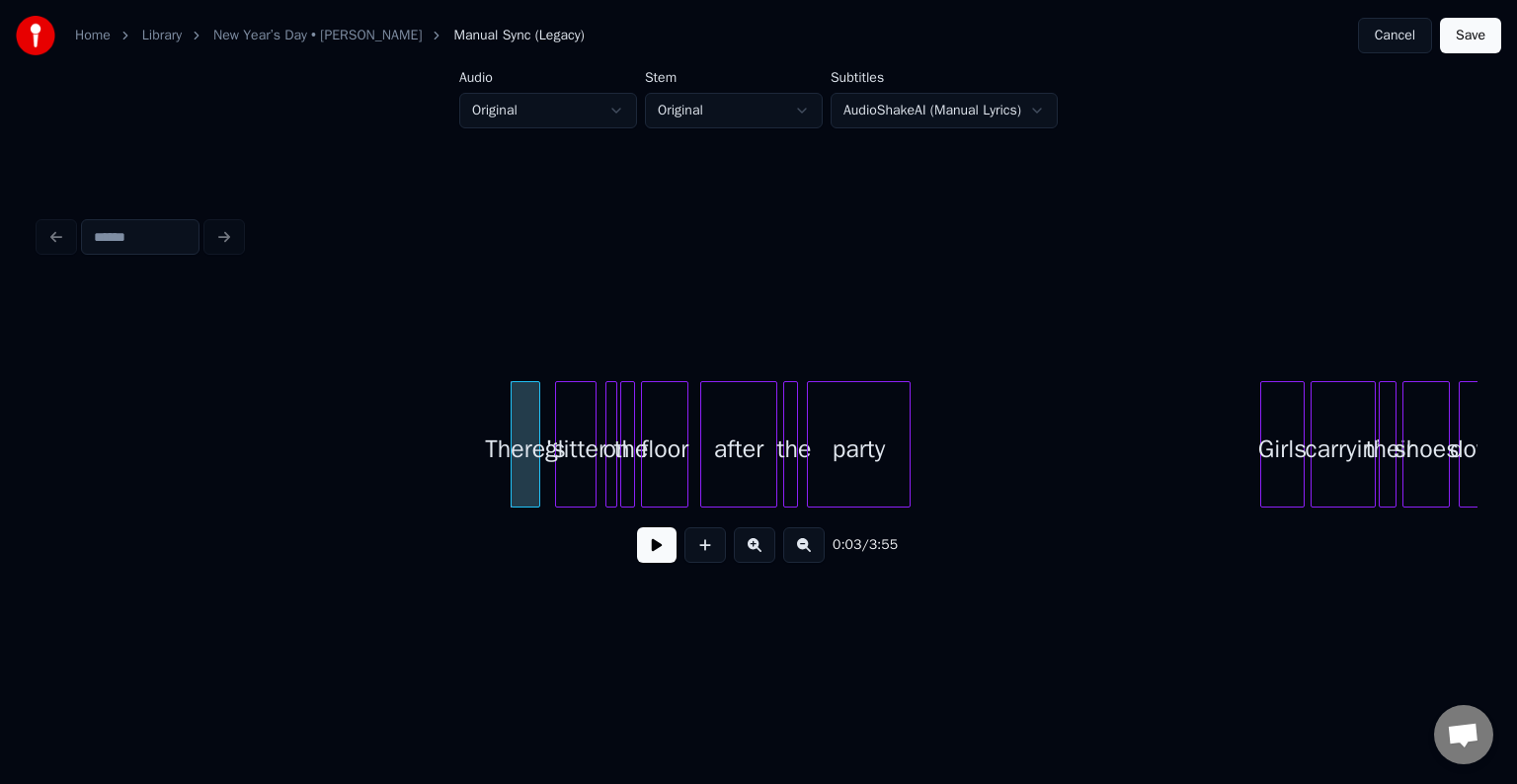 click at bounding box center (657, 545) 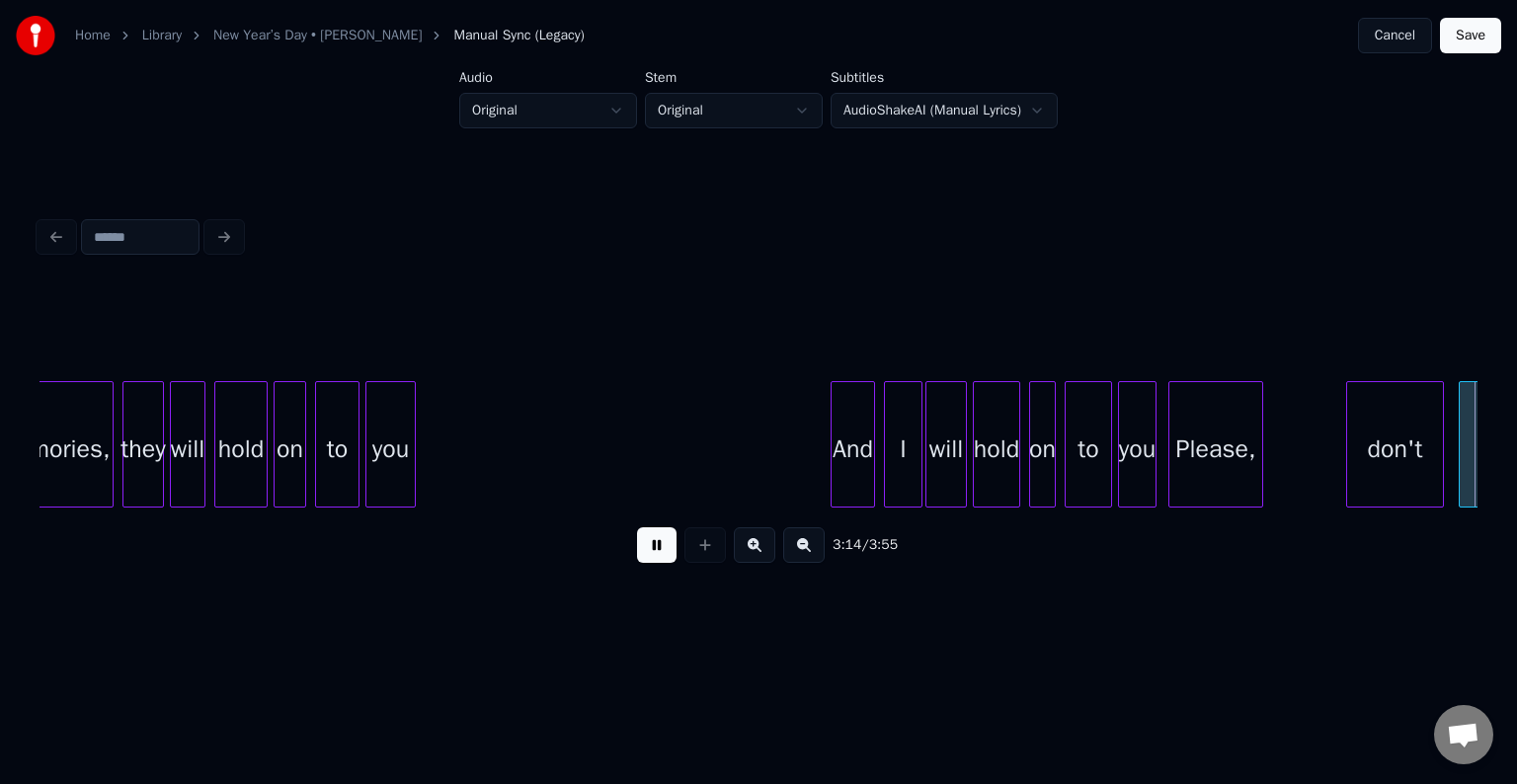scroll, scrollTop: 0, scrollLeft: 28799, axis: horizontal 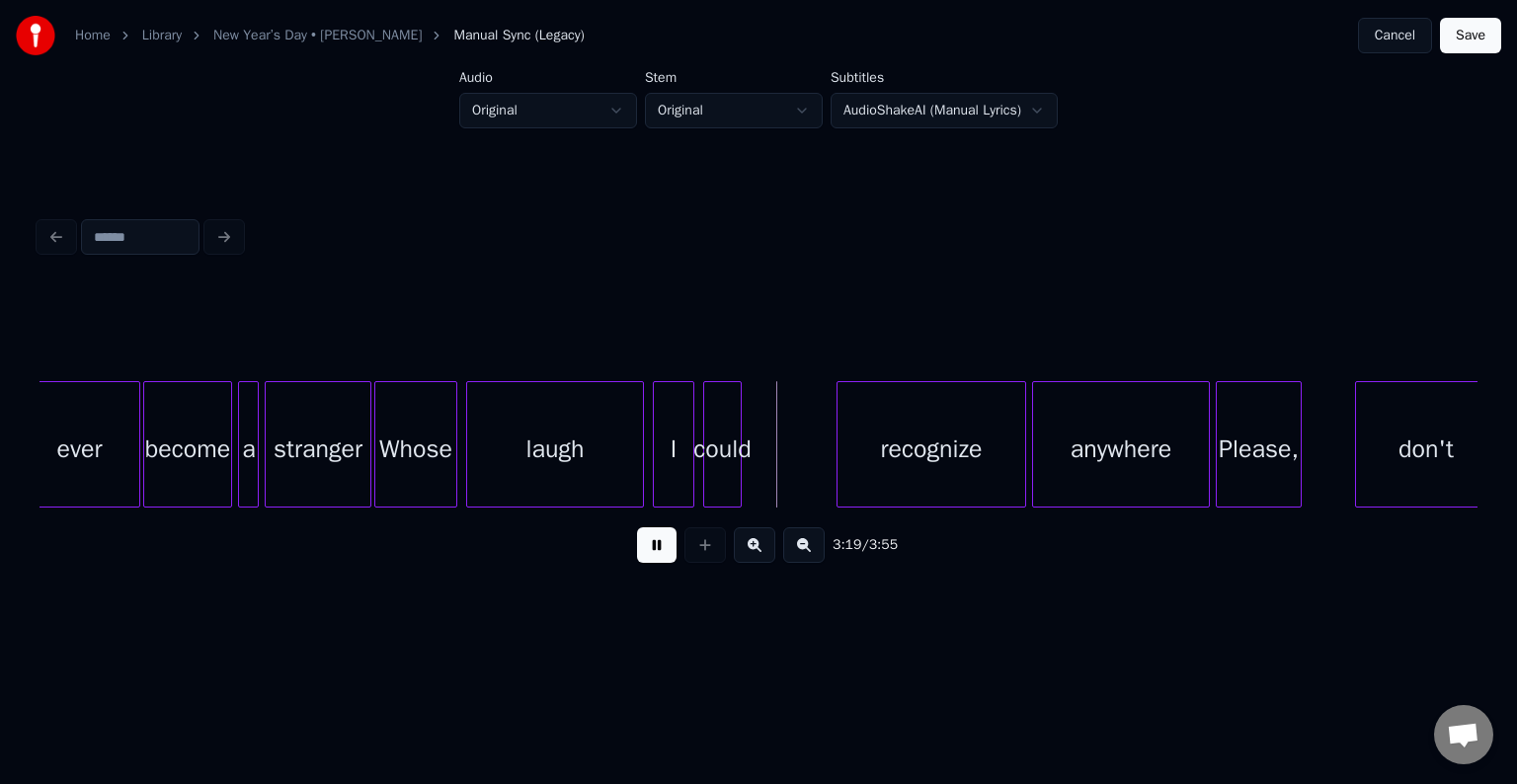 click at bounding box center (657, 545) 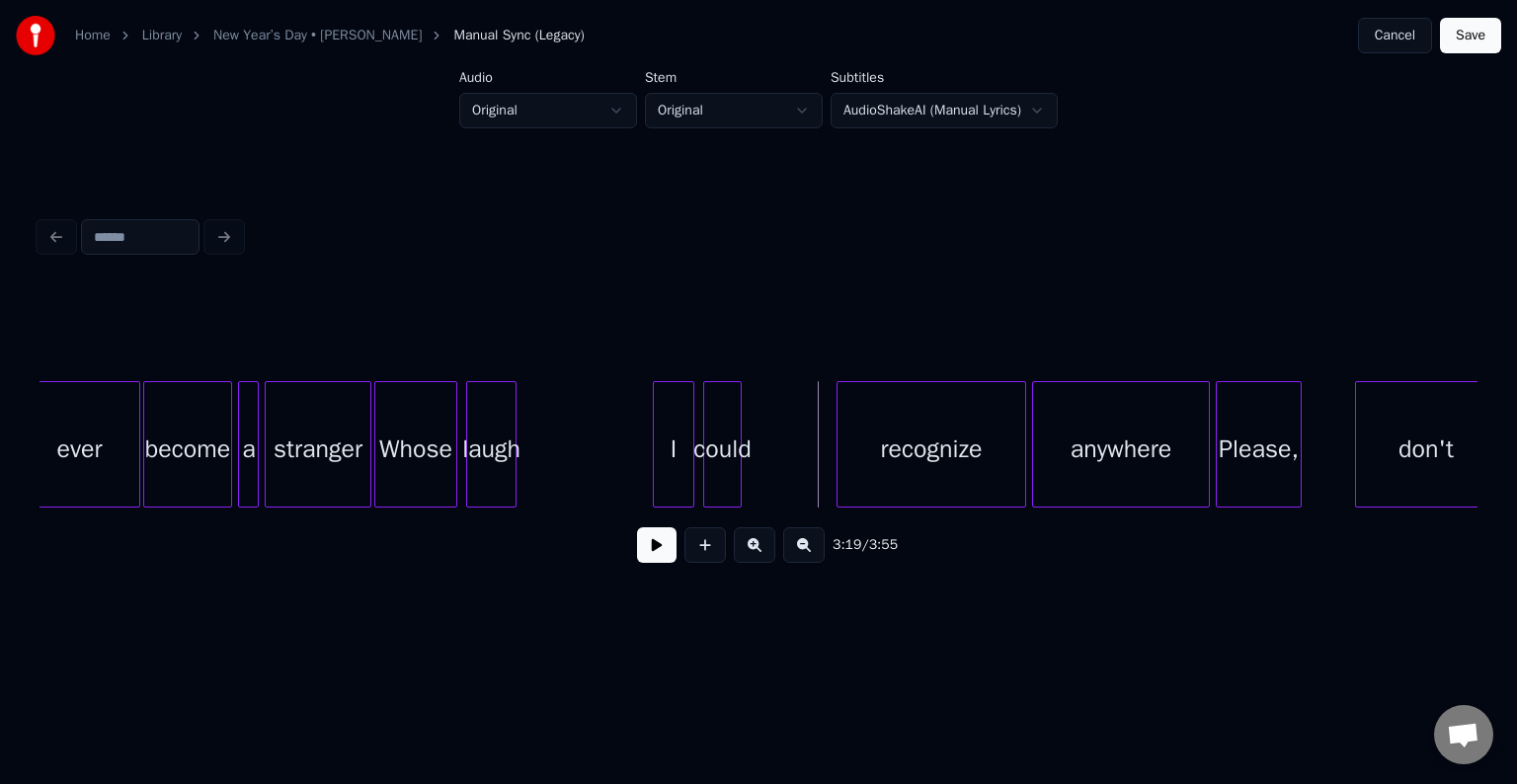 click at bounding box center (513, 444) 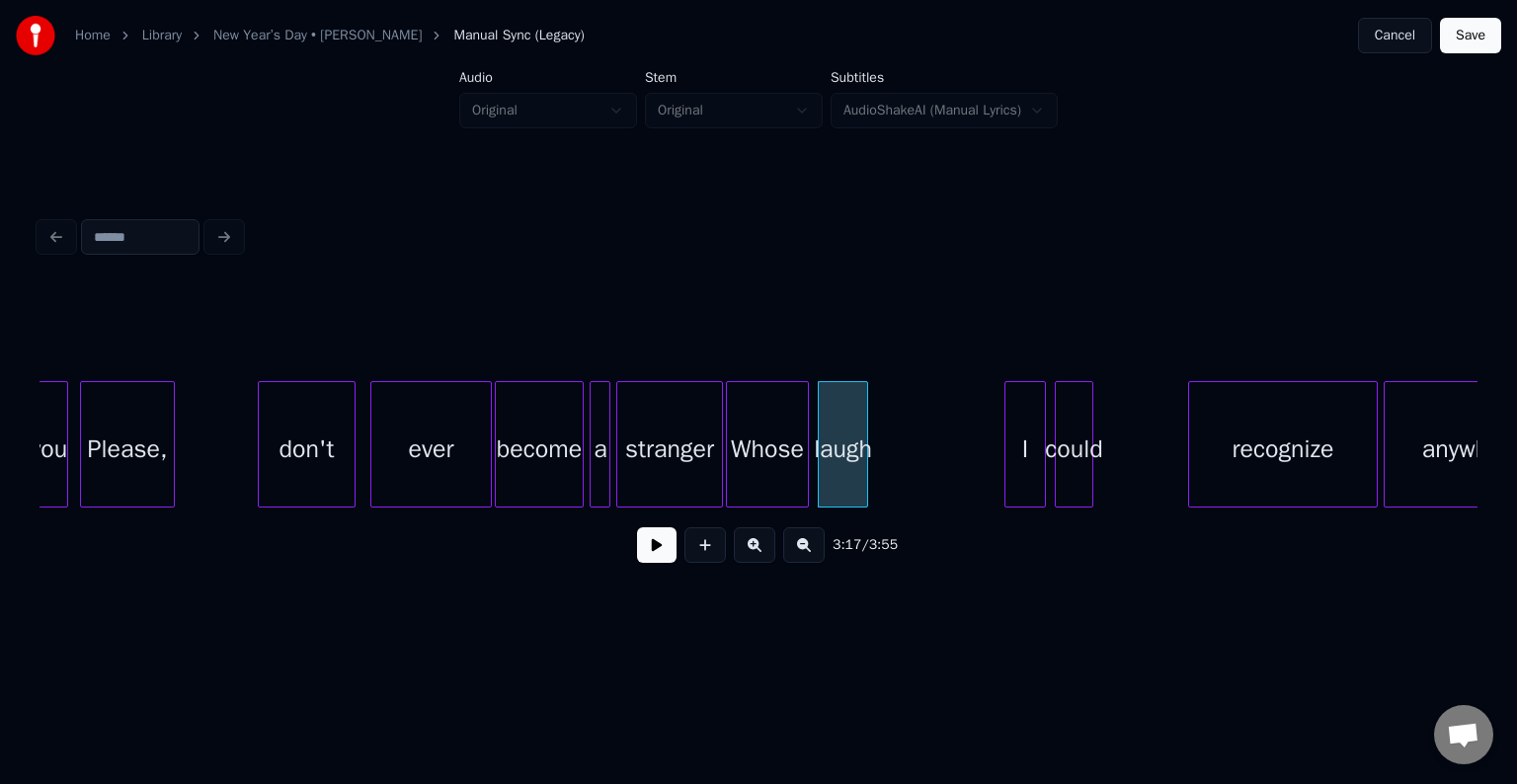 scroll, scrollTop: 0, scrollLeft: 28444, axis: horizontal 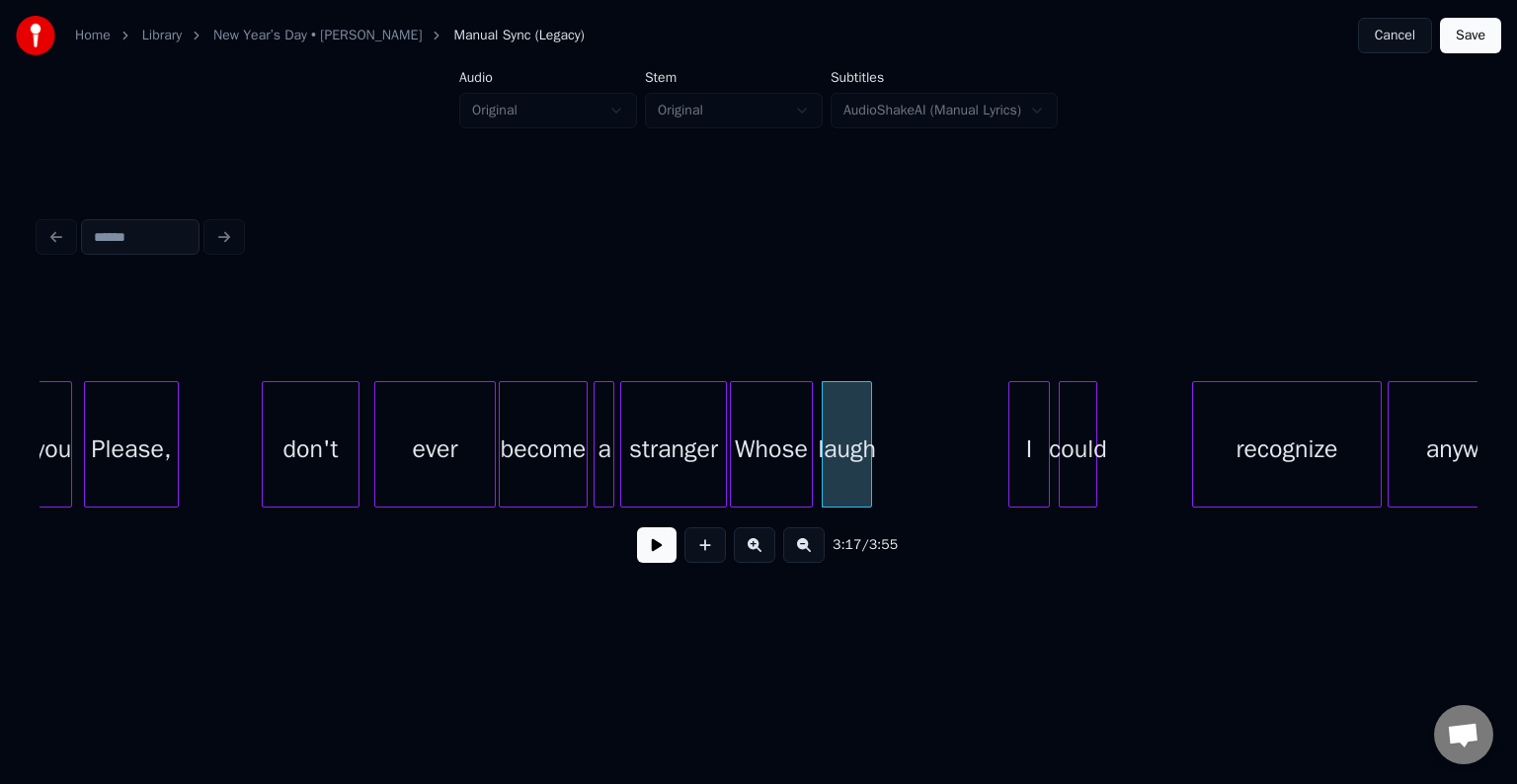 click on "don't" at bounding box center (310, 449) 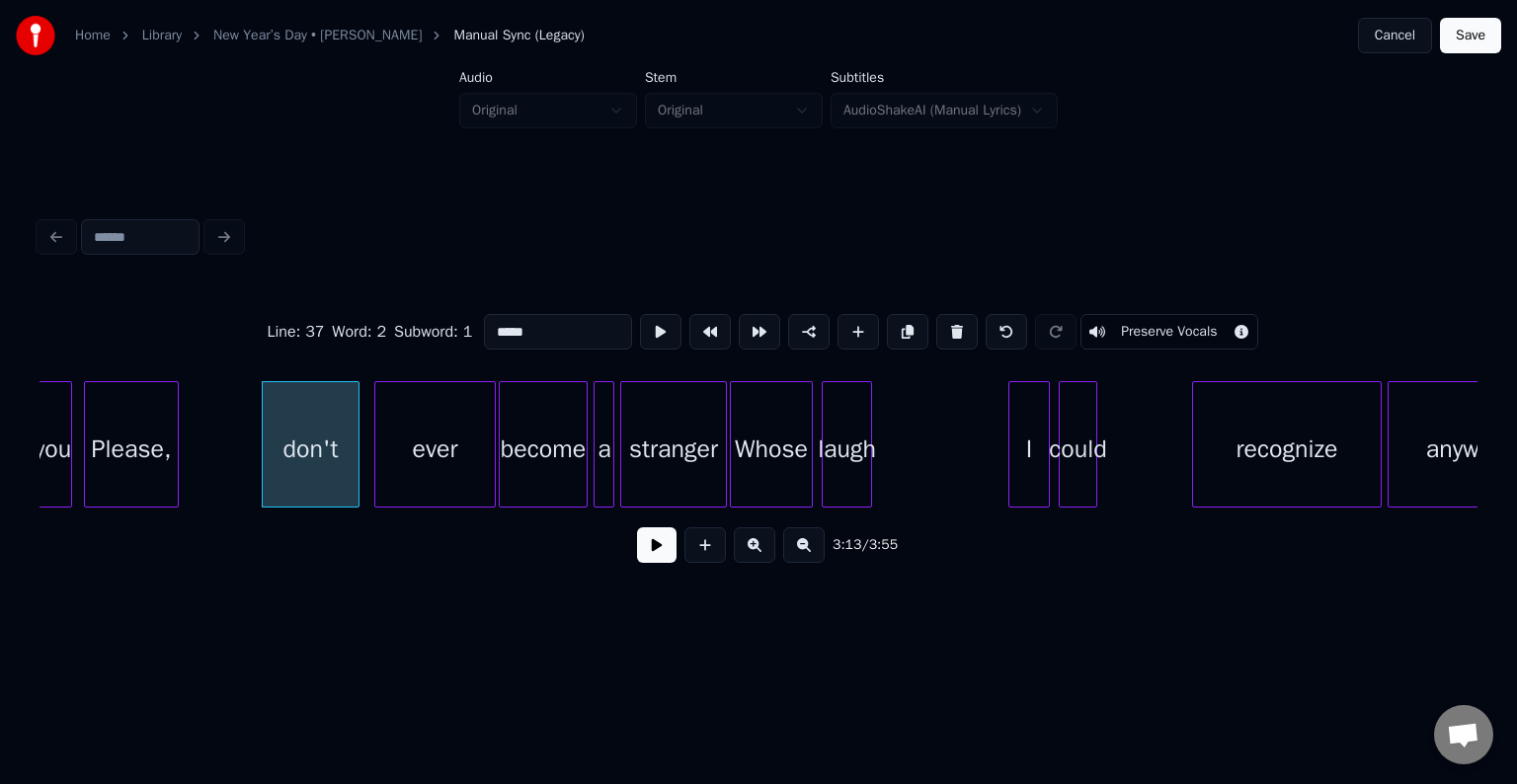 click at bounding box center (657, 545) 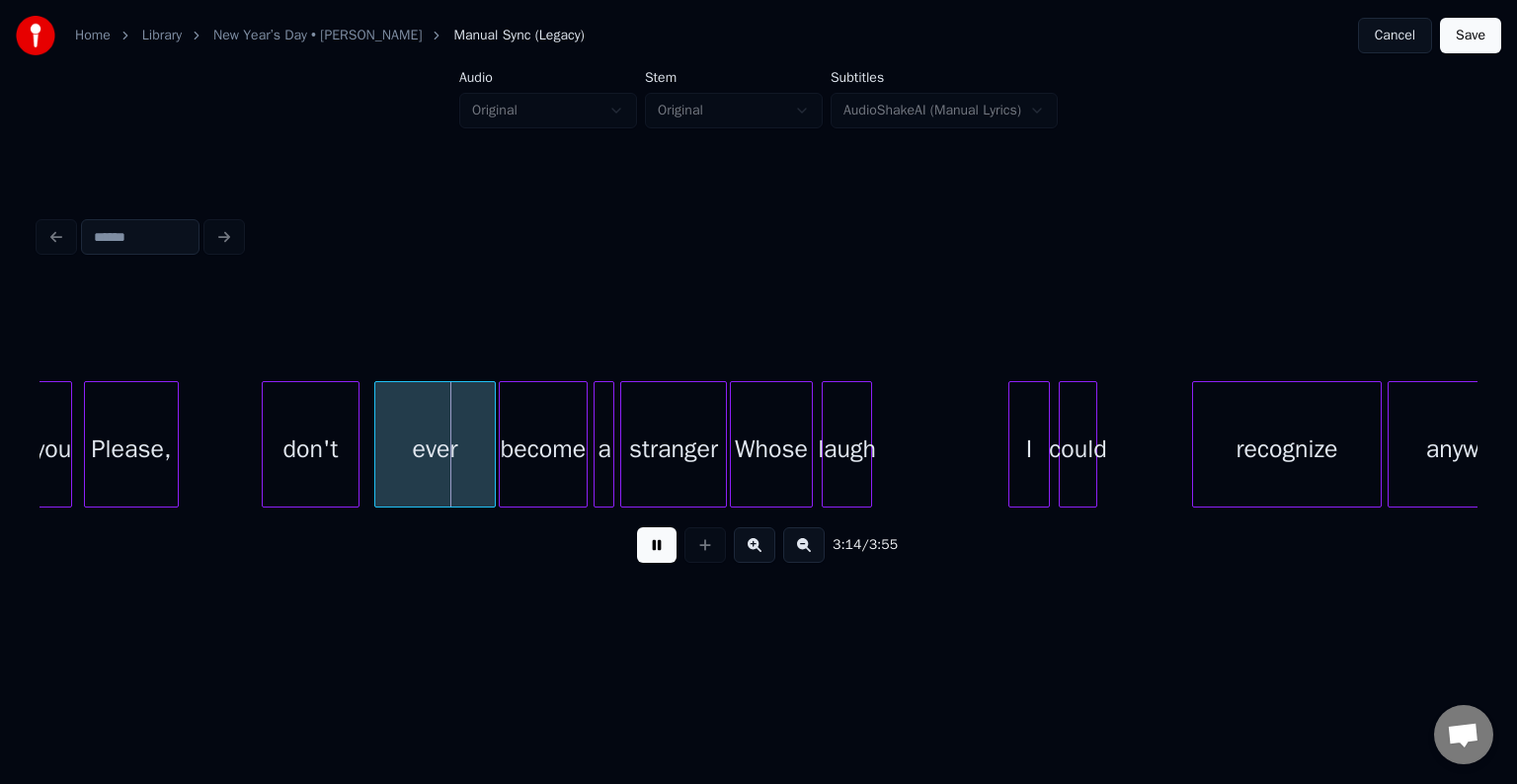 click at bounding box center [657, 545] 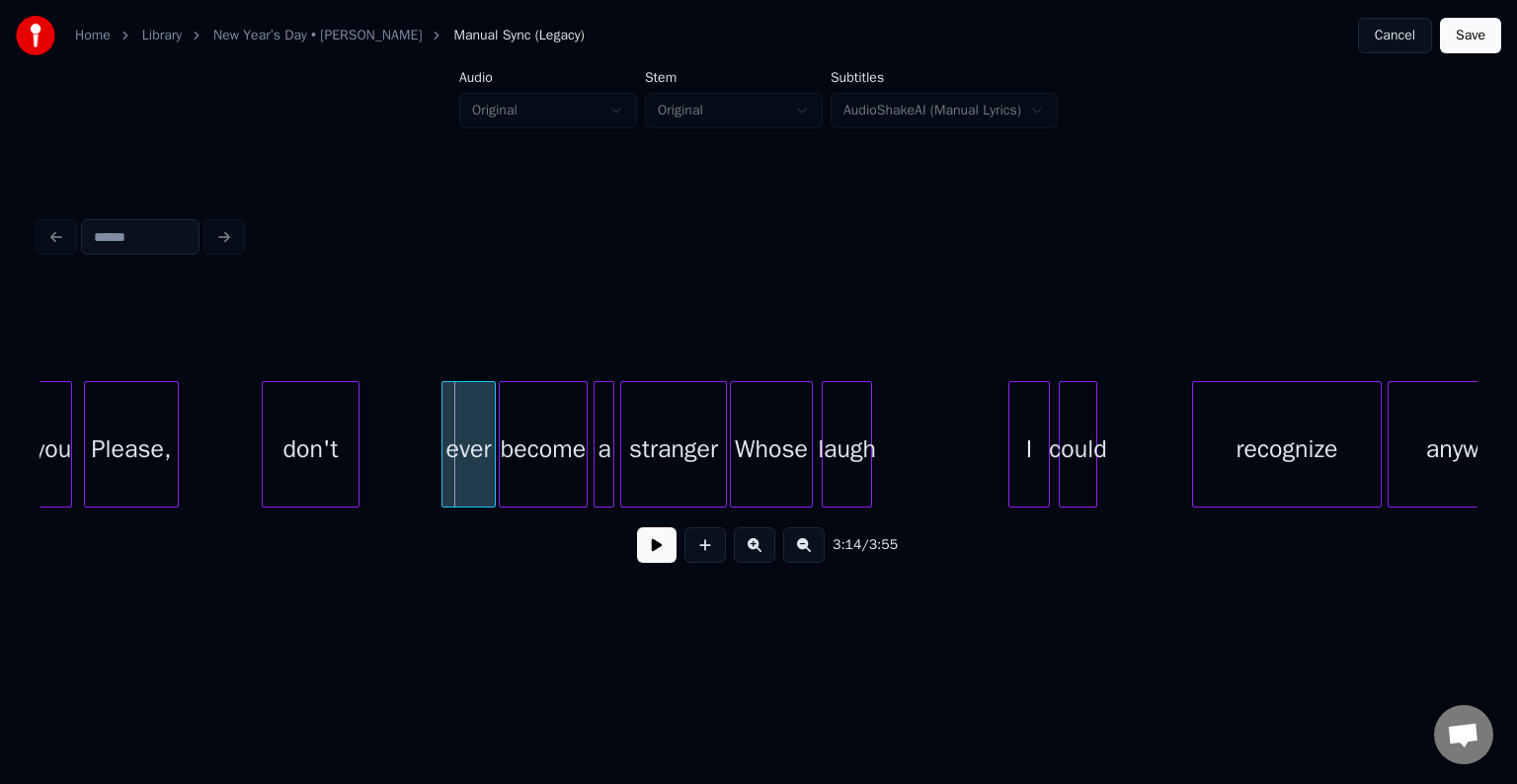 click at bounding box center (445, 444) 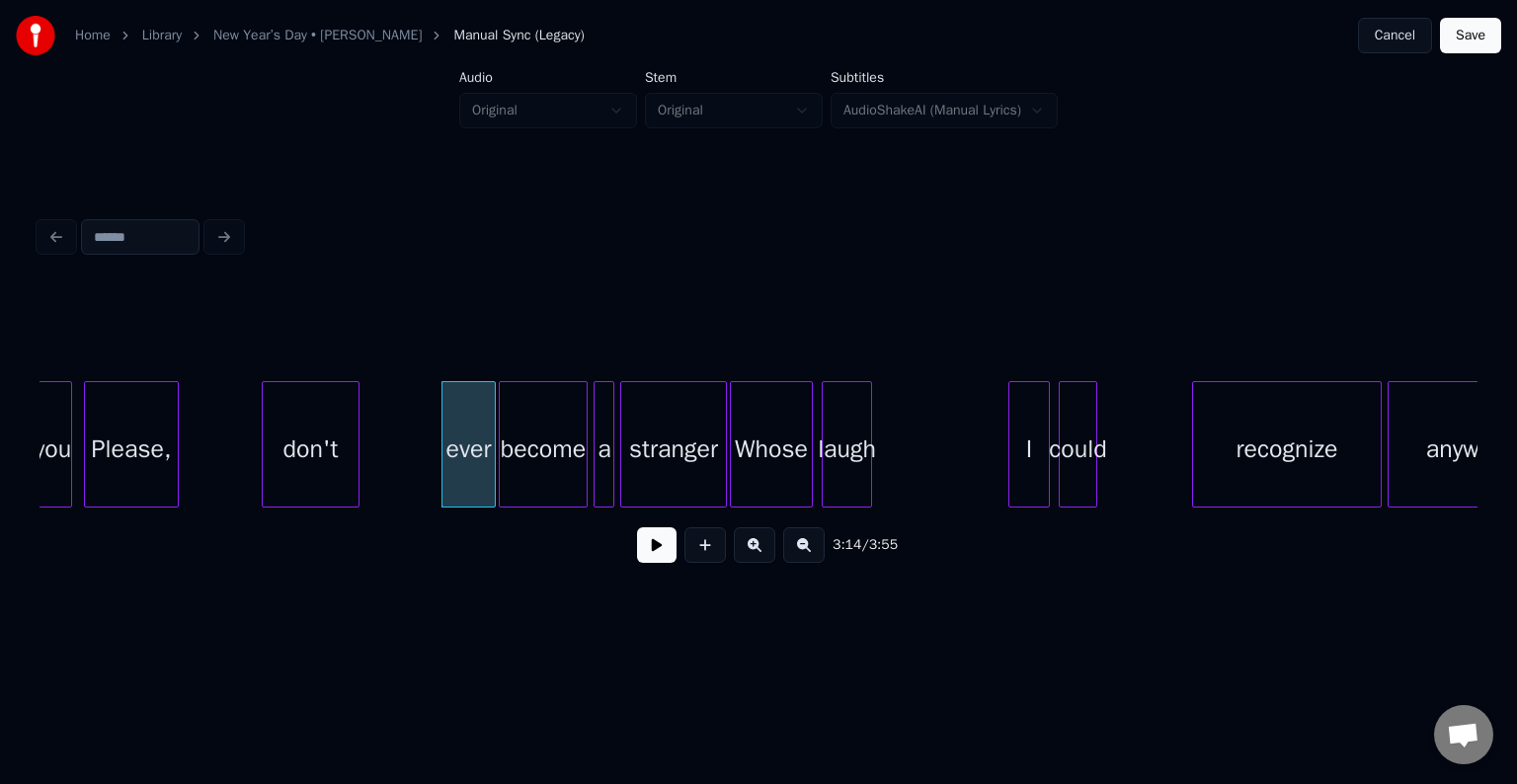 click at bounding box center [657, 545] 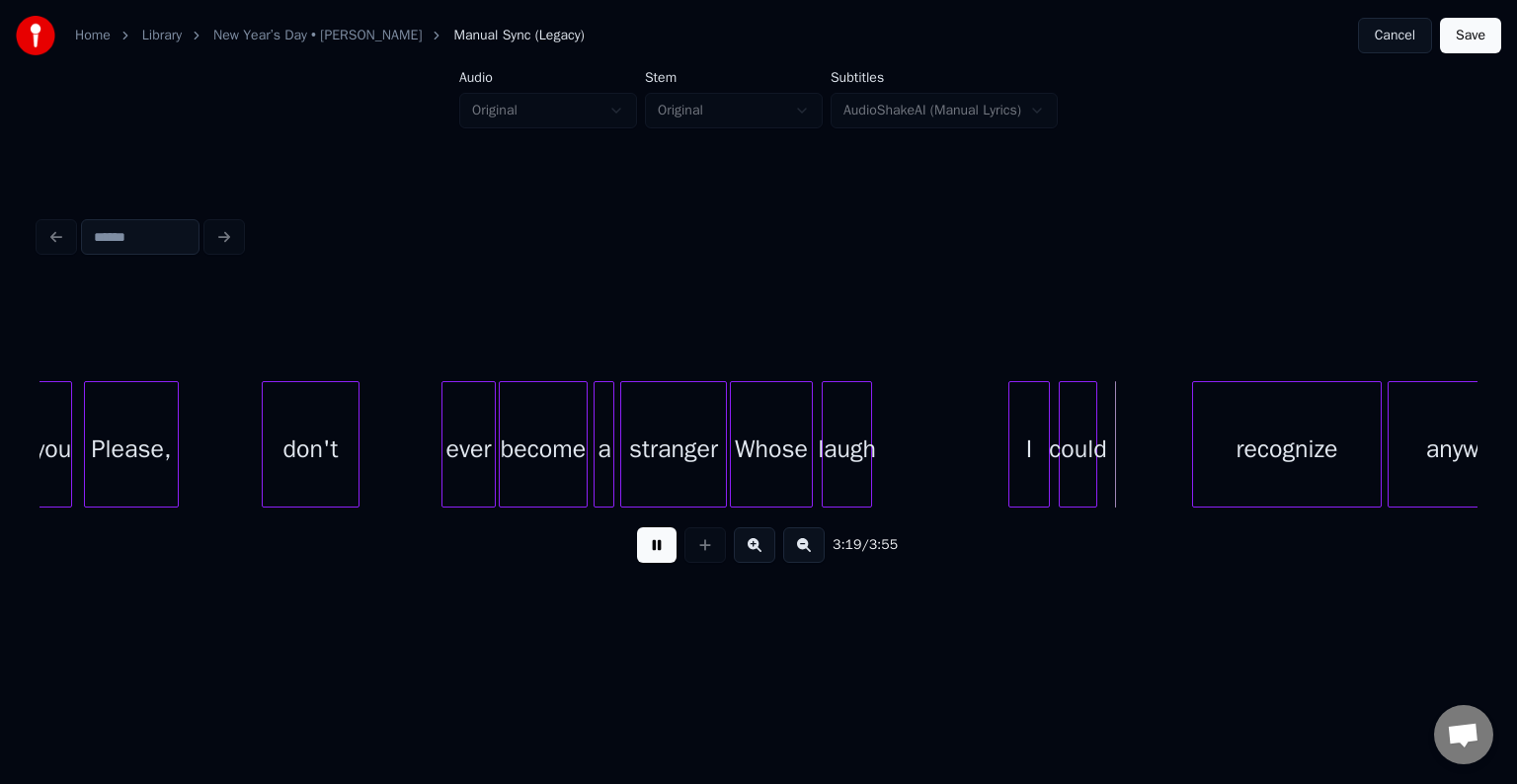 click at bounding box center (657, 545) 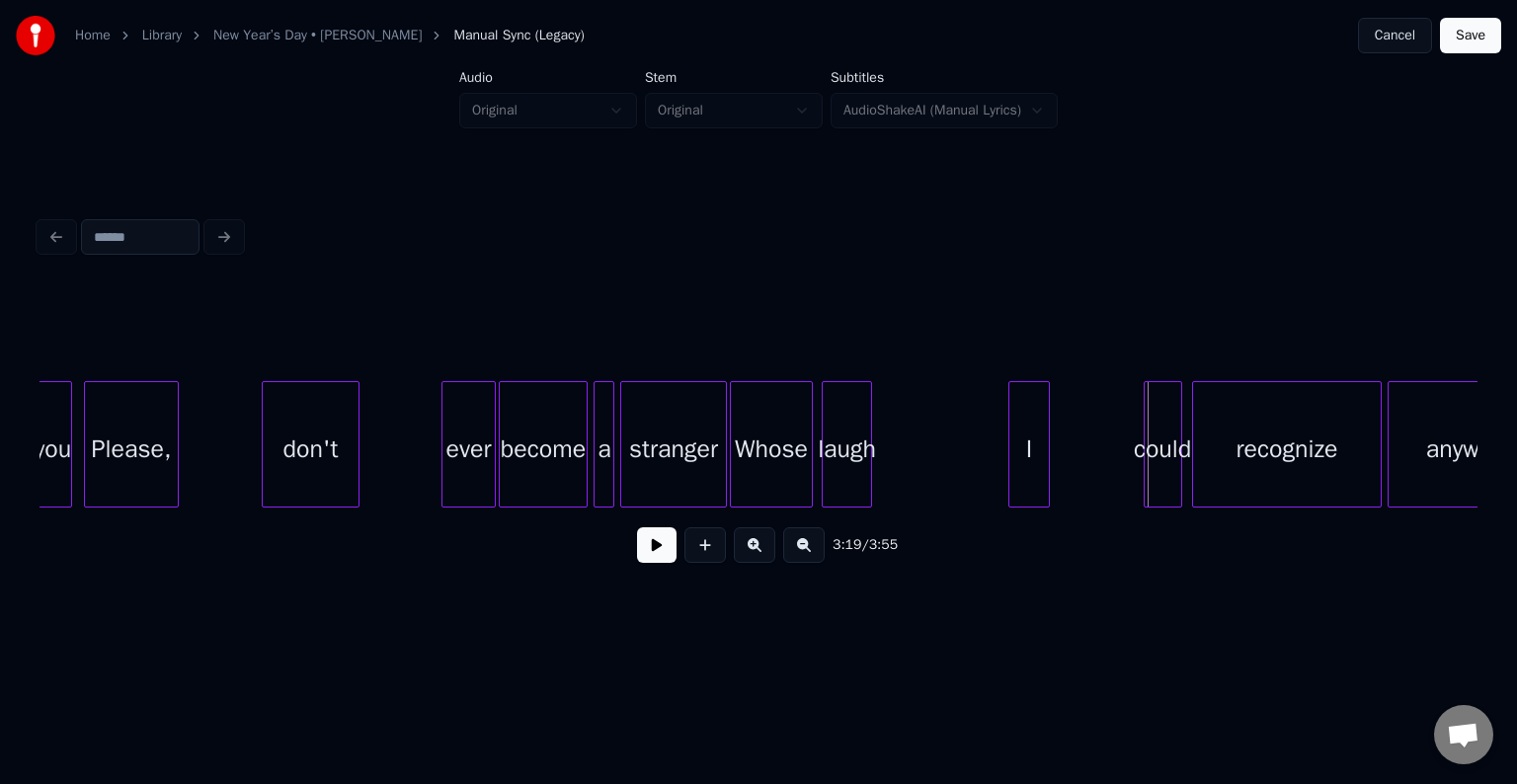 click on "could" at bounding box center (1162, 449) 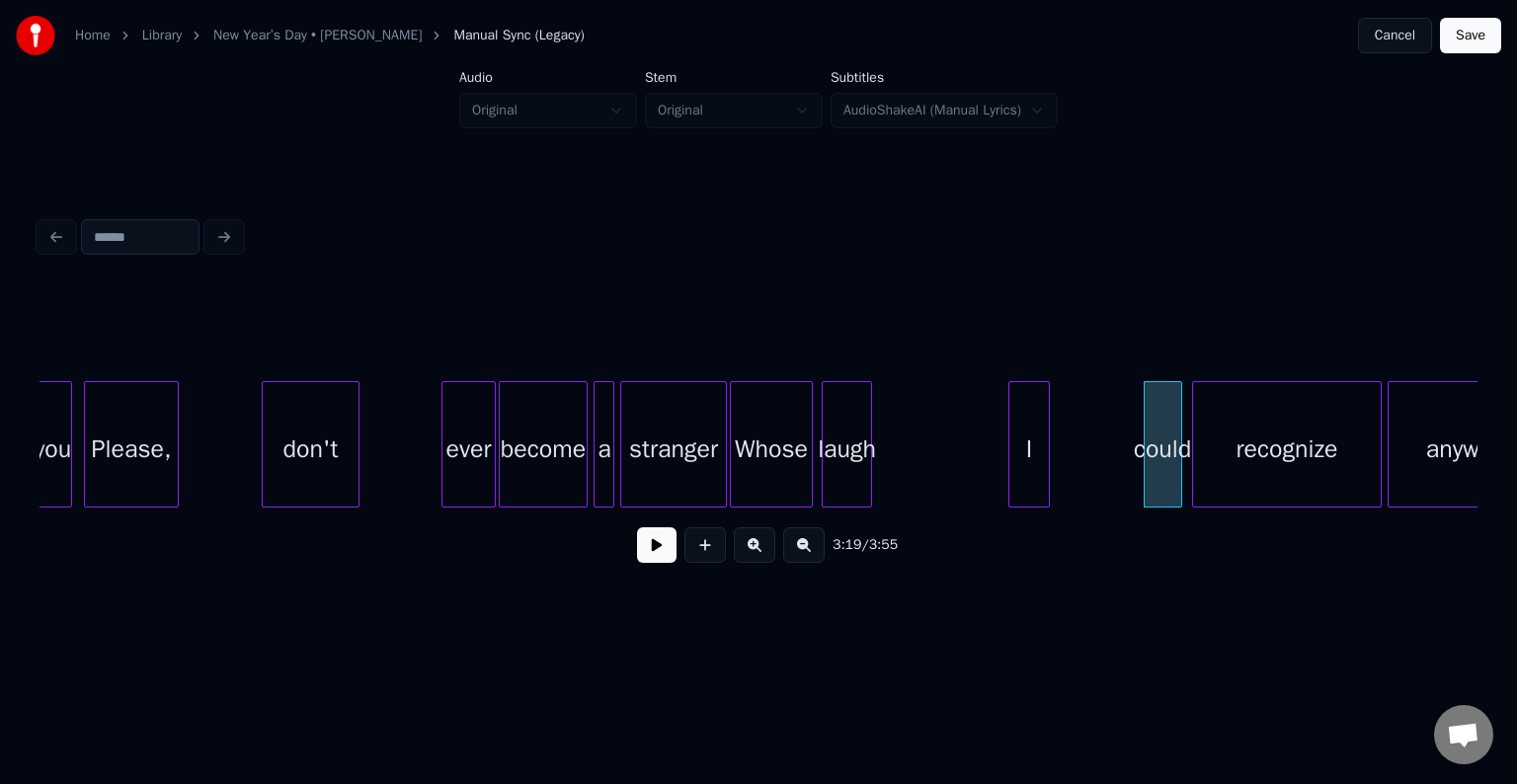 click at bounding box center (657, 545) 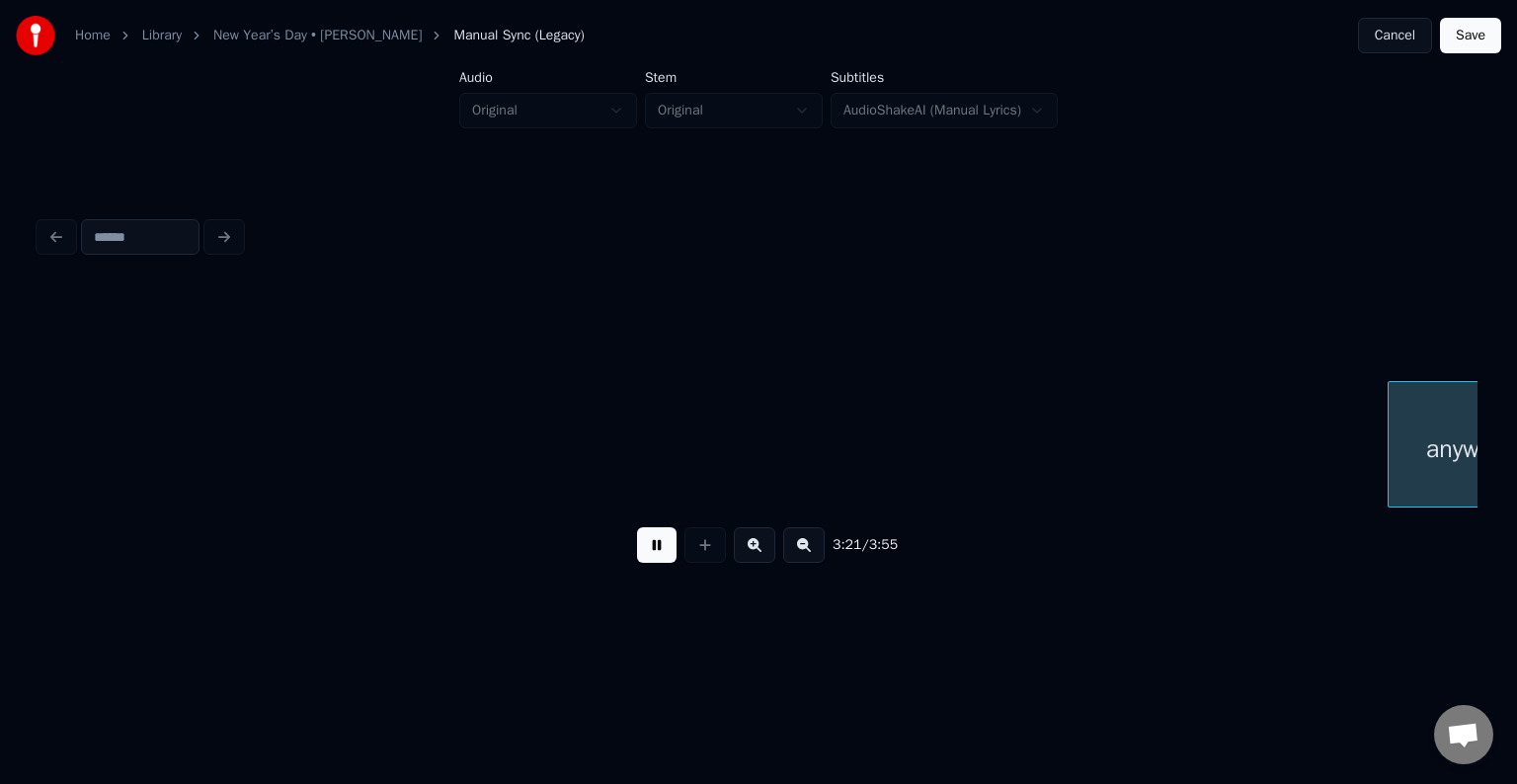 scroll, scrollTop: 0, scrollLeft: 29884, axis: horizontal 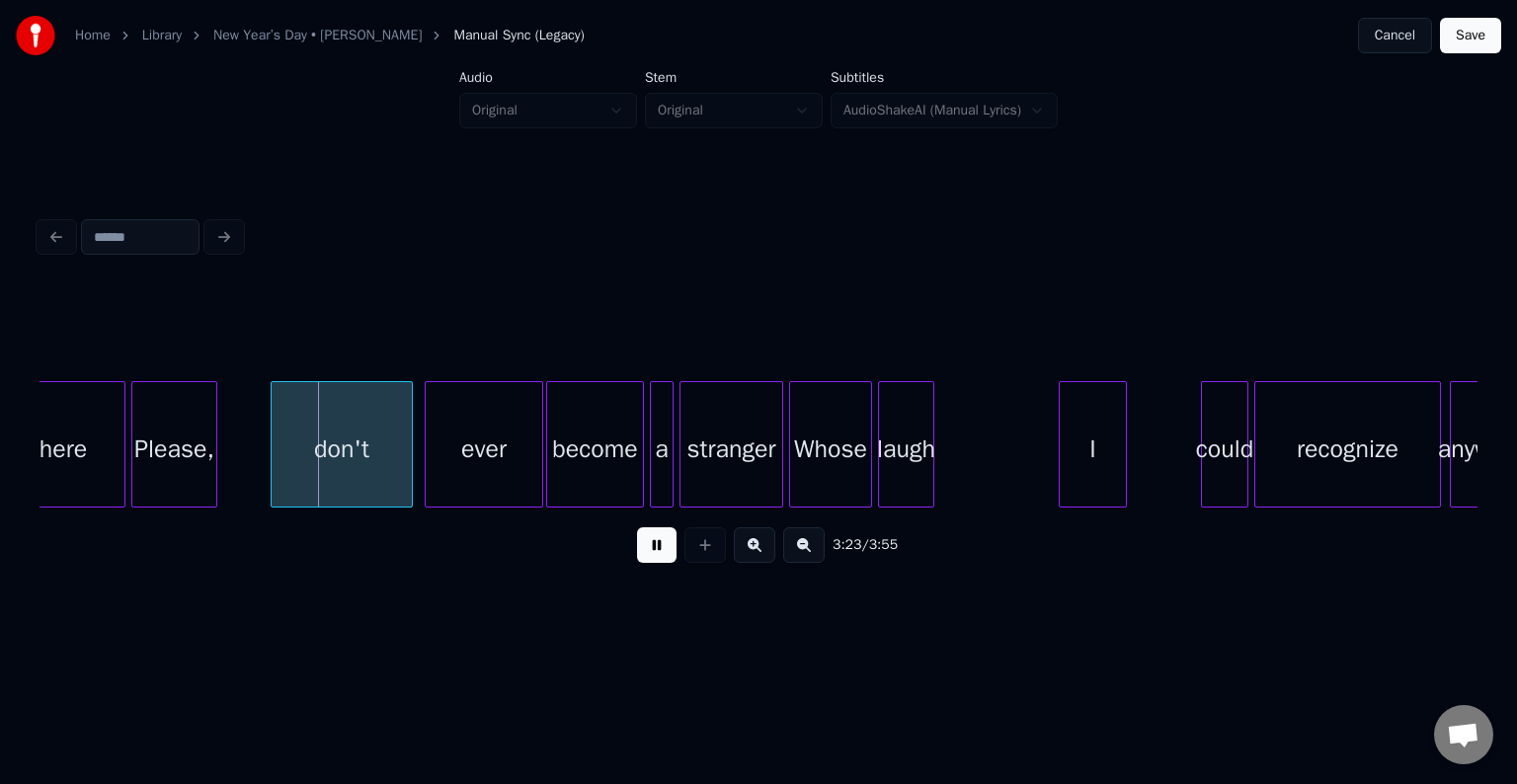 click at bounding box center [657, 545] 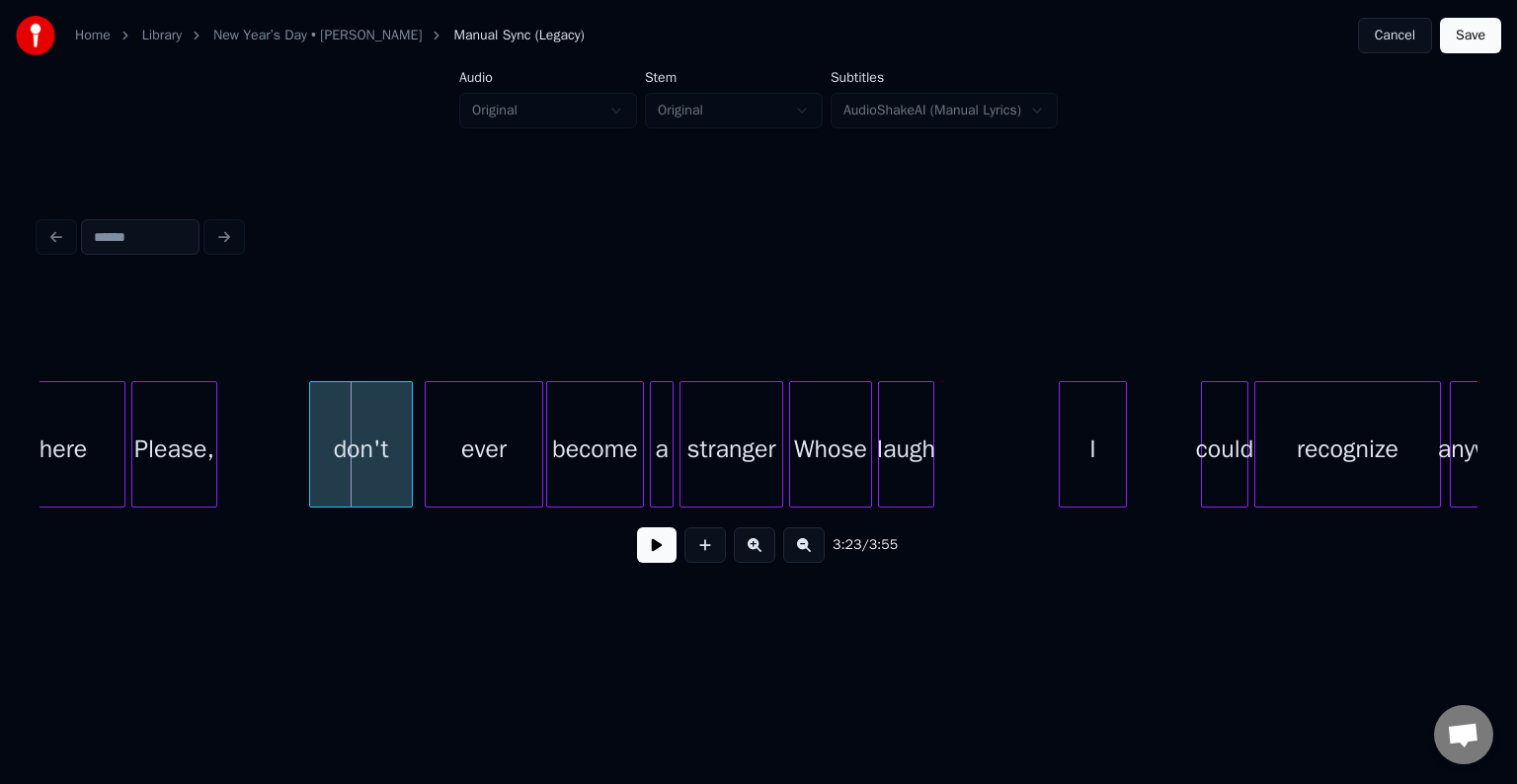 click at bounding box center [313, 444] 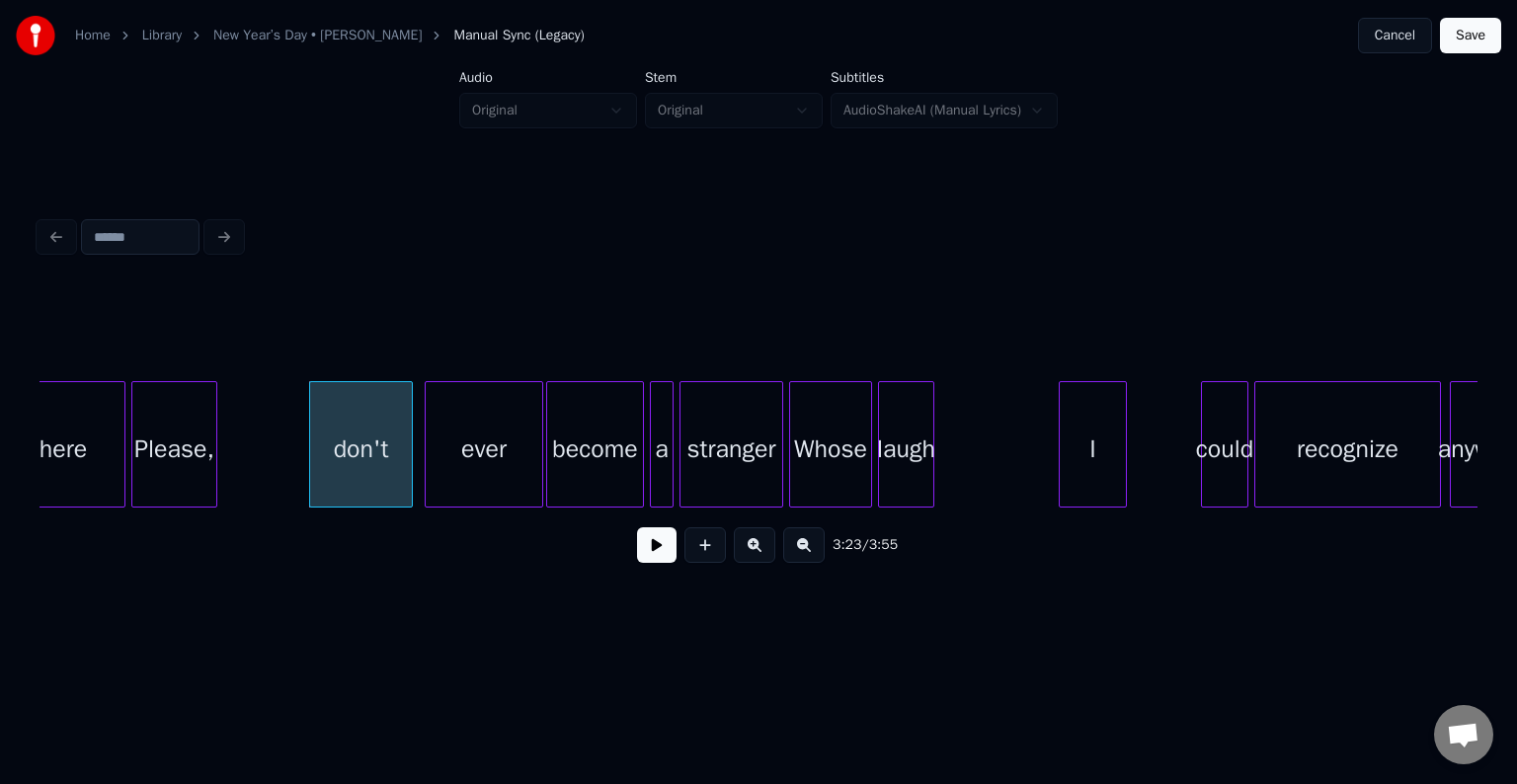 click at bounding box center (657, 545) 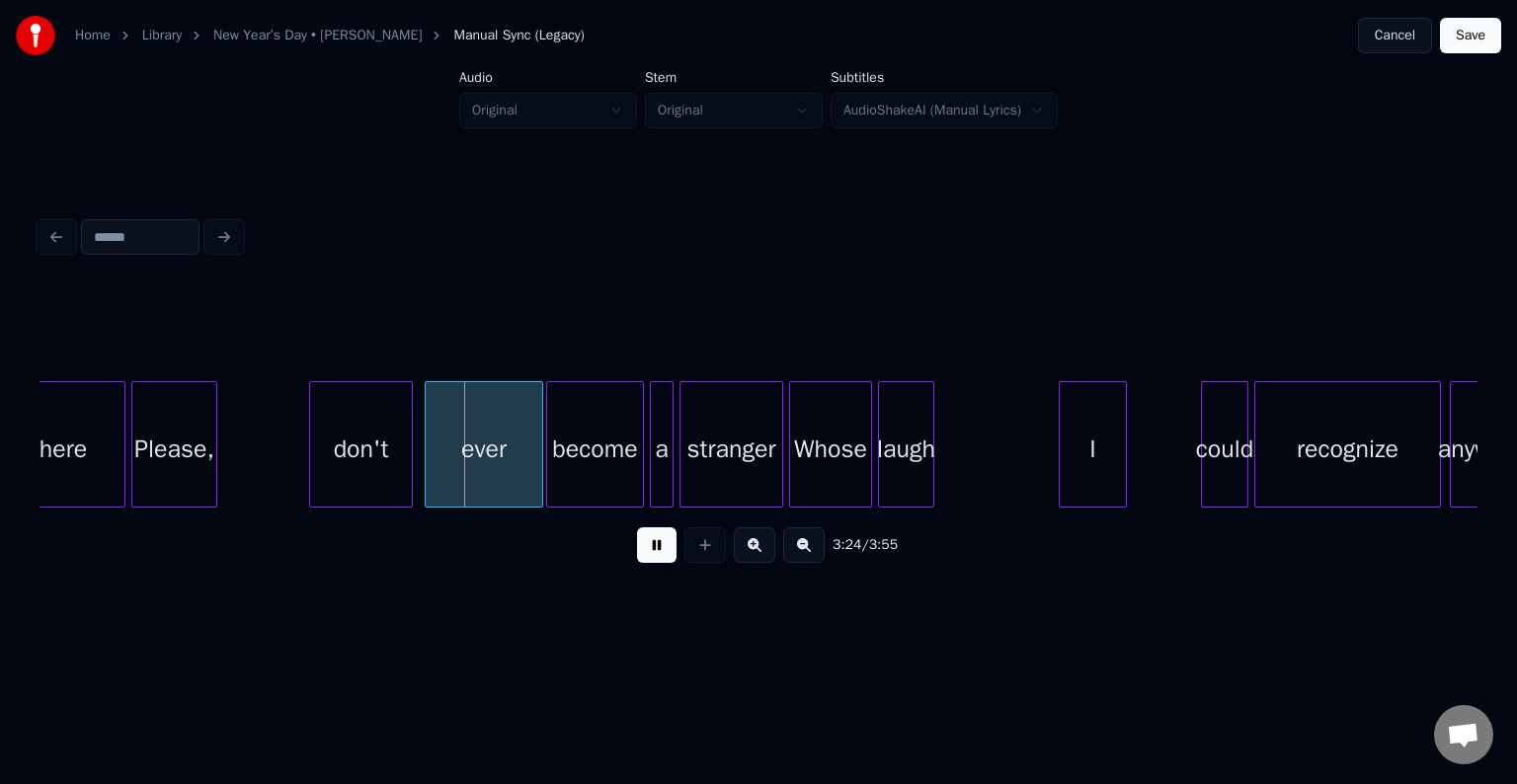 click on "3:24  /  3:55" at bounding box center [758, 545] 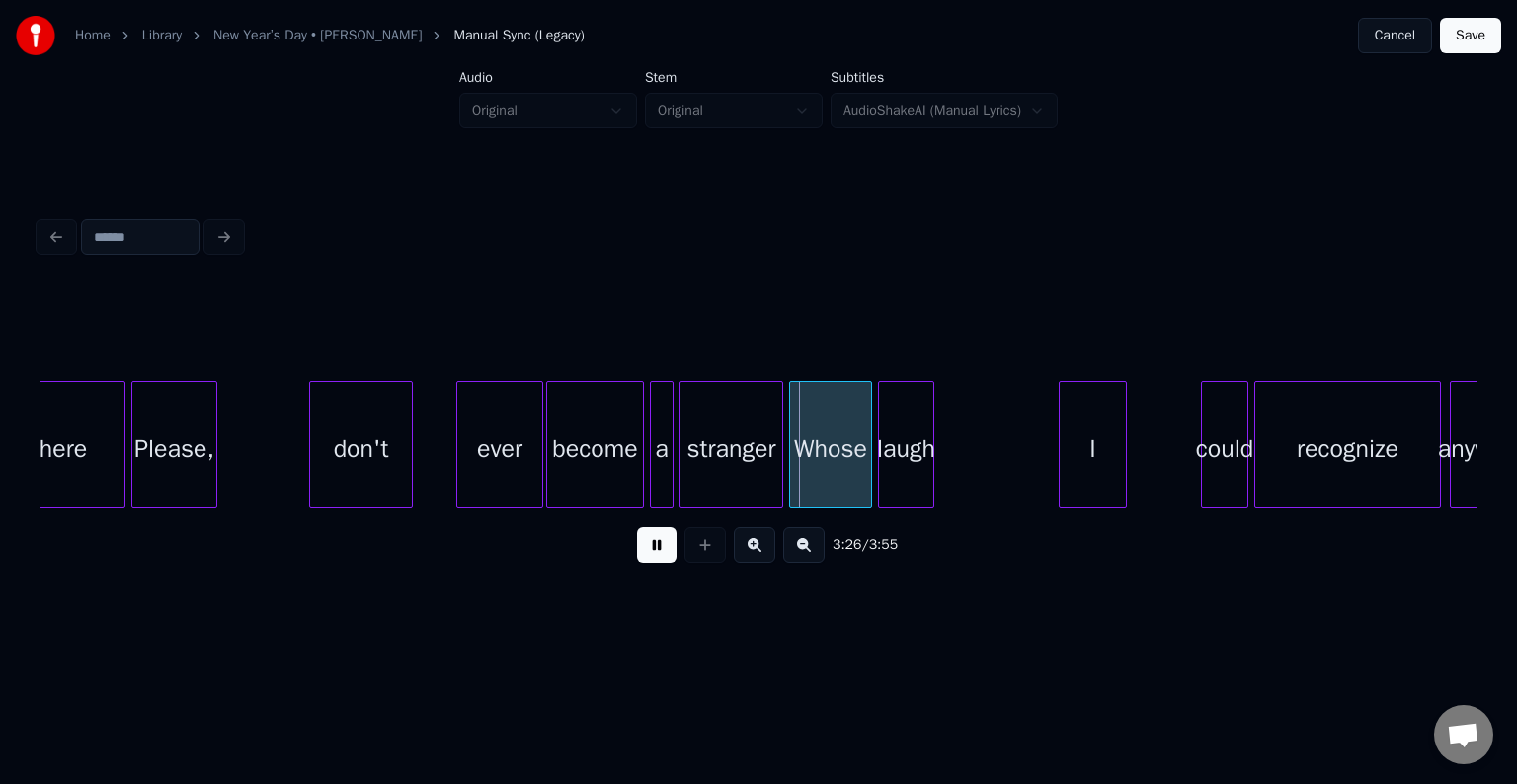 click at bounding box center [460, 444] 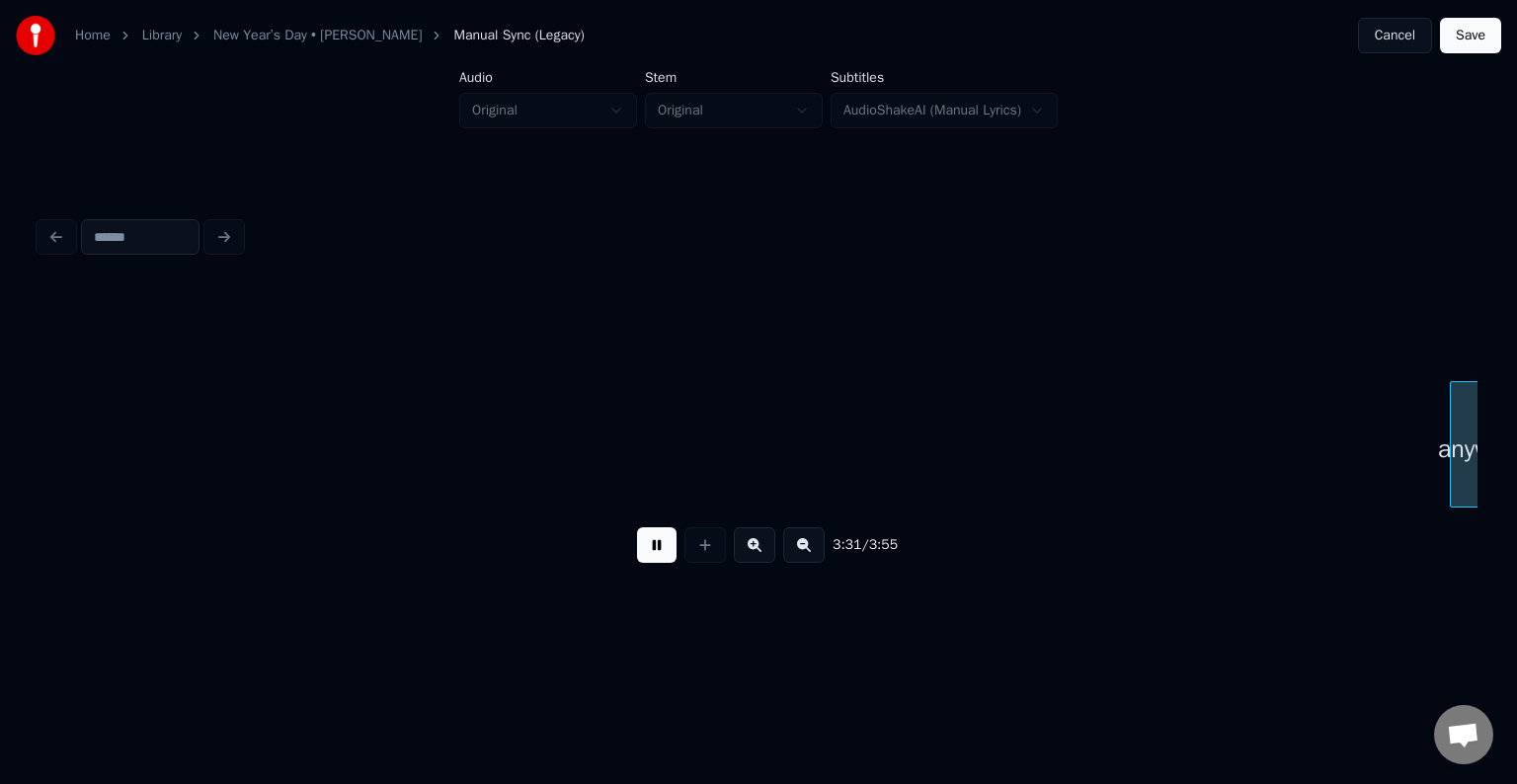 scroll, scrollTop: 0, scrollLeft: 31324, axis: horizontal 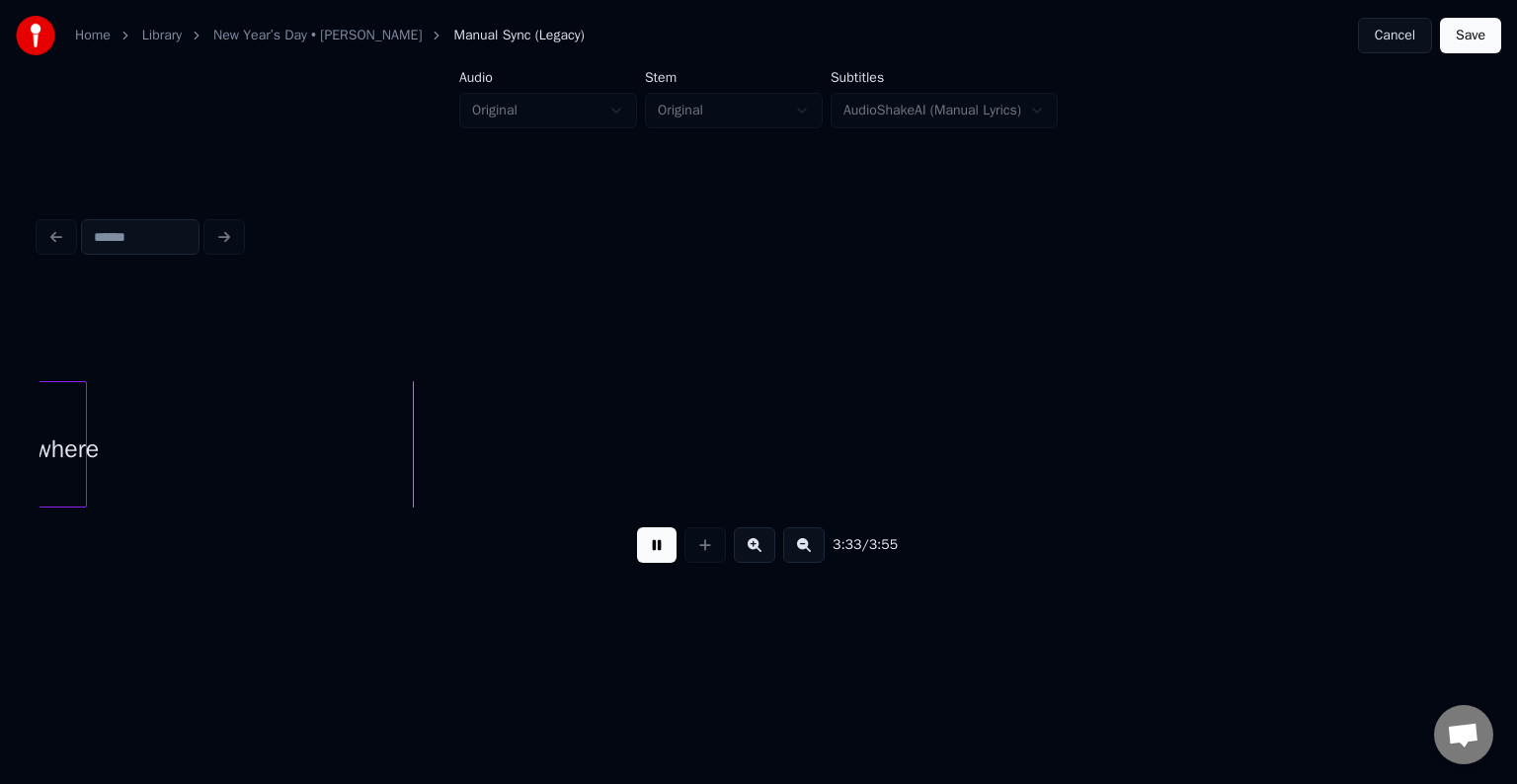 click on "Save" at bounding box center (1471, 36) 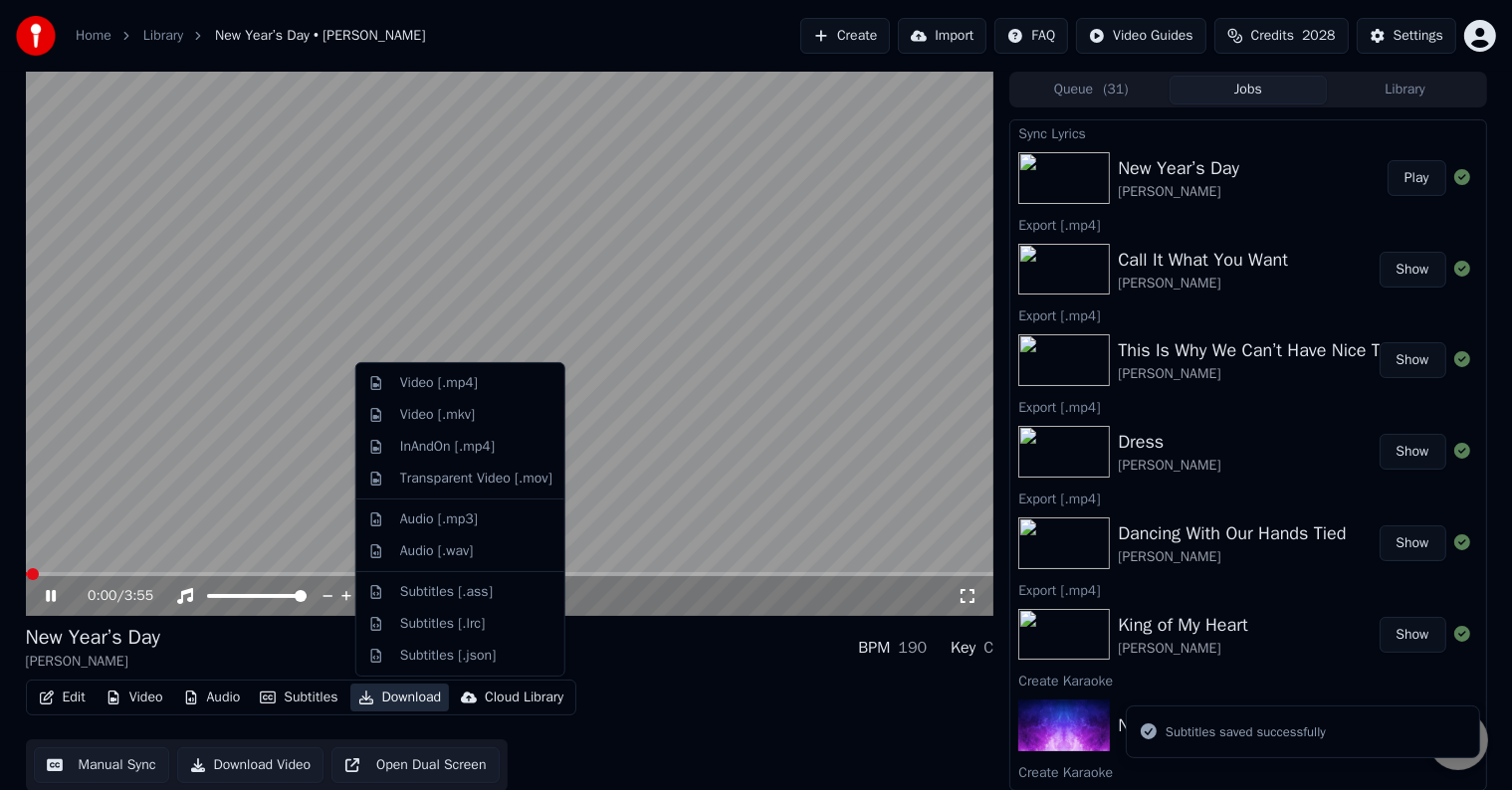 click on "Download" at bounding box center (400, 697) 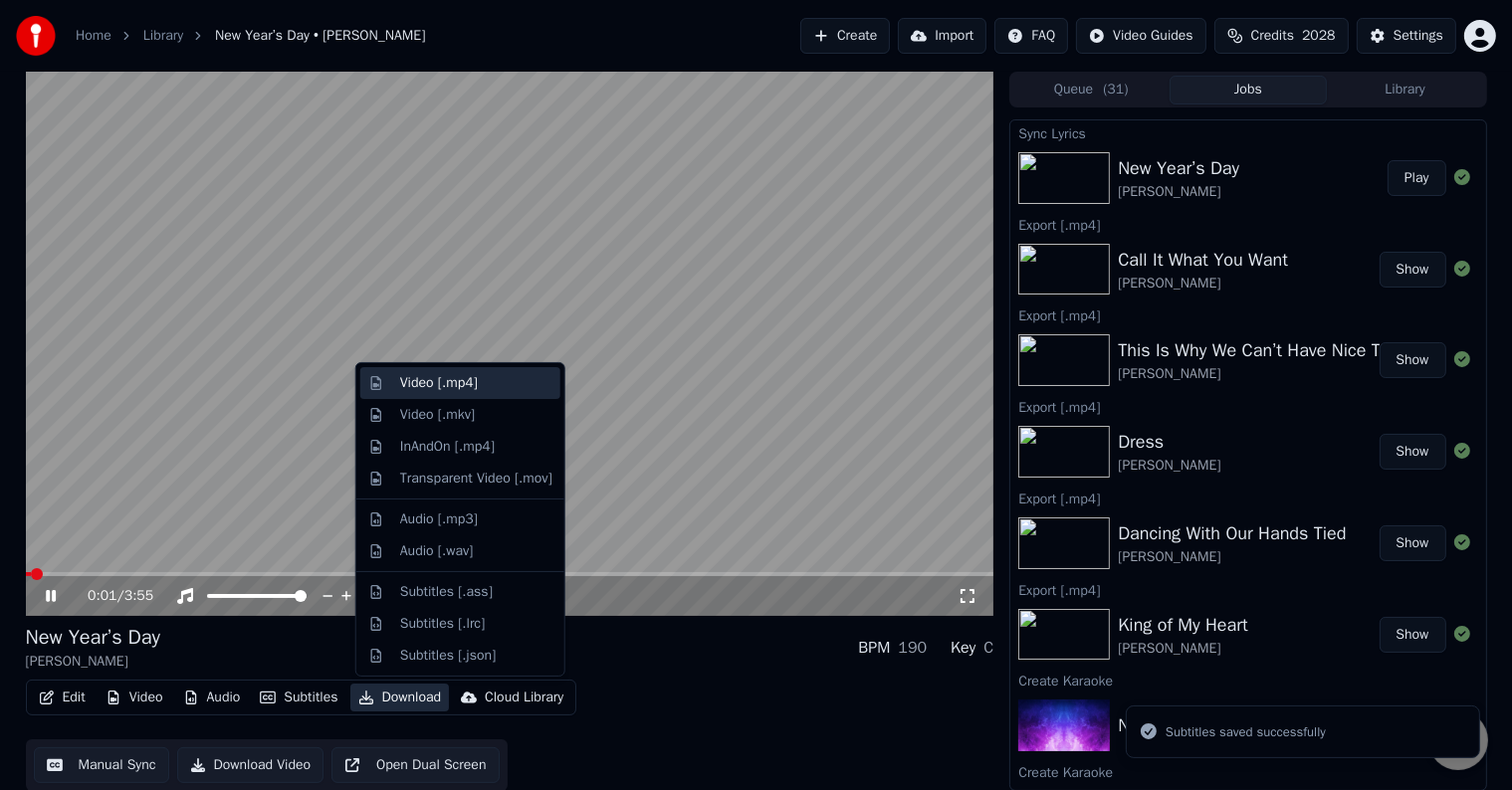 click on "Video [.mp4]" at bounding box center (439, 383) 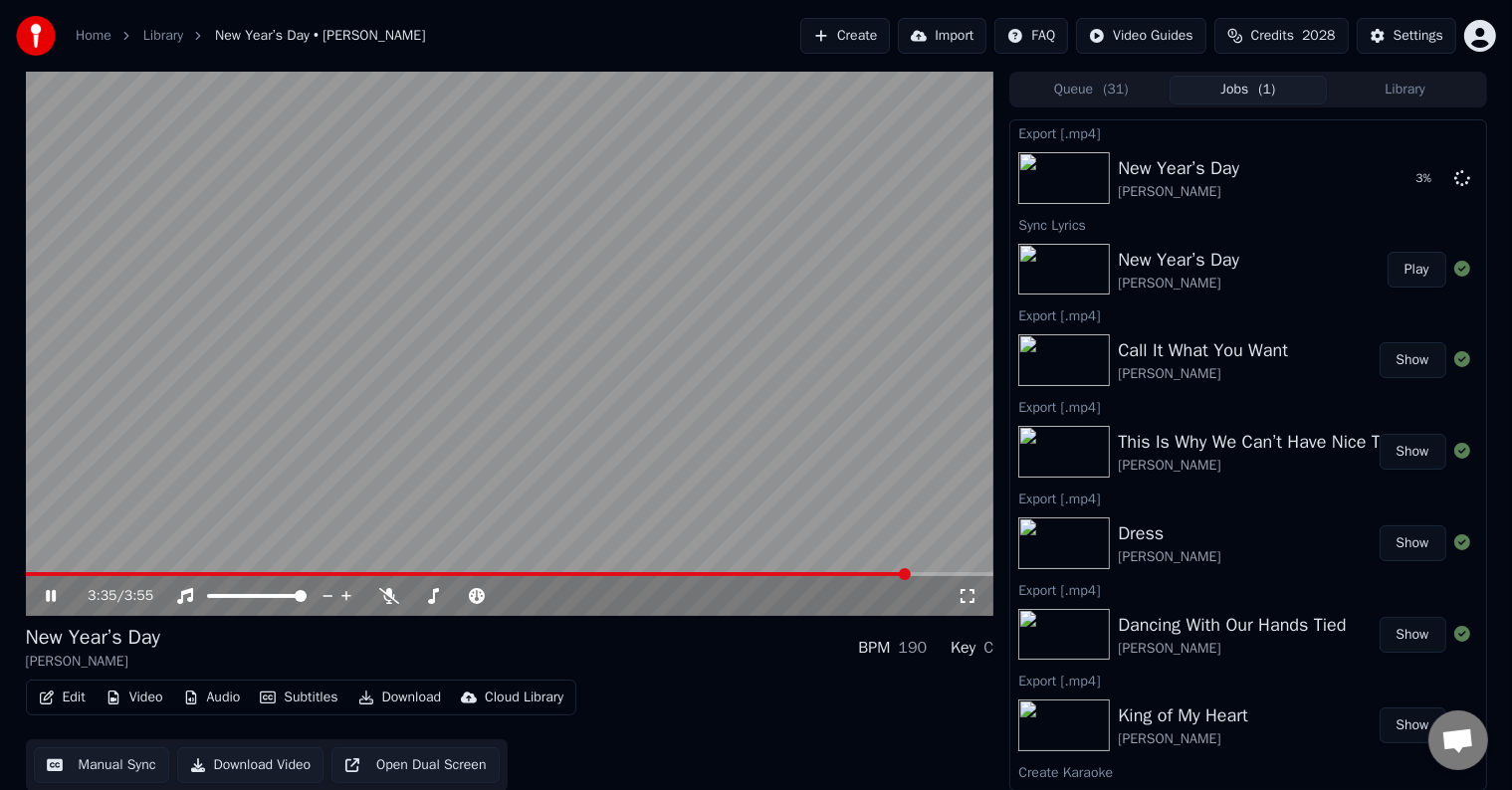 click at bounding box center [905, 574] 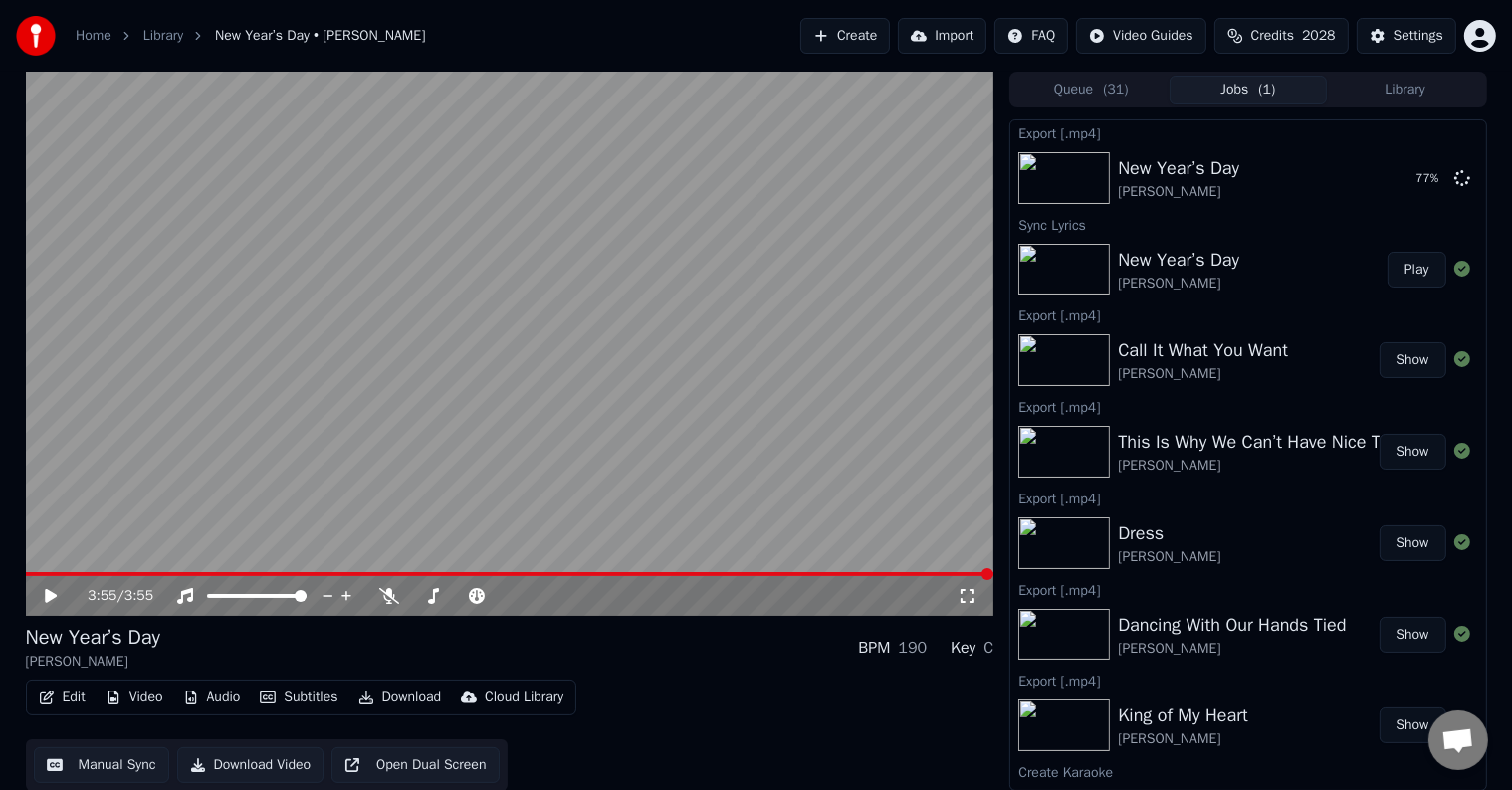 click on "Create" at bounding box center (845, 36) 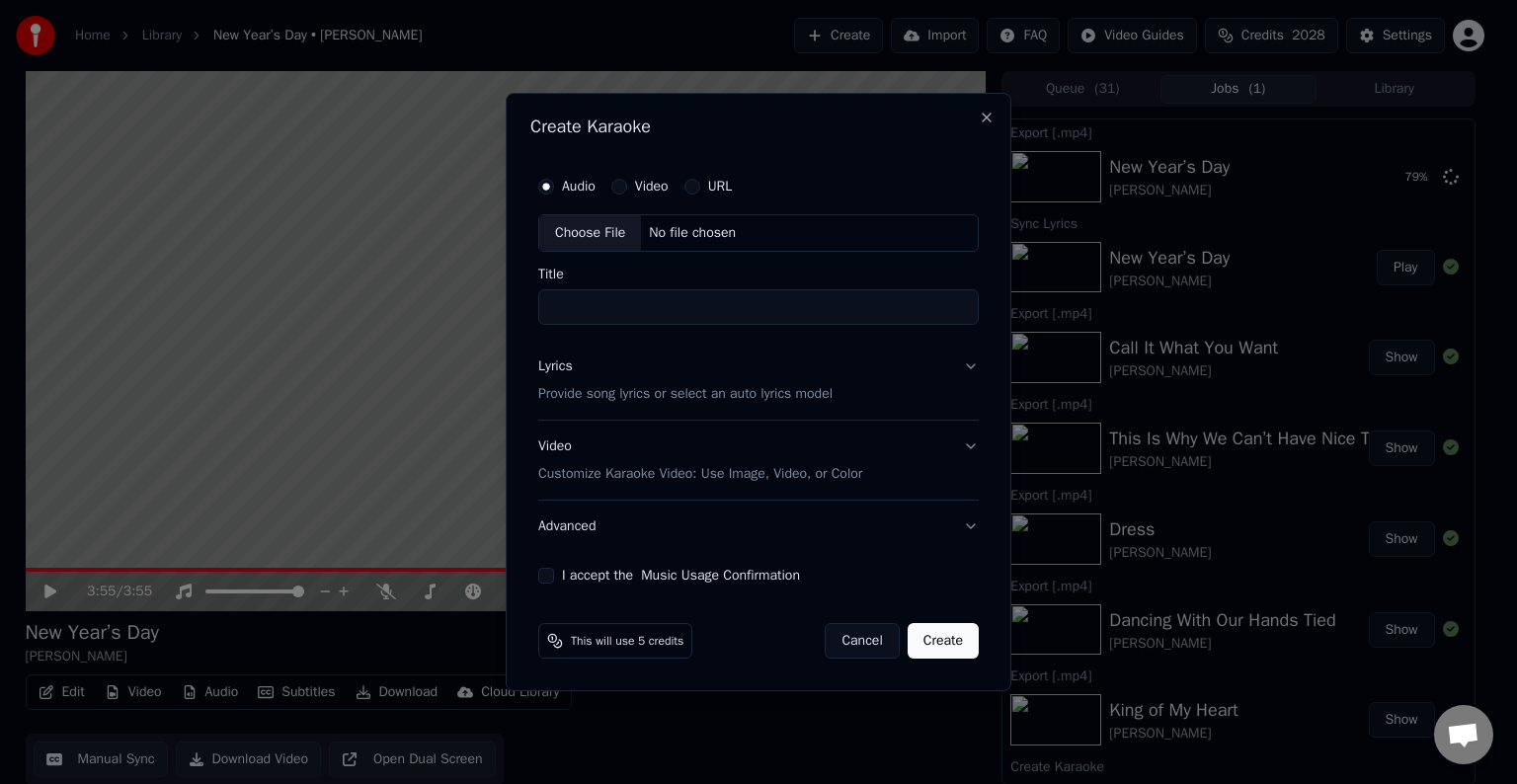click on "Choose File" at bounding box center [590, 233] 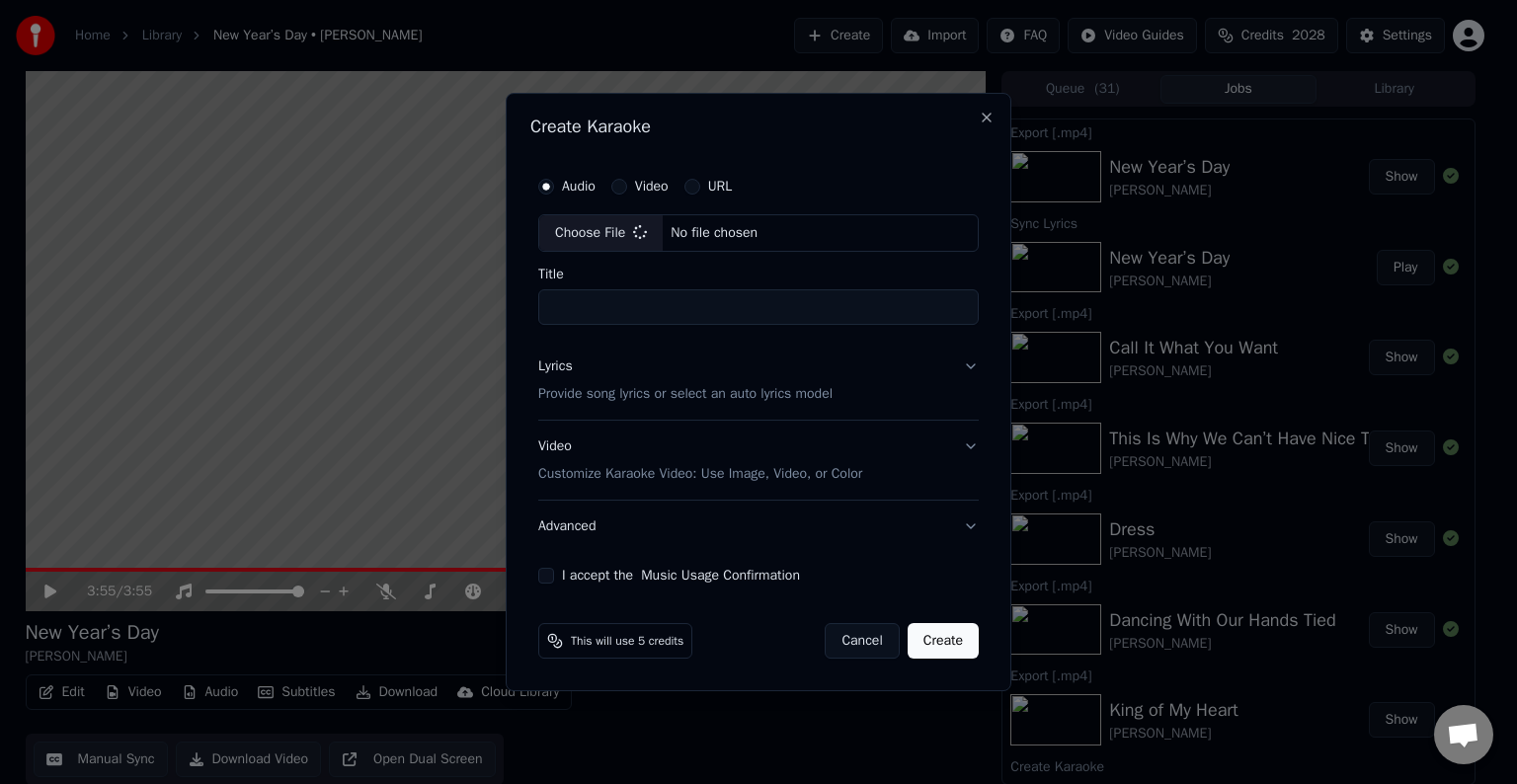 type on "**********" 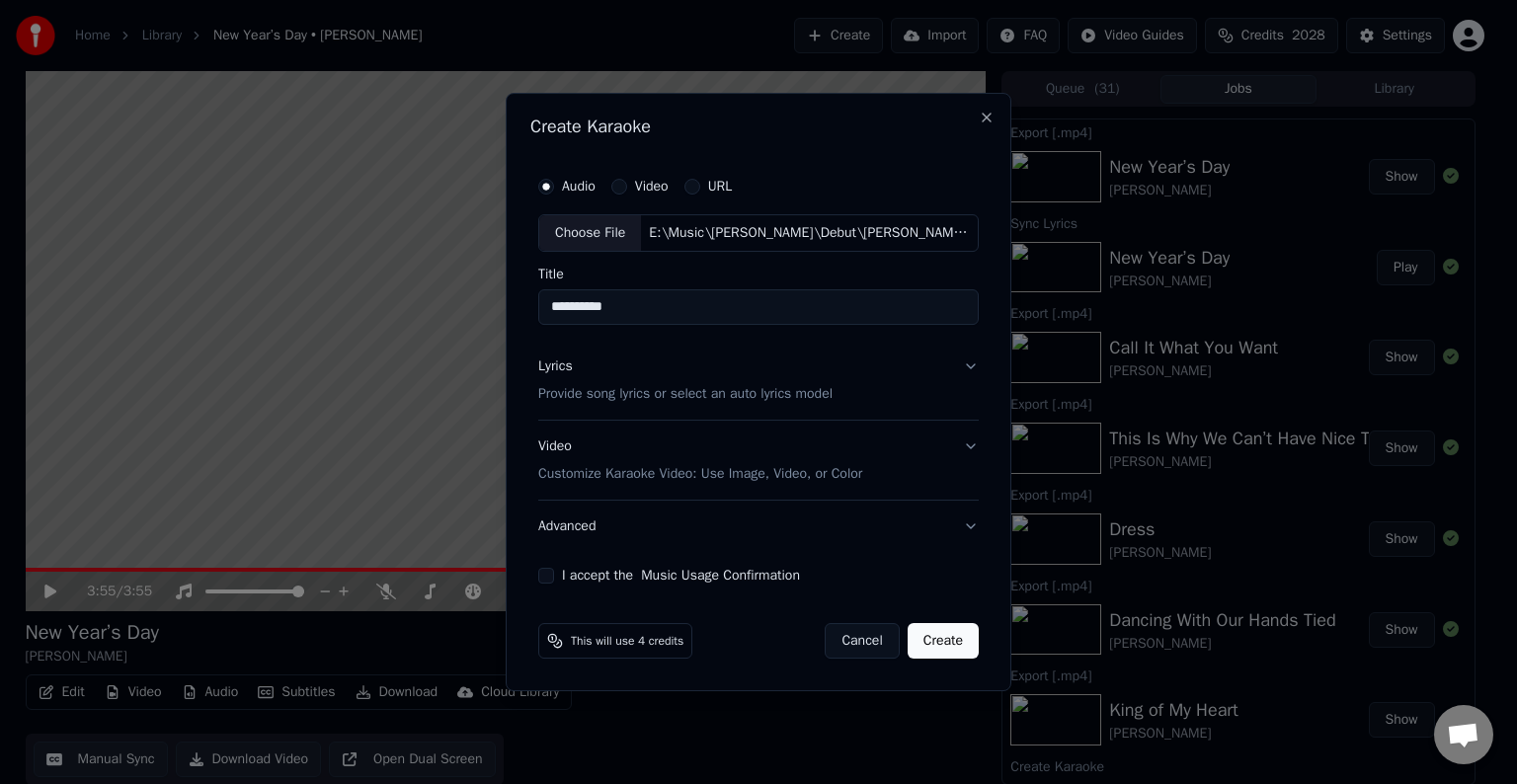 click on "Lyrics Provide song lyrics or select an auto lyrics model" at bounding box center (758, 380) 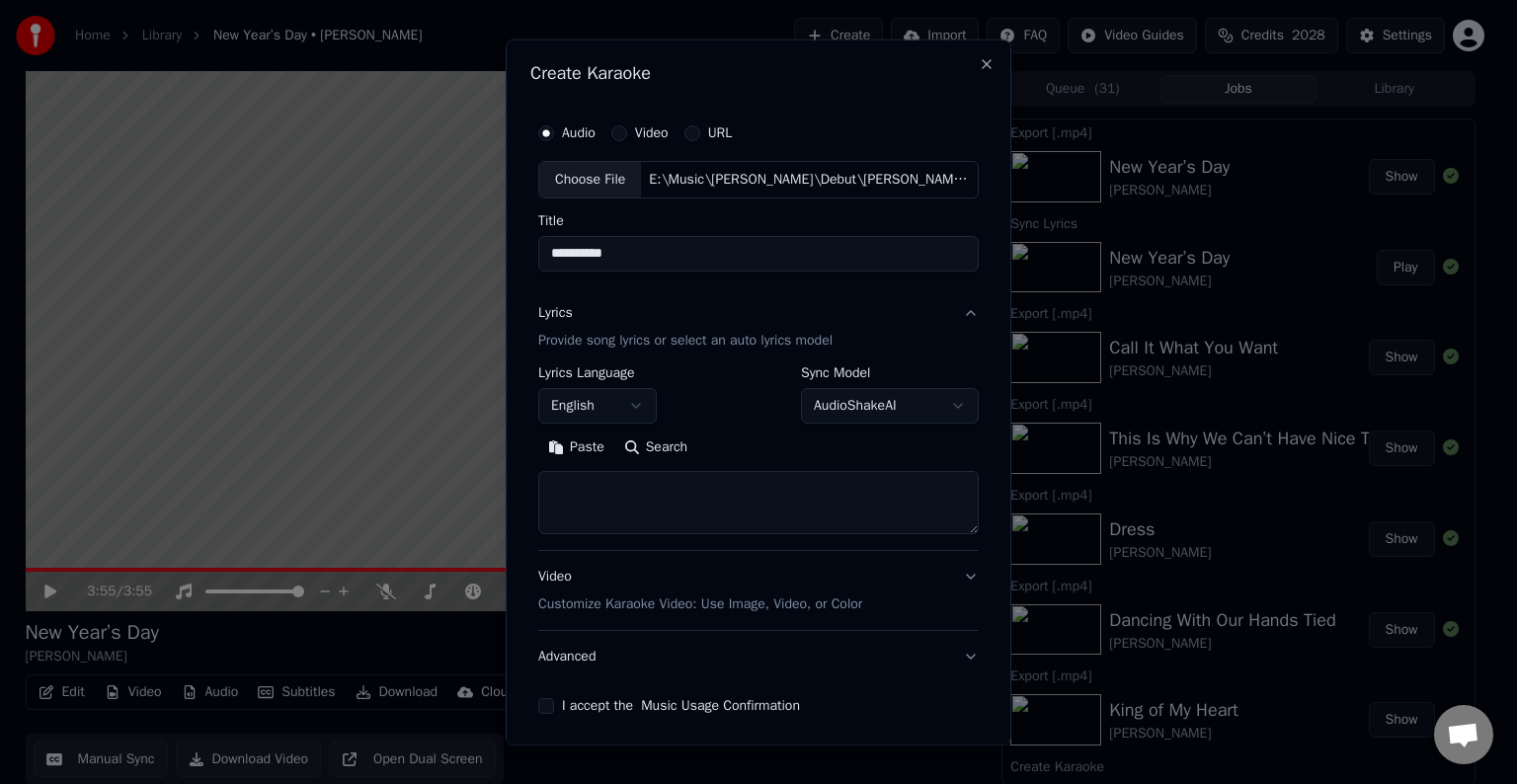 click at bounding box center [758, 503] 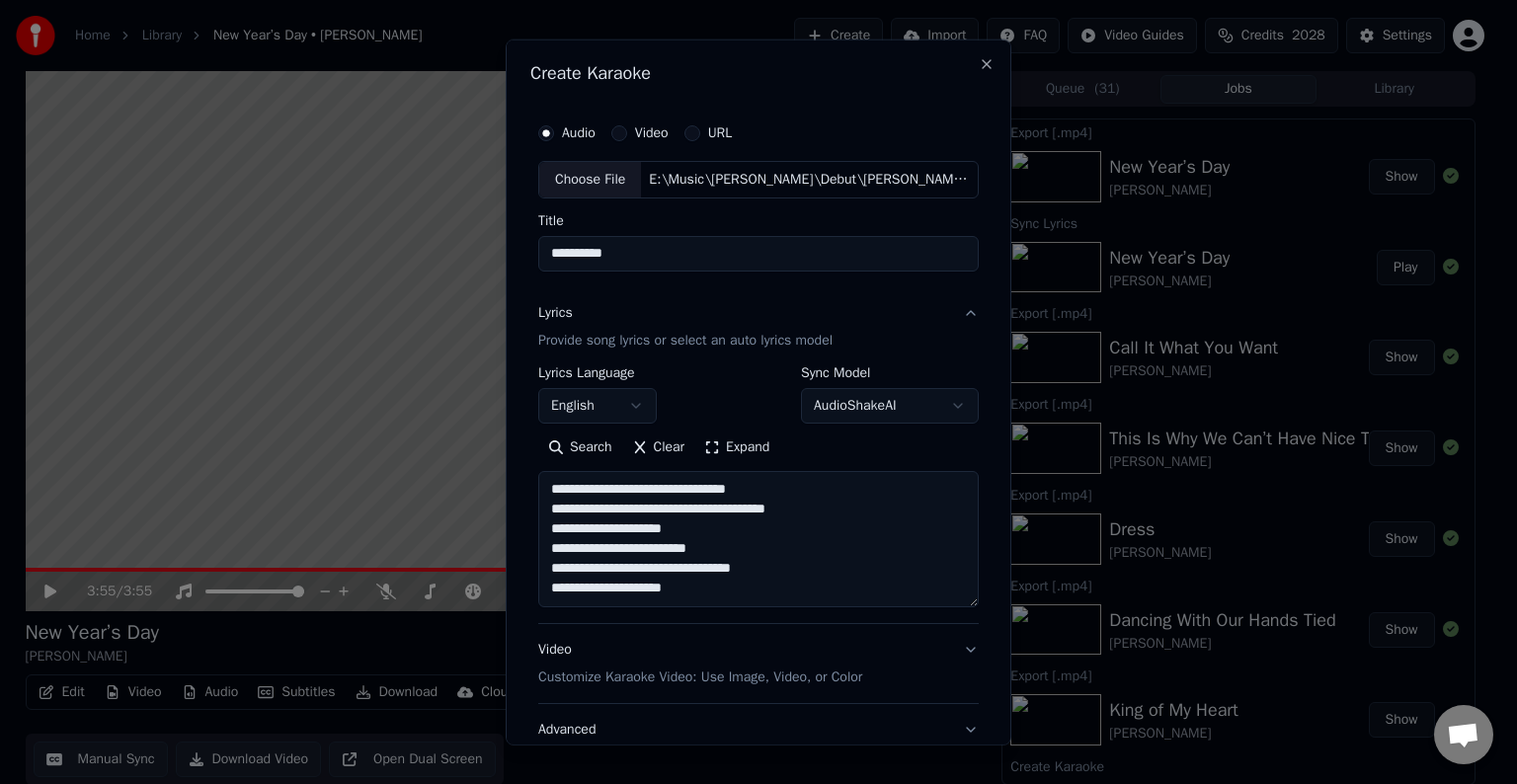 scroll, scrollTop: 83, scrollLeft: 0, axis: vertical 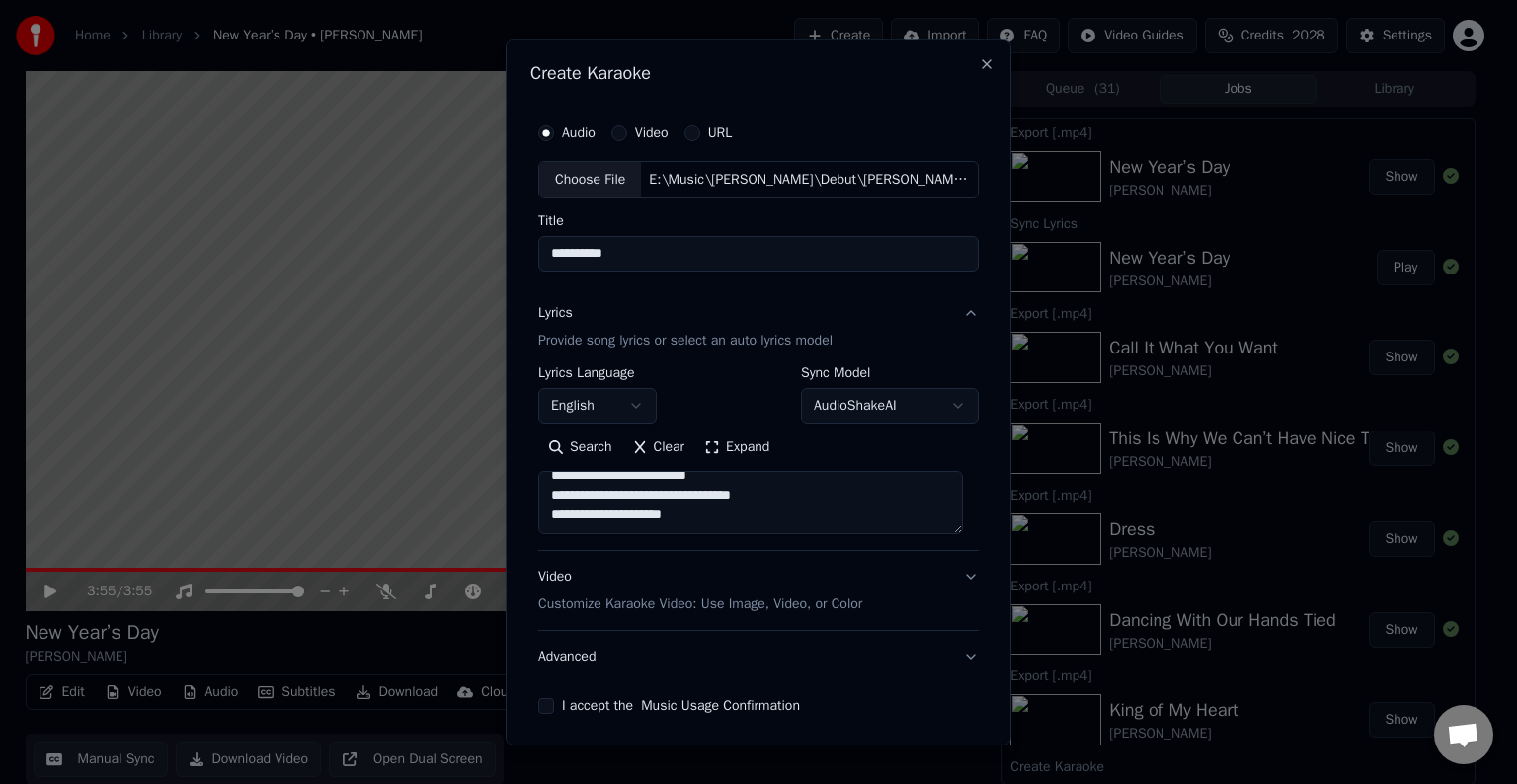 paste on "**********" 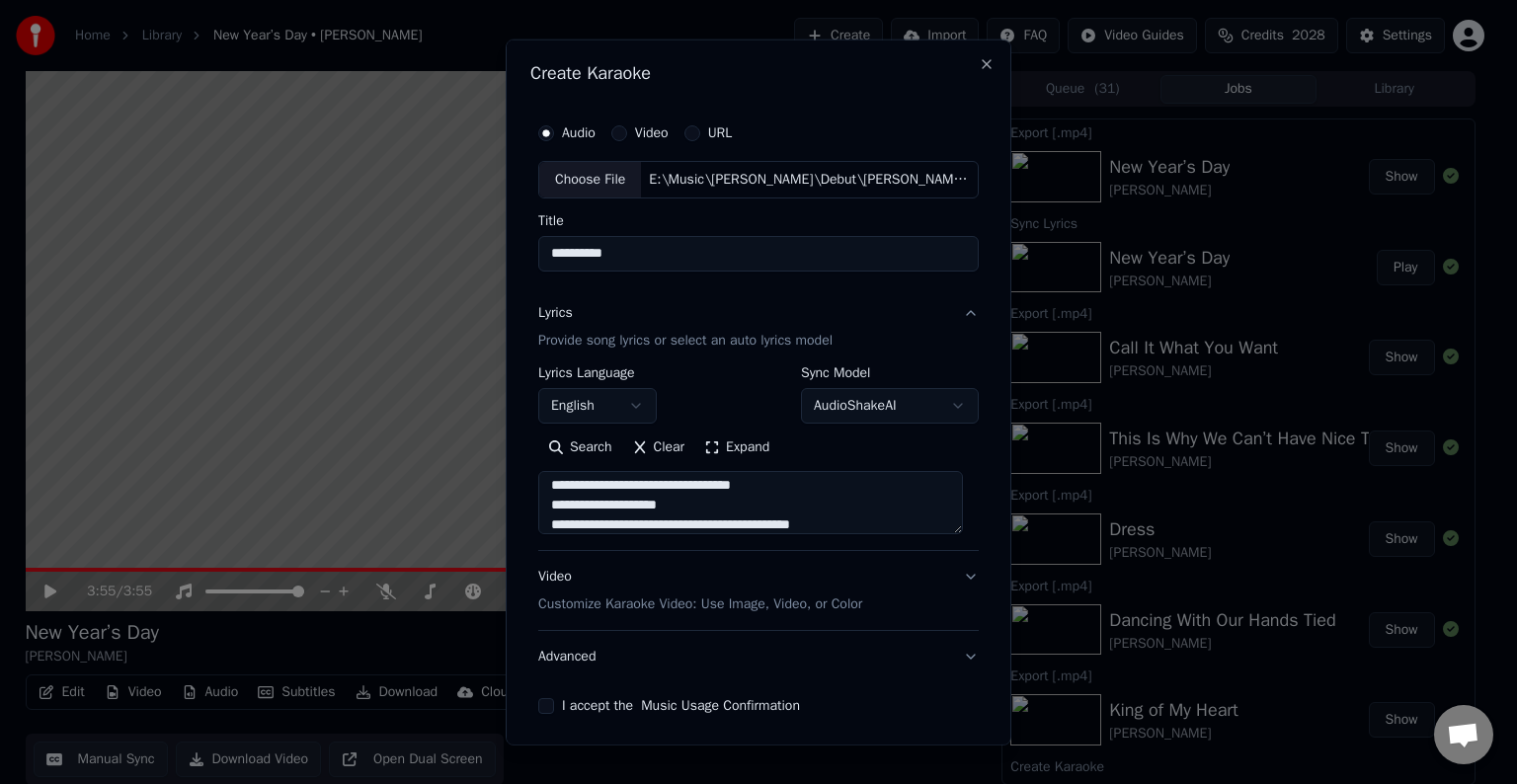 scroll, scrollTop: 122, scrollLeft: 0, axis: vertical 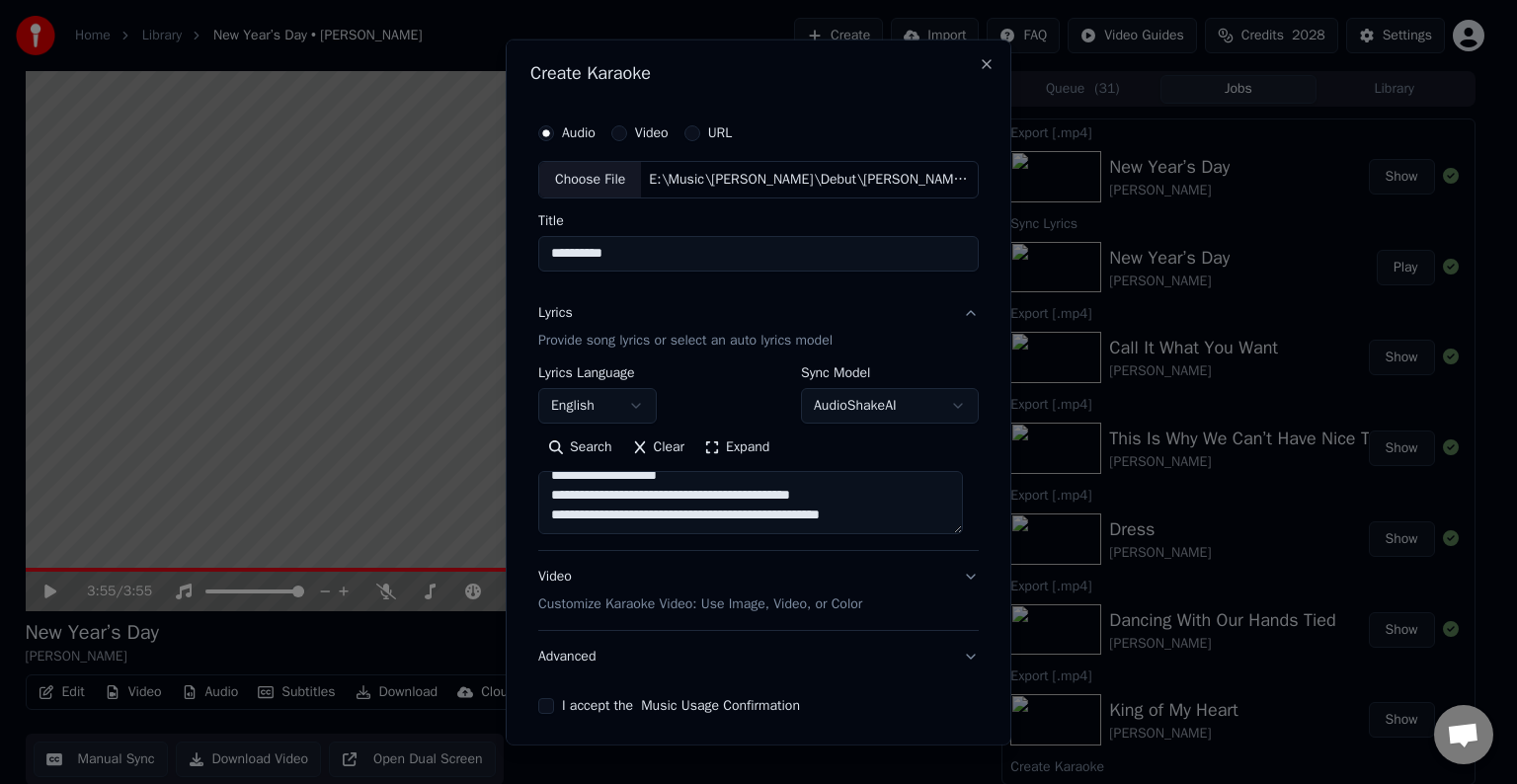 paste on "**********" 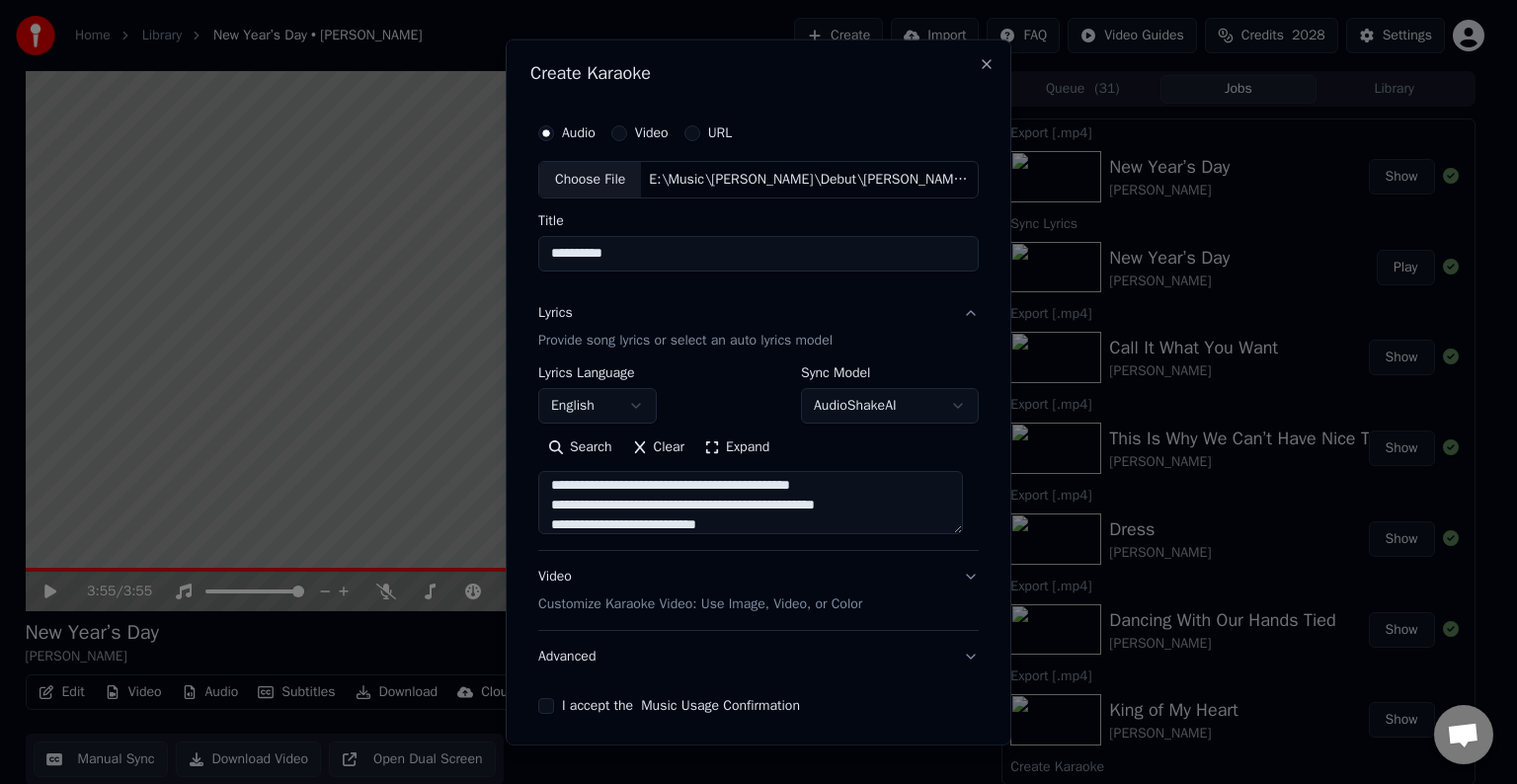 scroll, scrollTop: 320, scrollLeft: 0, axis: vertical 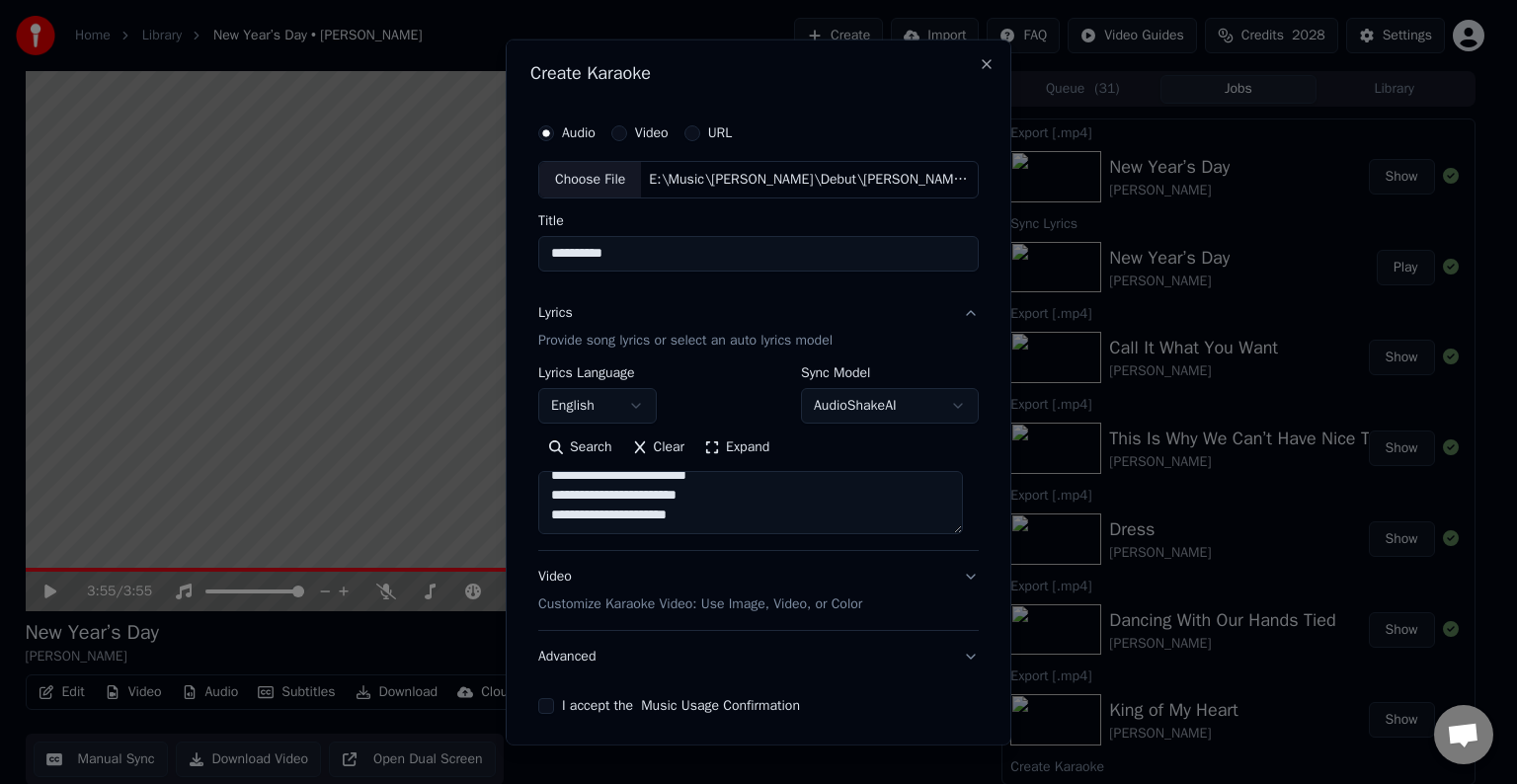 paste on "**********" 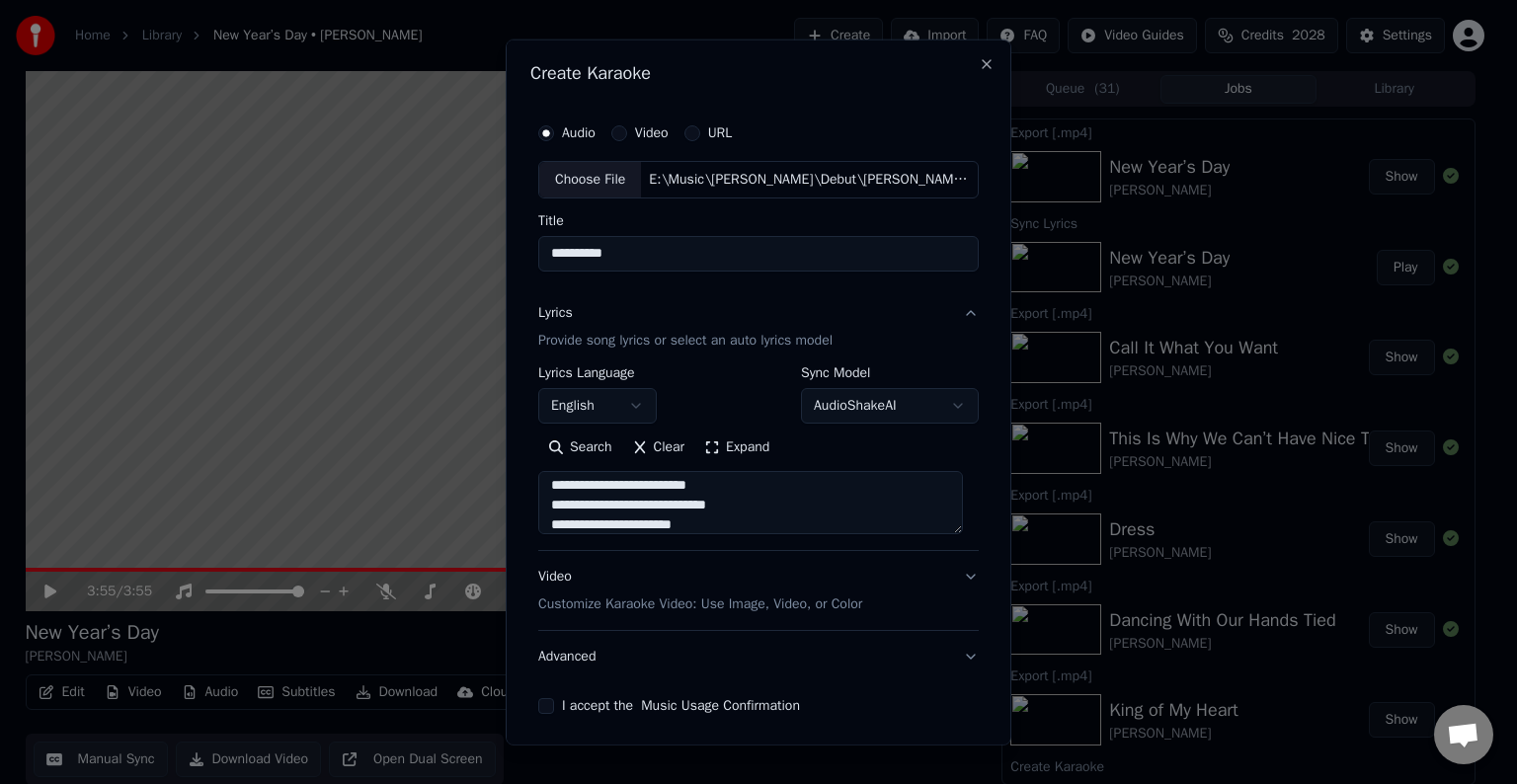 scroll, scrollTop: 438, scrollLeft: 0, axis: vertical 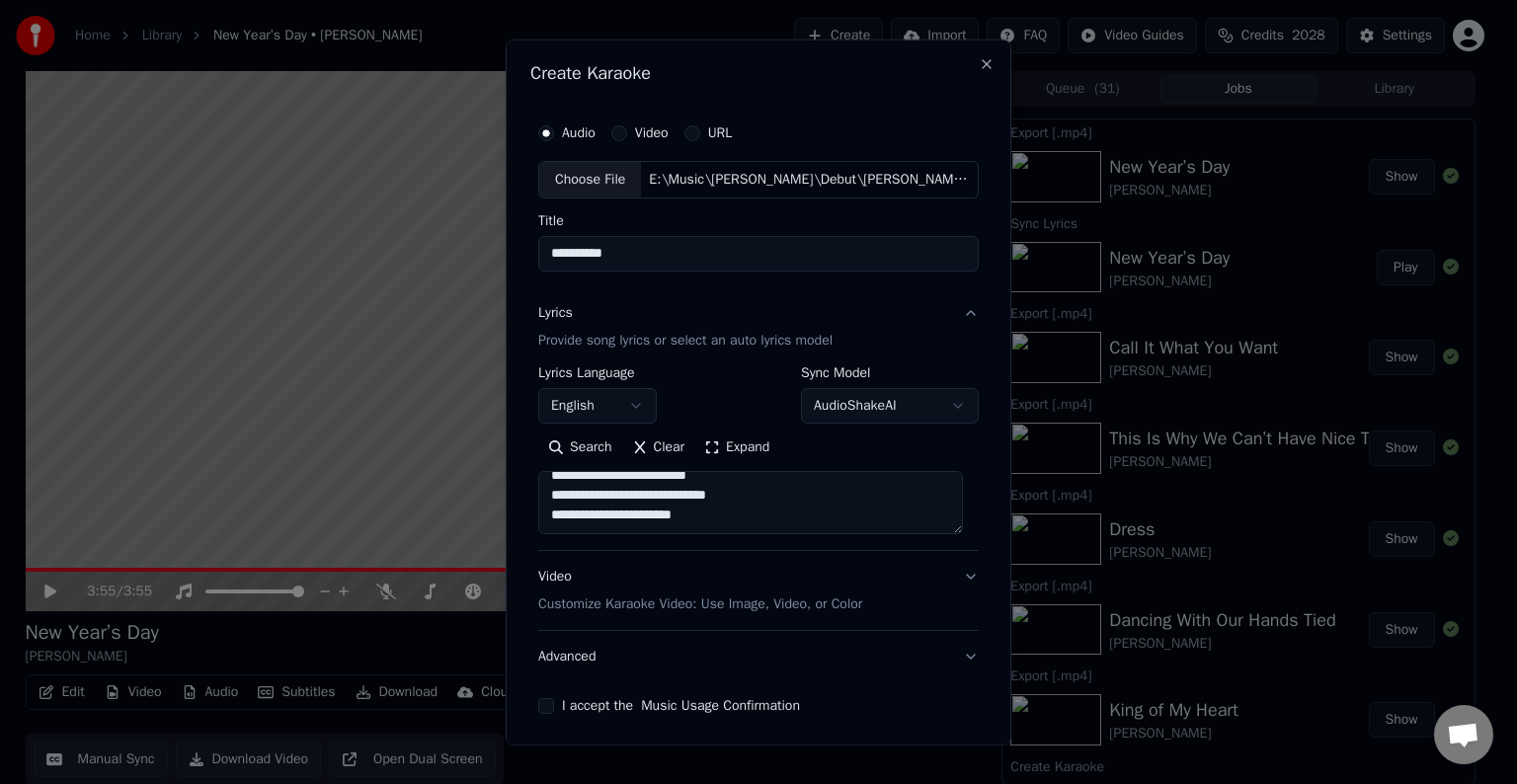 paste on "**********" 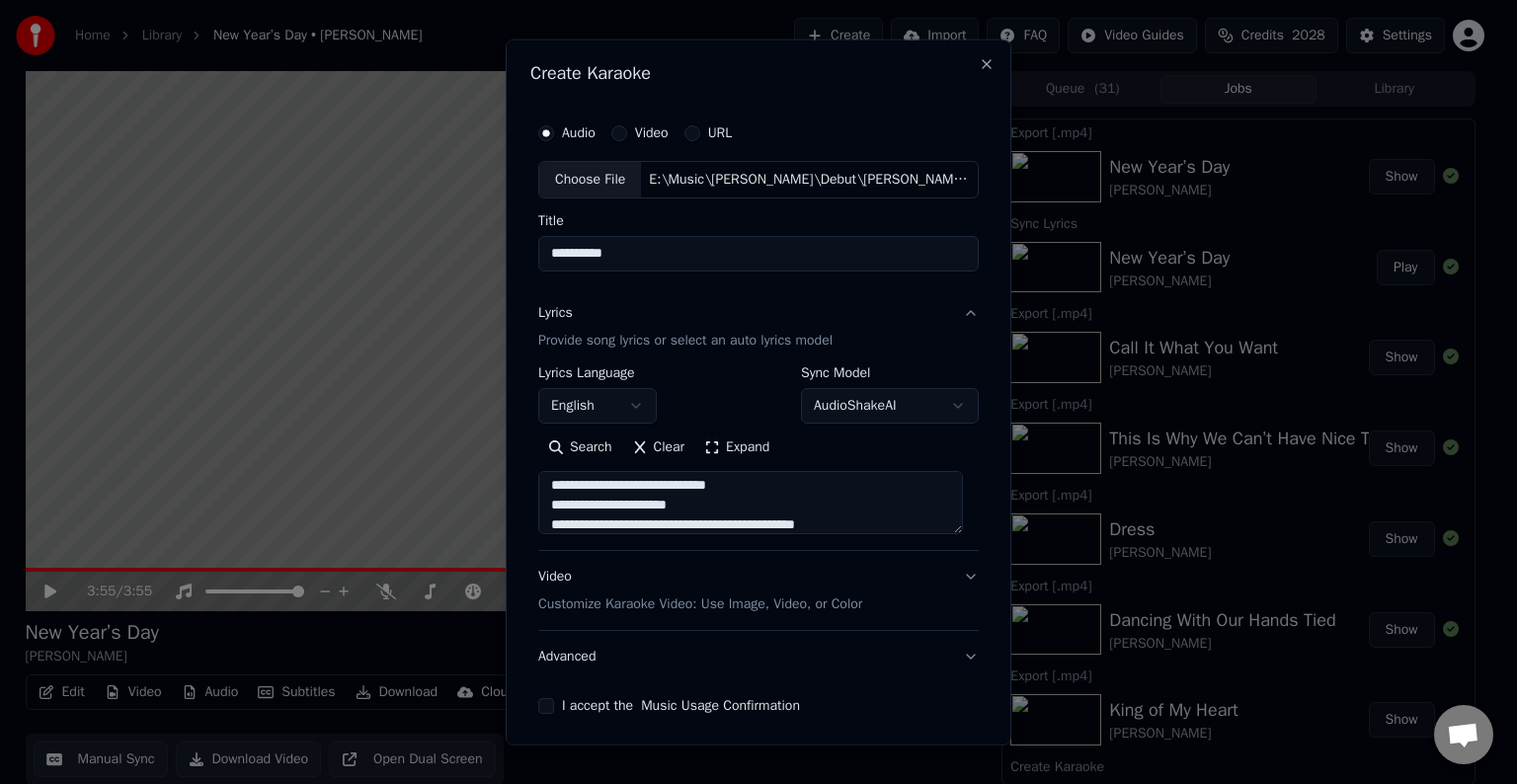 scroll, scrollTop: 478, scrollLeft: 0, axis: vertical 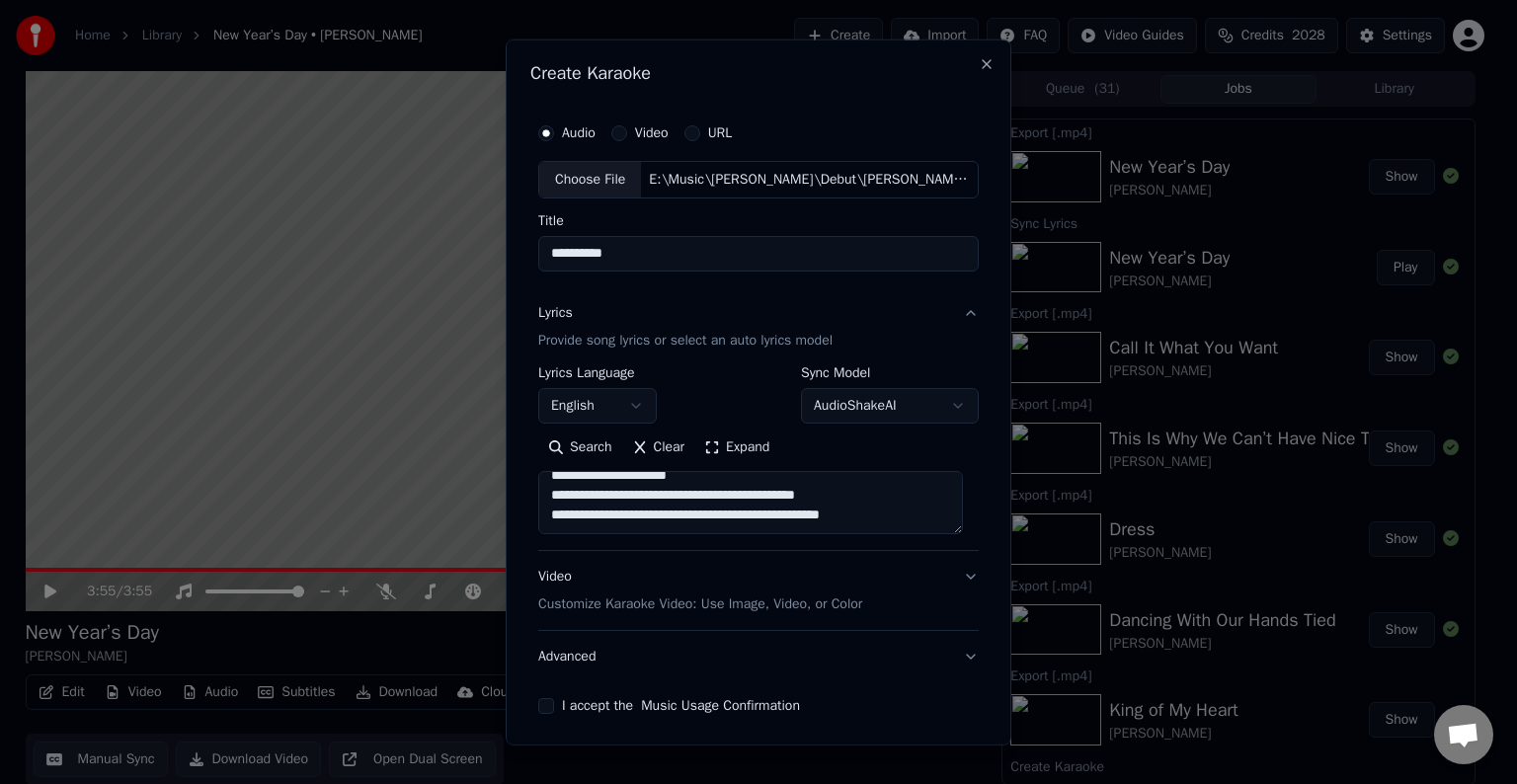 paste on "**********" 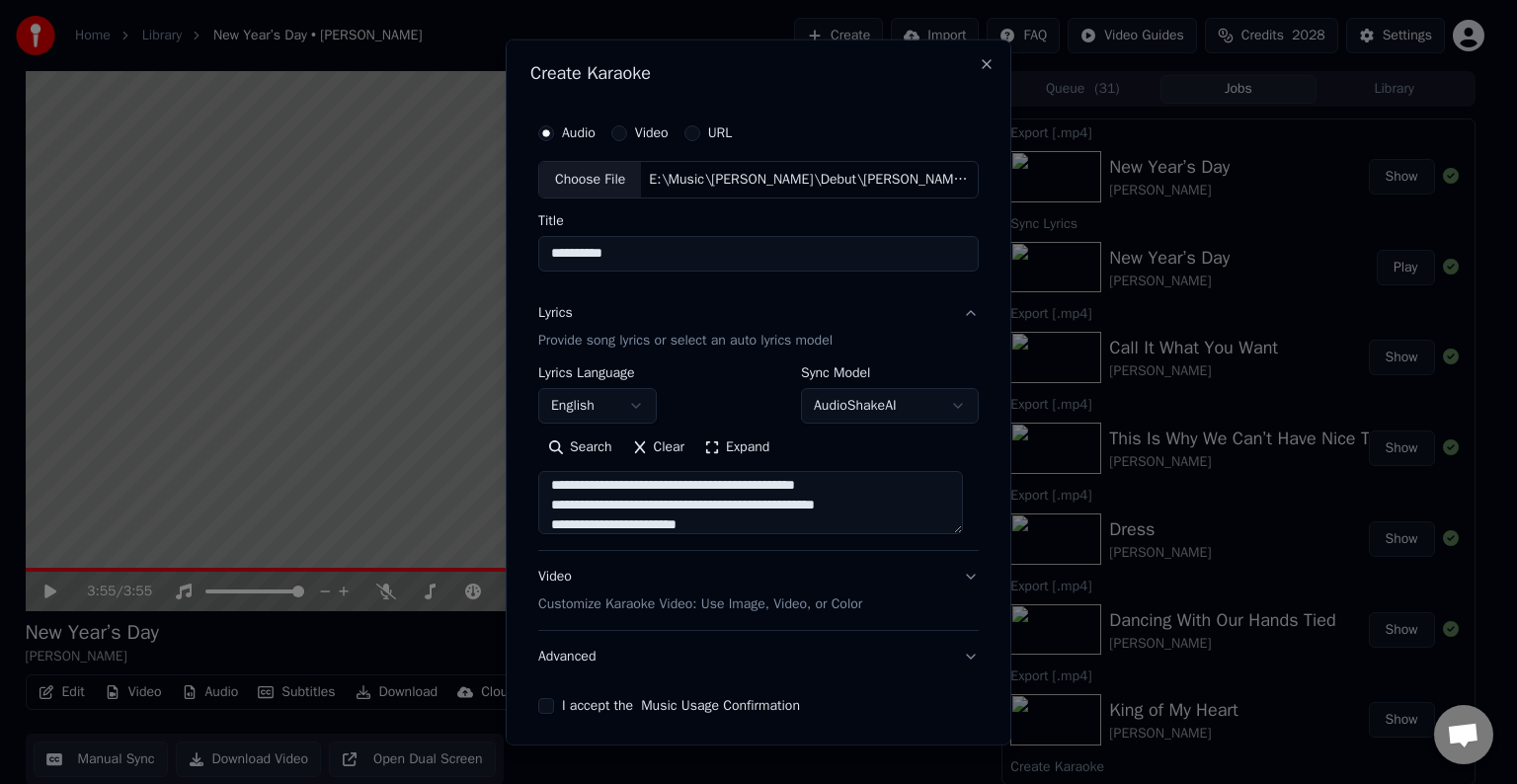 scroll, scrollTop: 675, scrollLeft: 0, axis: vertical 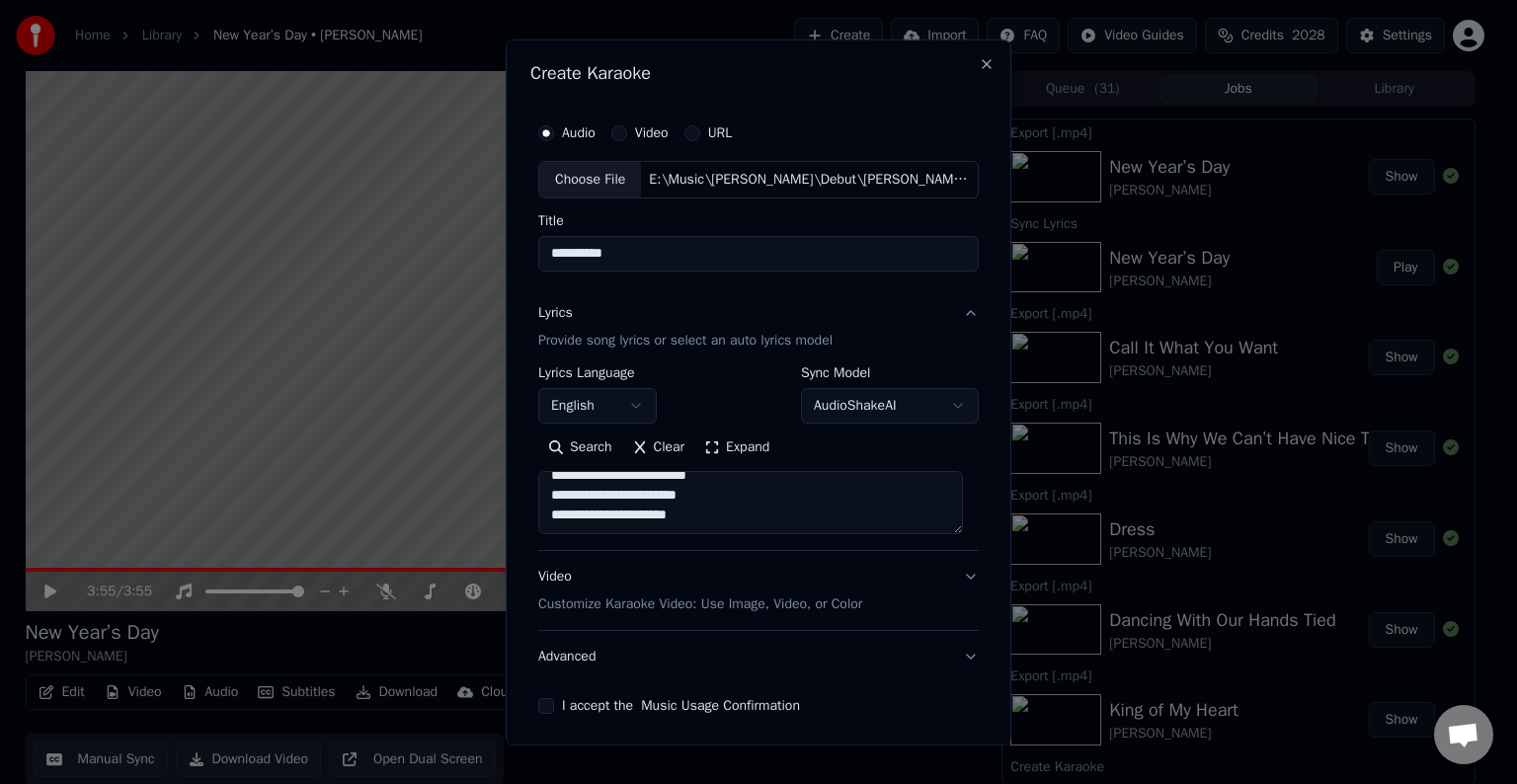 paste on "**********" 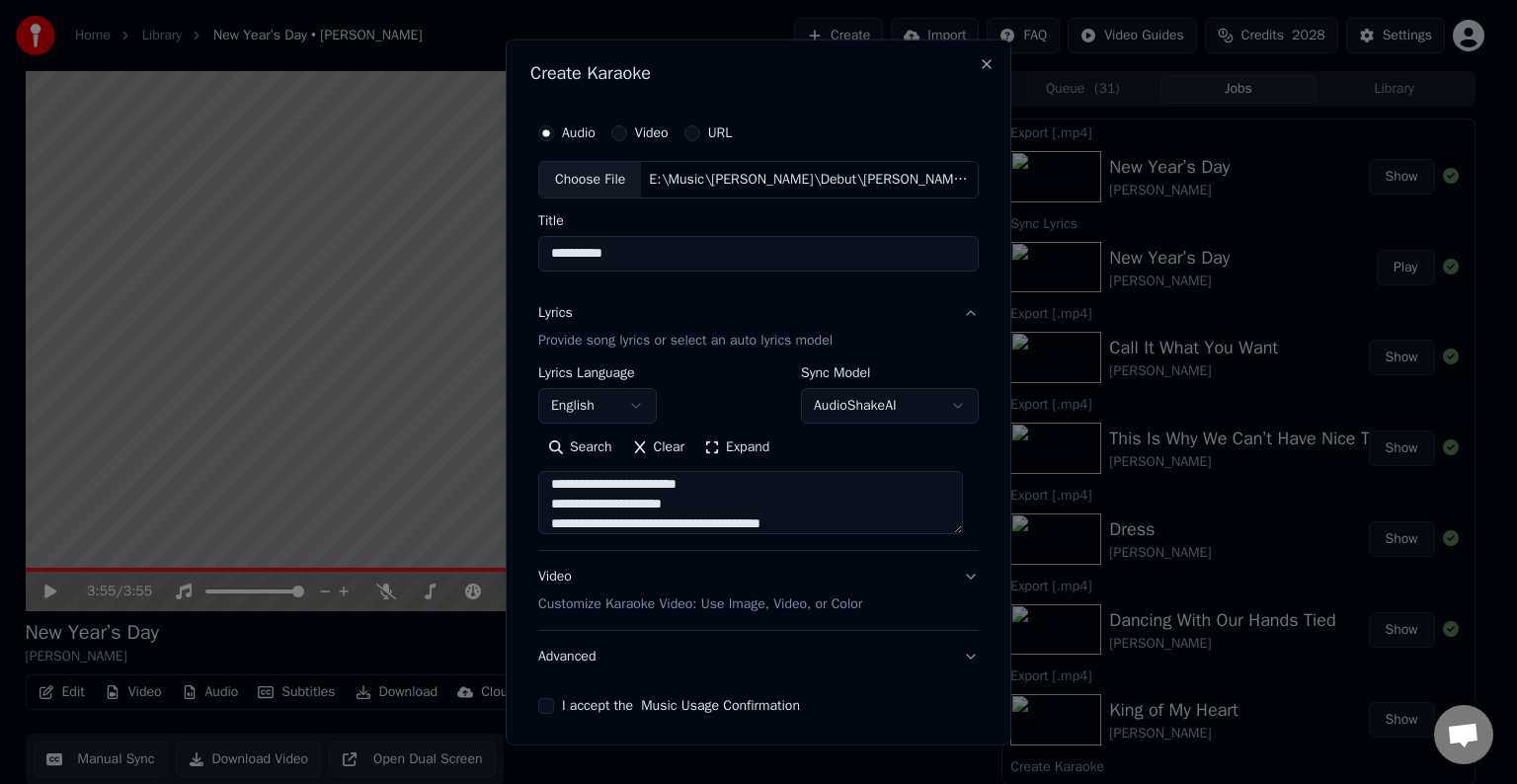 scroll, scrollTop: 754, scrollLeft: 0, axis: vertical 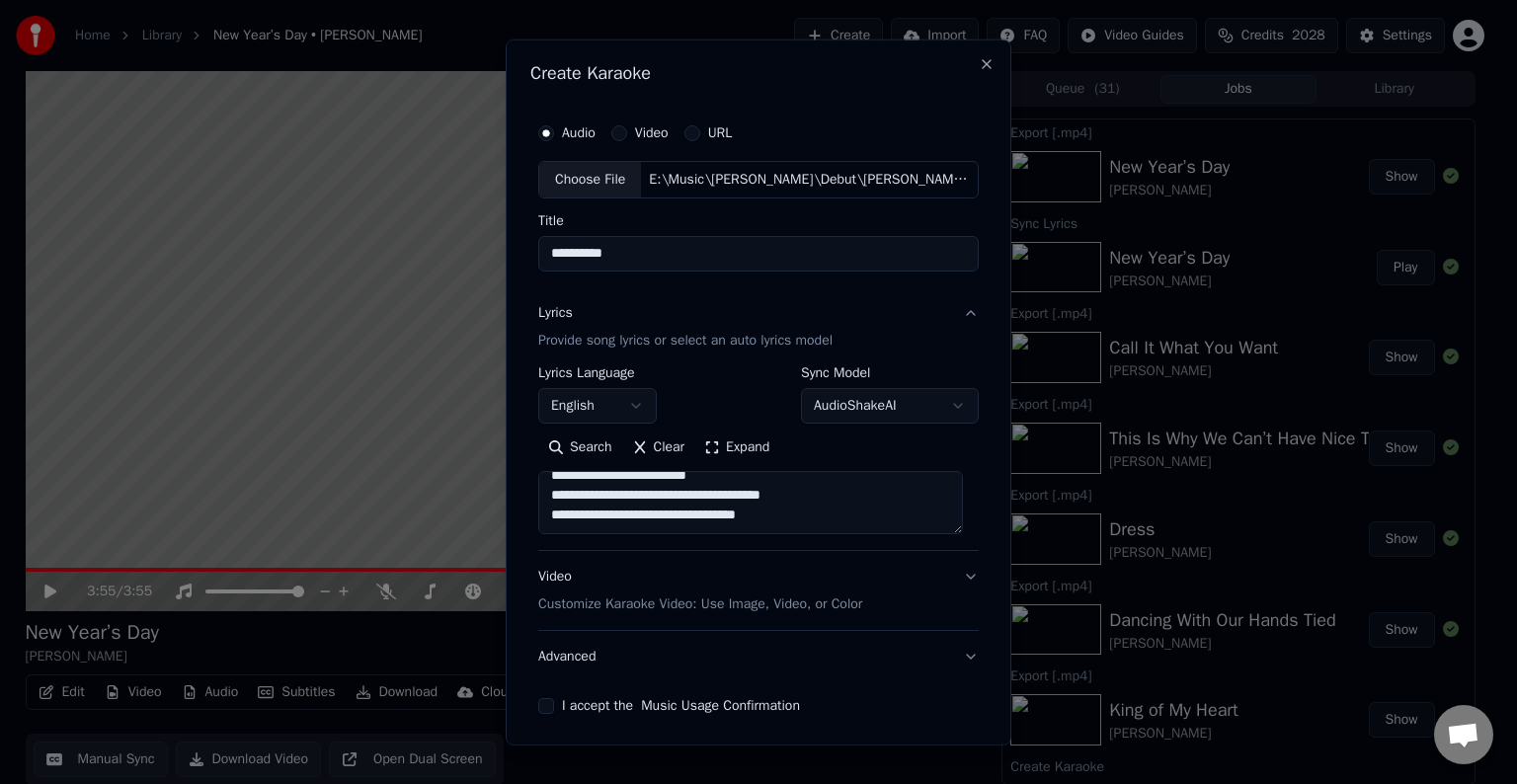 paste on "**********" 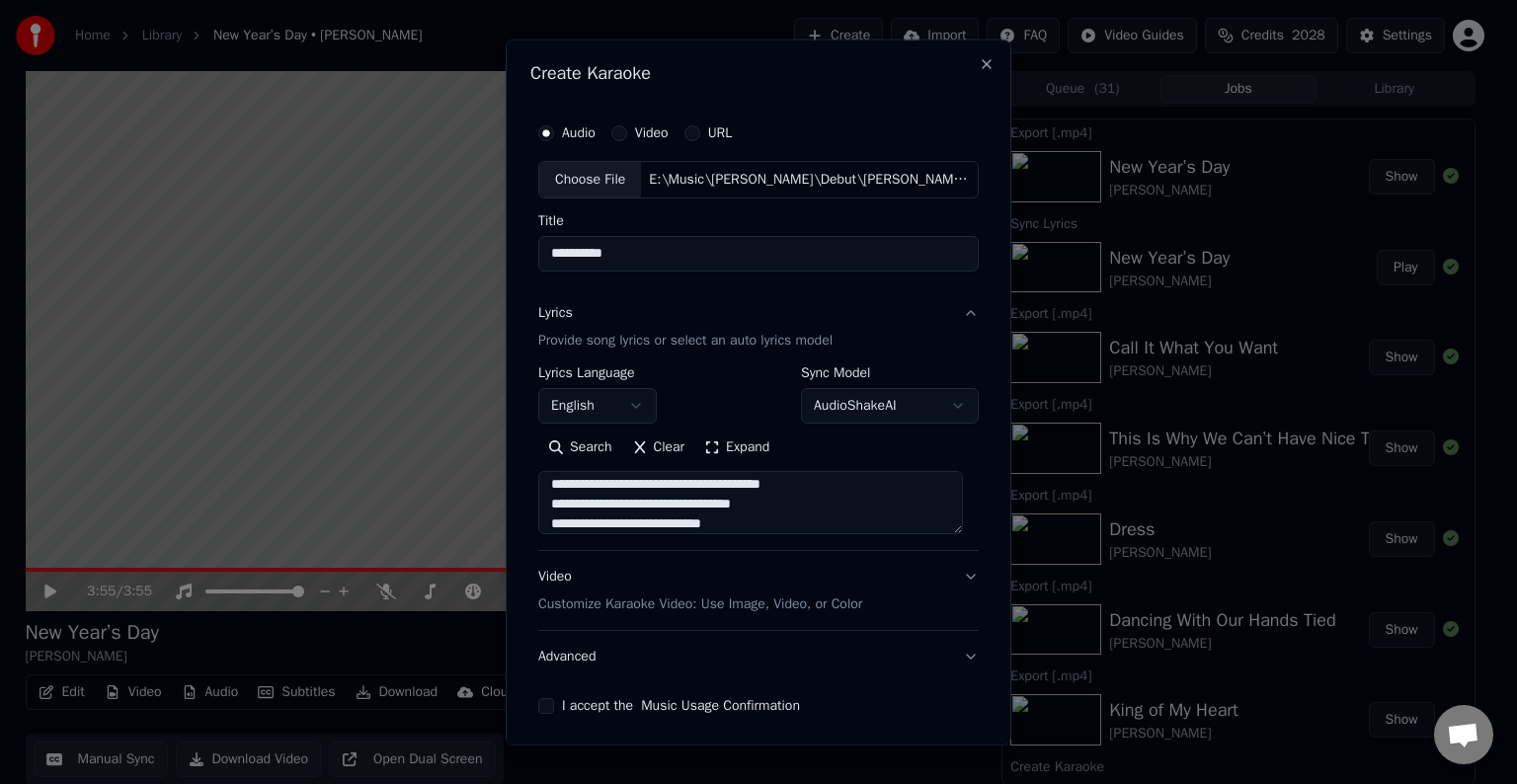 scroll, scrollTop: 932, scrollLeft: 0, axis: vertical 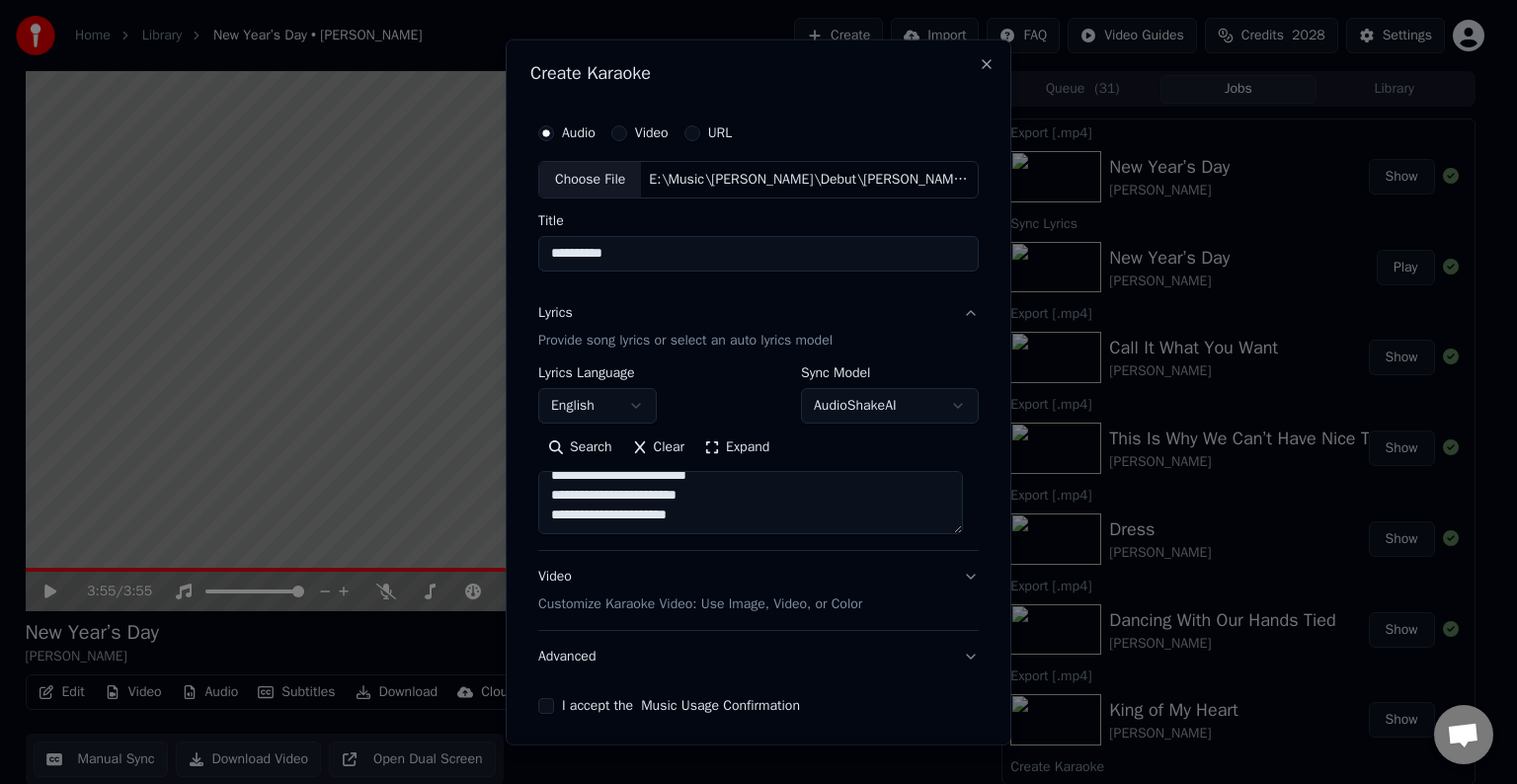 paste on "**********" 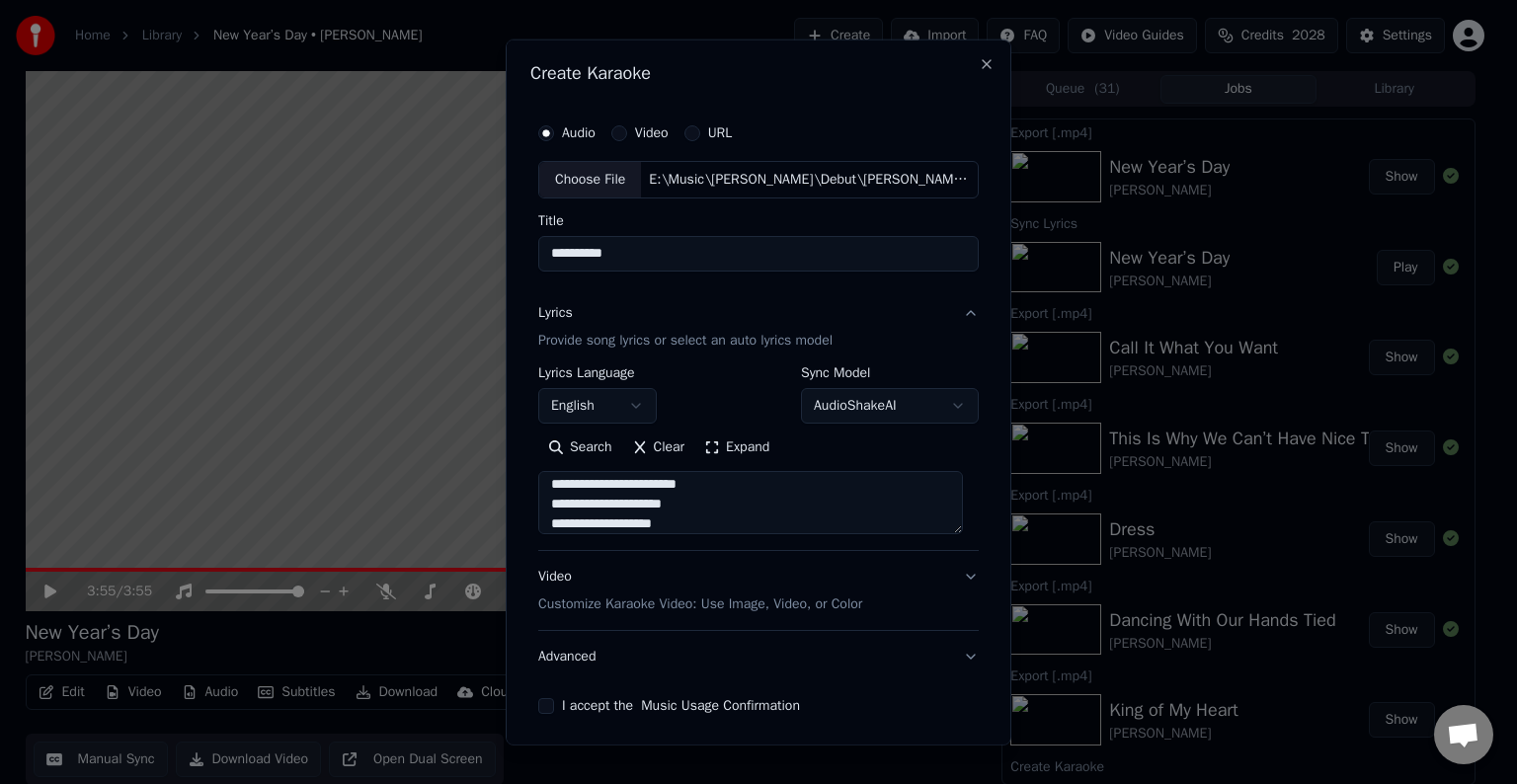 scroll, scrollTop: 1011, scrollLeft: 0, axis: vertical 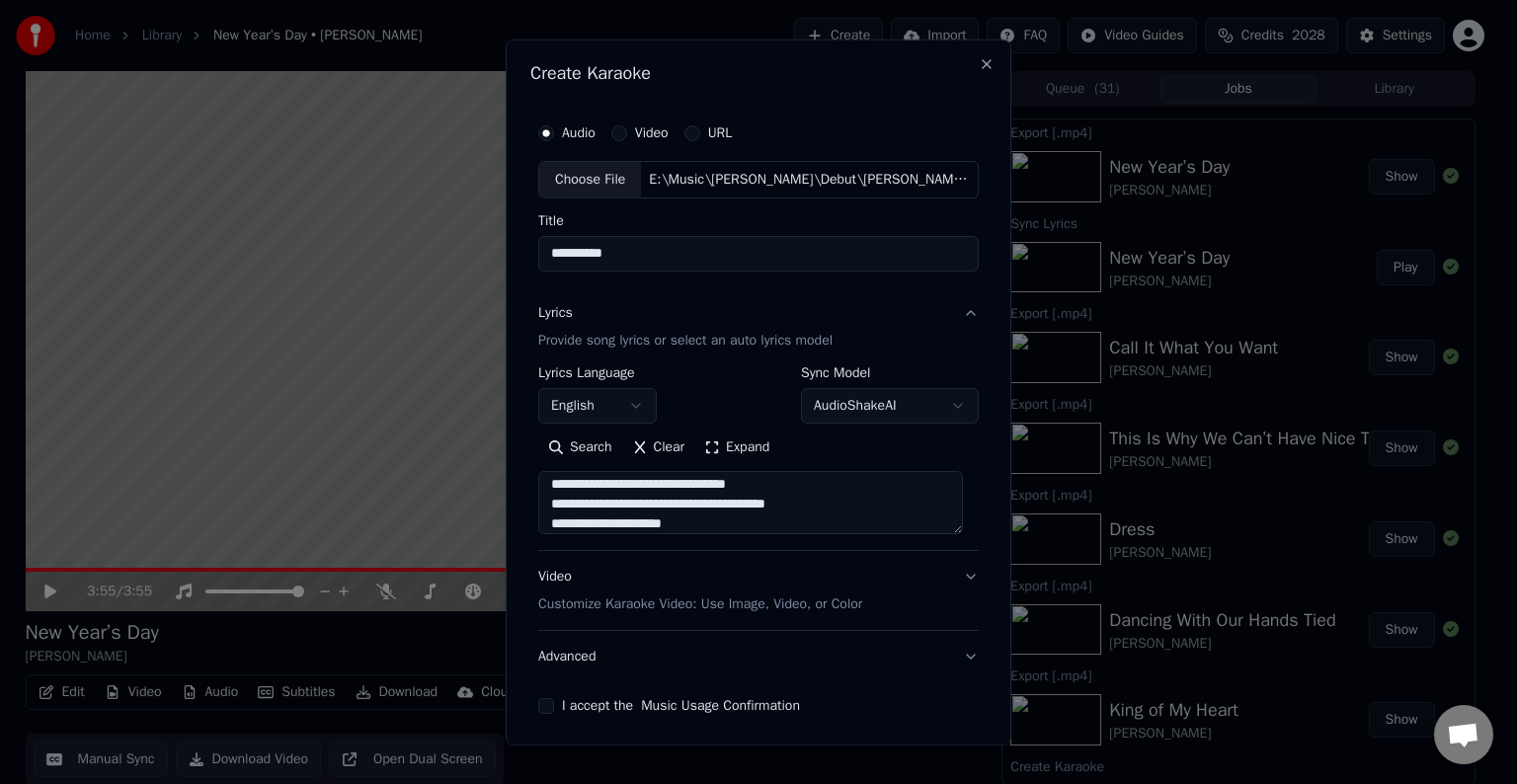 type on "**********" 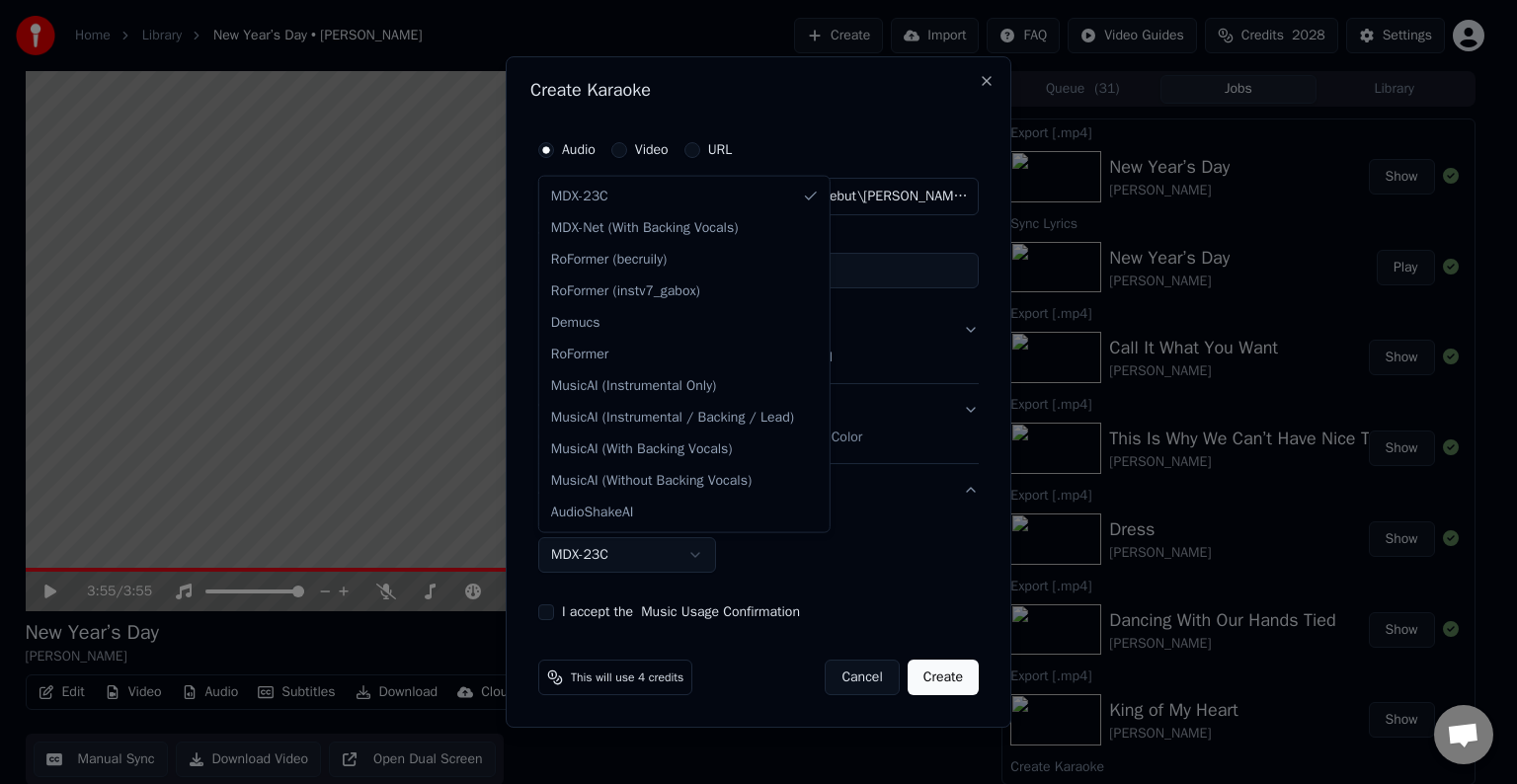 click on "Home Library New Year’s Day • Taylor Swift Create Import FAQ Video Guides Credits 2028 Settings 3:55  /  3:55 New Year’s Day Taylor Swift BPM 190 Key C Edit Video Audio Subtitles Download Cloud Library Manual Sync Download Video Open Dual Screen Queue ( 31 ) Jobs Library Export [.mp4] New Year’s Day Taylor Swift Show Sync Lyrics New Year’s Day Taylor Swift Play Export [.mp4] Call It What You Want Taylor Swift Show Export [.mp4] This Is Why We Can’t Have Nice Things Taylor Swift Show Export [.mp4] Dress Taylor Swift Show Export [.mp4] Dancing With Our Hands Tied Taylor Swift Show Export [.mp4] King of My Heart Taylor Swift Show Create Karaoke New Year’s Day Play Create Karaoke Call It What You Want Play Create Karaoke This Is Why We Can’t Have Nice Things Play Create Karaoke Dress Play Create Karaoke Dancing With Our Hands Tied Play Create Karaoke King of My Heart Play Export [.mp4] Getaway Car Taylor Swift Show Create Karaoke Getaway Car Play Export [.mp4] Gorgeous Taylor Swift Show Show Play" at bounding box center [750, 392] 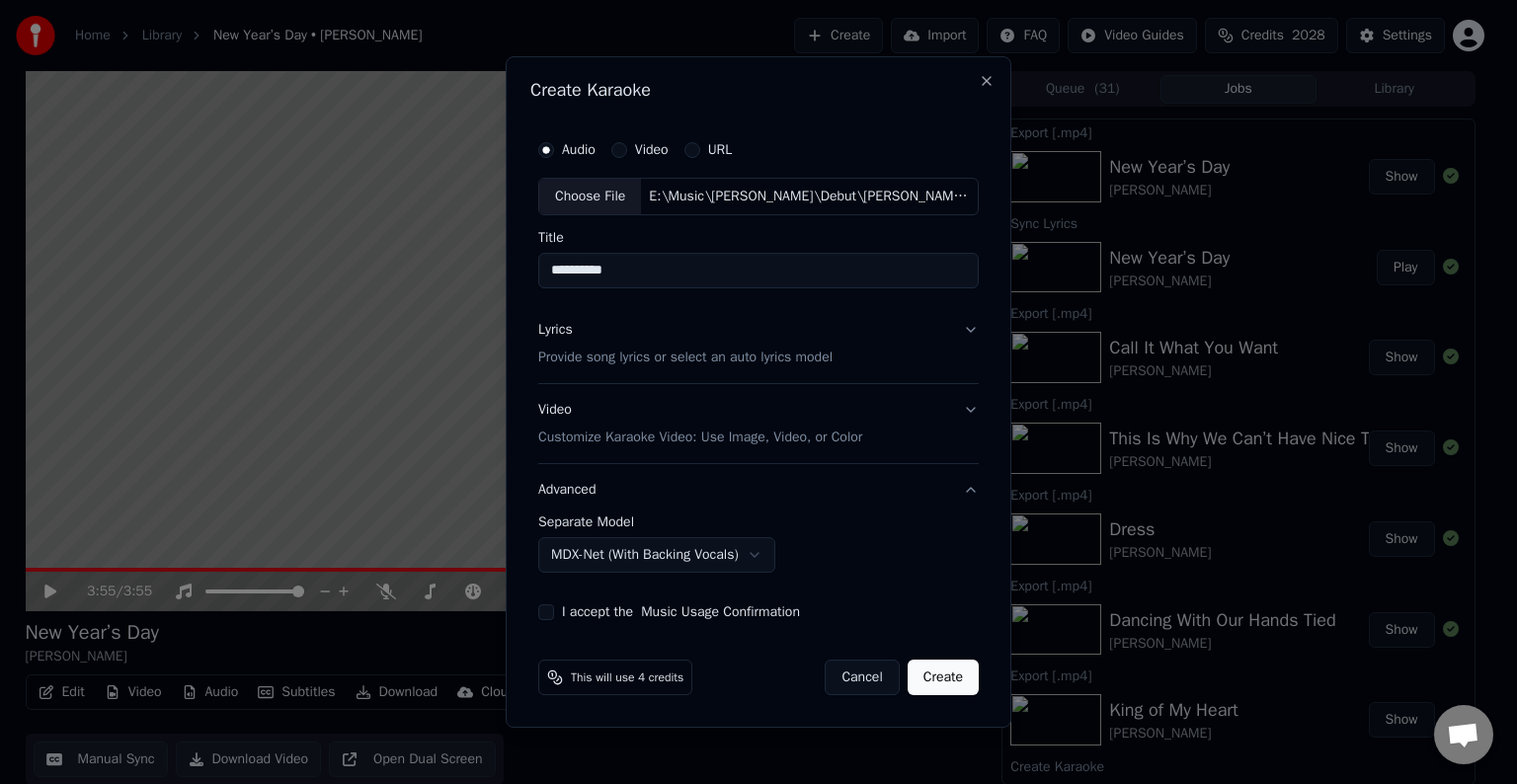 click on "I accept the   Music Usage Confirmation" at bounding box center [546, 612] 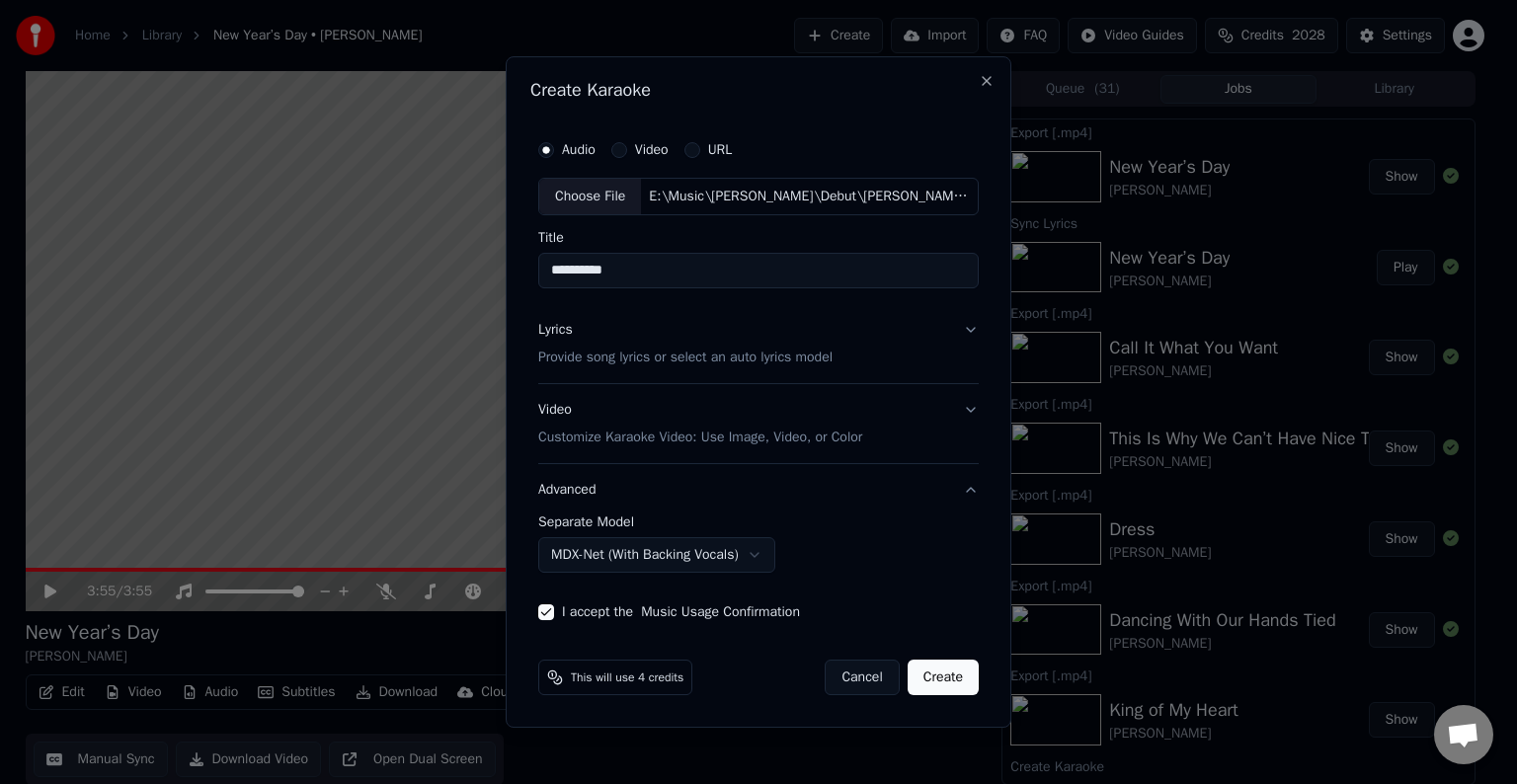click on "Create" at bounding box center [943, 677] 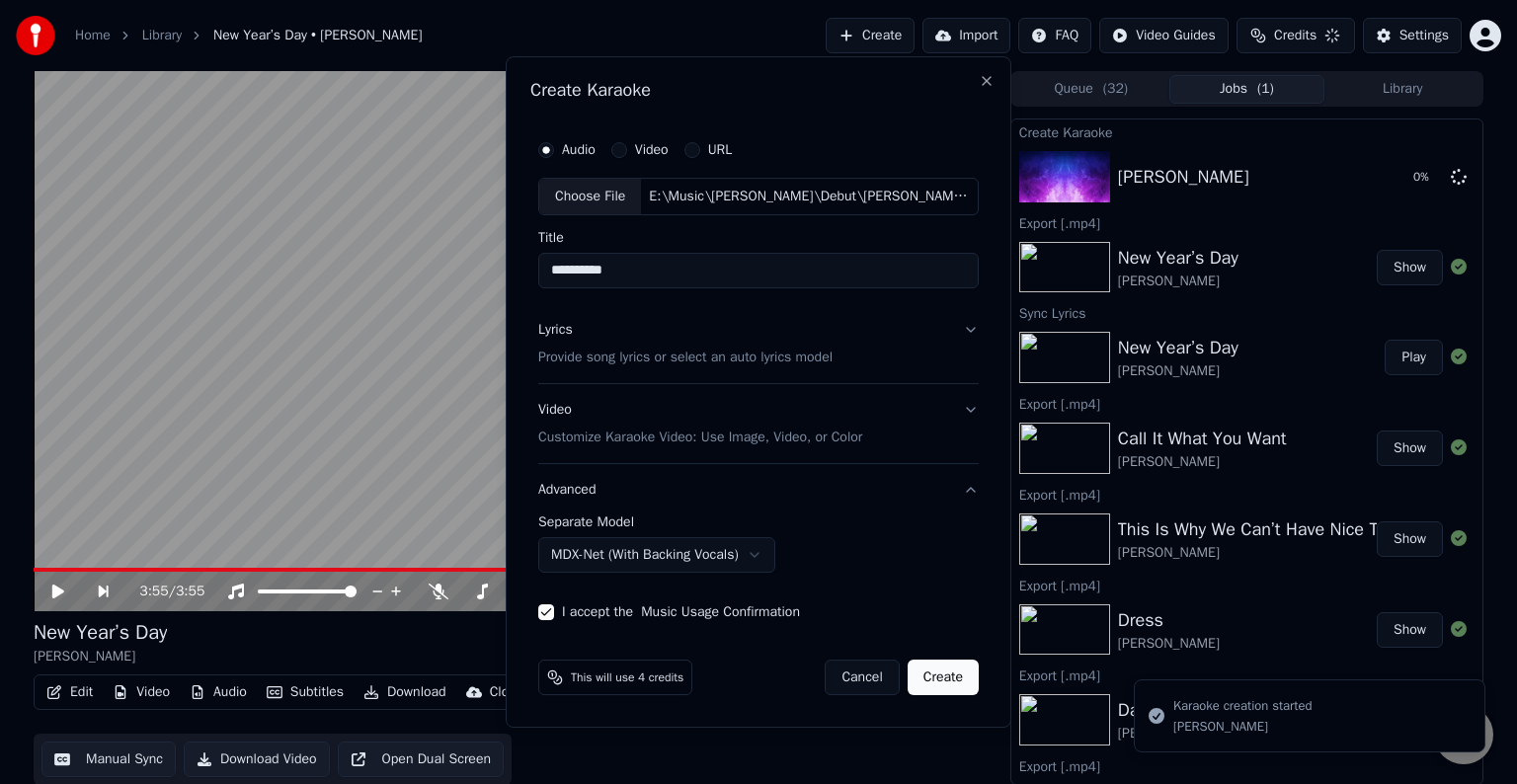 select on "******" 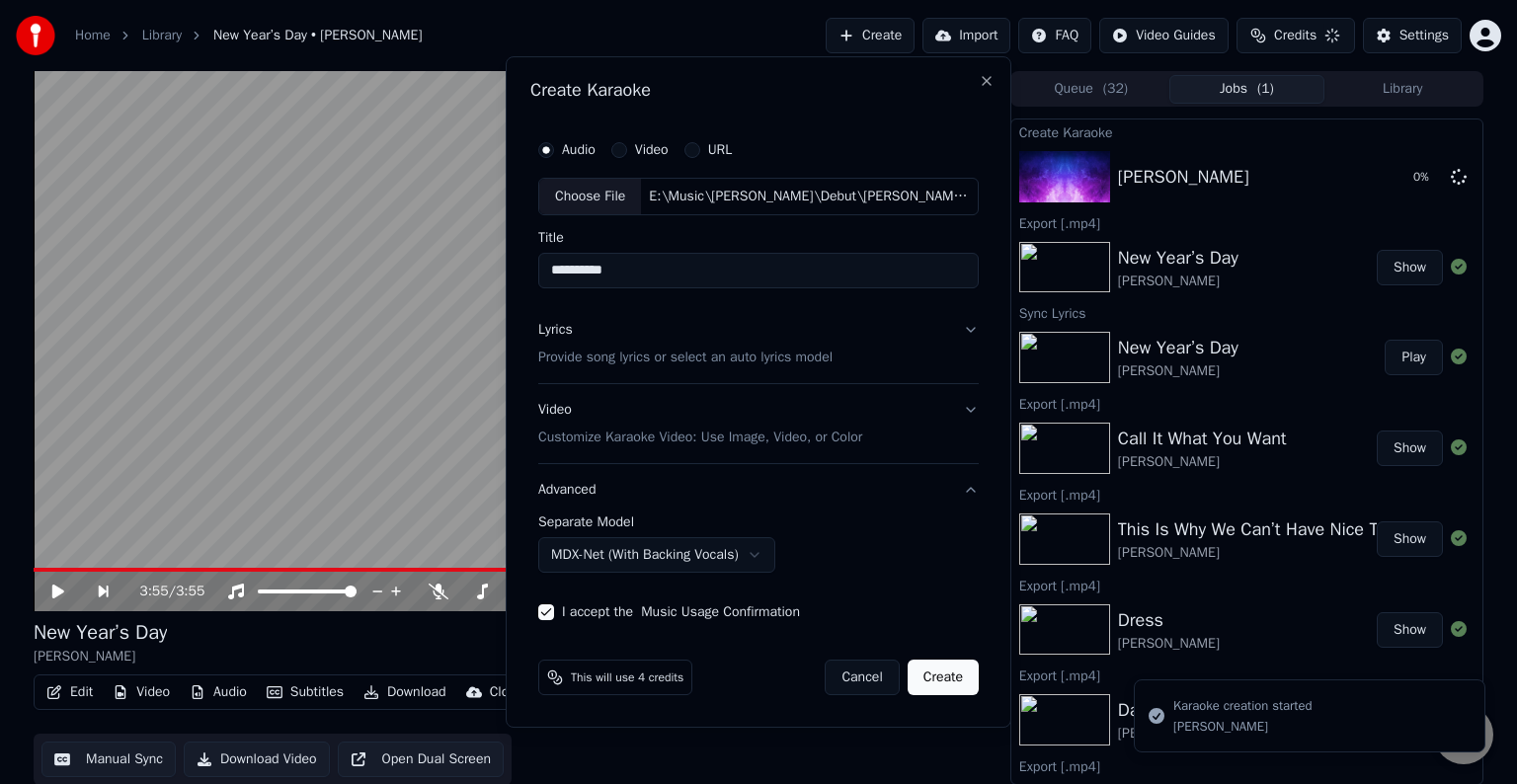 type 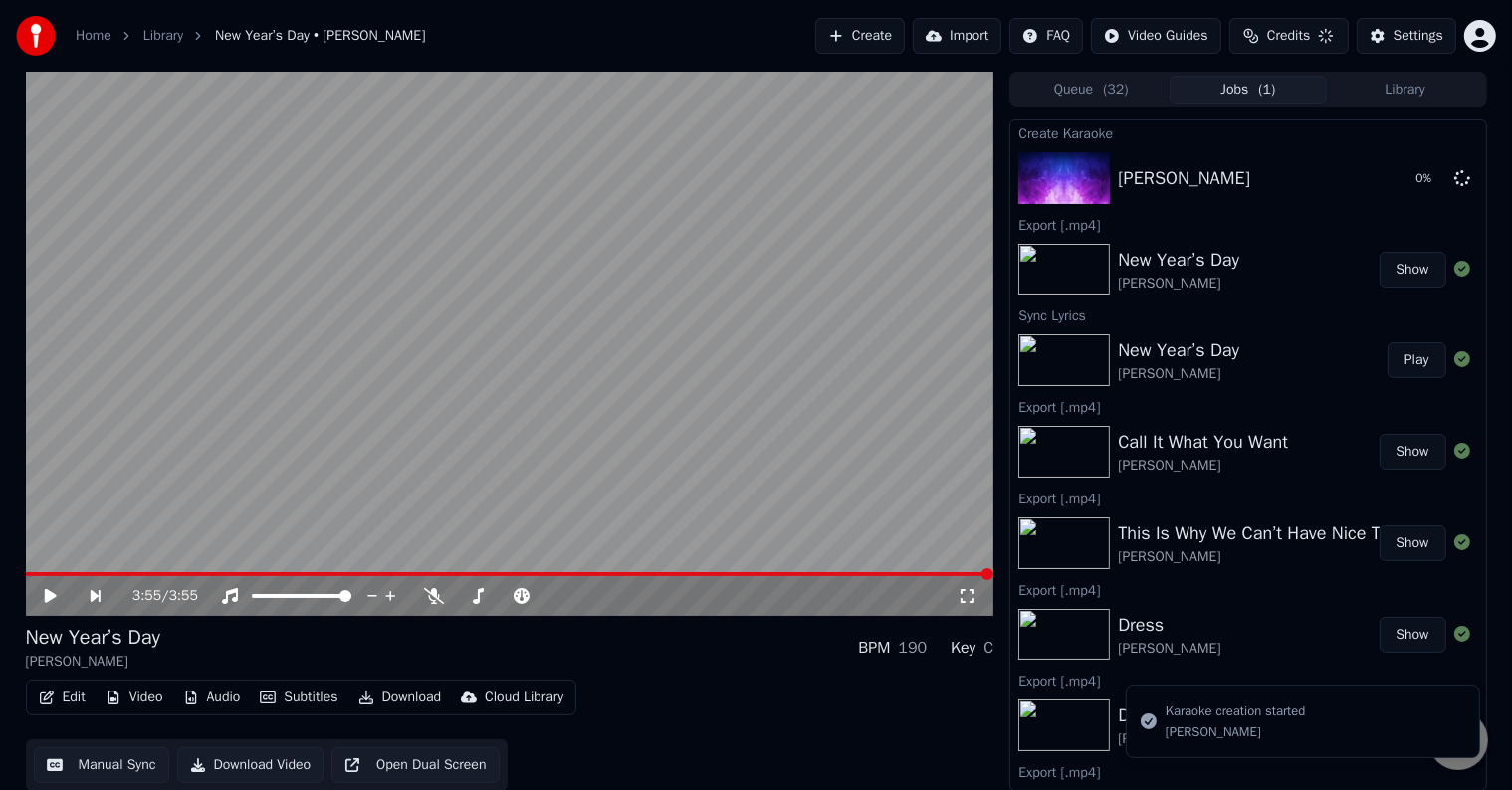 click on "Create" at bounding box center (860, 36) 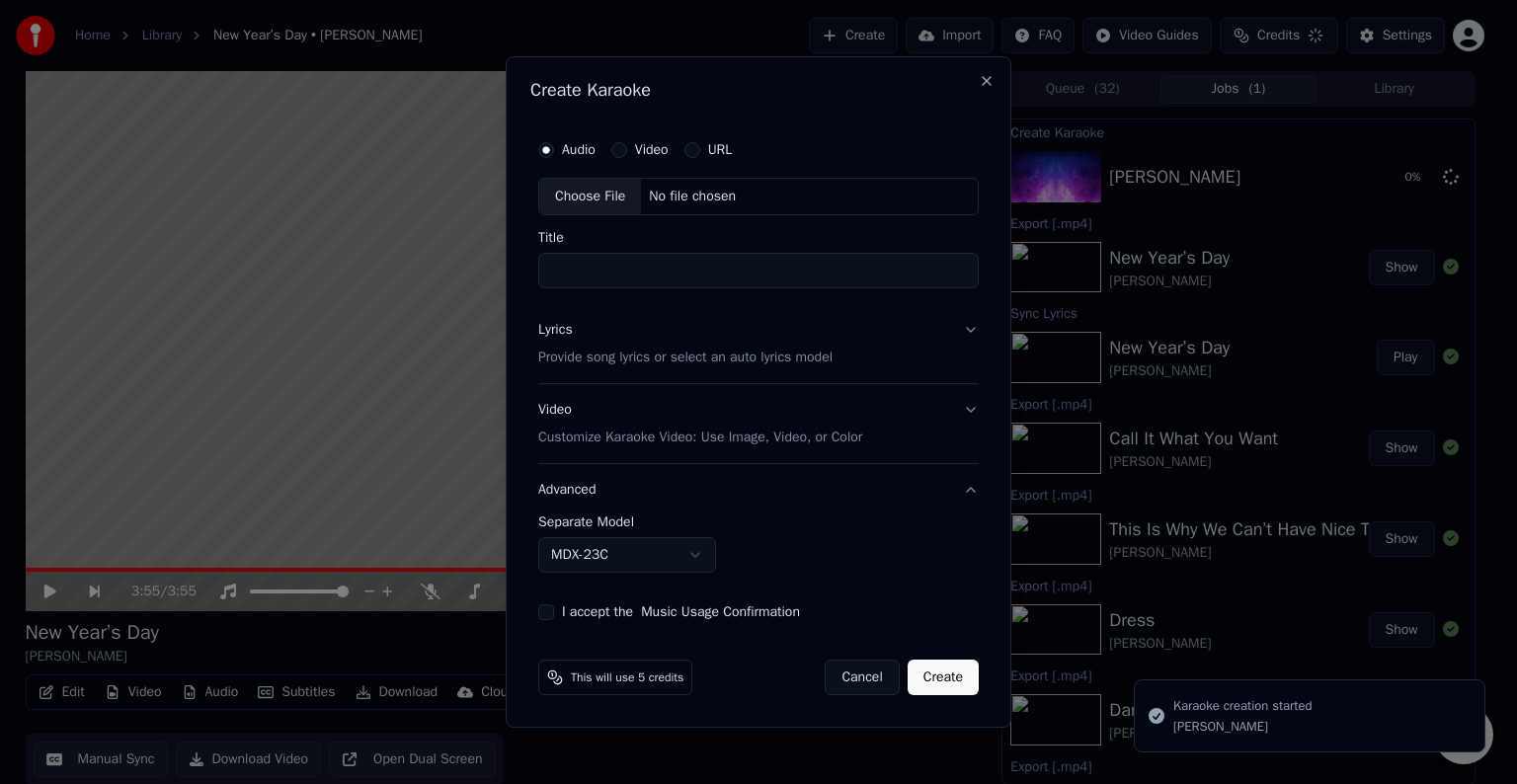click on "Choose File" at bounding box center [590, 196] 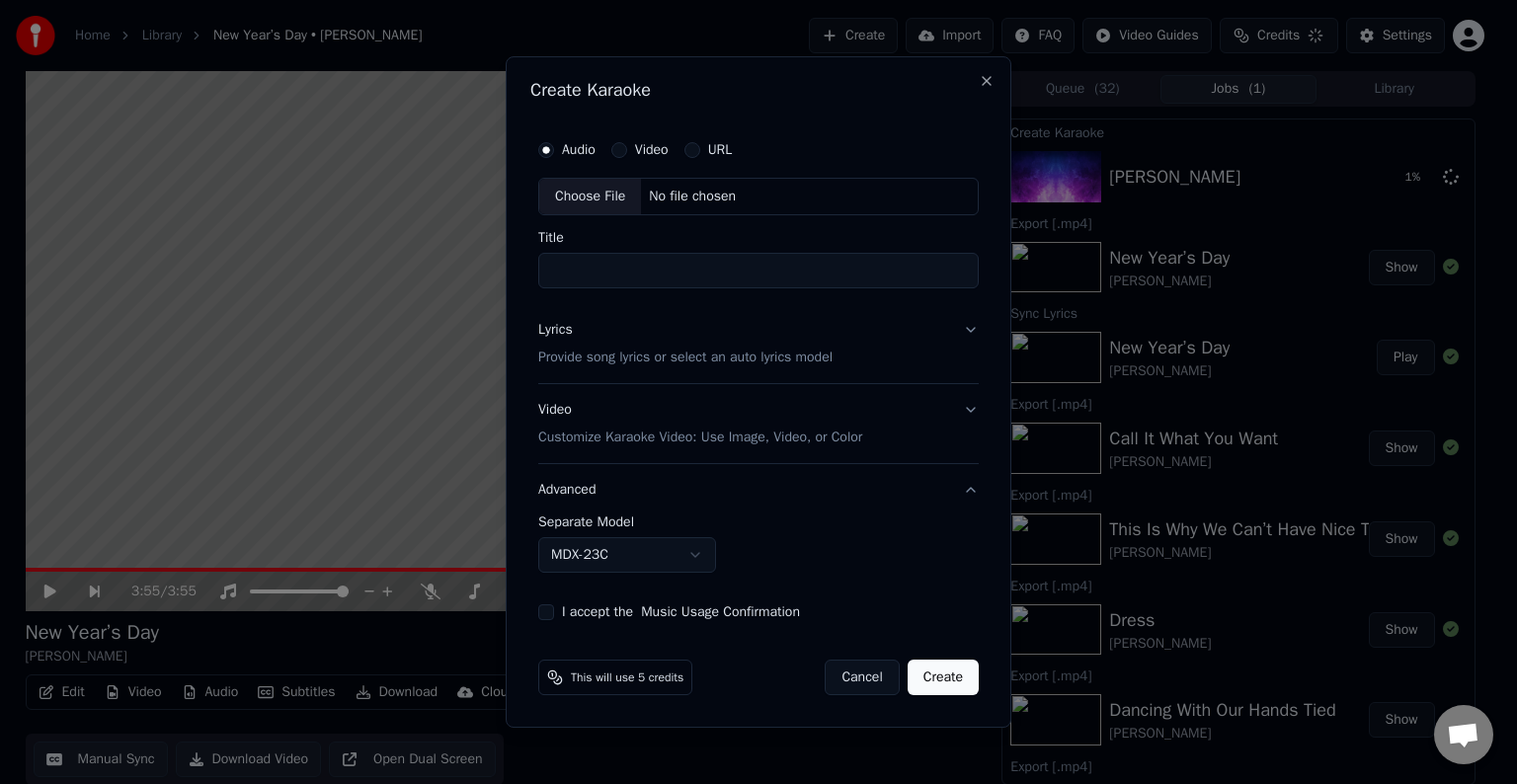 click on "Lyrics Provide song lyrics or select an auto lyrics model" at bounding box center (758, 344) 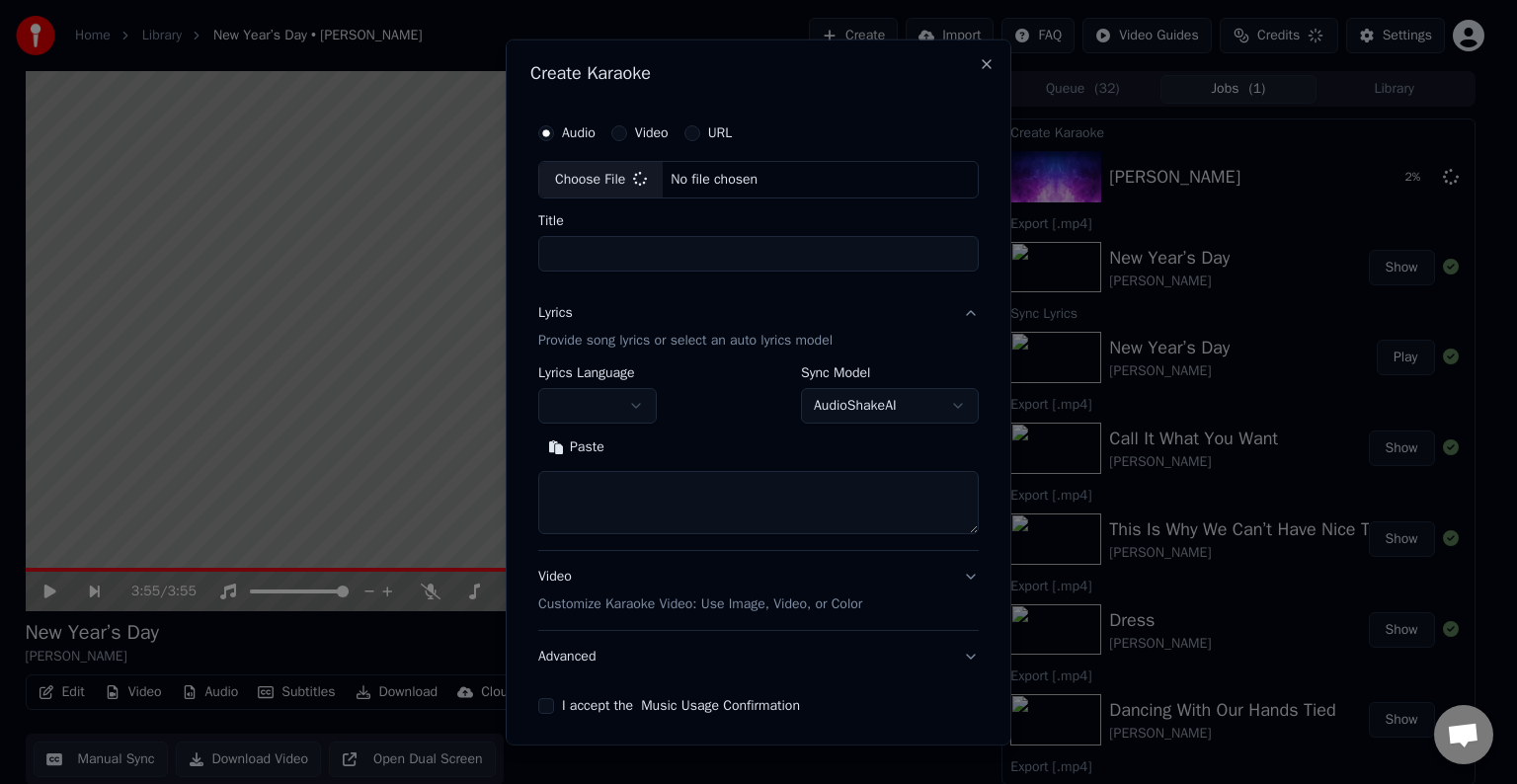 click at bounding box center [758, 503] 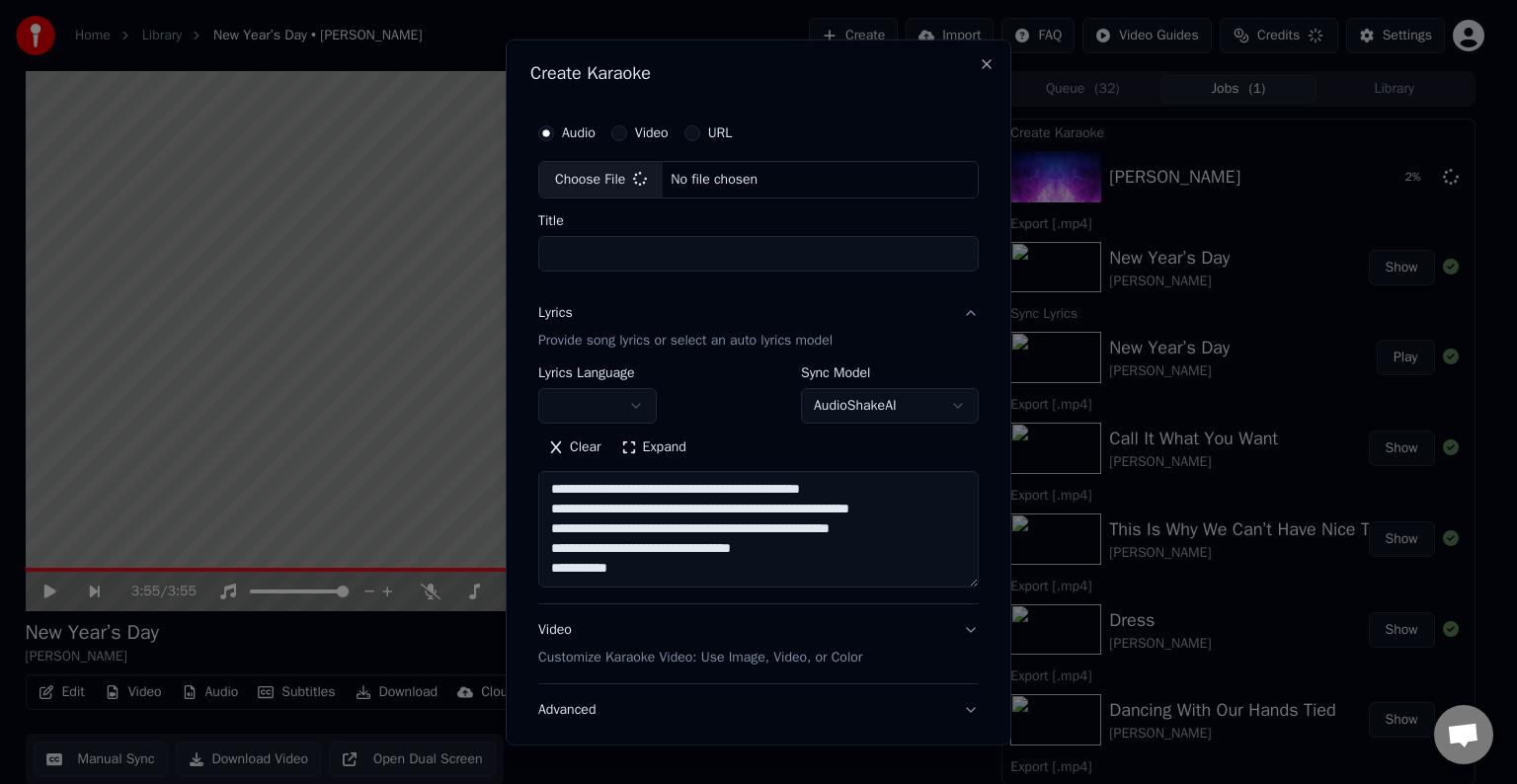 type on "**********" 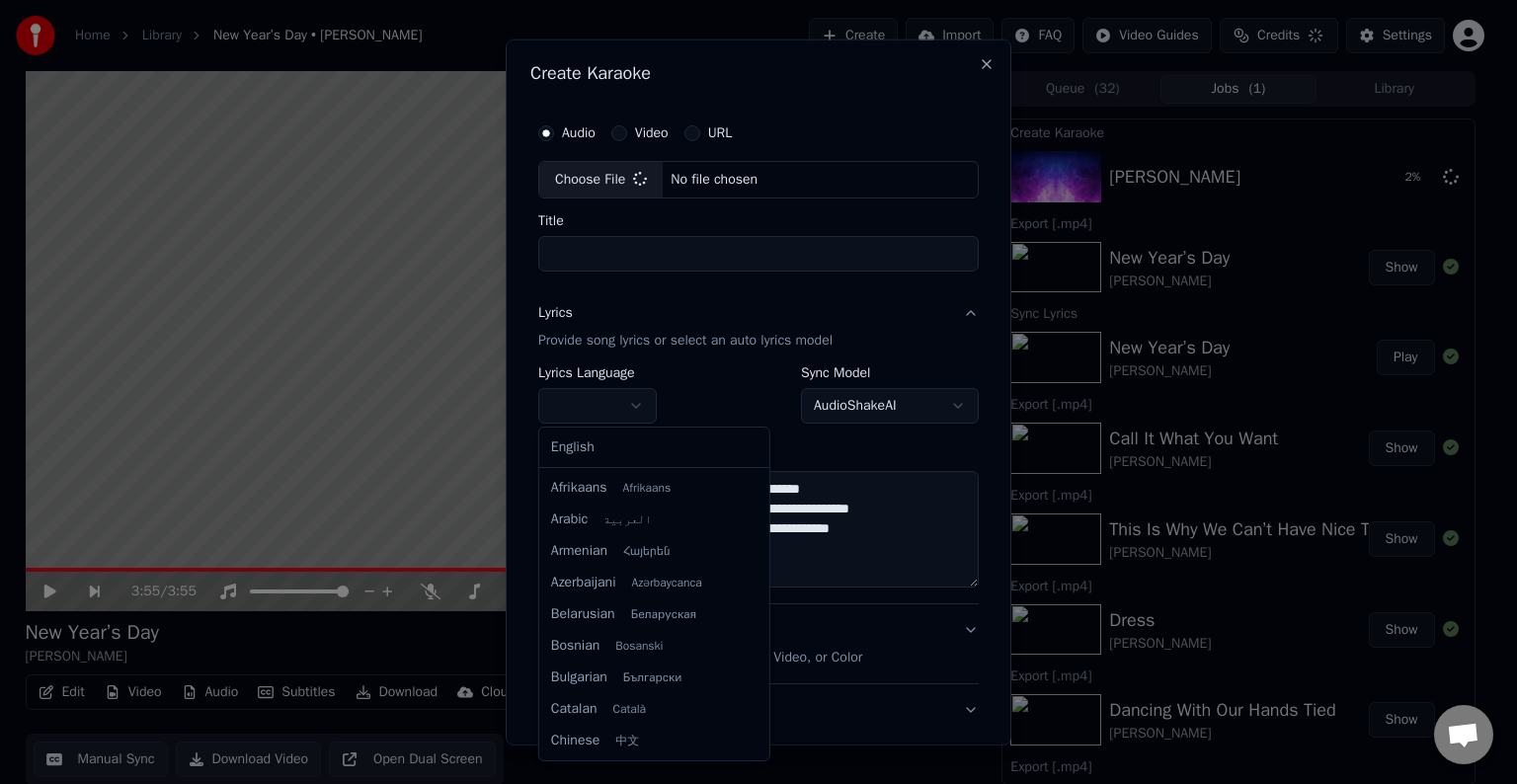 click at bounding box center (598, 406) 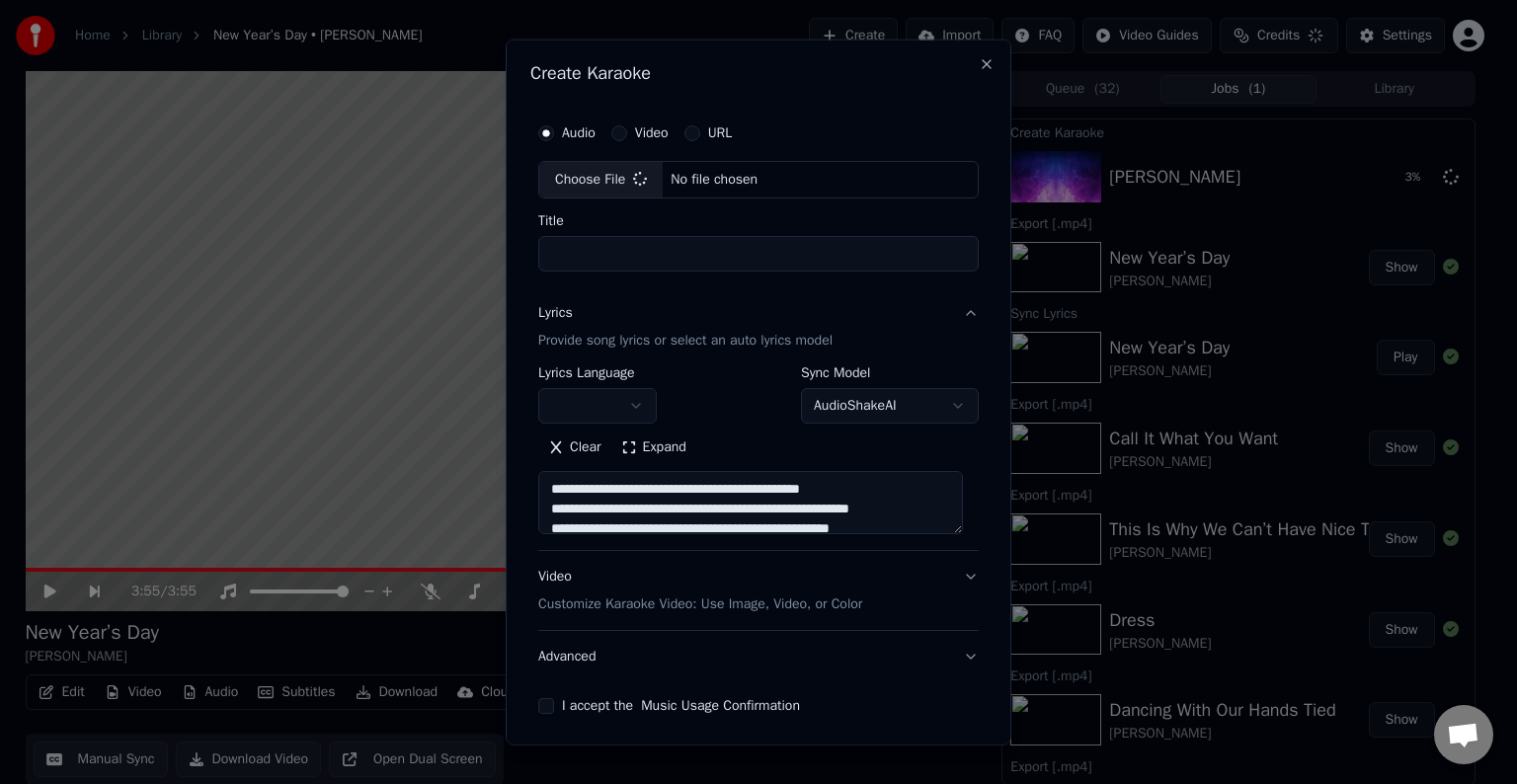 scroll, scrollTop: 63, scrollLeft: 0, axis: vertical 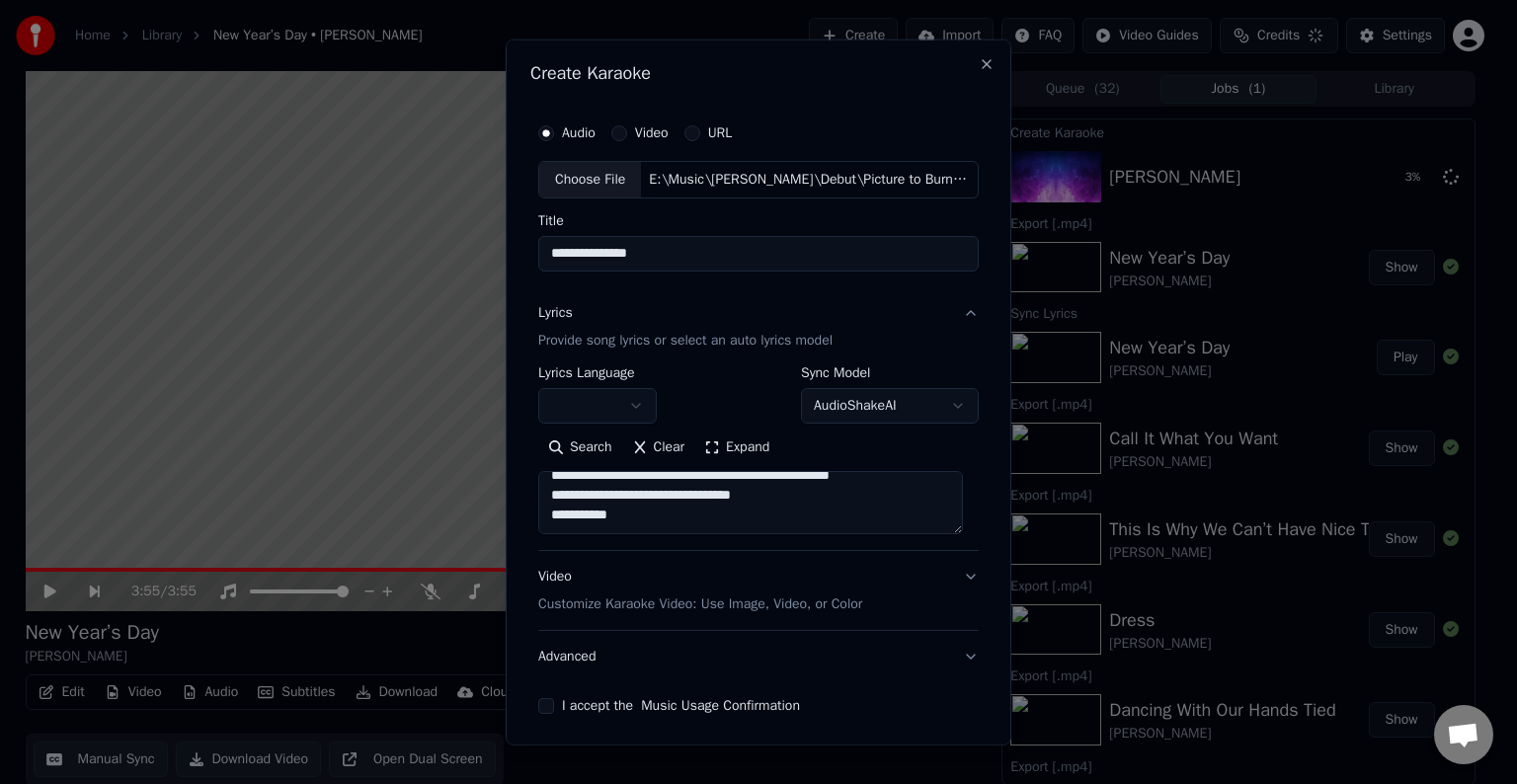 type on "**********" 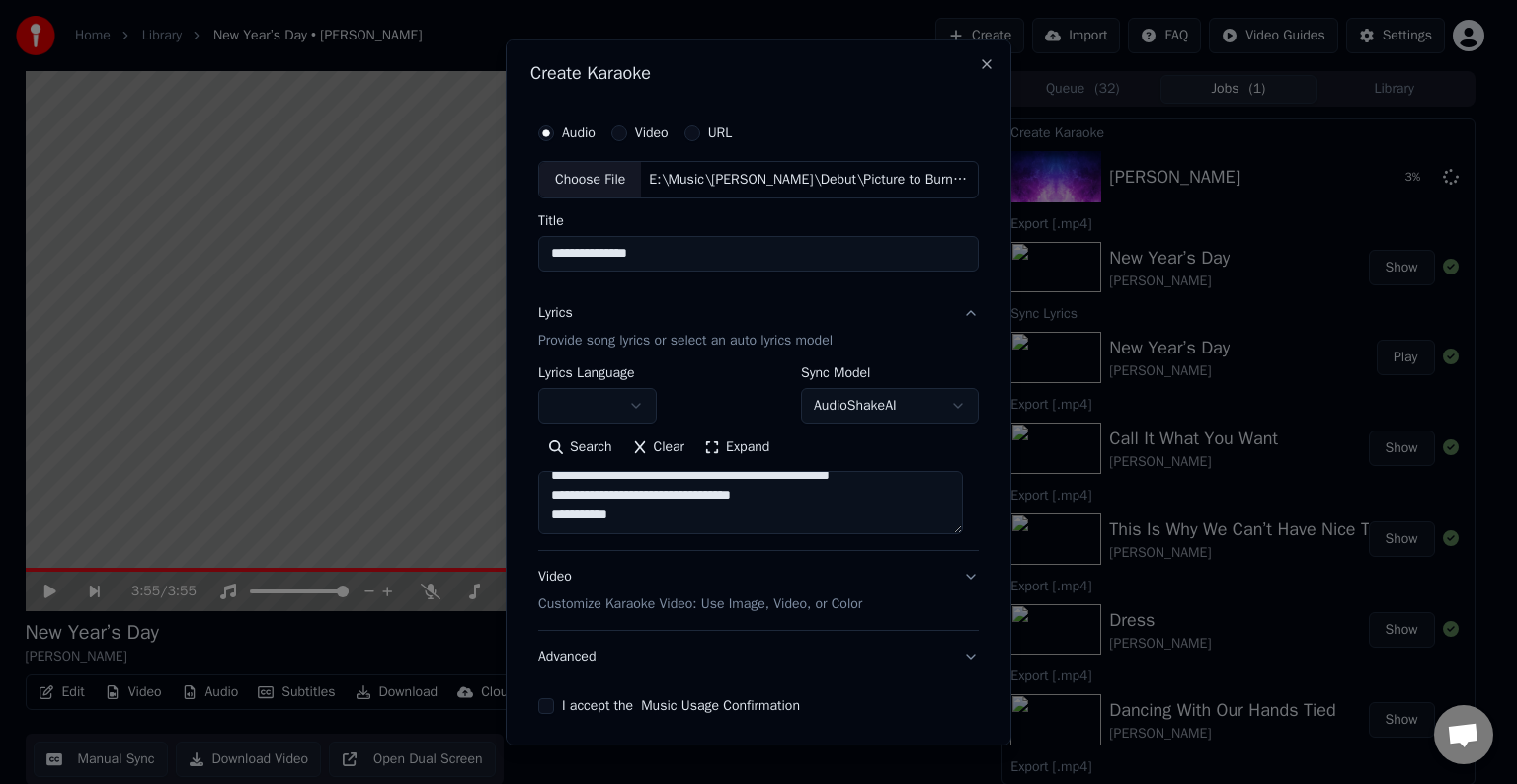click on "**********" at bounding box center (598, 395) 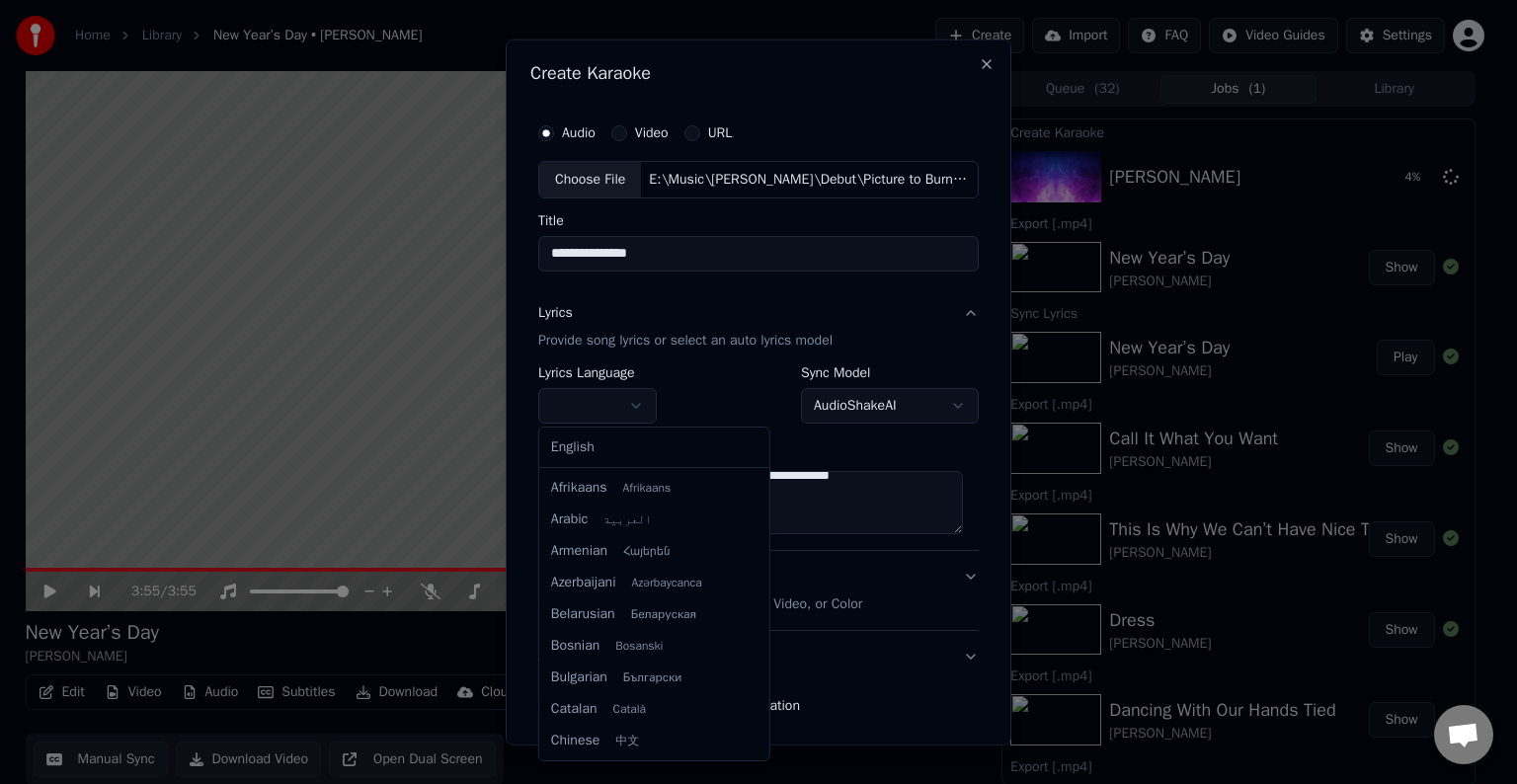 select on "**" 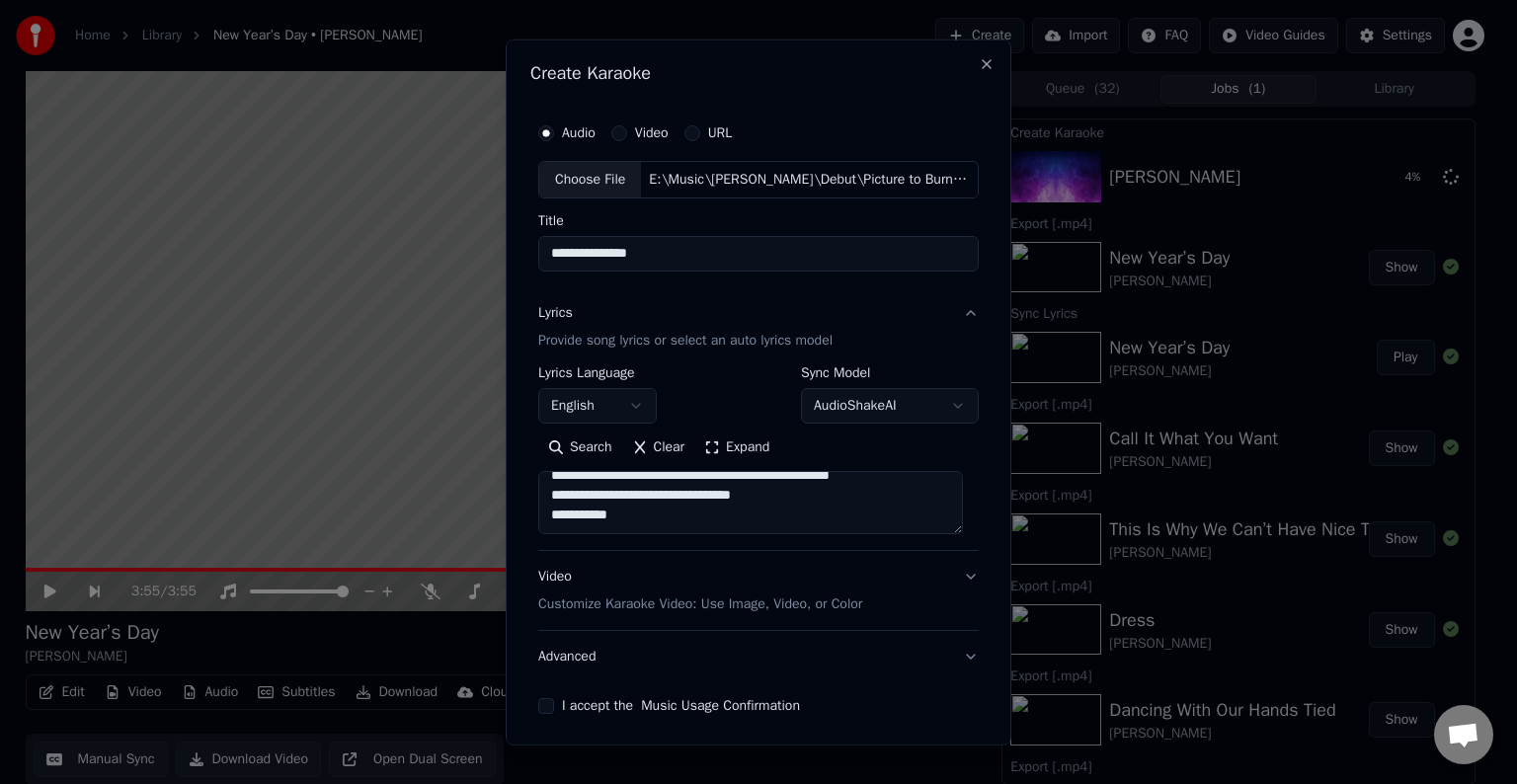 click on "**********" at bounding box center (751, 503) 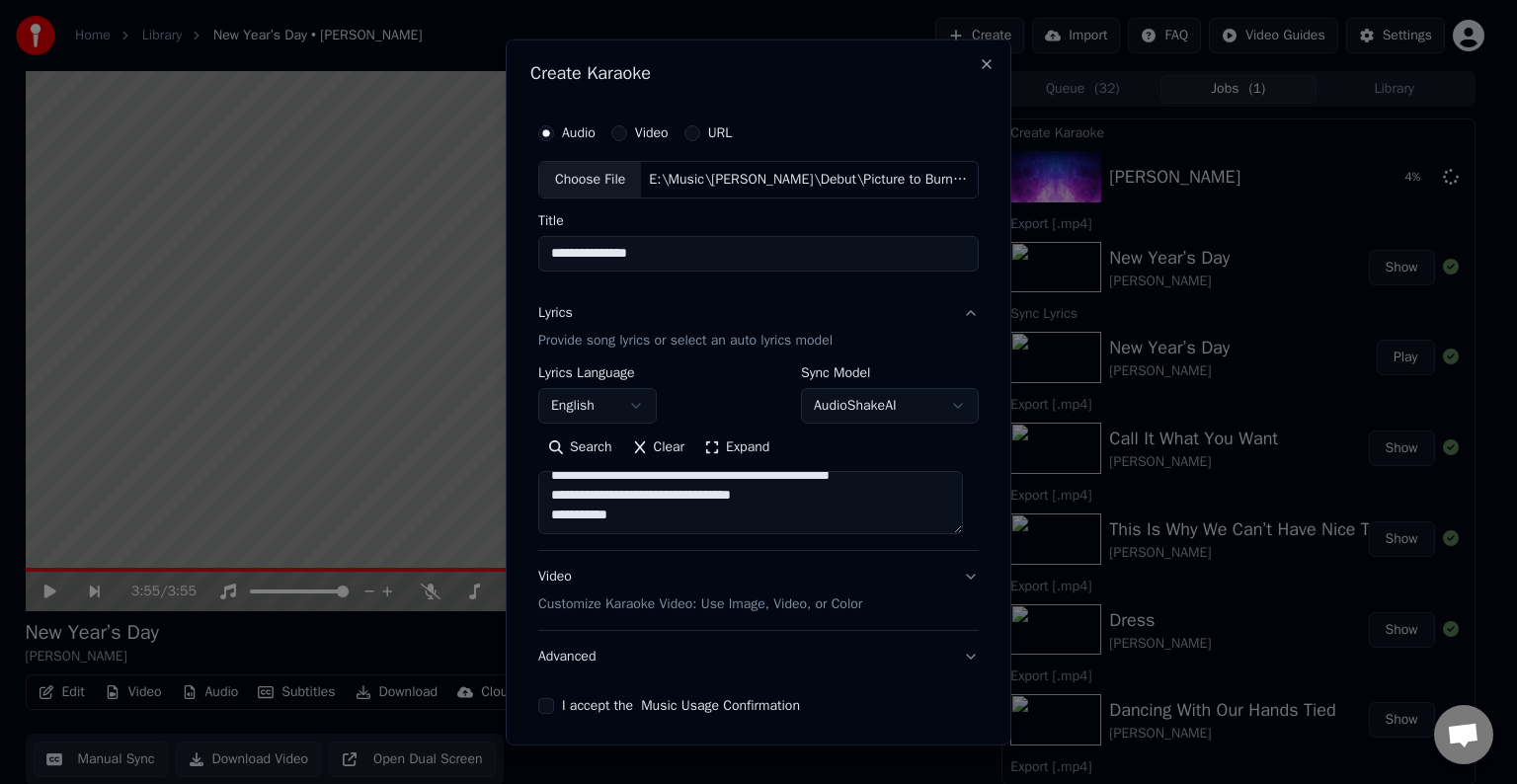 paste on "**********" 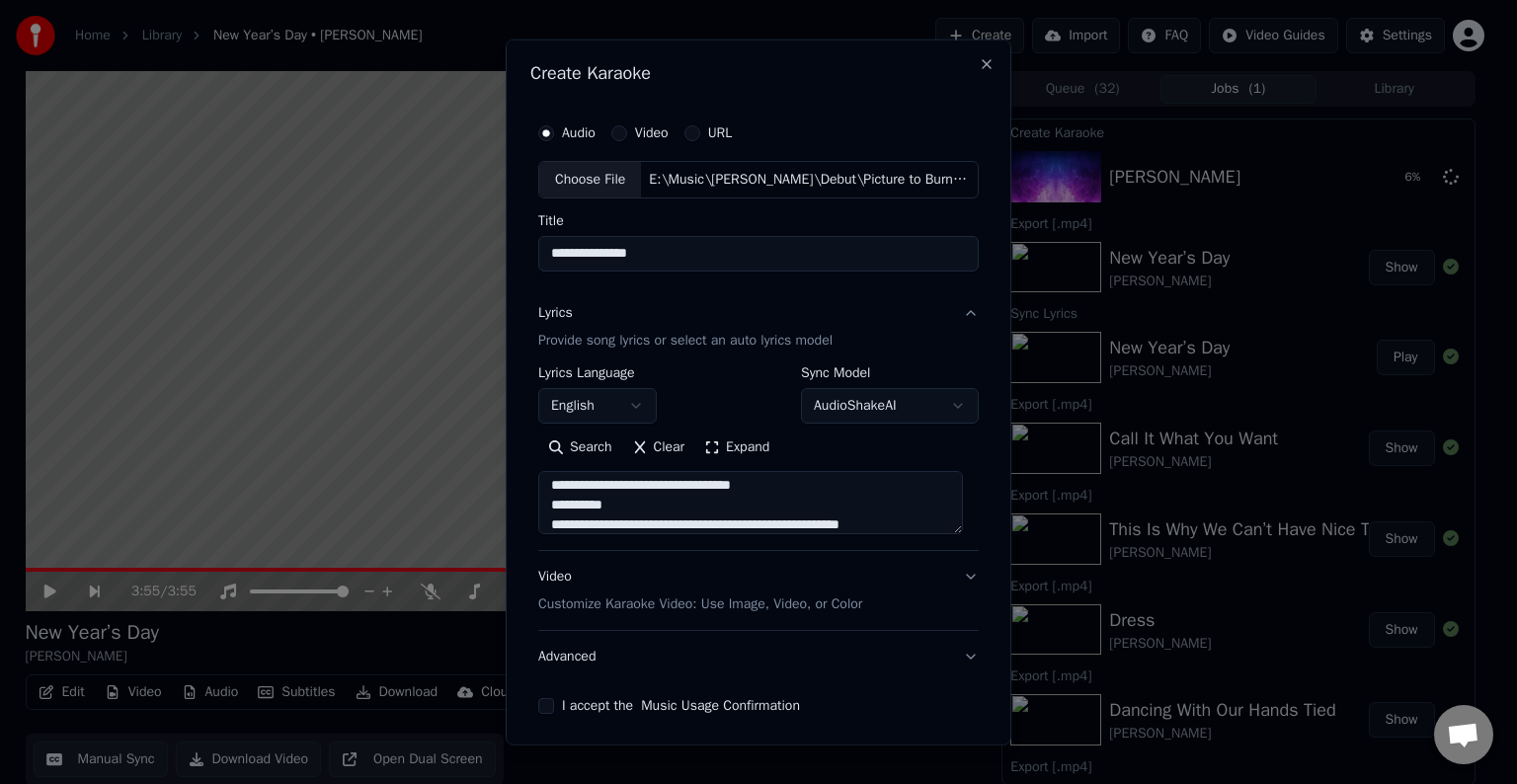 paste on "**********" 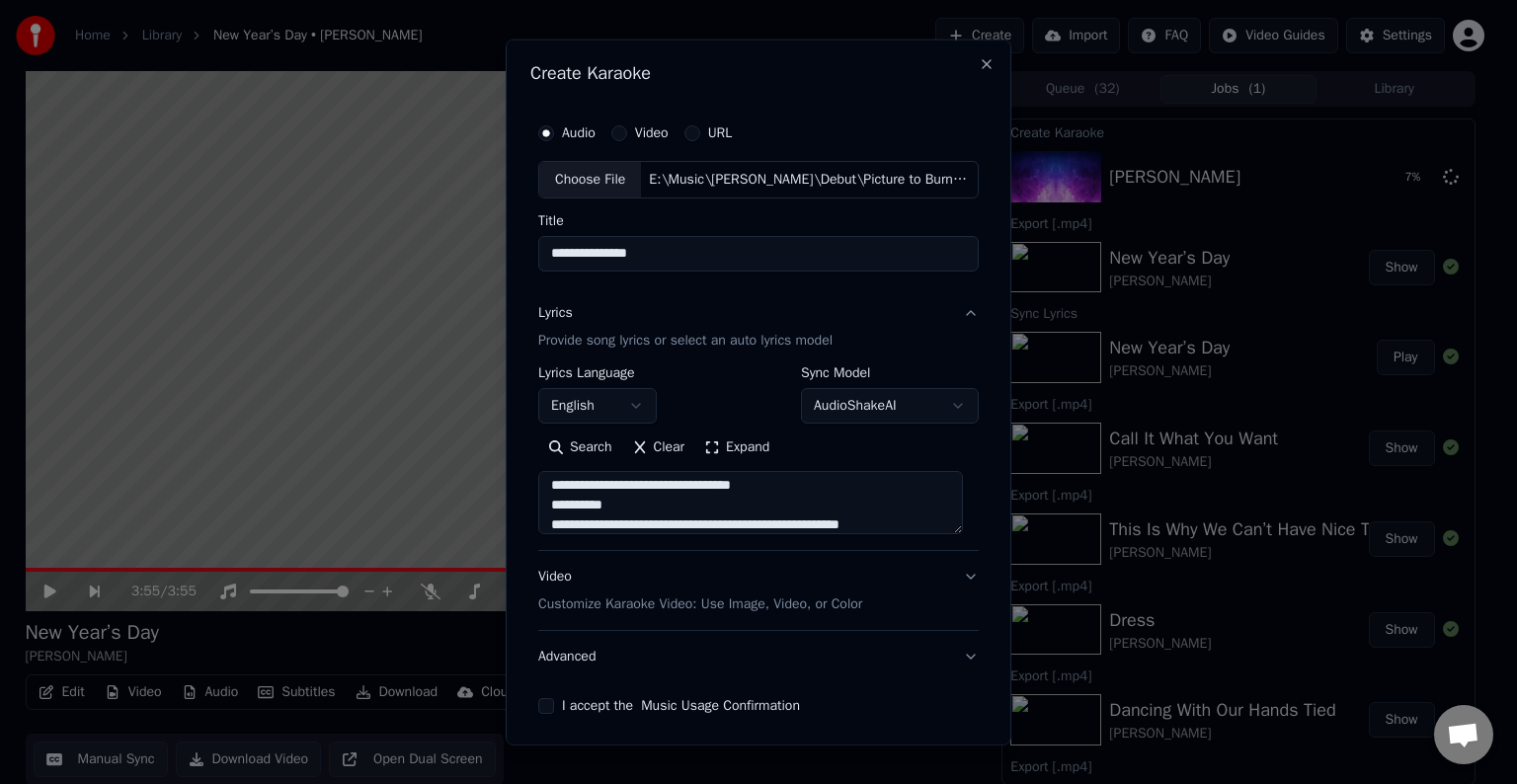 paste on "**********" 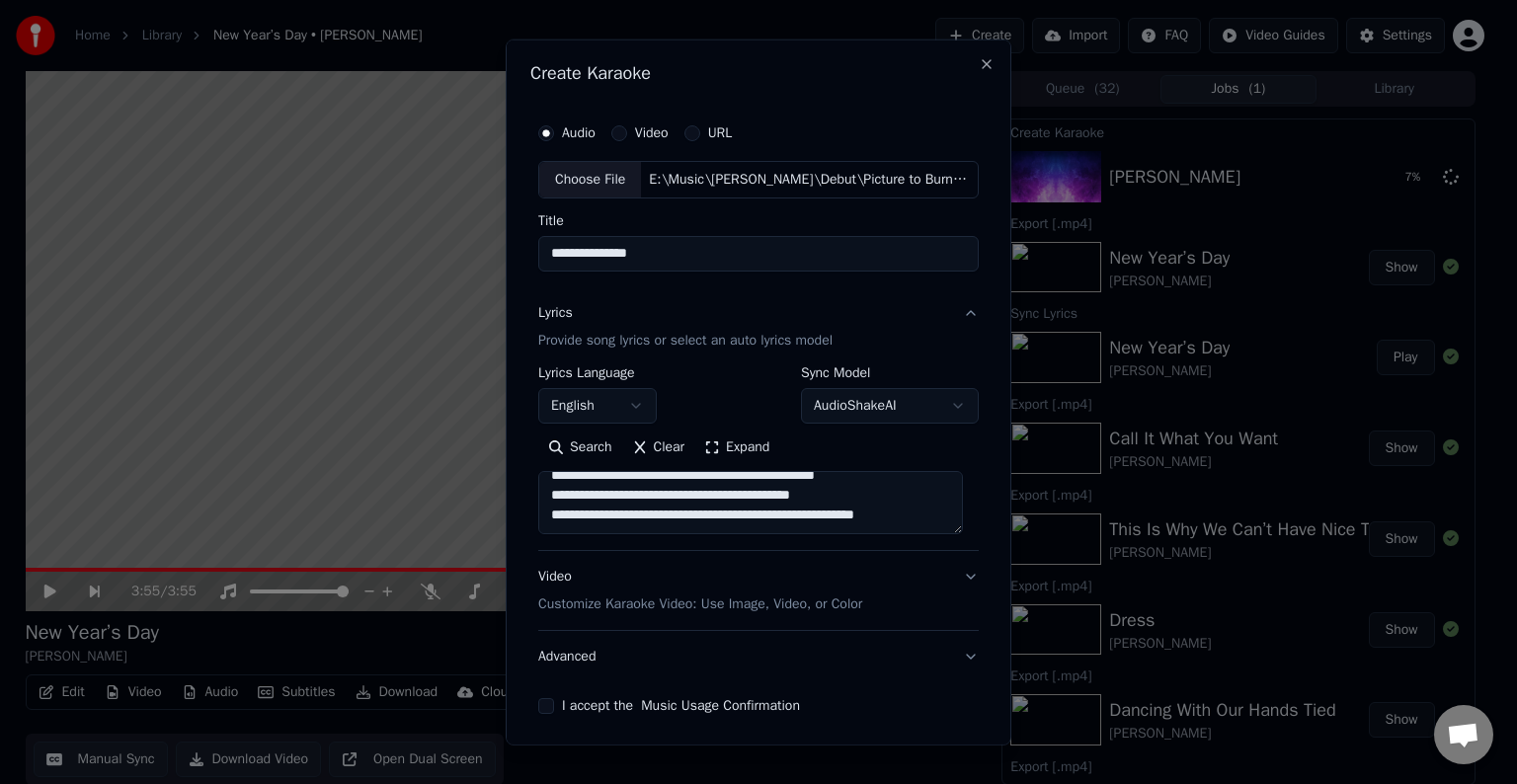 paste on "**********" 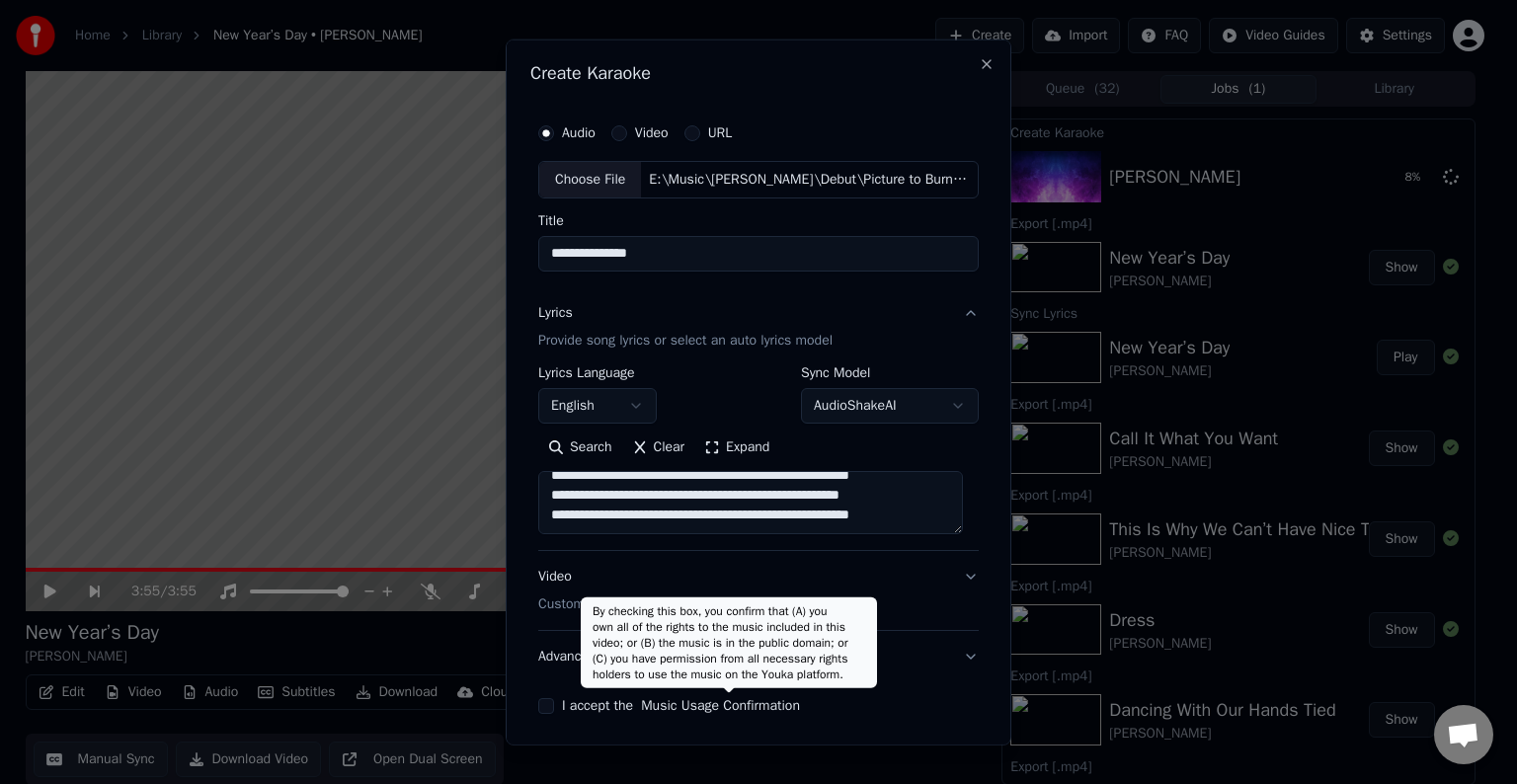 paste on "**********" 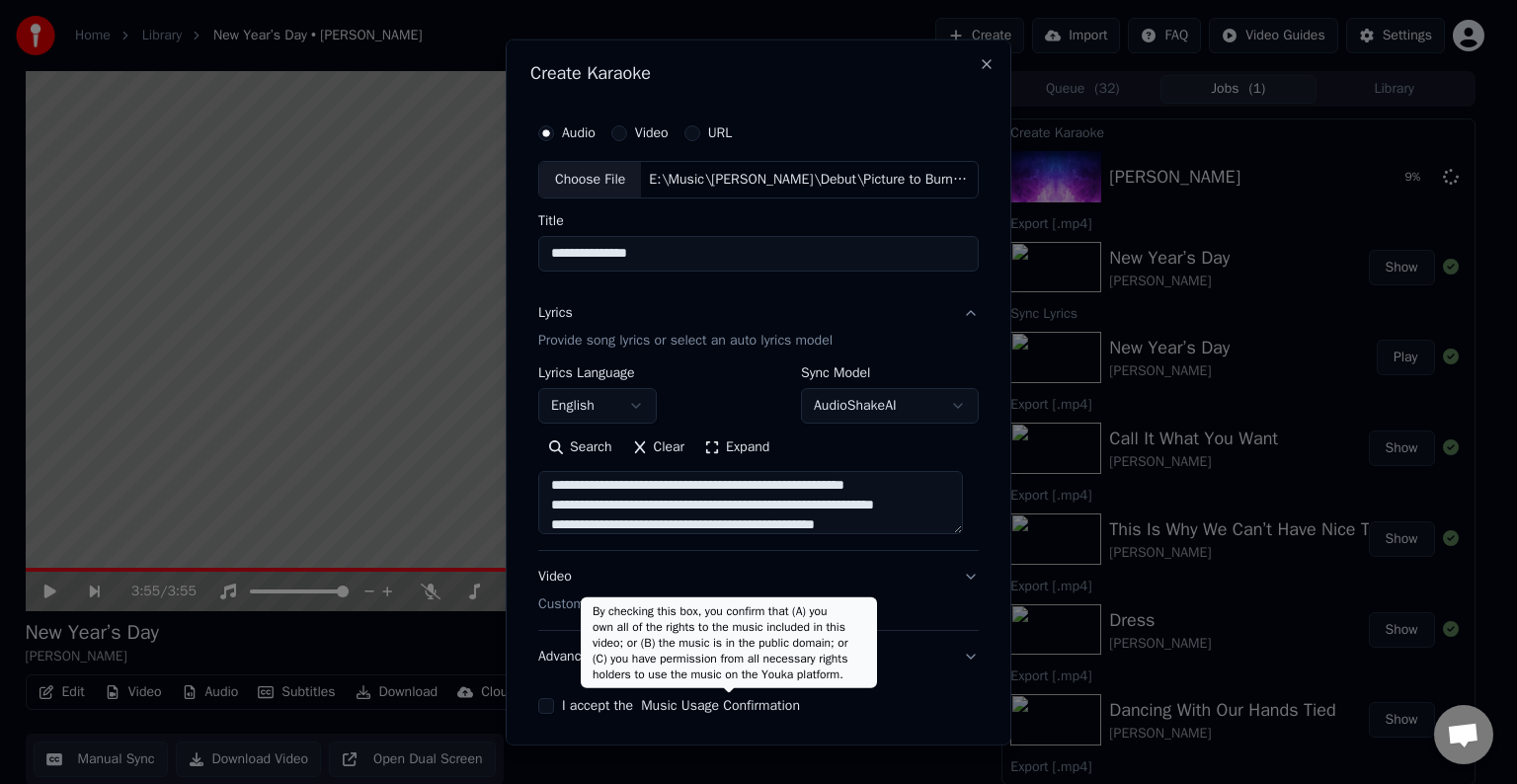 paste on "**********" 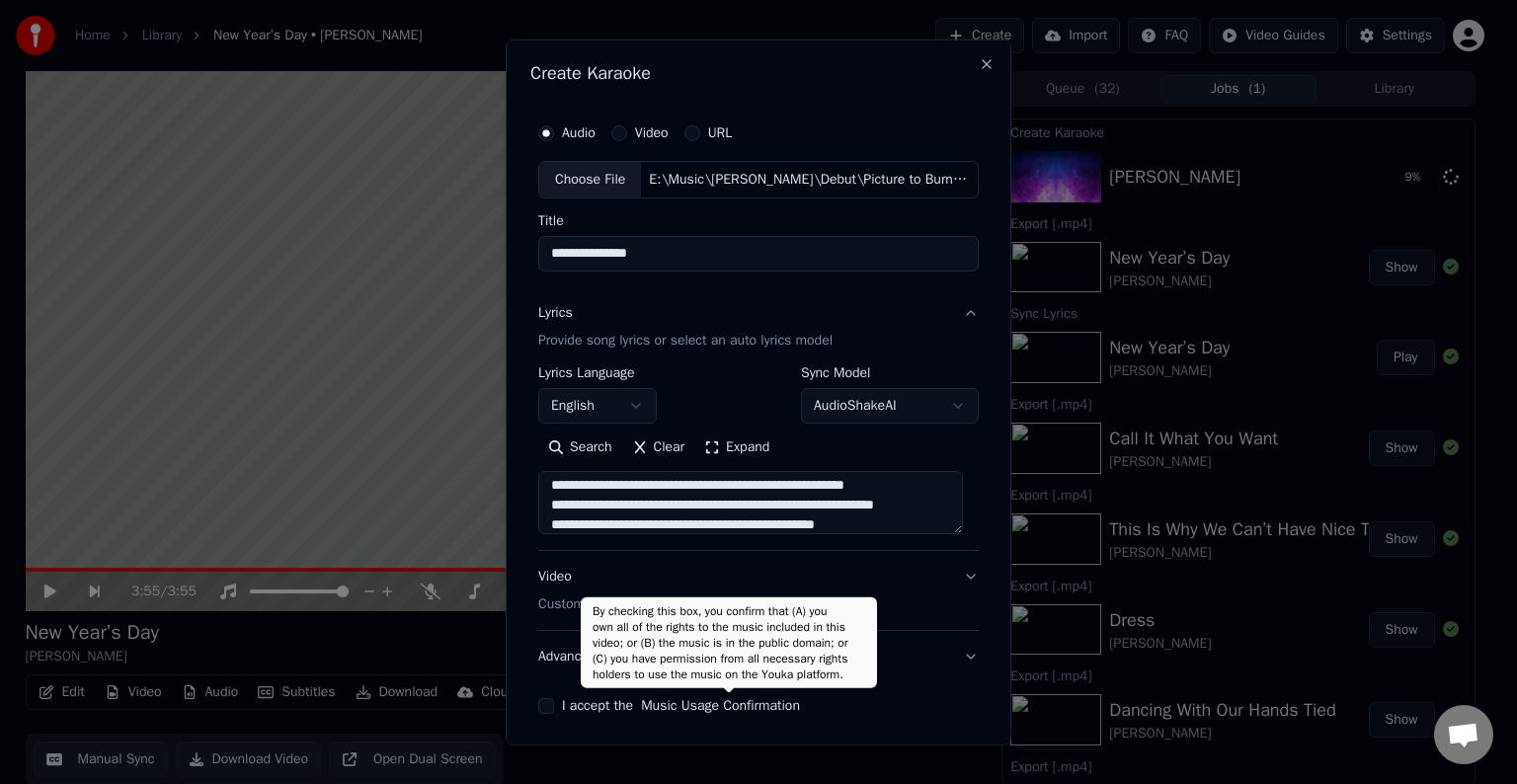 type on "**********" 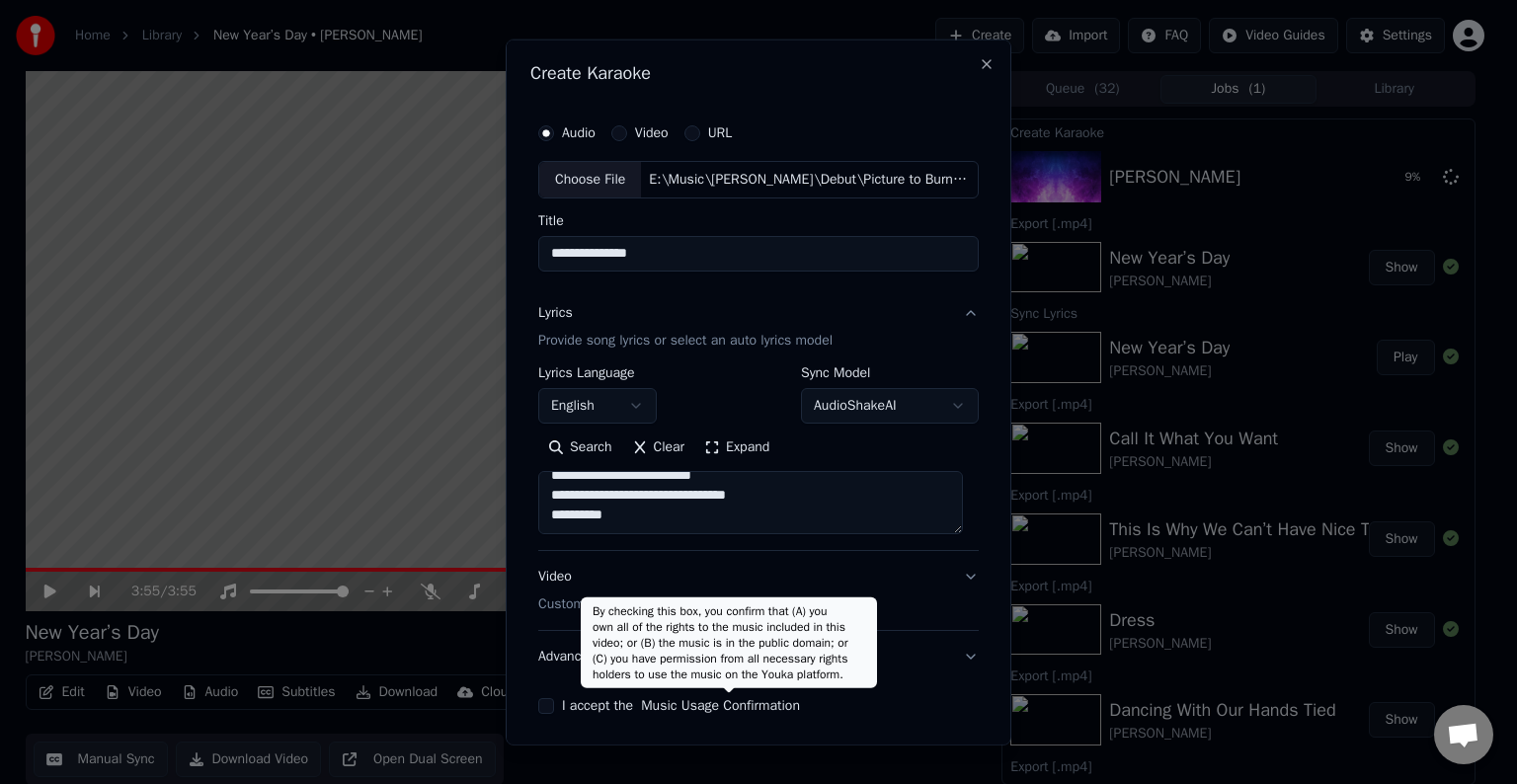 click on "Advanced" at bounding box center (758, 657) 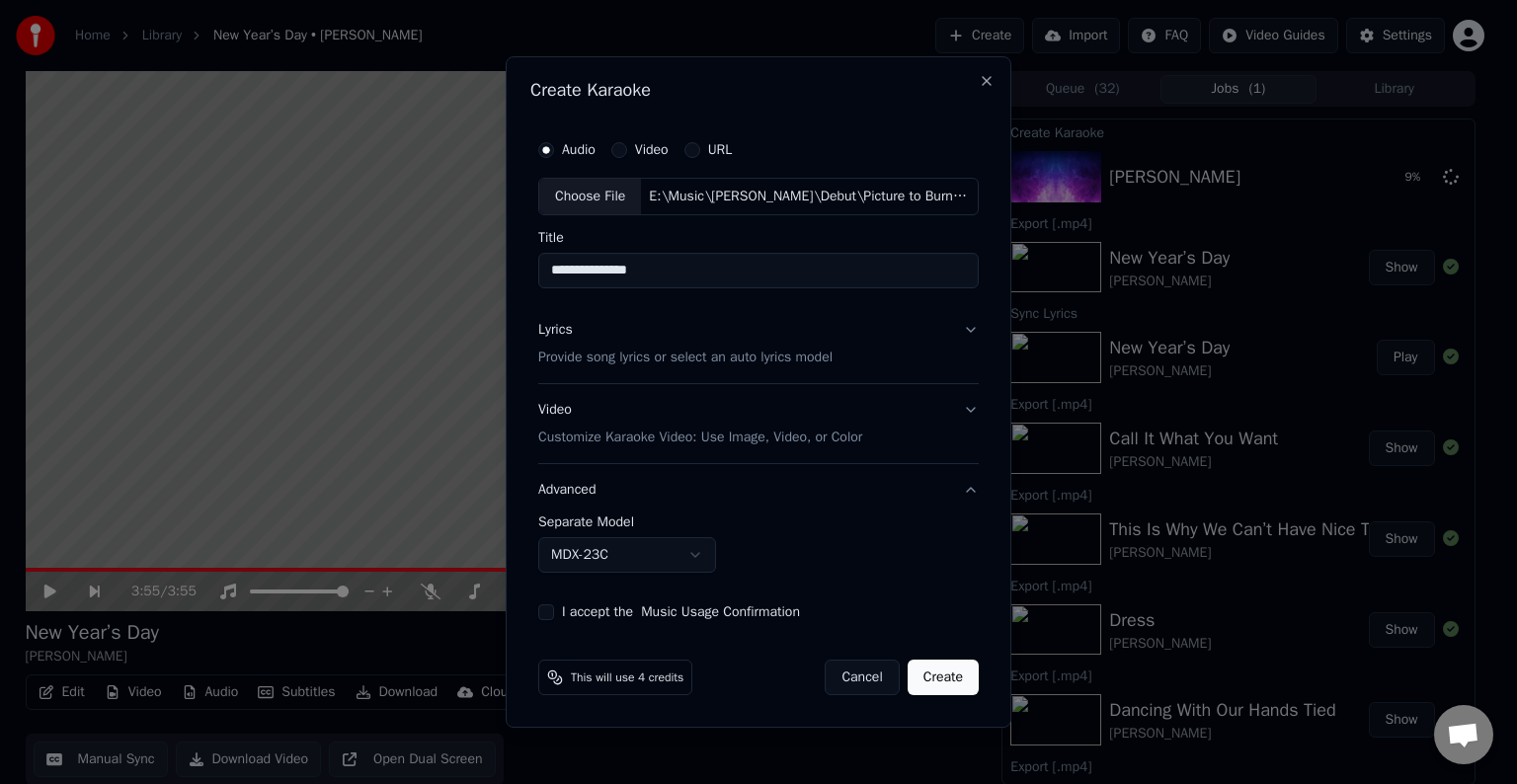 click on "MDX-23C" at bounding box center (627, 555) 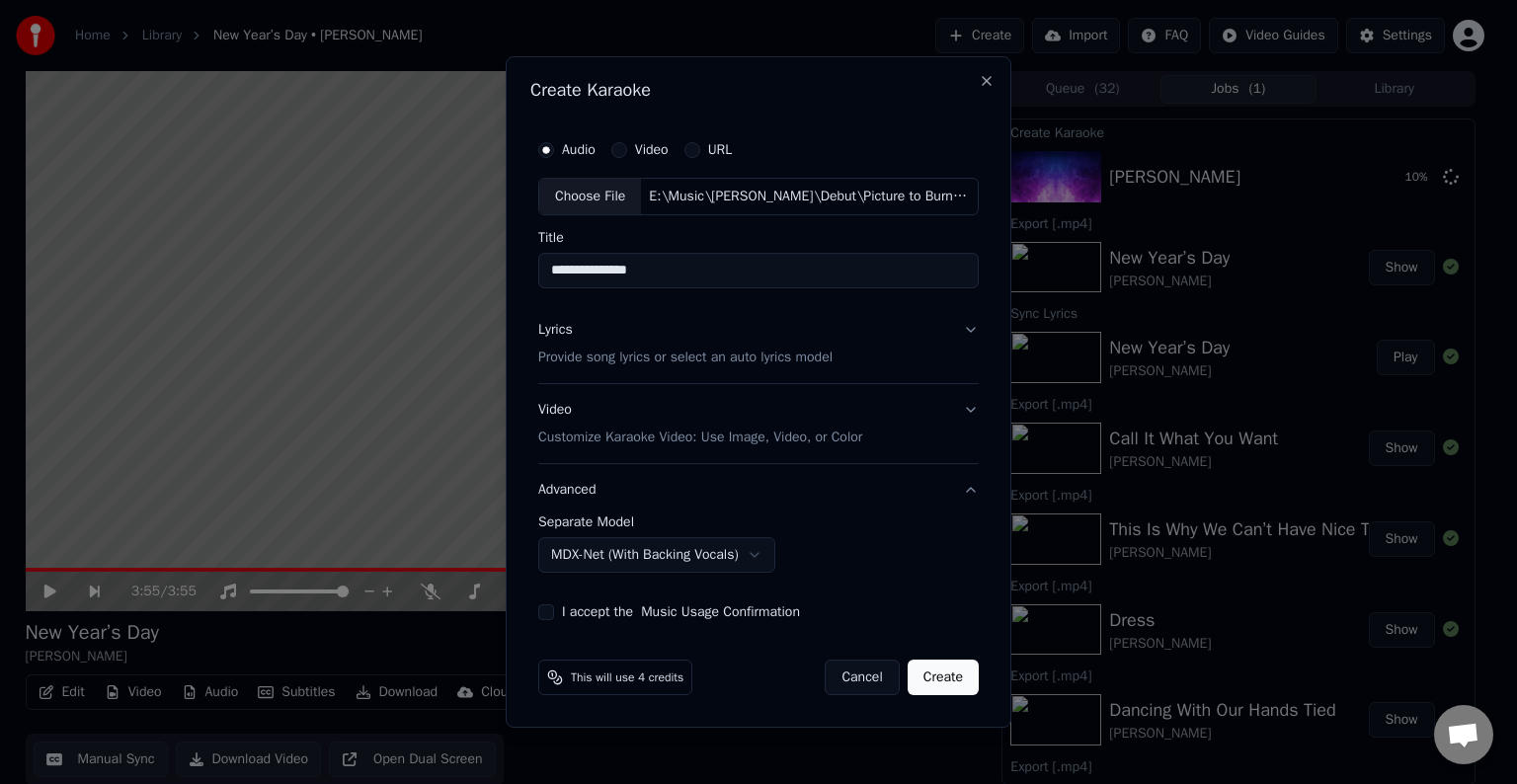 click on "I accept the   Music Usage Confirmation" at bounding box center (546, 612) 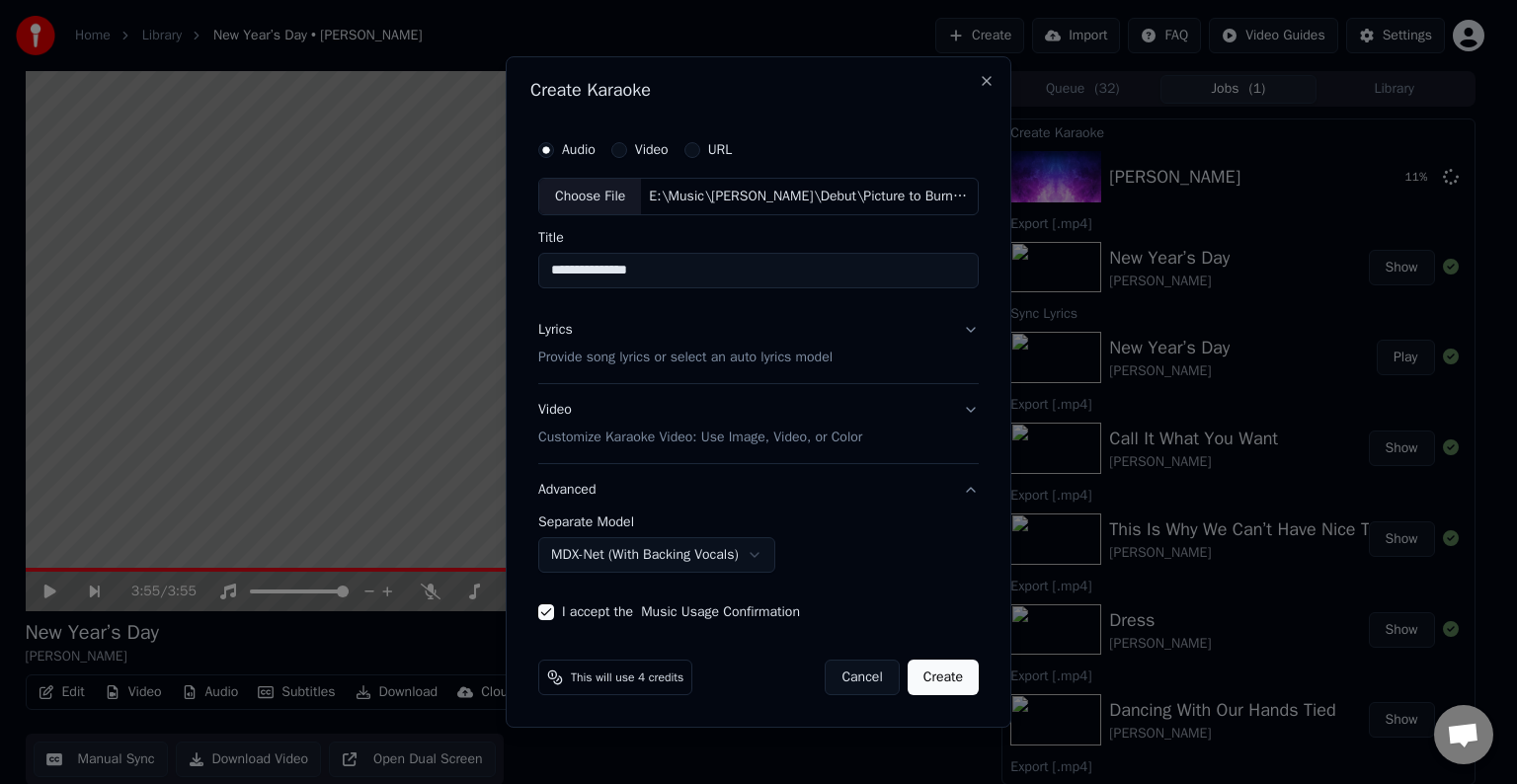 click on "Create" at bounding box center [943, 677] 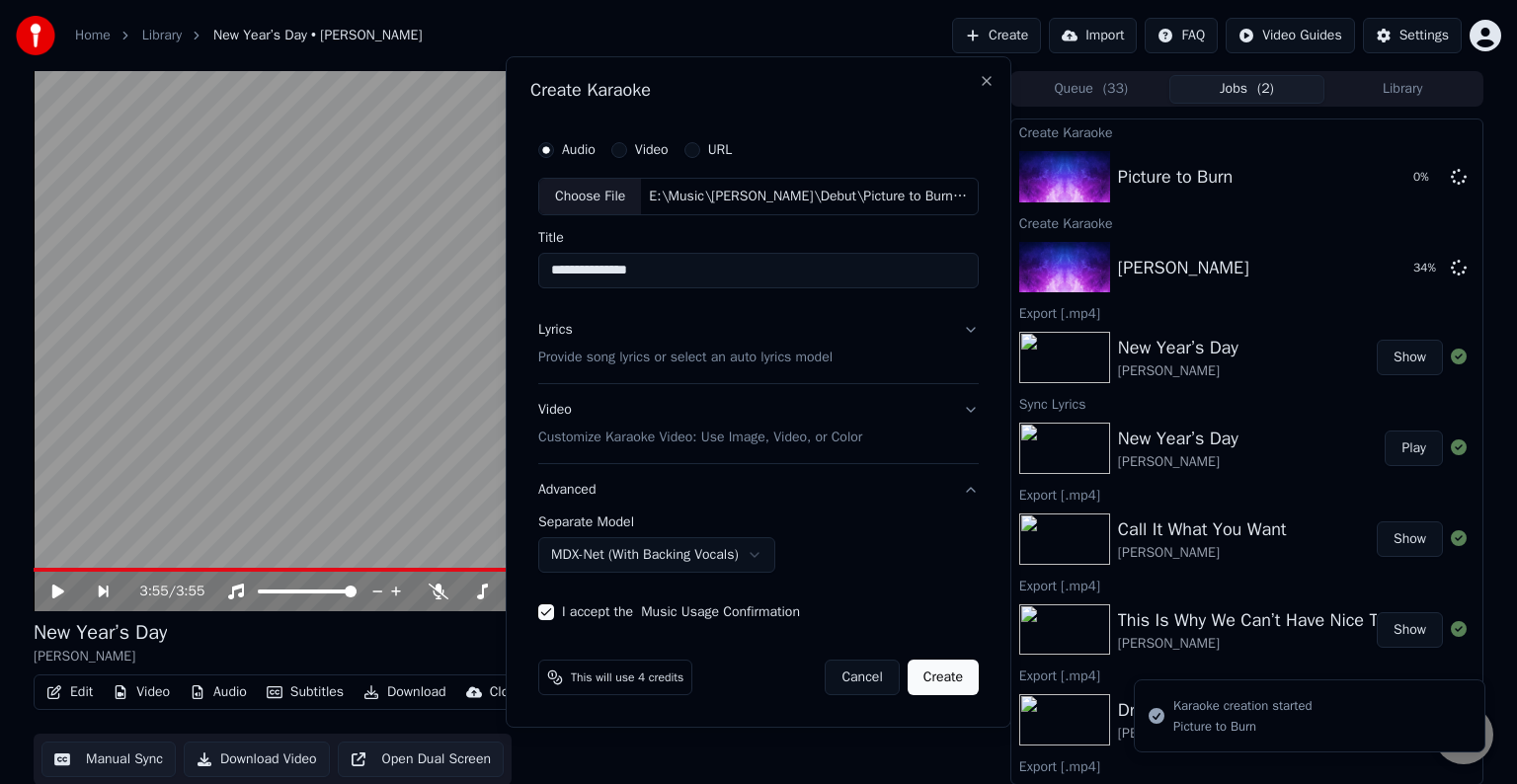 select on "******" 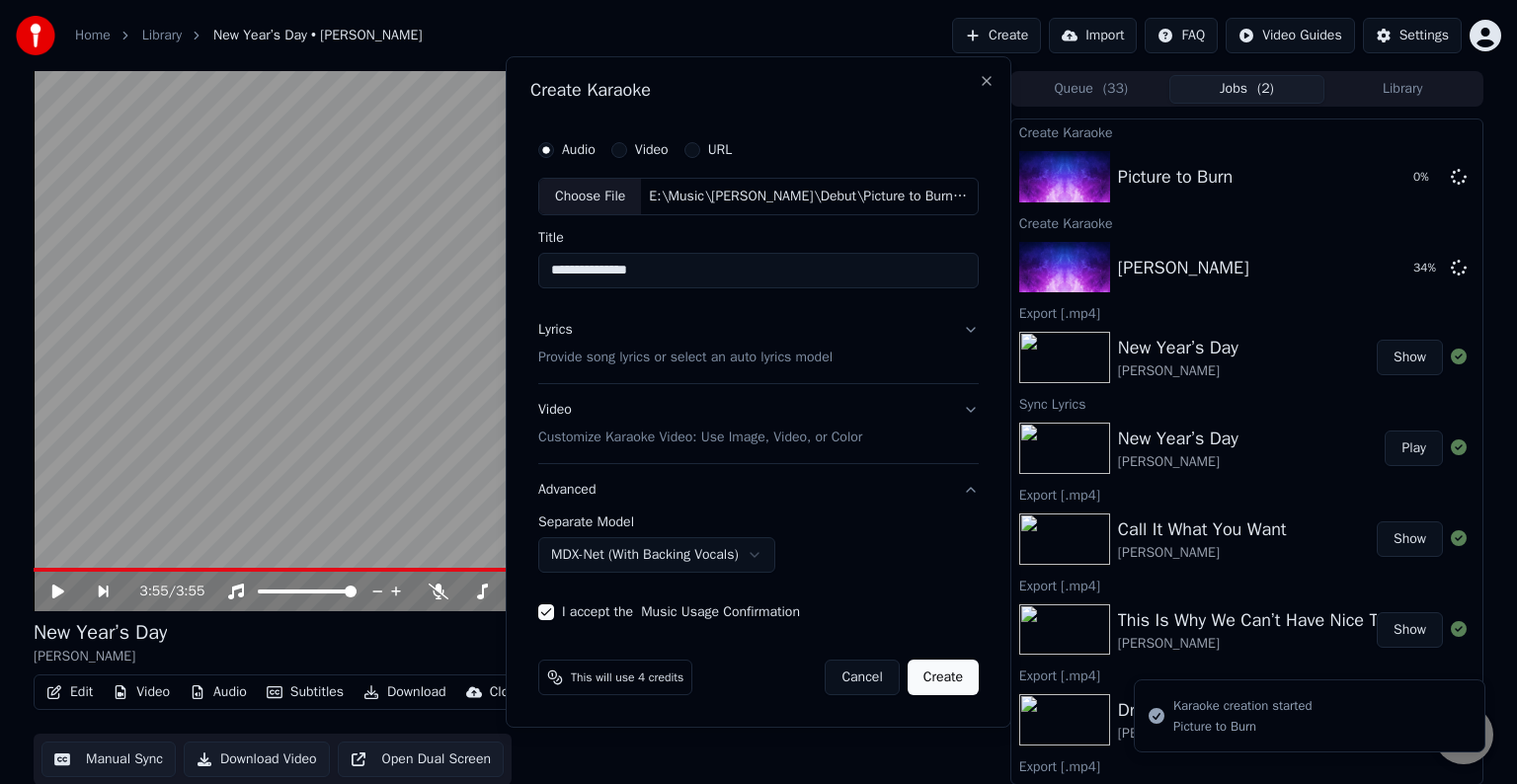 type 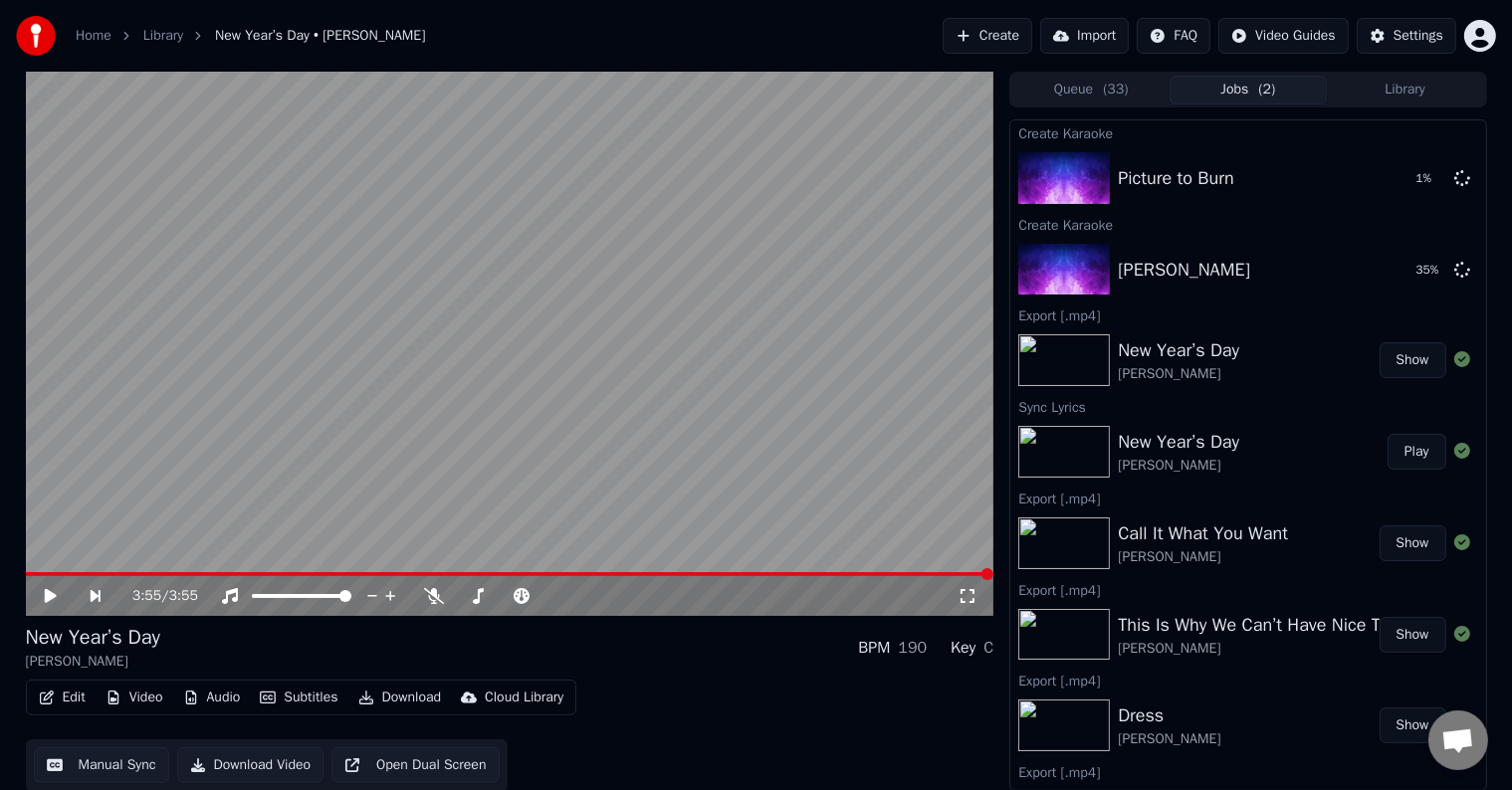 click on "Create" at bounding box center [987, 36] 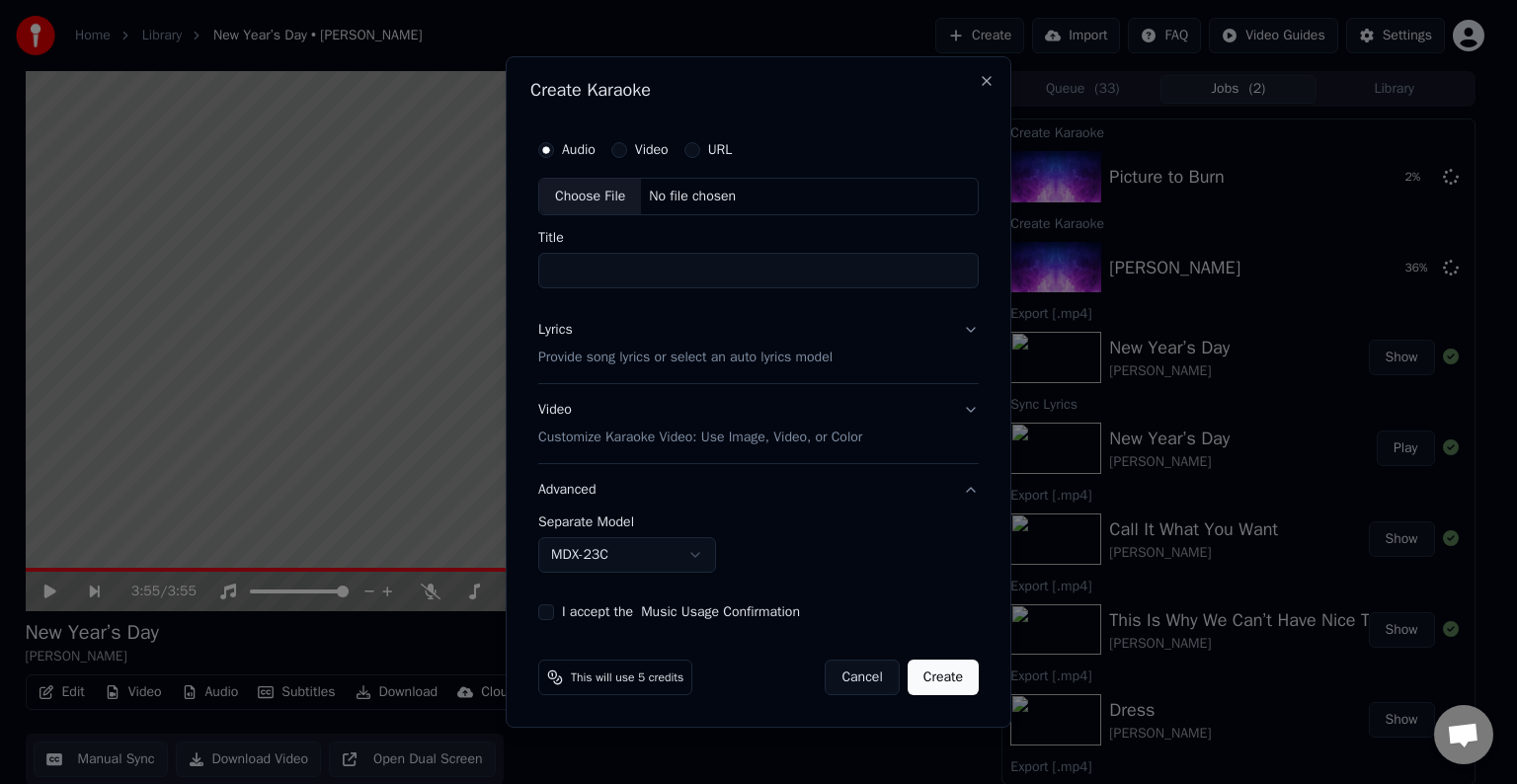 click on "Choose File" at bounding box center (590, 196) 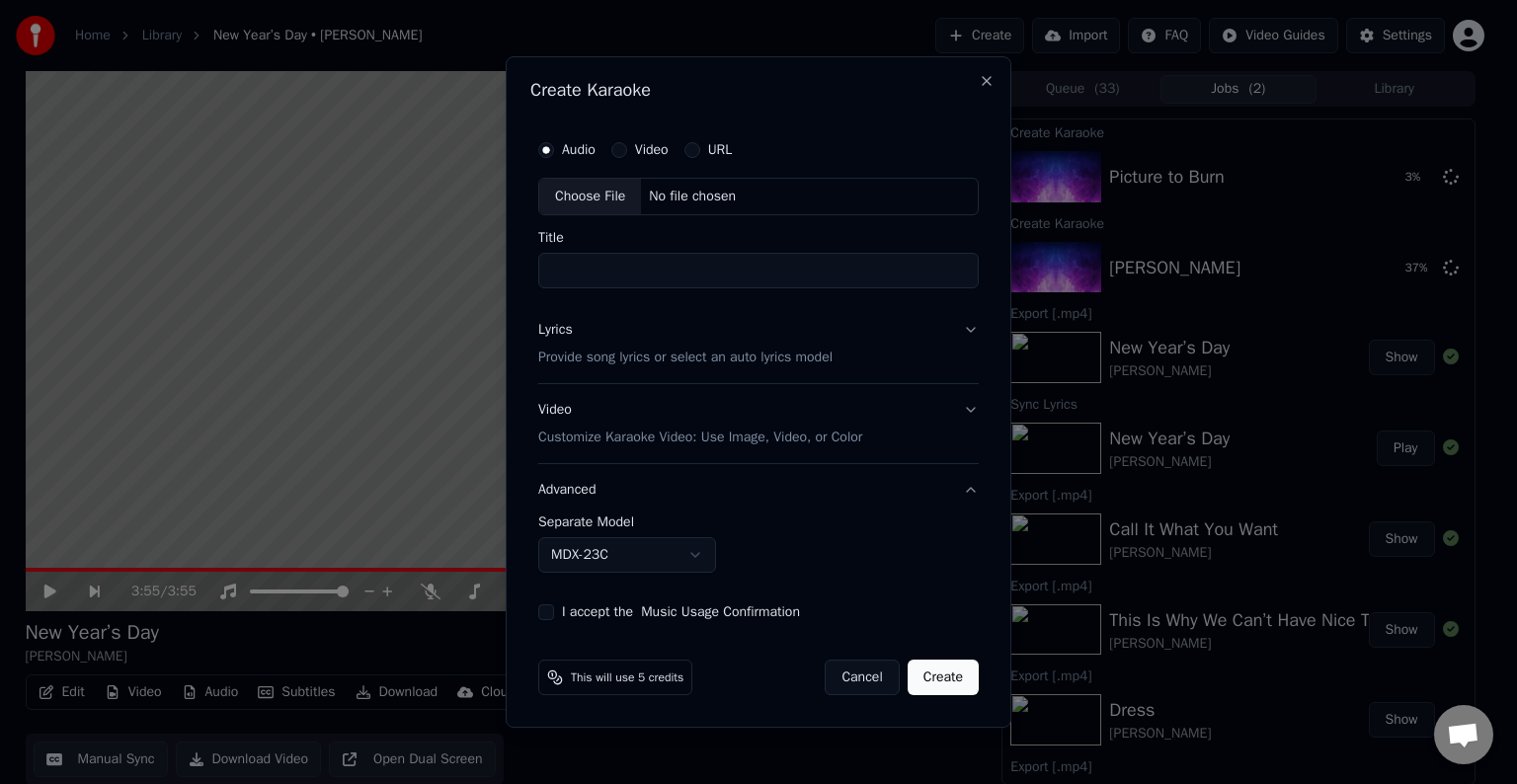 click on "Lyrics Provide song lyrics or select an auto lyrics model" at bounding box center [758, 344] 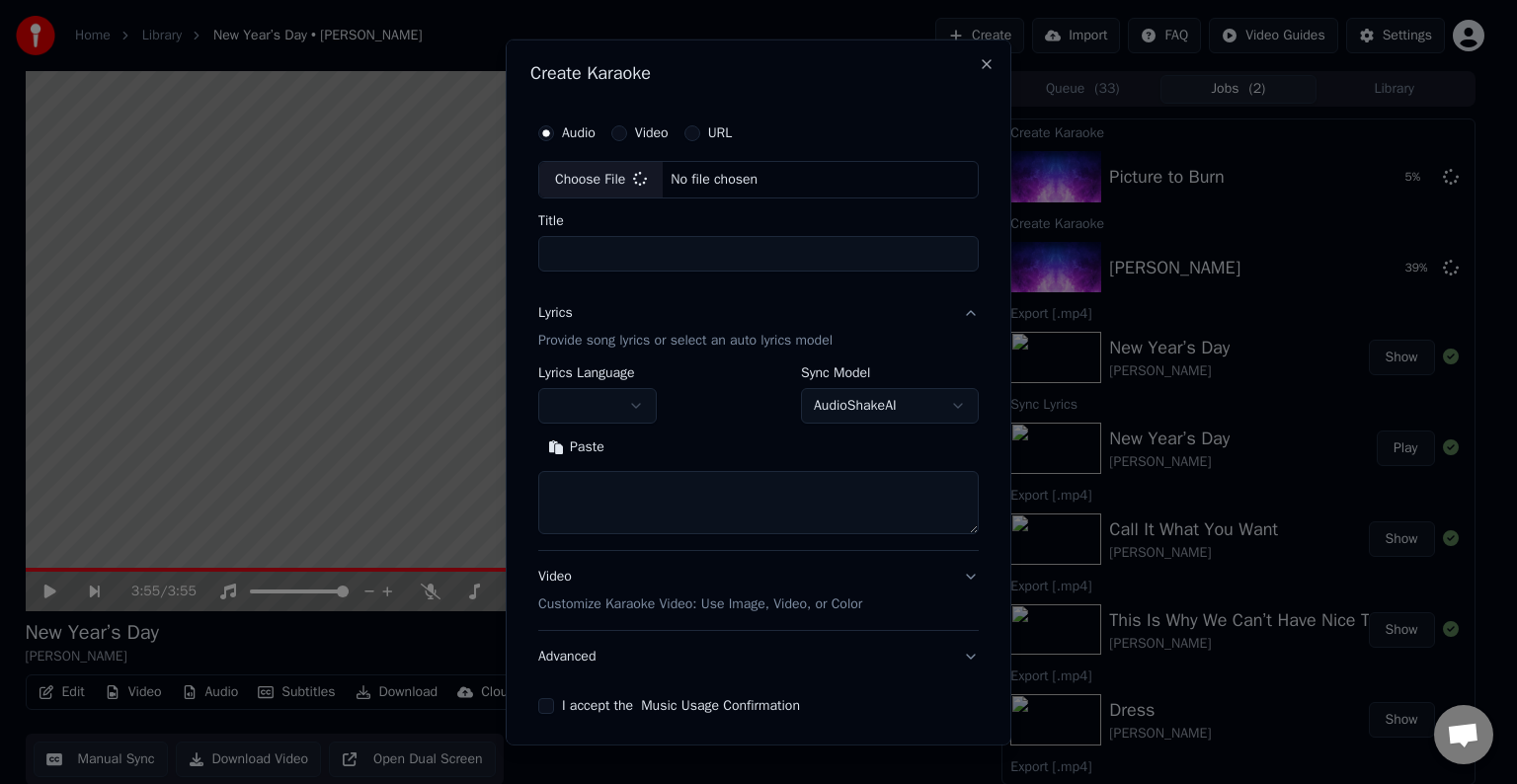 type on "**********" 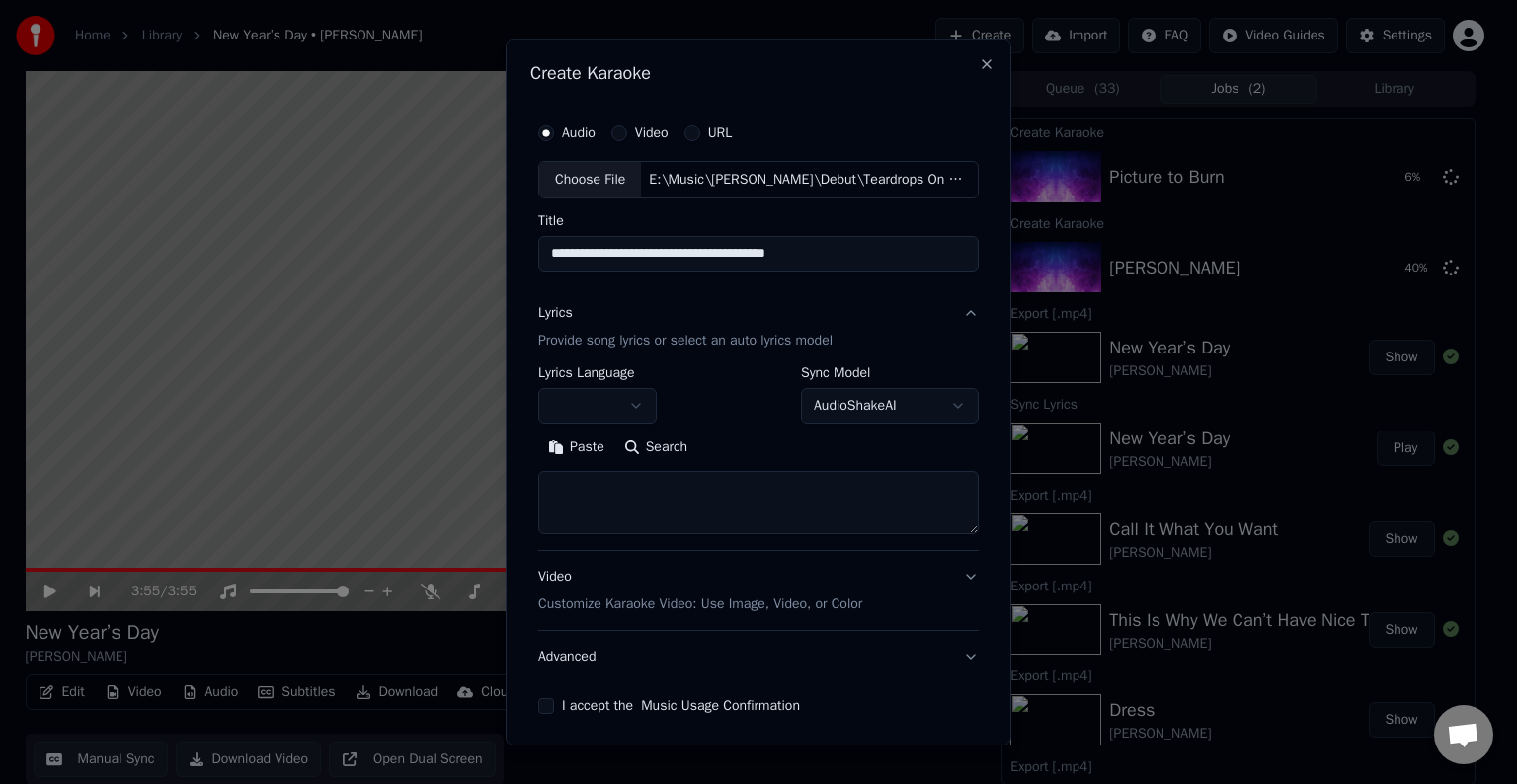 click at bounding box center (598, 406) 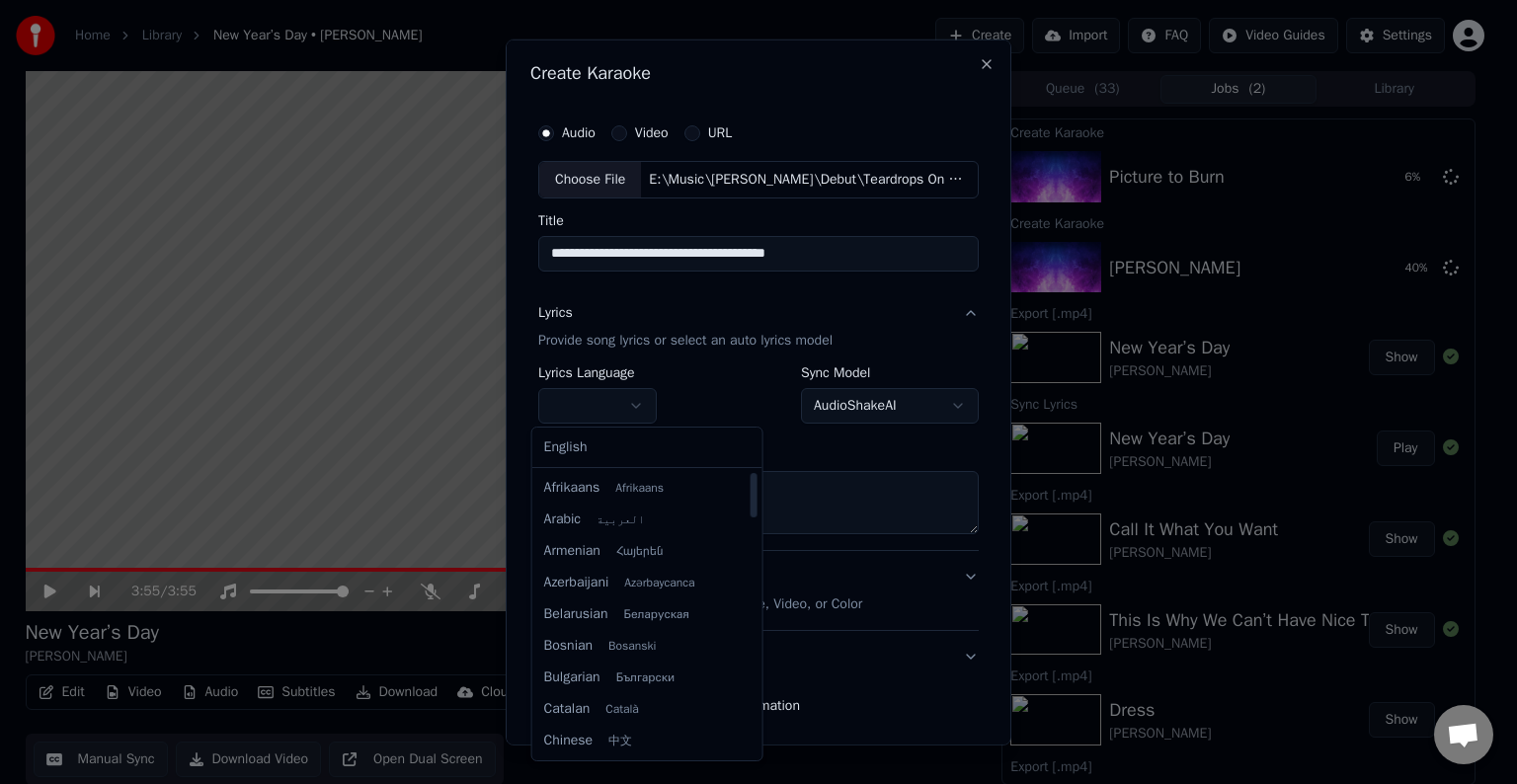 select on "**" 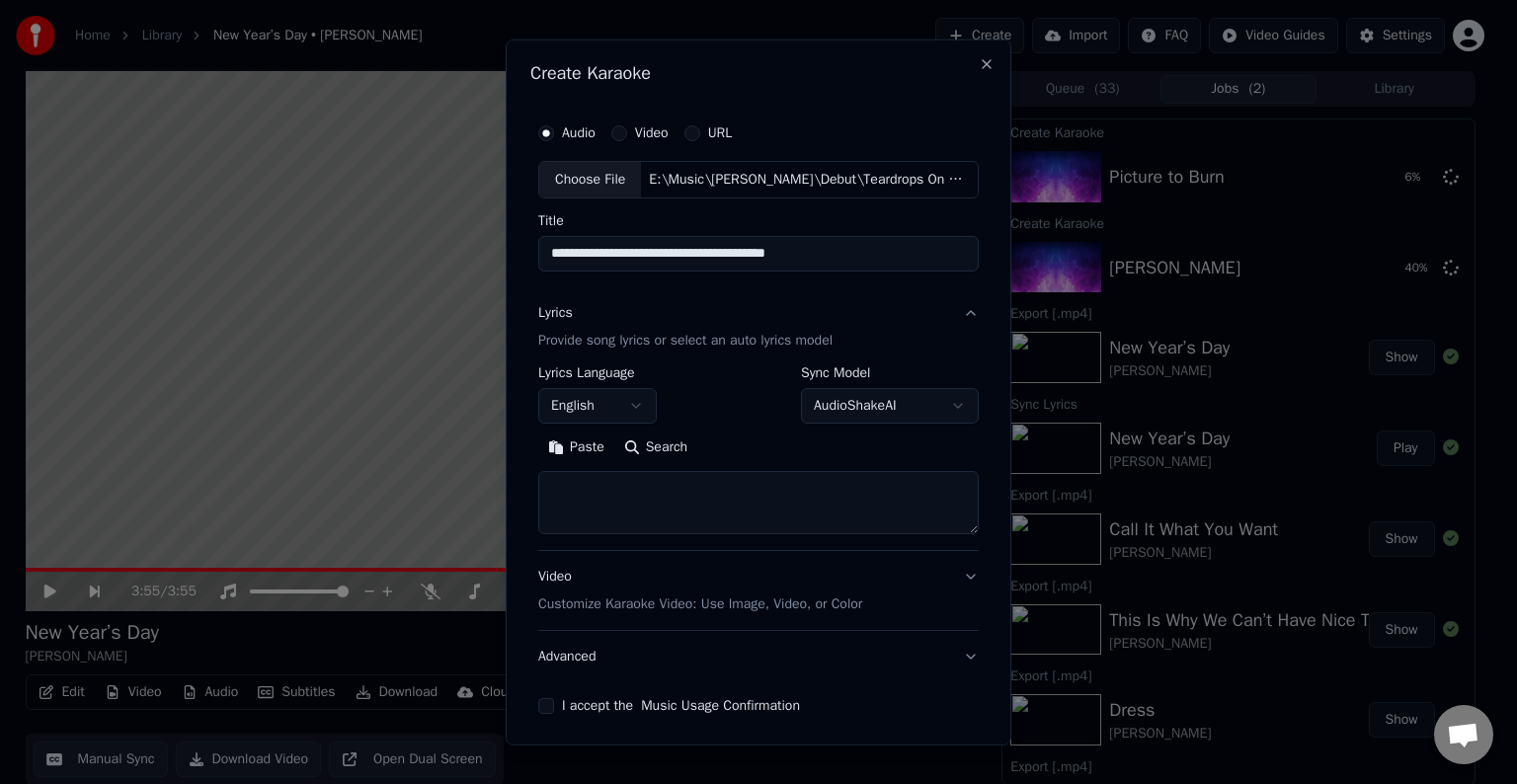 click at bounding box center [758, 503] 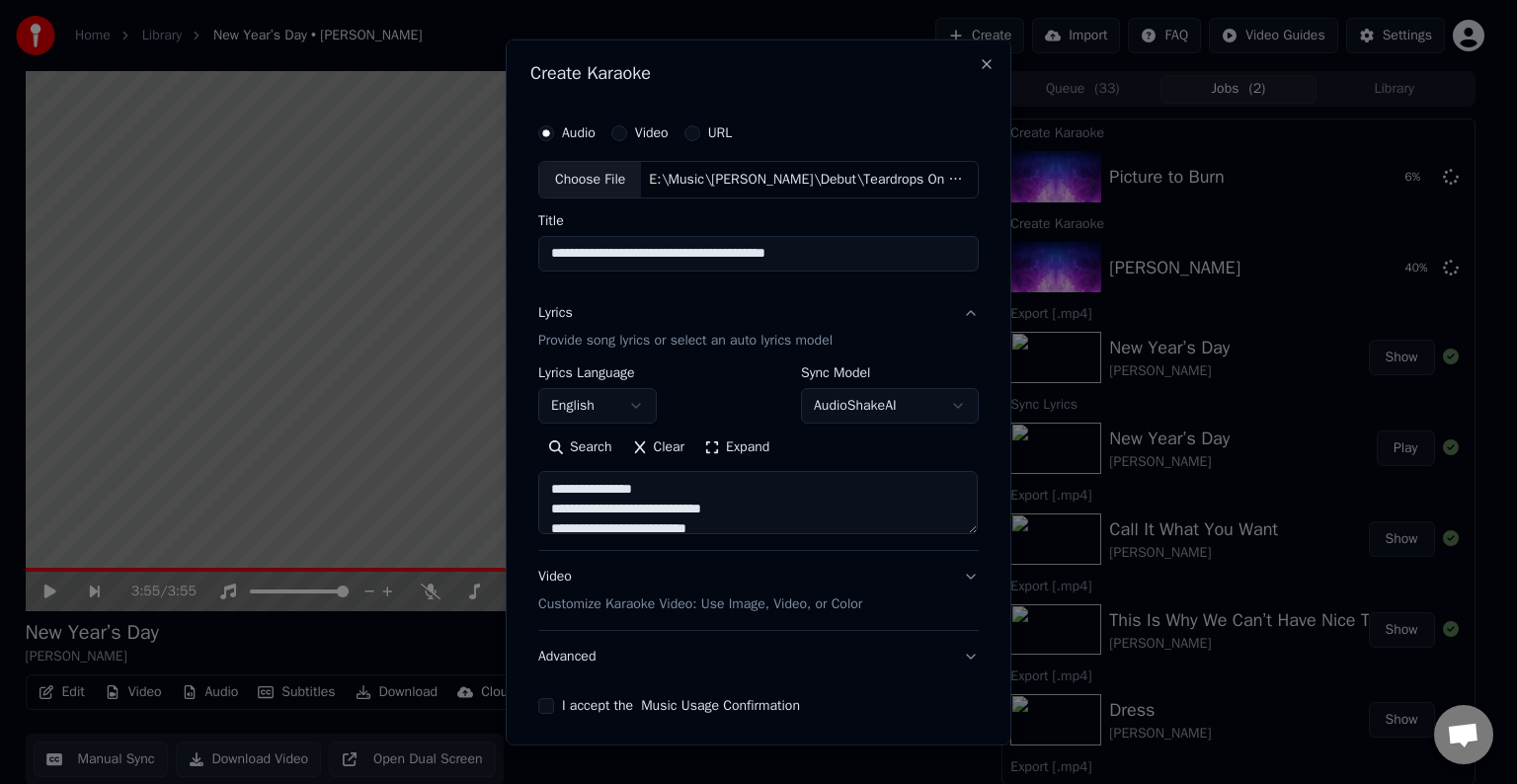 scroll, scrollTop: 43, scrollLeft: 0, axis: vertical 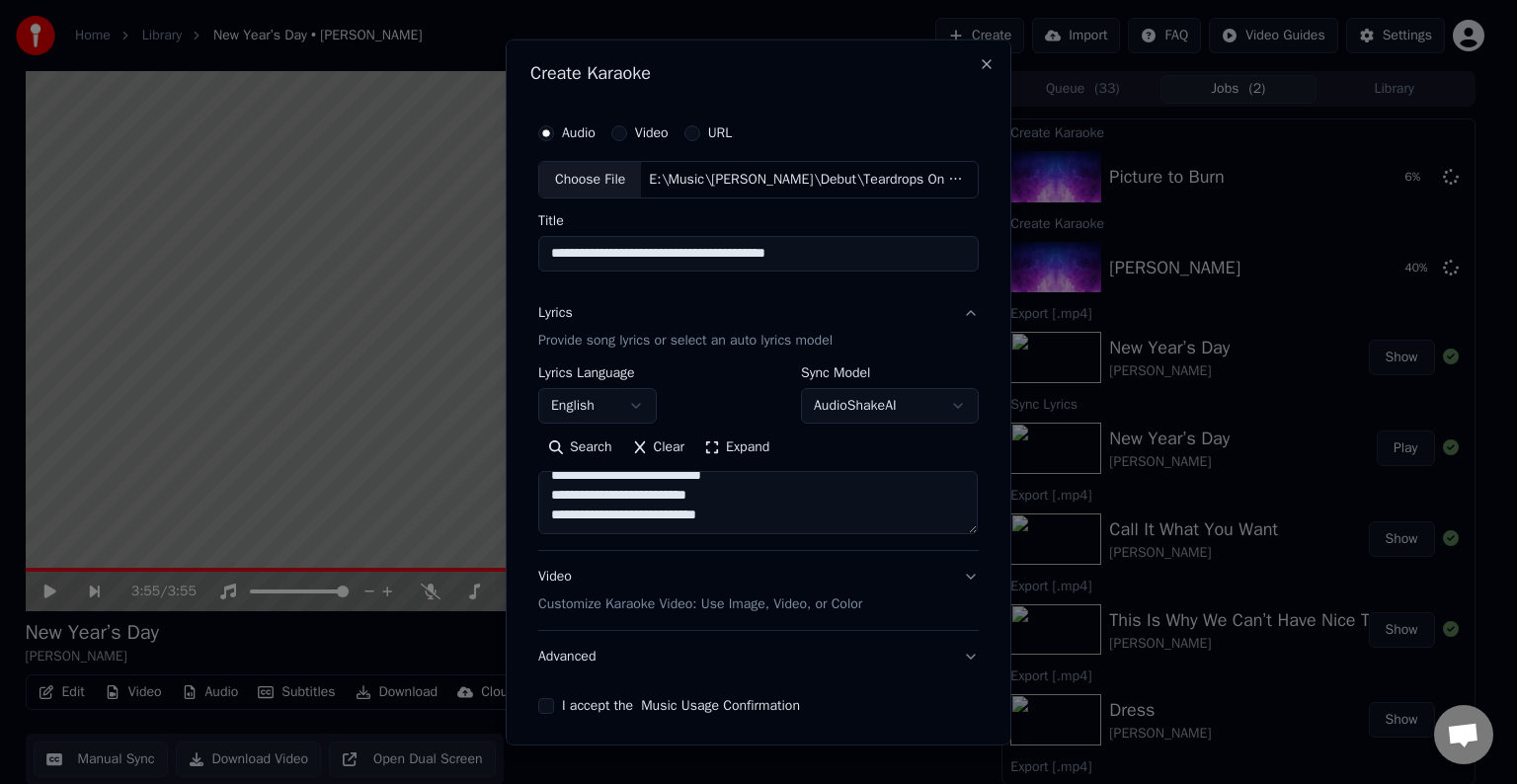 paste on "**********" 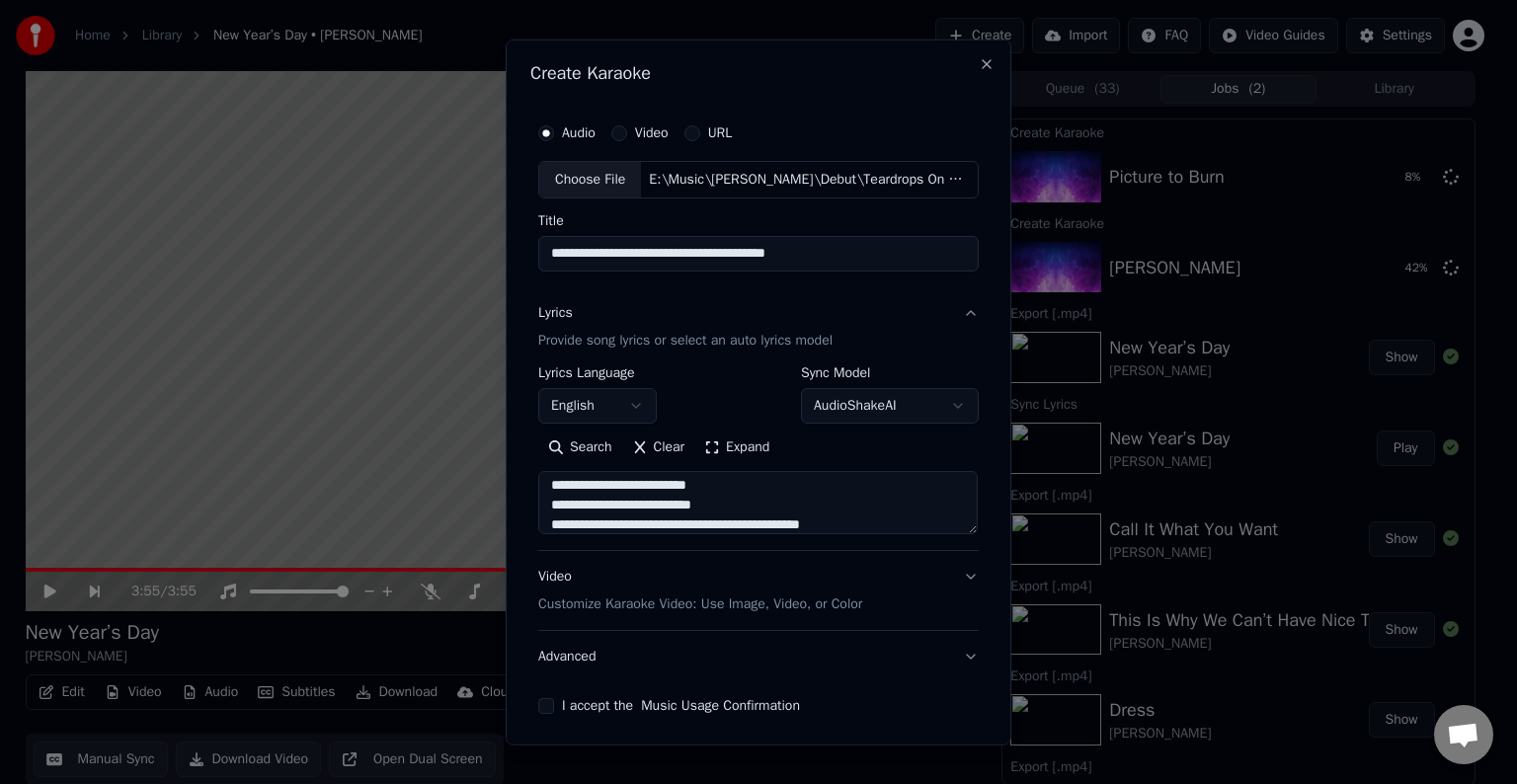 paste on "**********" 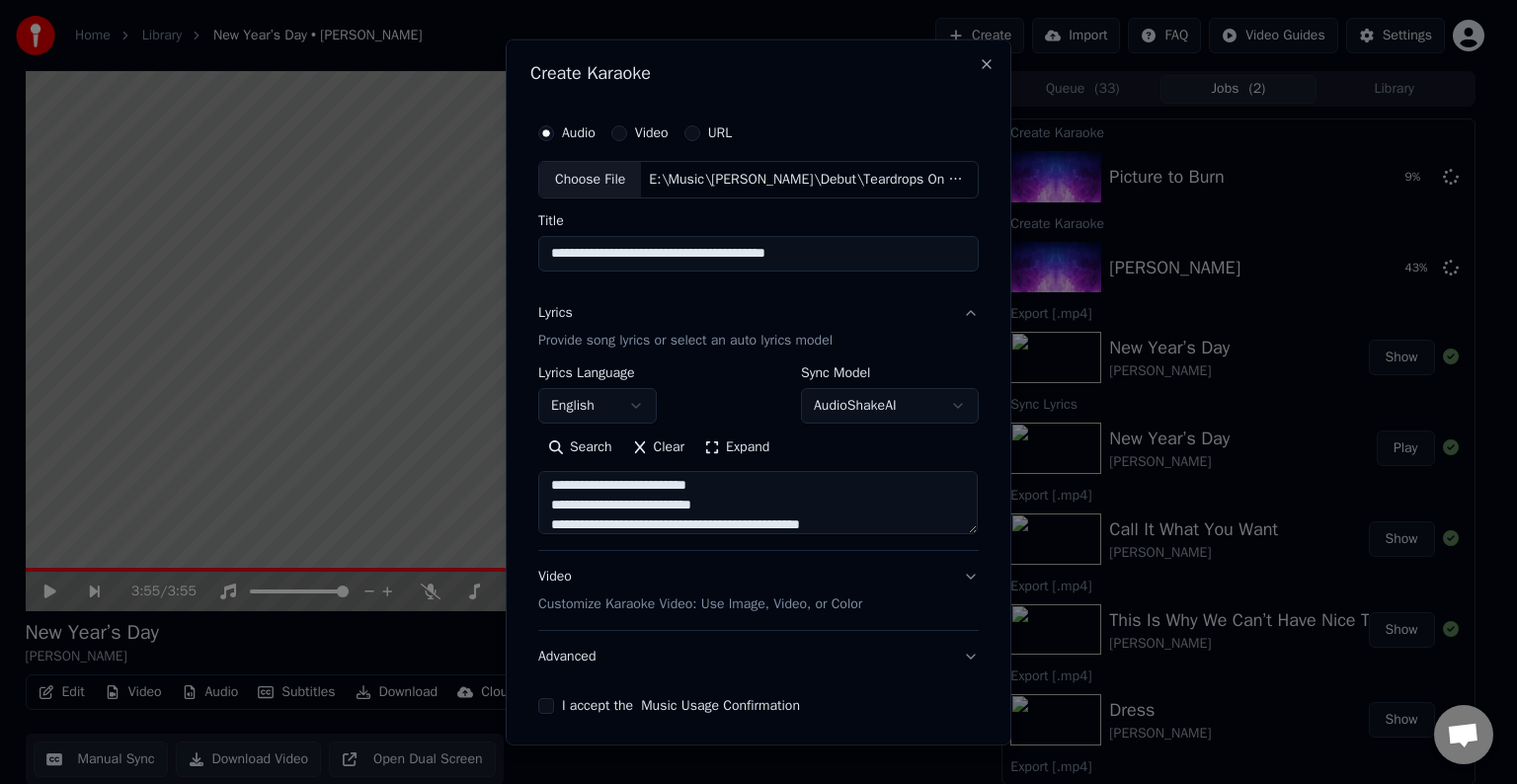 paste on "**********" 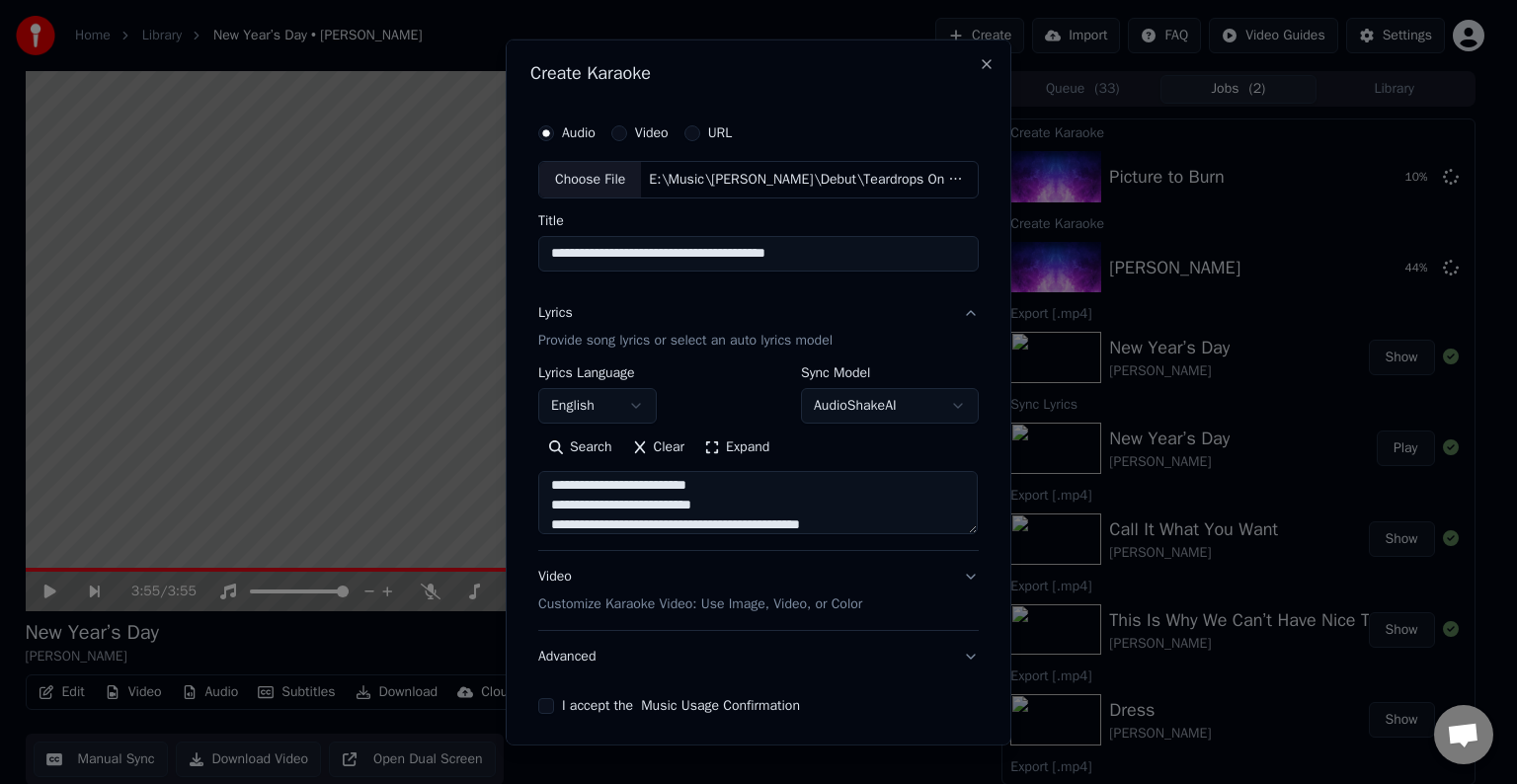 scroll, scrollTop: 201, scrollLeft: 0, axis: vertical 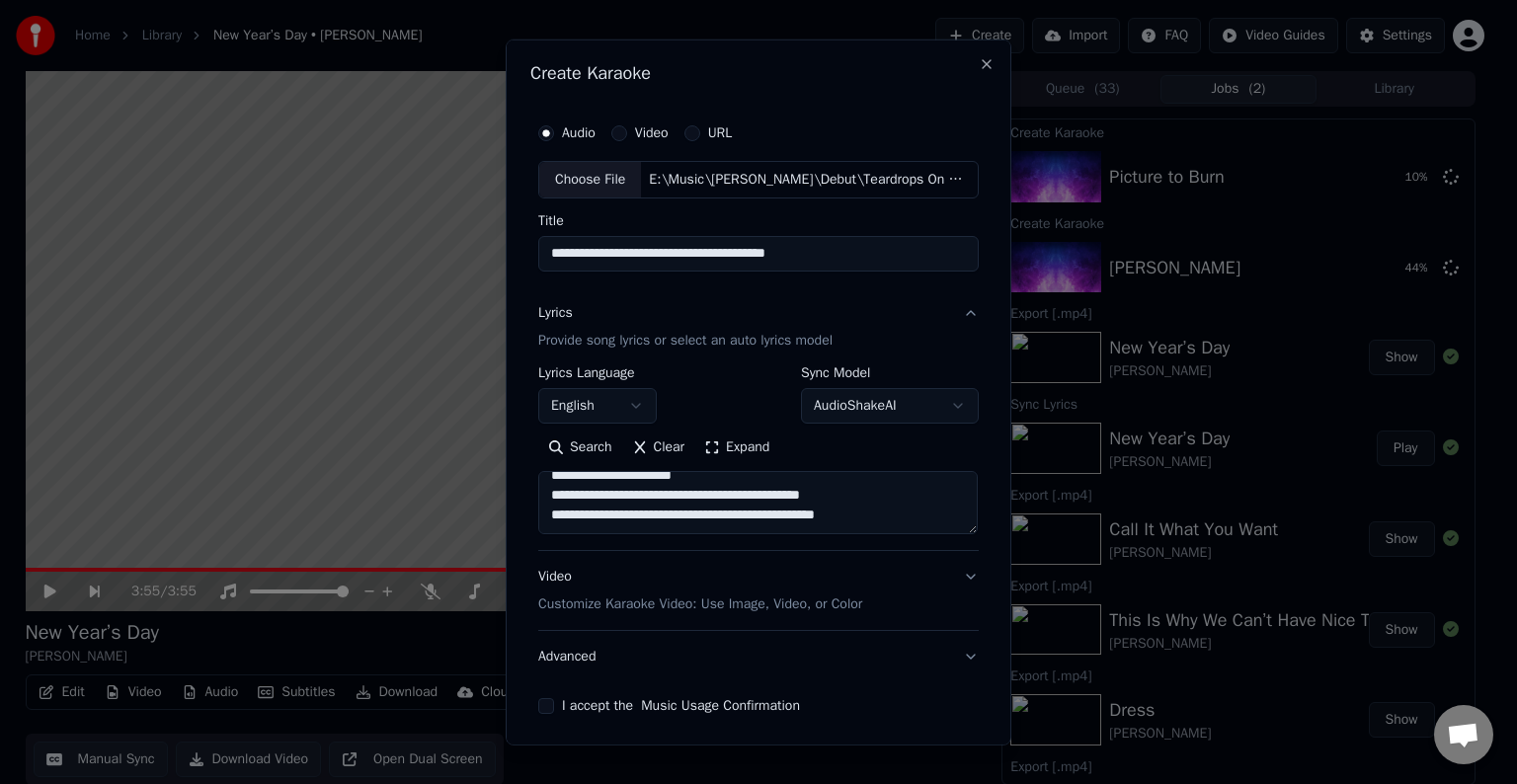 type on "**********" 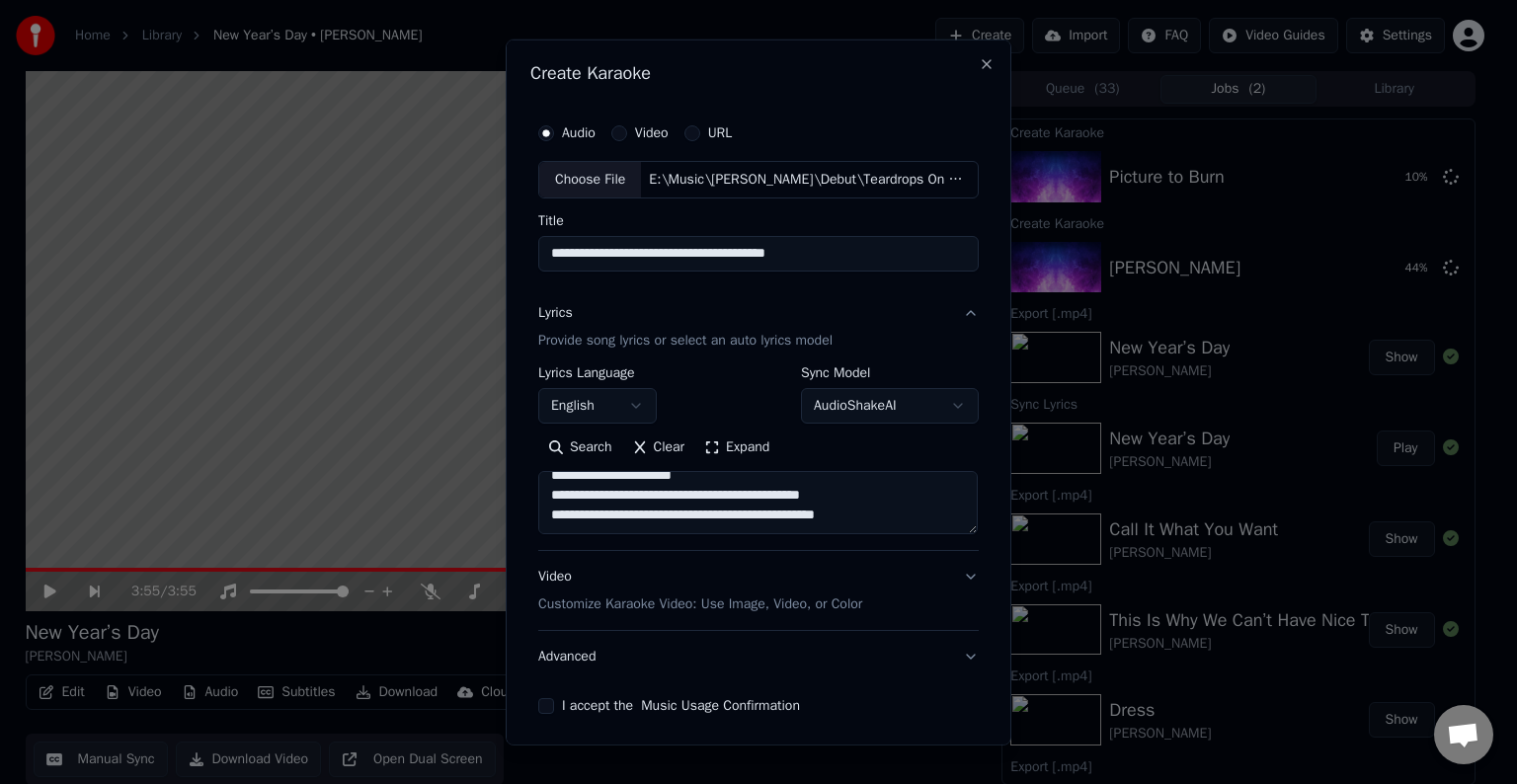 click on "AudioShakeAI" at bounding box center (890, 406) 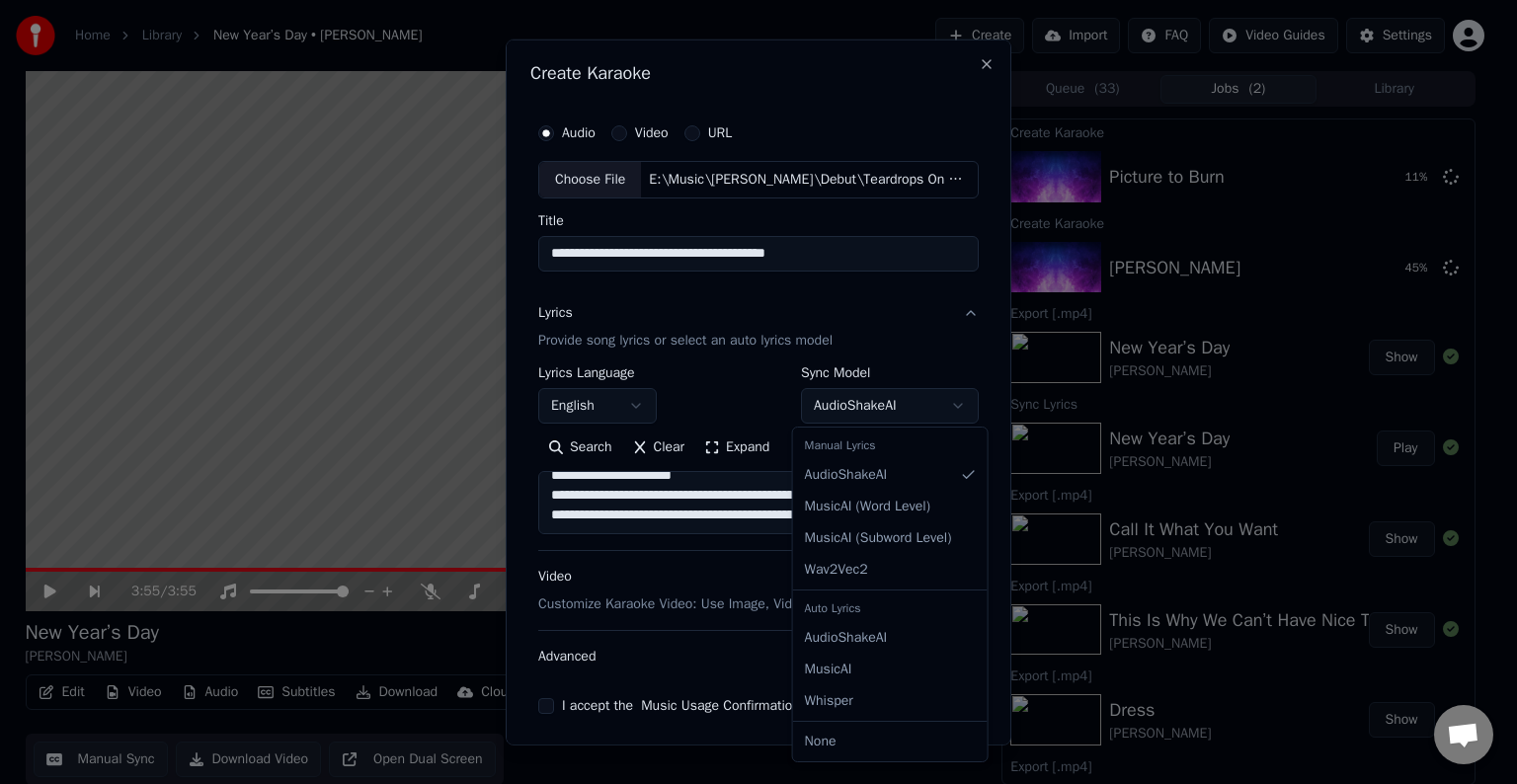 click at bounding box center (758, 392) 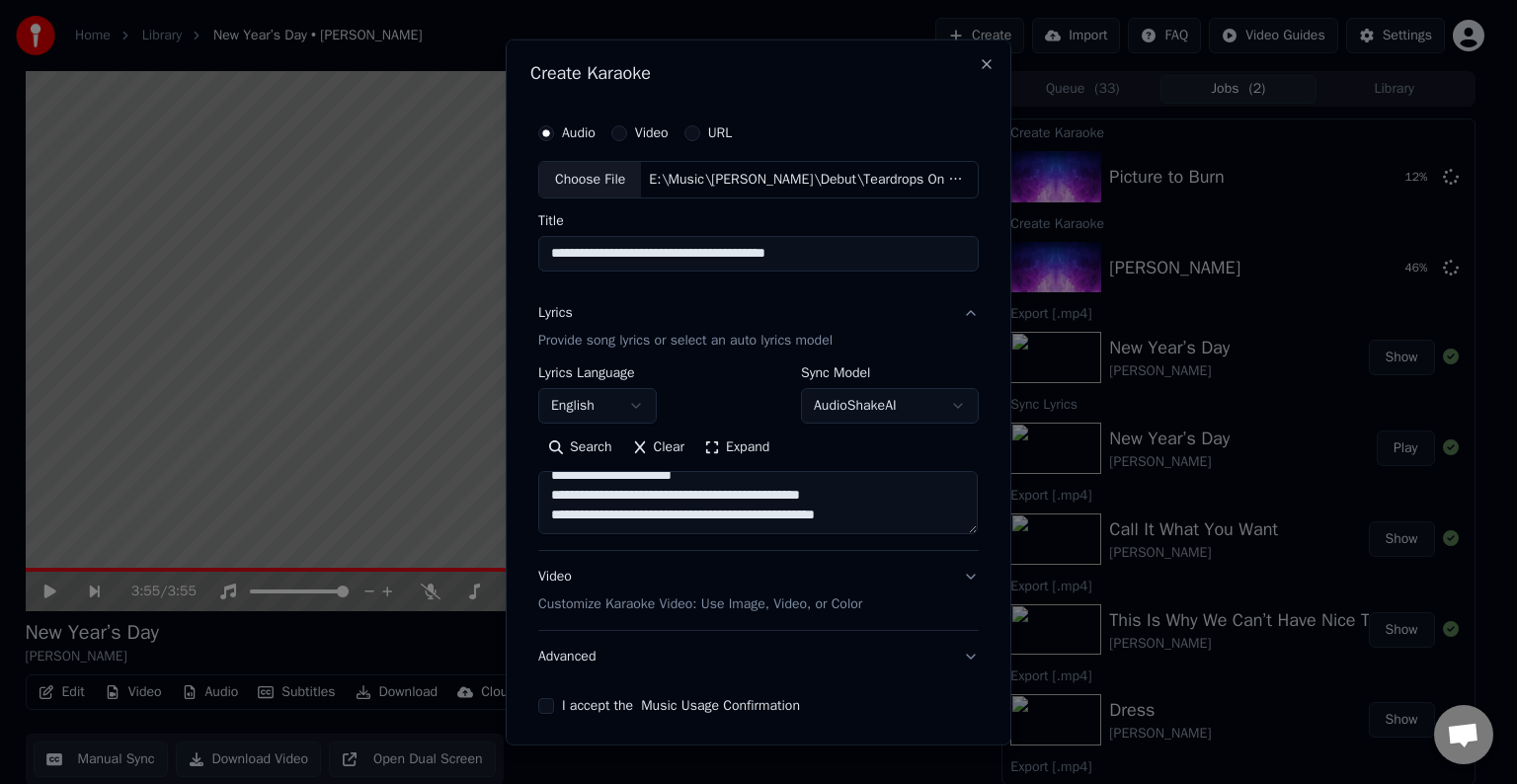 type 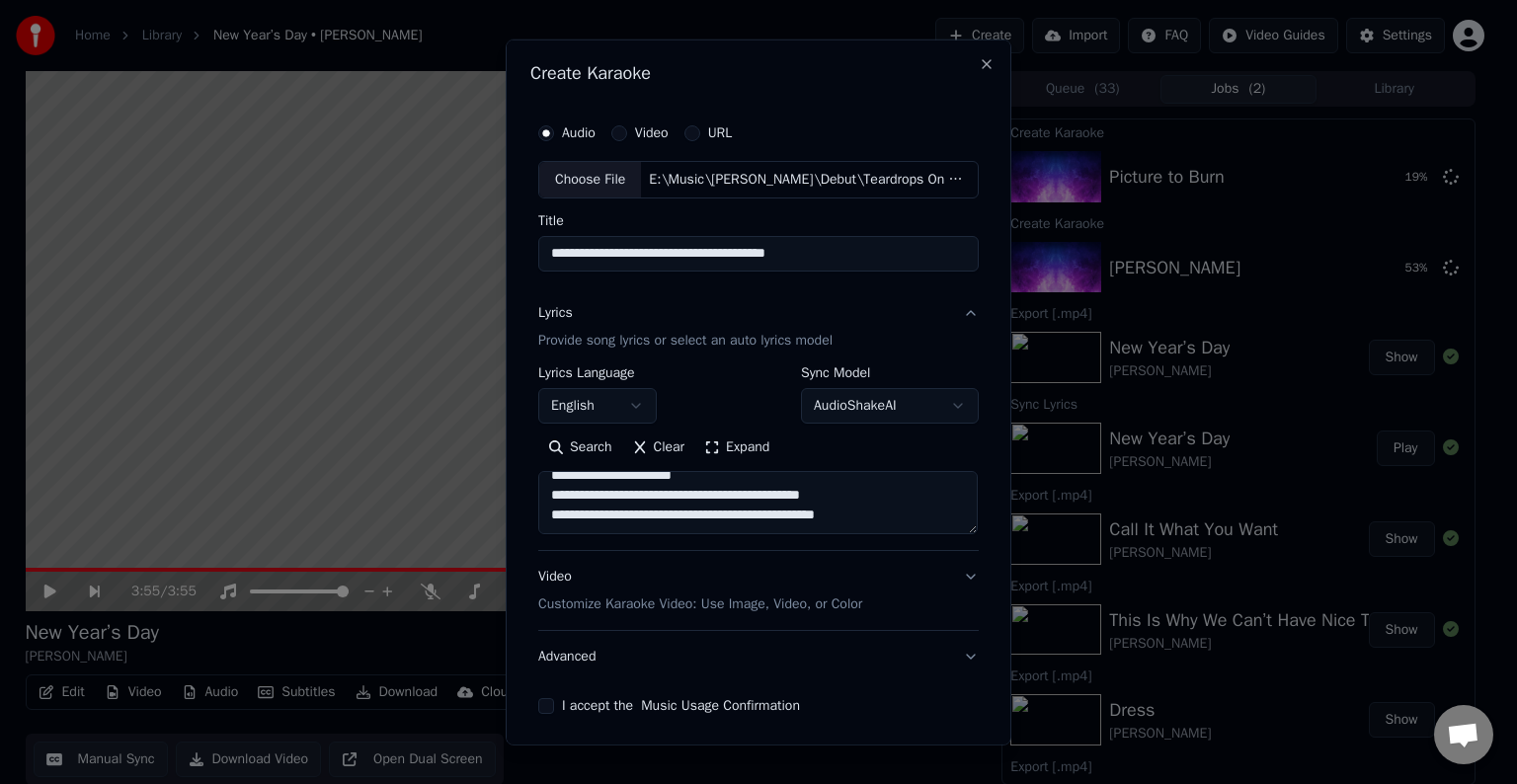 click on "**********" at bounding box center (758, 503) 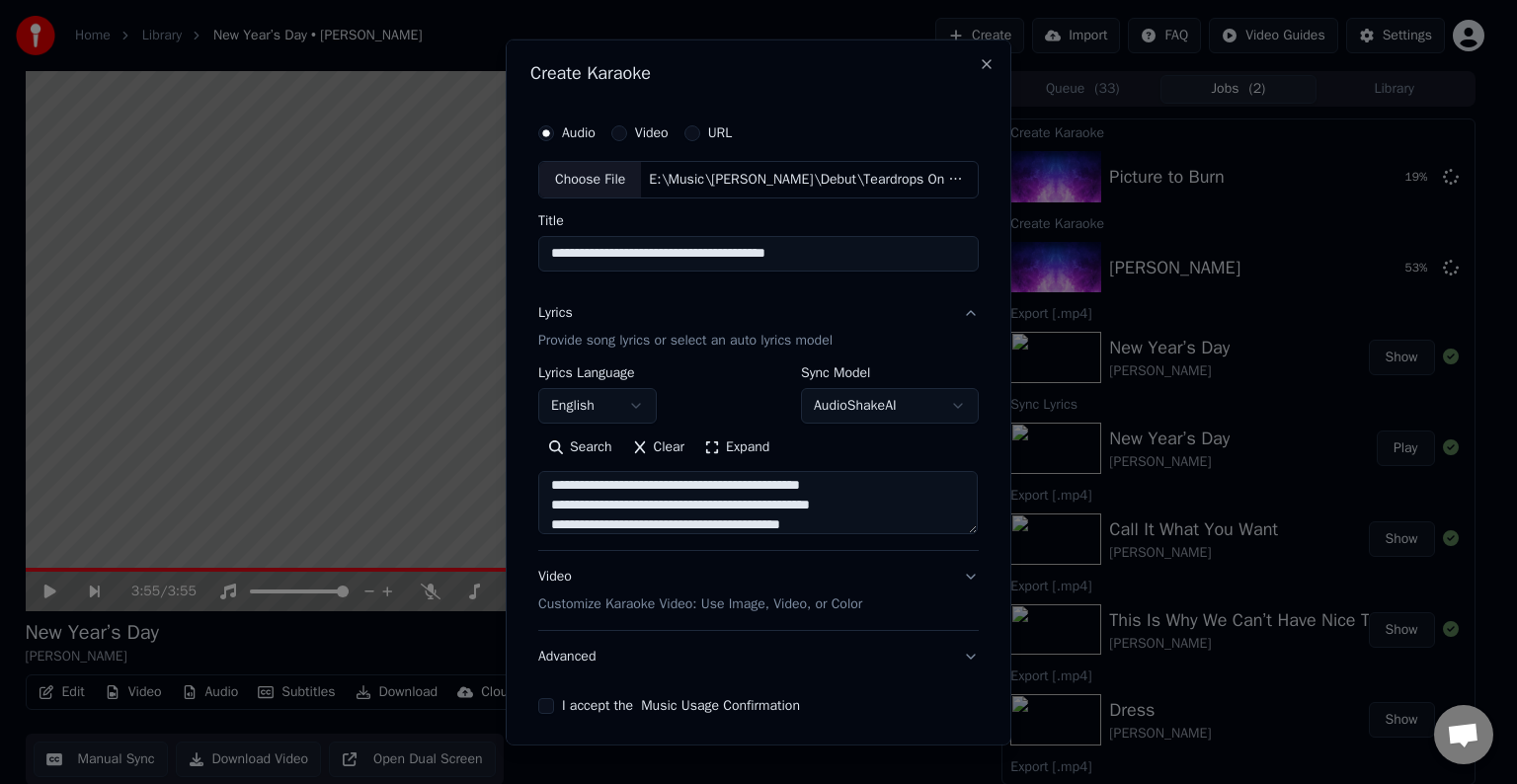 scroll, scrollTop: 261, scrollLeft: 0, axis: vertical 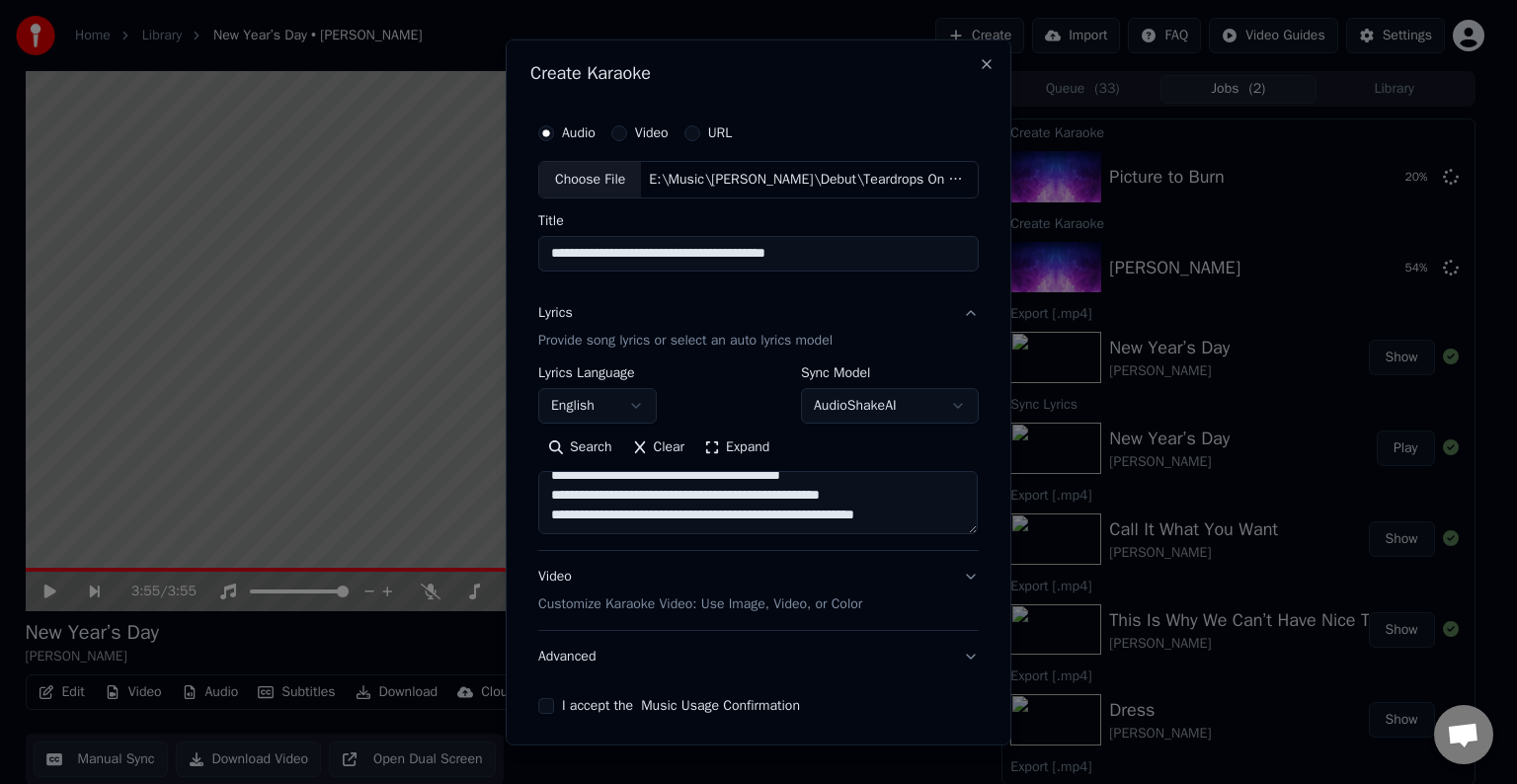 type on "**********" 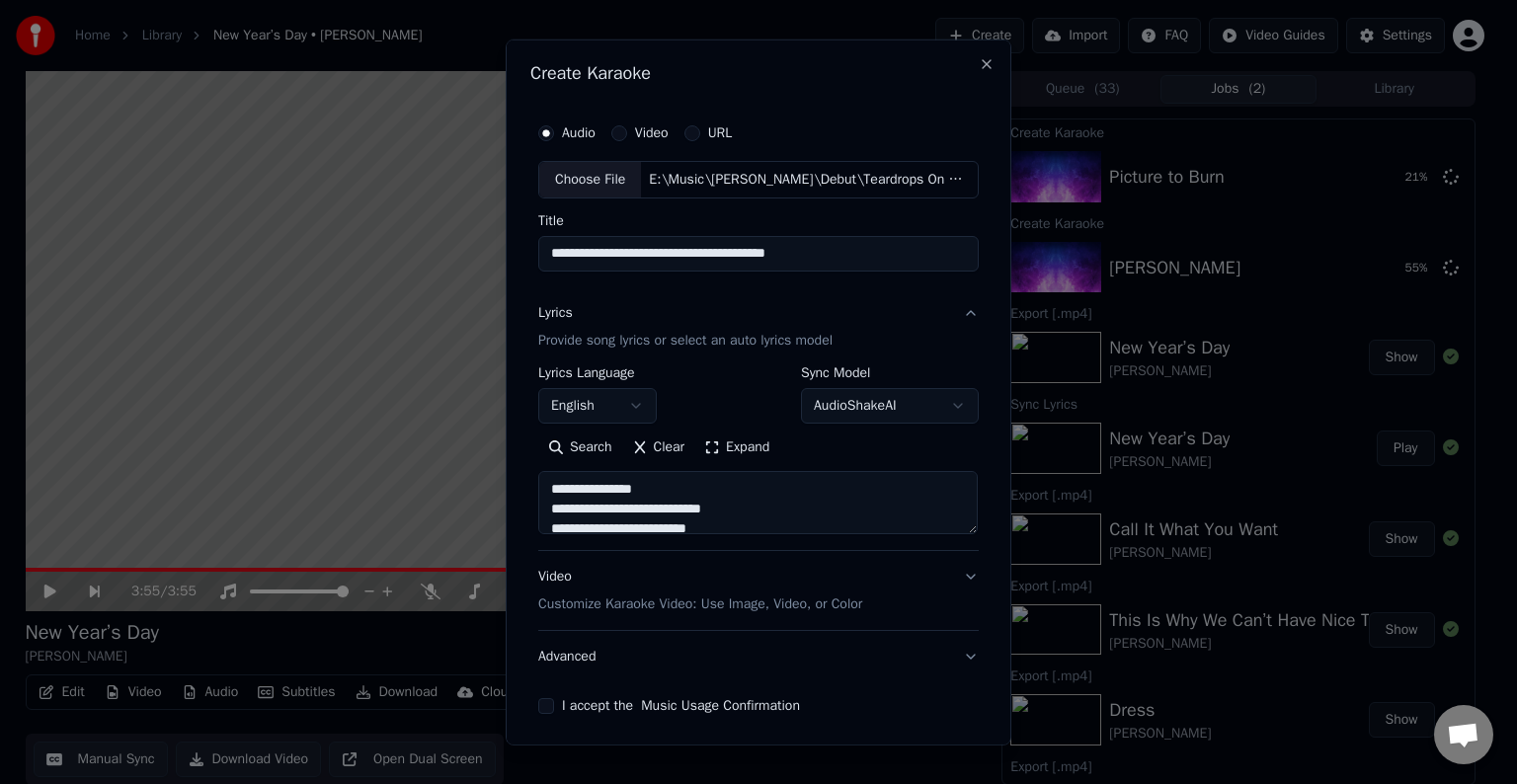 scroll, scrollTop: 0, scrollLeft: 0, axis: both 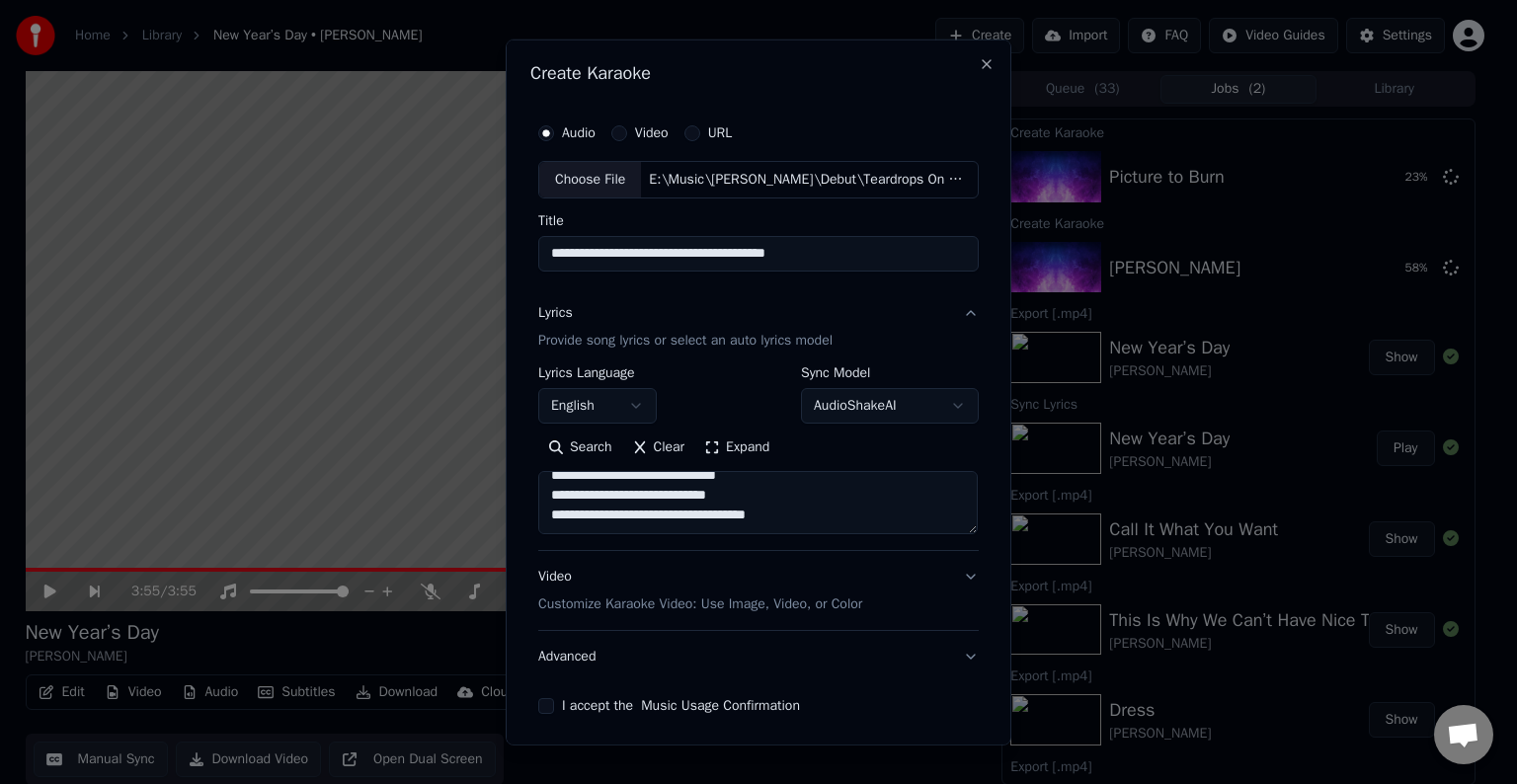 paste on "**********" 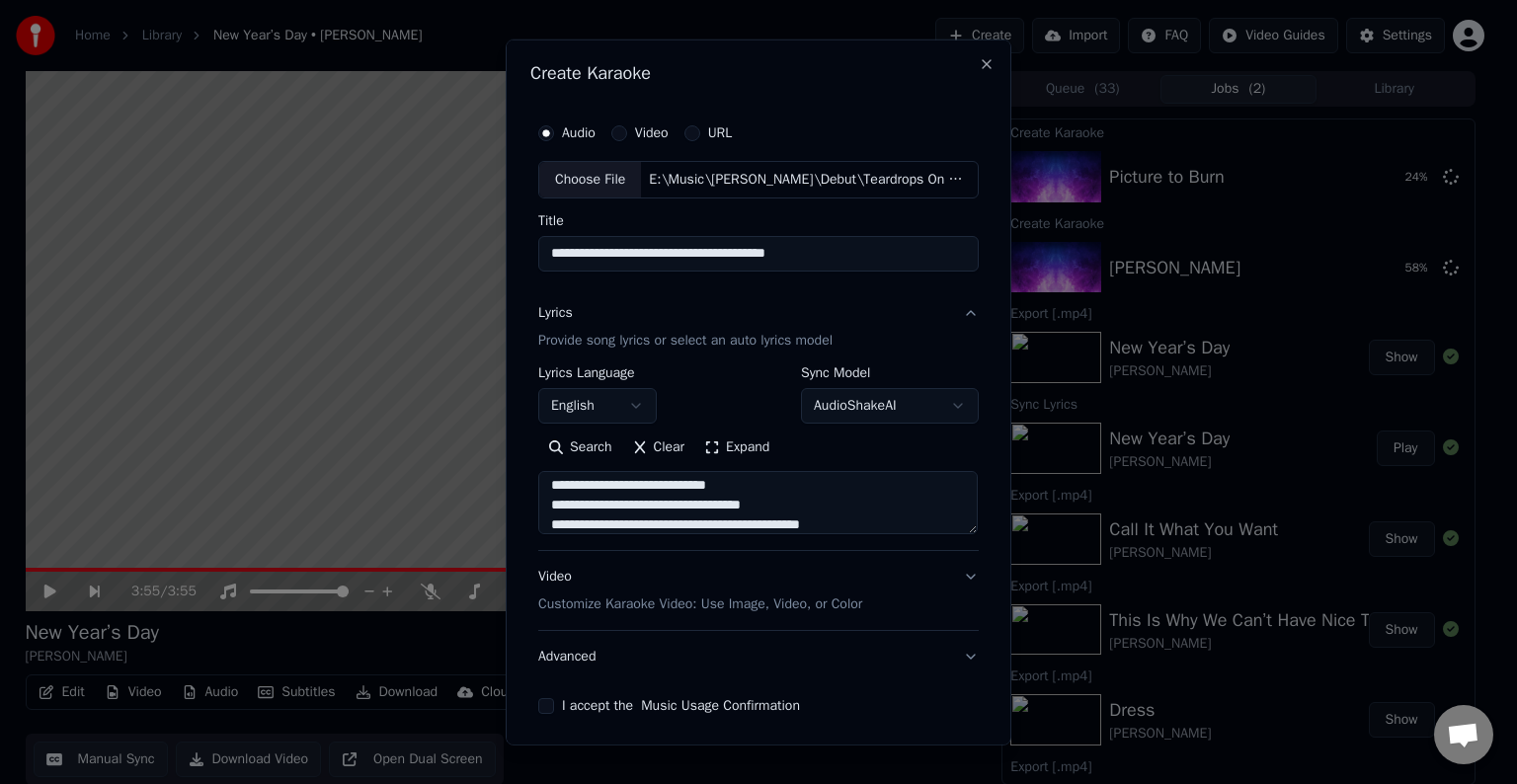 scroll, scrollTop: 379, scrollLeft: 0, axis: vertical 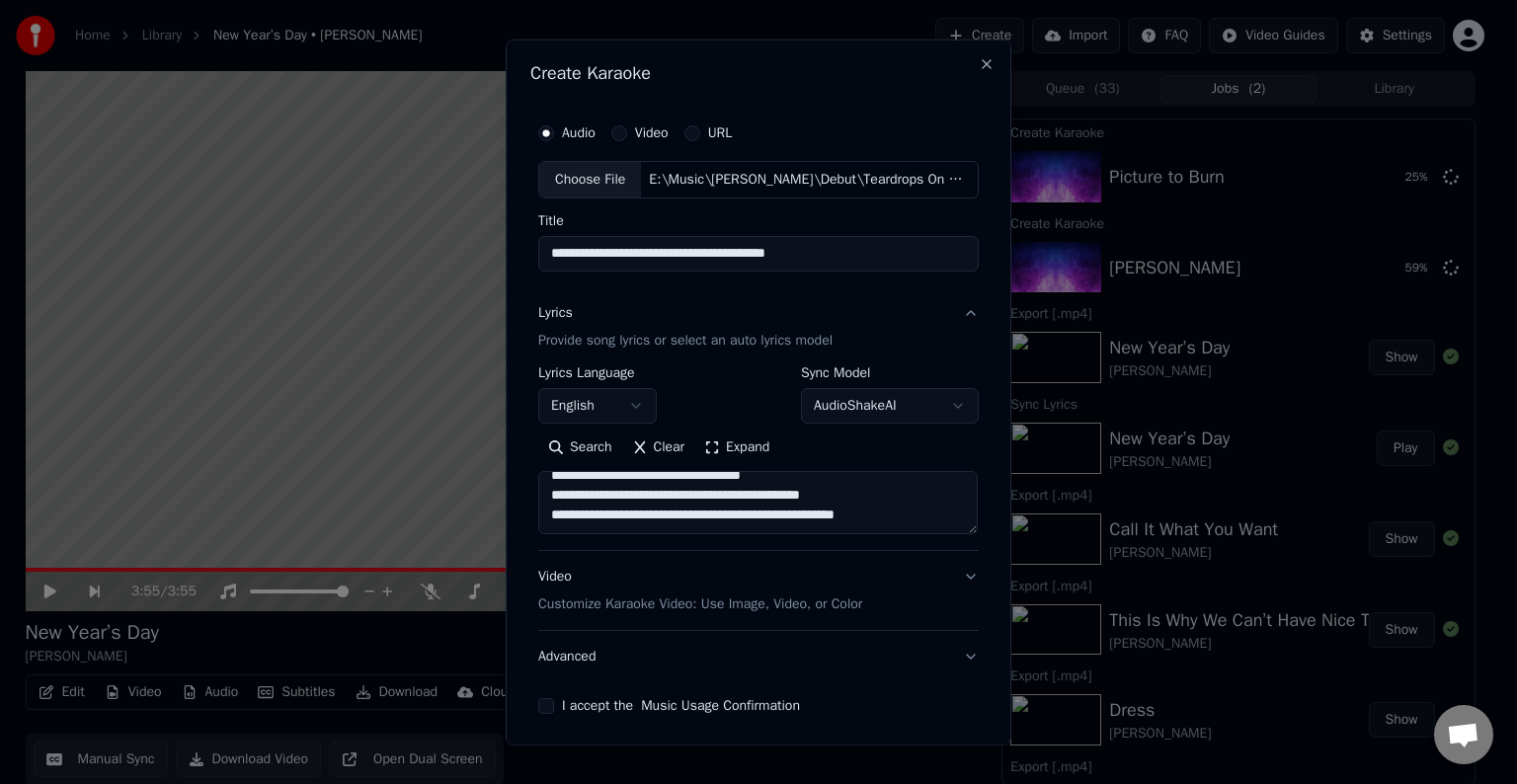 paste on "**********" 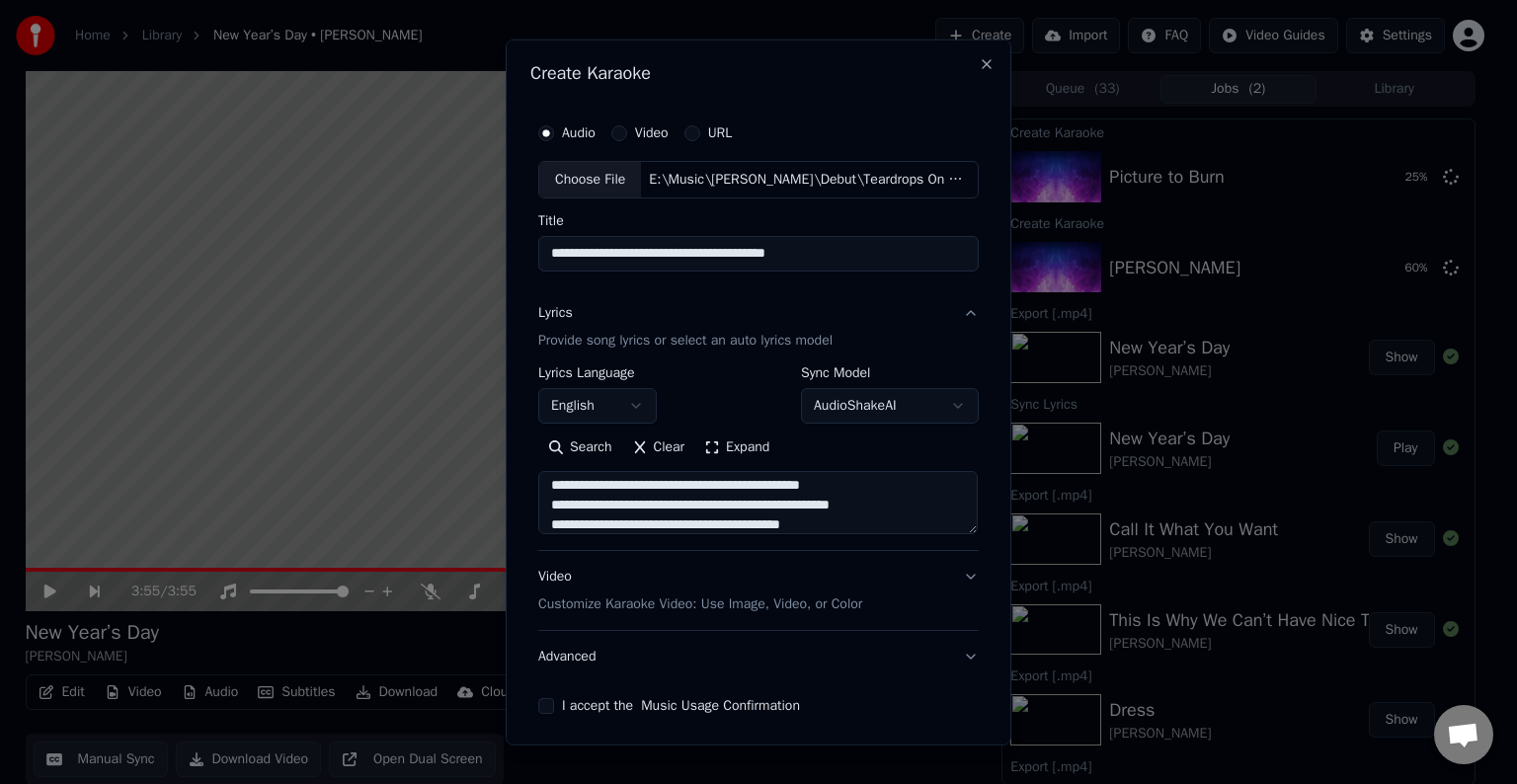 scroll, scrollTop: 438, scrollLeft: 0, axis: vertical 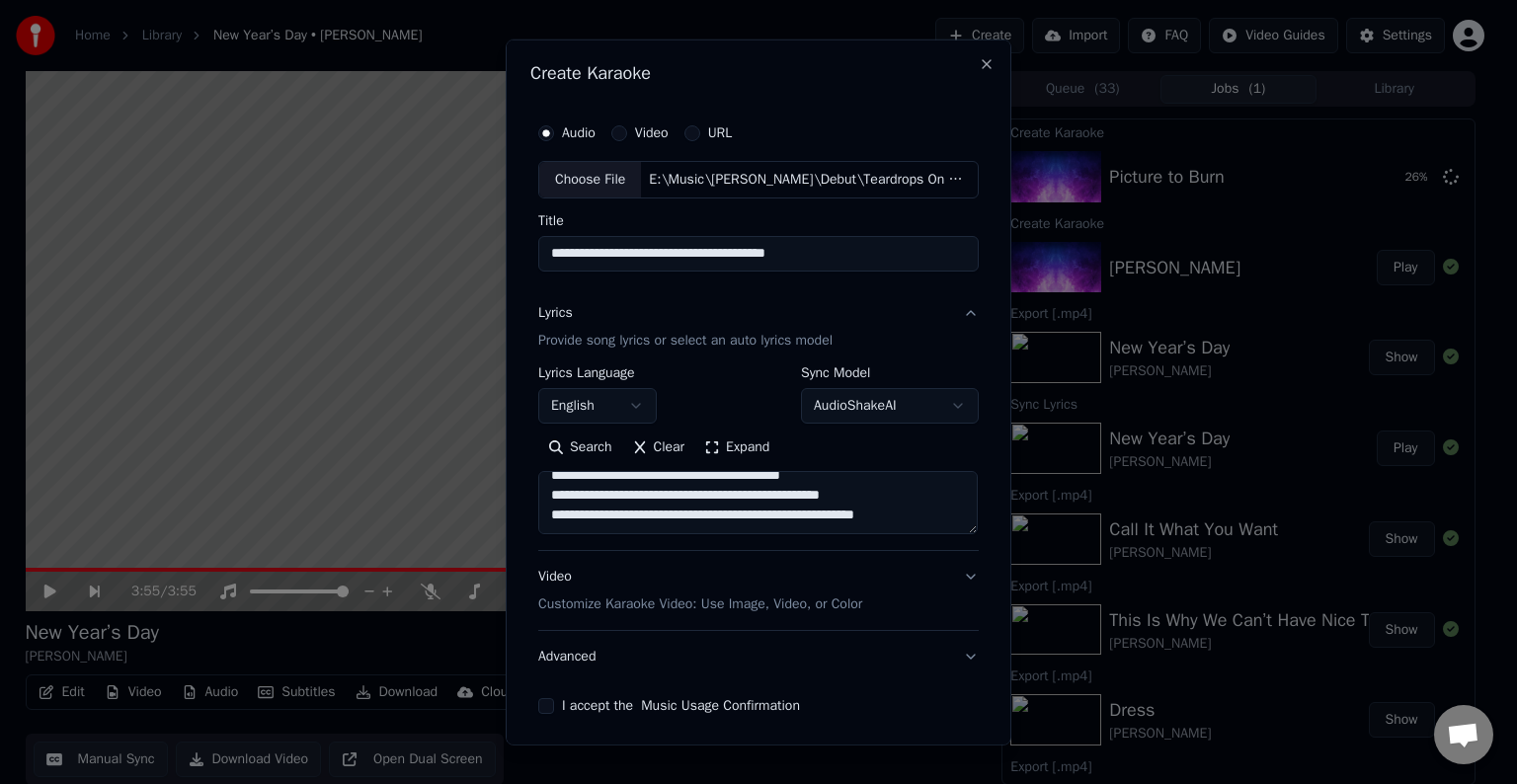 paste on "**********" 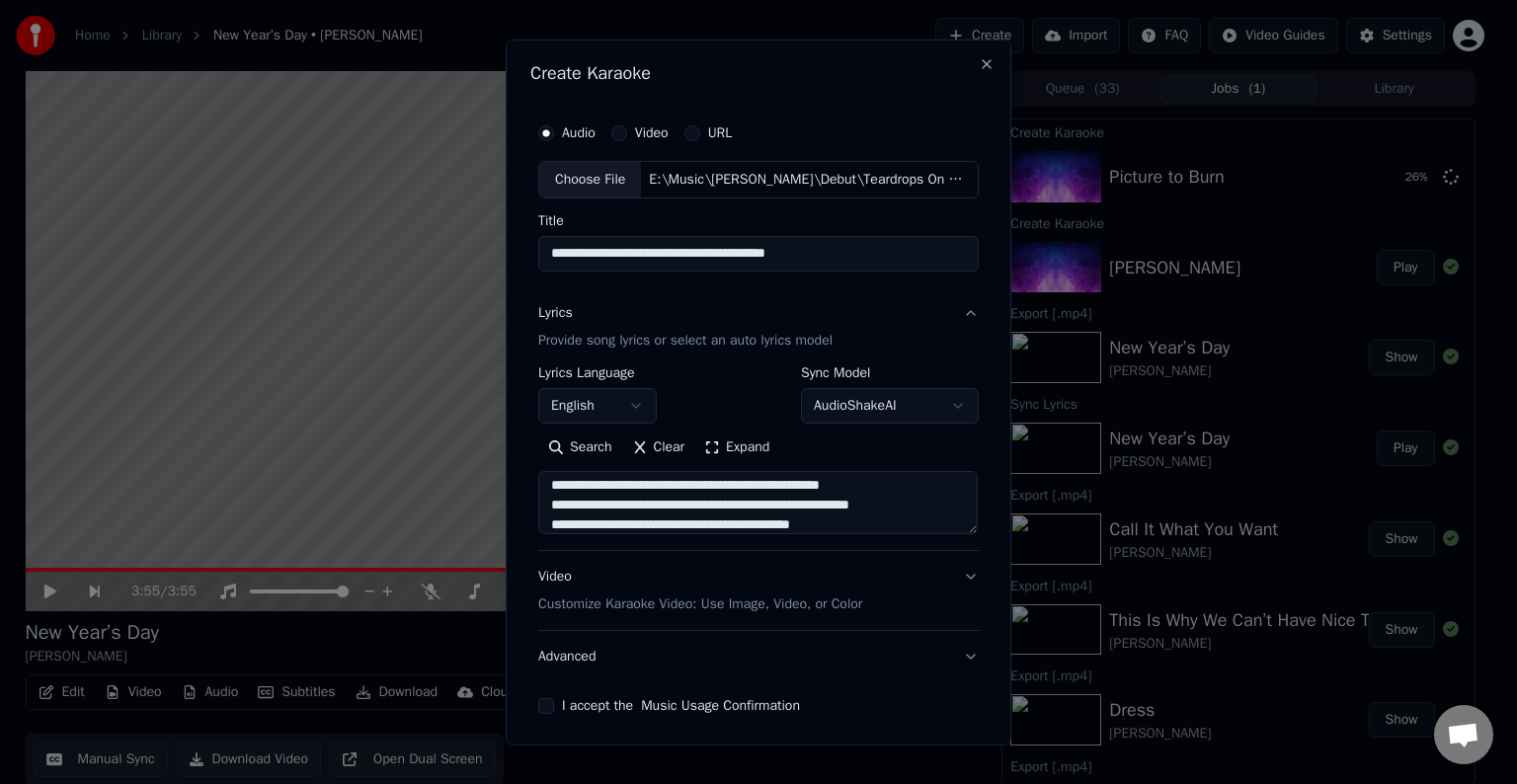 scroll, scrollTop: 478, scrollLeft: 0, axis: vertical 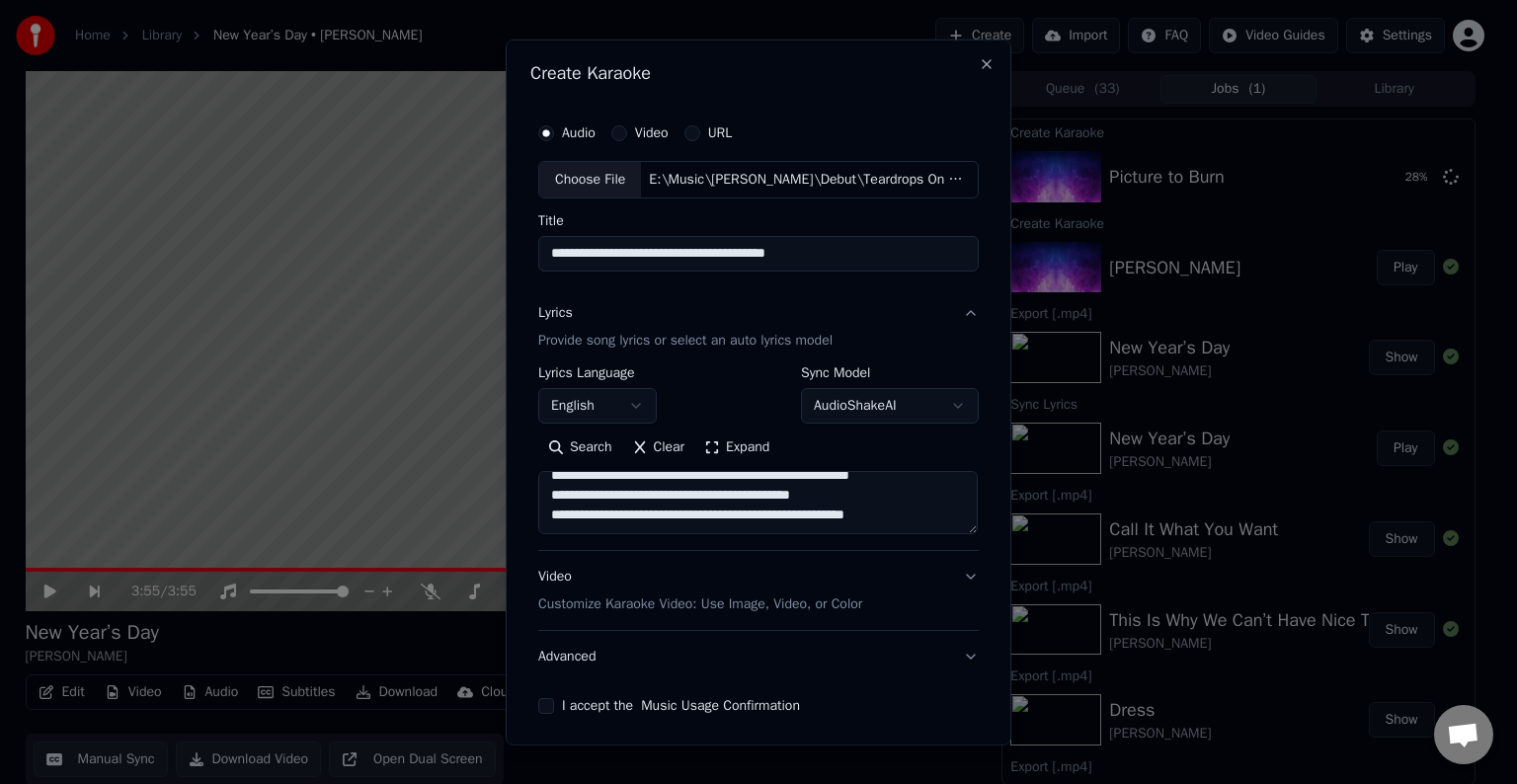 paste on "**********" 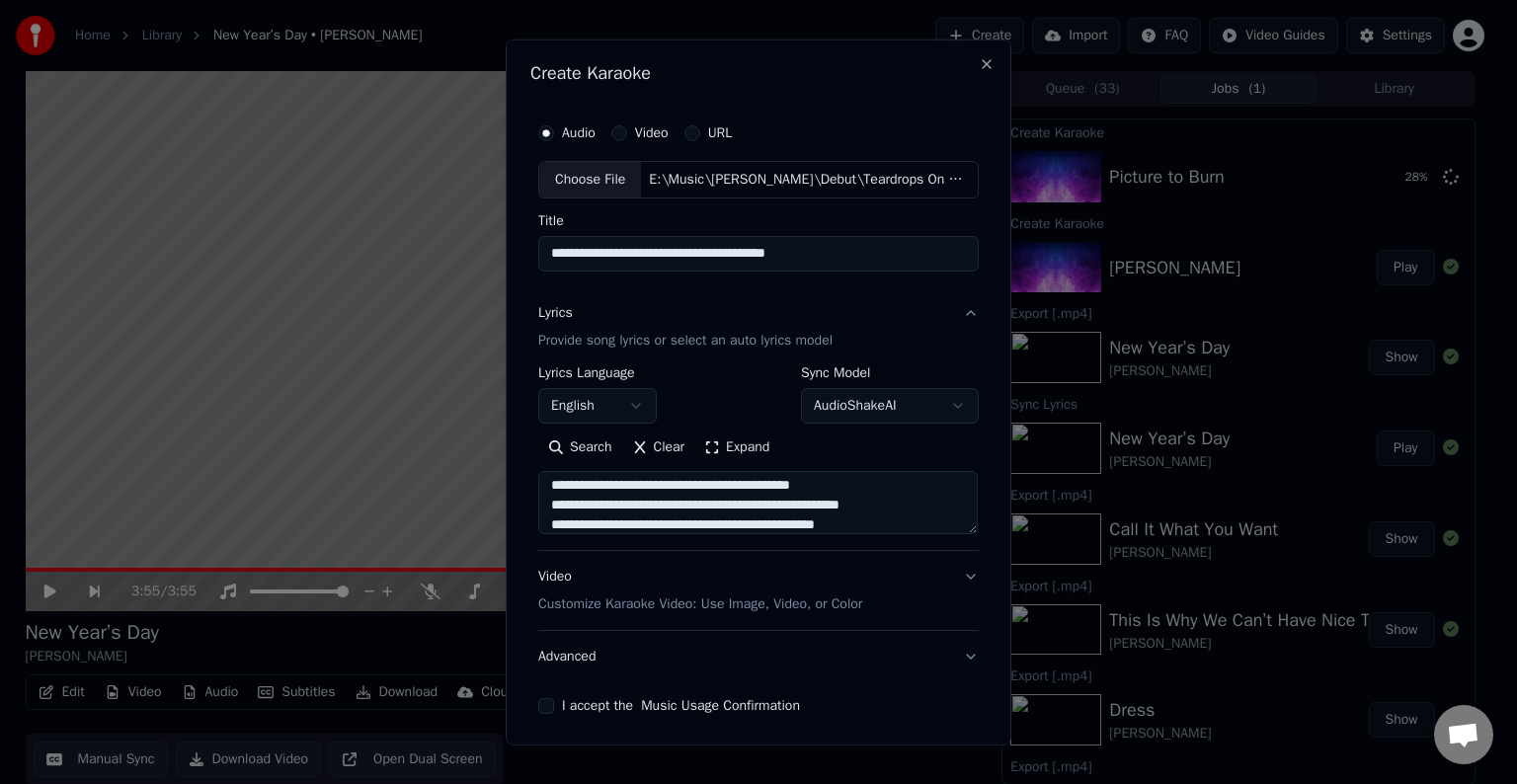 scroll, scrollTop: 537, scrollLeft: 0, axis: vertical 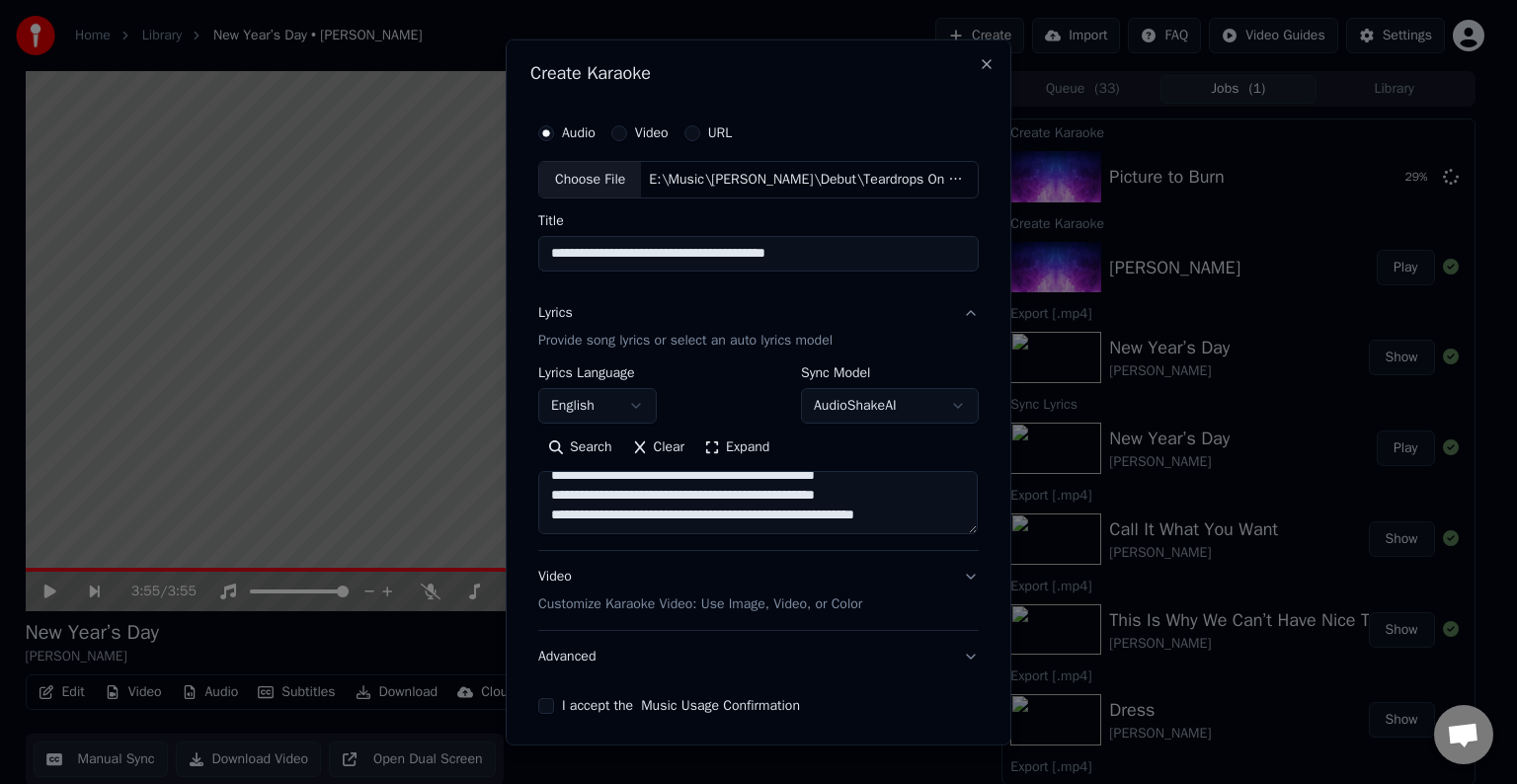 paste on "**********" 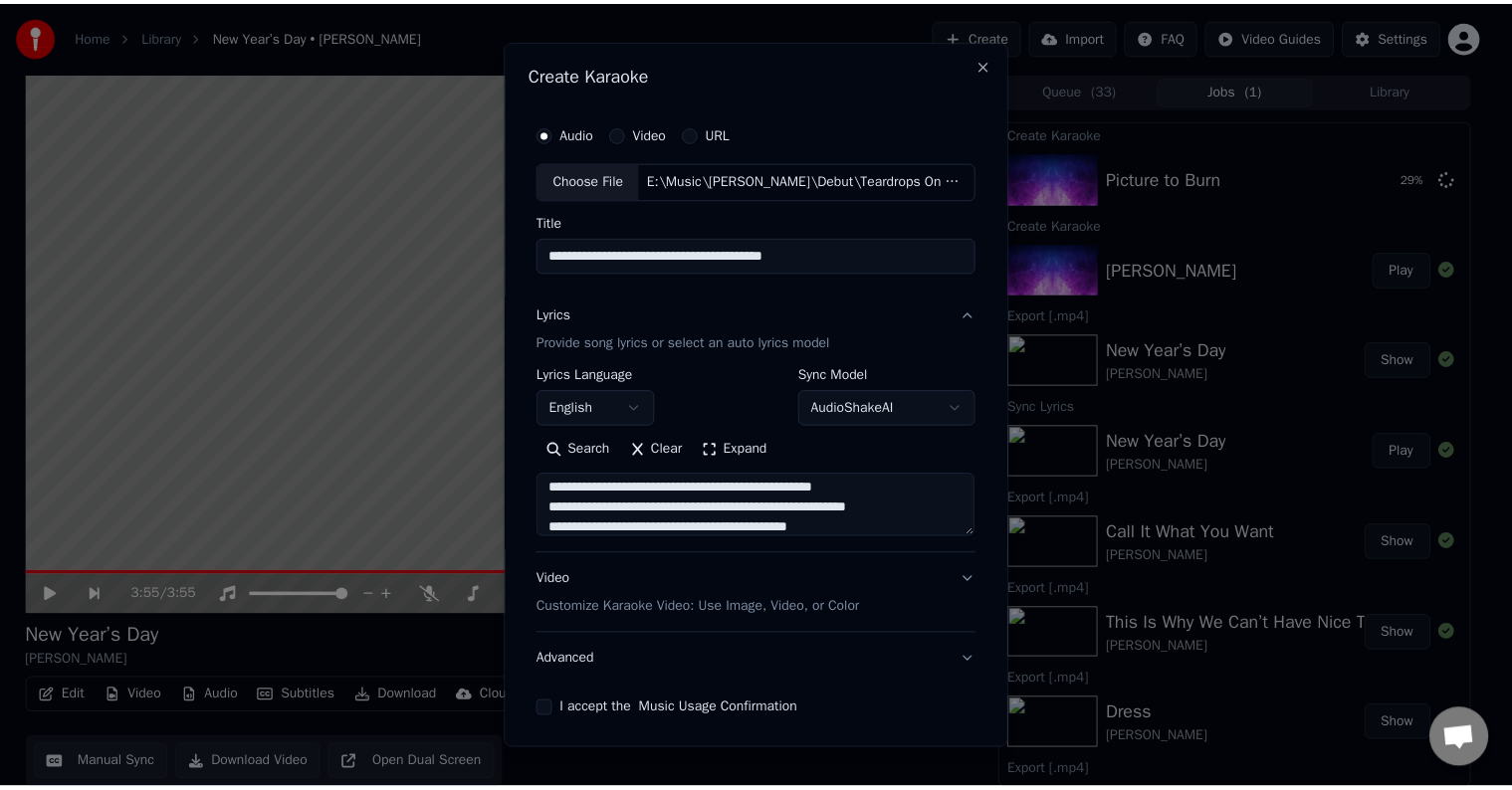 scroll, scrollTop: 601, scrollLeft: 0, axis: vertical 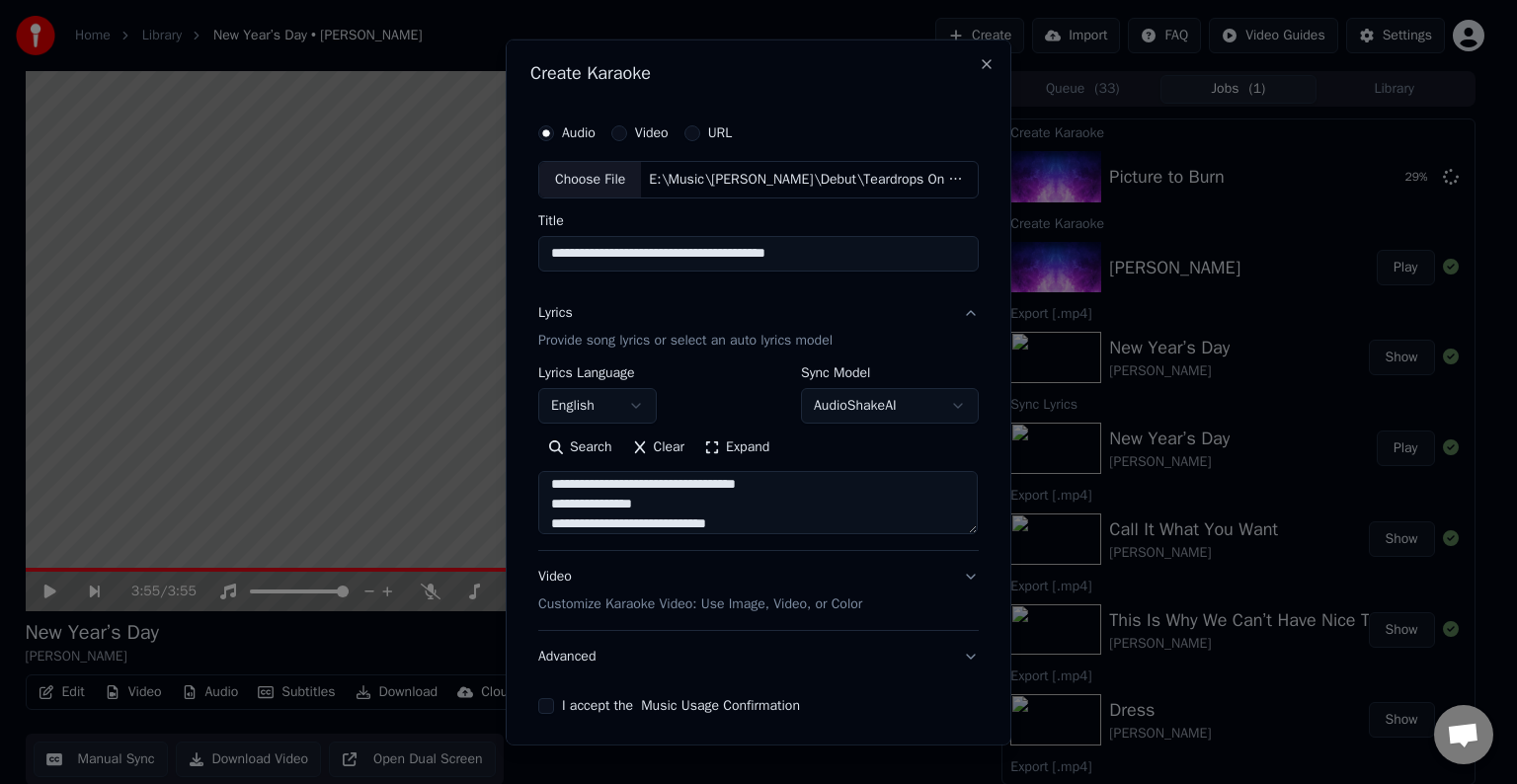 type on "**********" 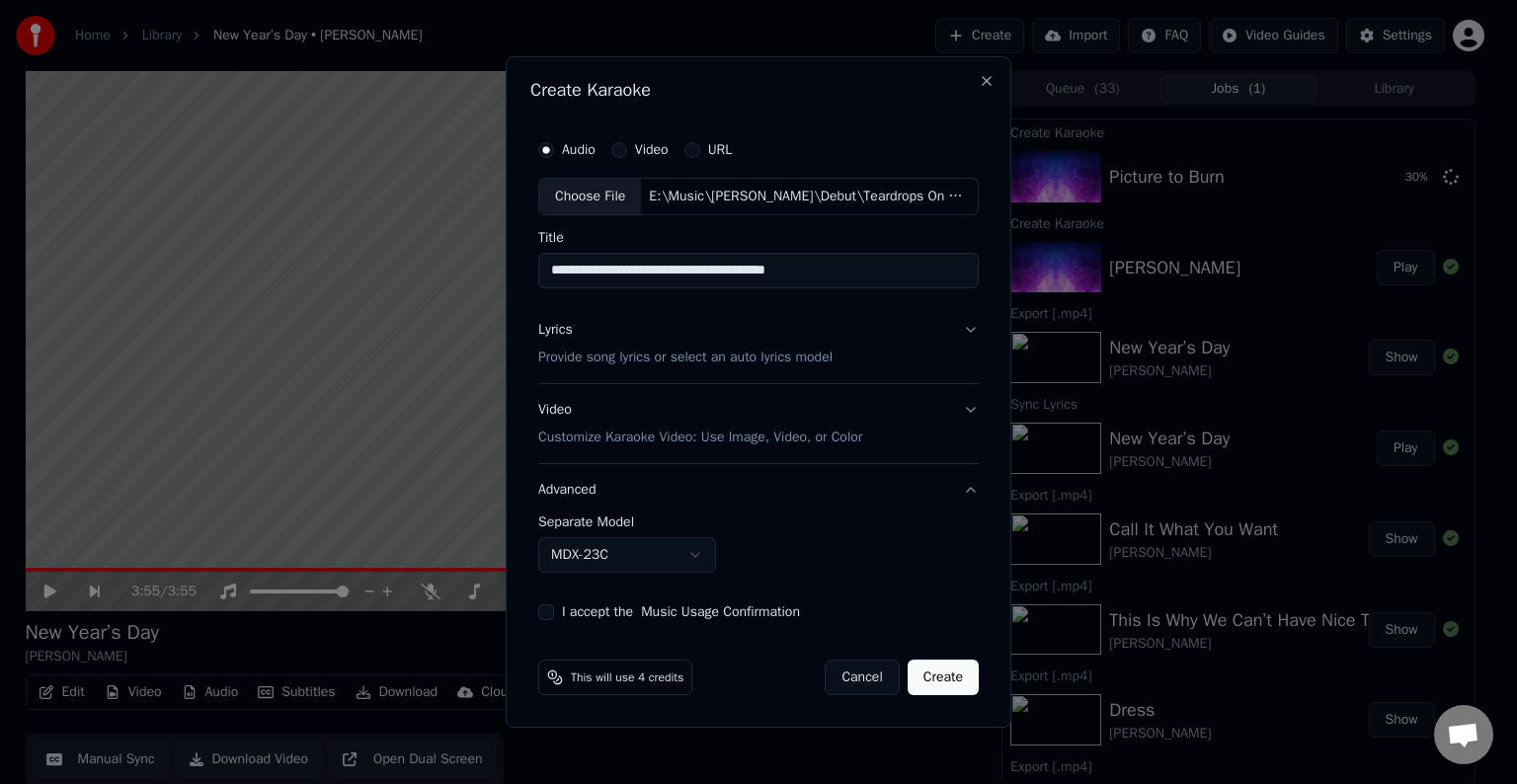 click on "Home Library New Year’s Day • [PERSON_NAME] Create Import FAQ Video Guides Settings 3:55  /  3:55 New Year’s Day [PERSON_NAME] BPM 190 Key C Edit Video Audio Subtitles Download Cloud Library Manual Sync Download Video Open Dual Screen Queue ( 33 ) Jobs ( 1 ) Library Create Karaoke Picture to Burn 30 % Create Karaoke [PERSON_NAME] Play Export [.mp4] New Year’s Day [PERSON_NAME] Show Sync Lyrics New Year’s Day [PERSON_NAME] Play Export [.mp4] Call It What You Want [PERSON_NAME] Show Export [.mp4] This Is Why We Can’t Have Nice Things [PERSON_NAME] Show Export [.mp4] Dress [PERSON_NAME] Show Export [.mp4] Dancing With Our Hands Tied [PERSON_NAME] Show Export [.mp4] King of My Heart [PERSON_NAME] Show Create Karaoke New Year’s Day Play Create Karaoke Call It What You Want Play Create Karaoke This Is Why We Can’t Have Nice Things Play Create Karaoke Dress Play Create Karaoke Dancing With Our Hands Tied Play Create Karaoke King of My Heart Play Export [.mp4] Getaway Car [PERSON_NAME] Show Create Karaoke Play URL" at bounding box center [750, 392] 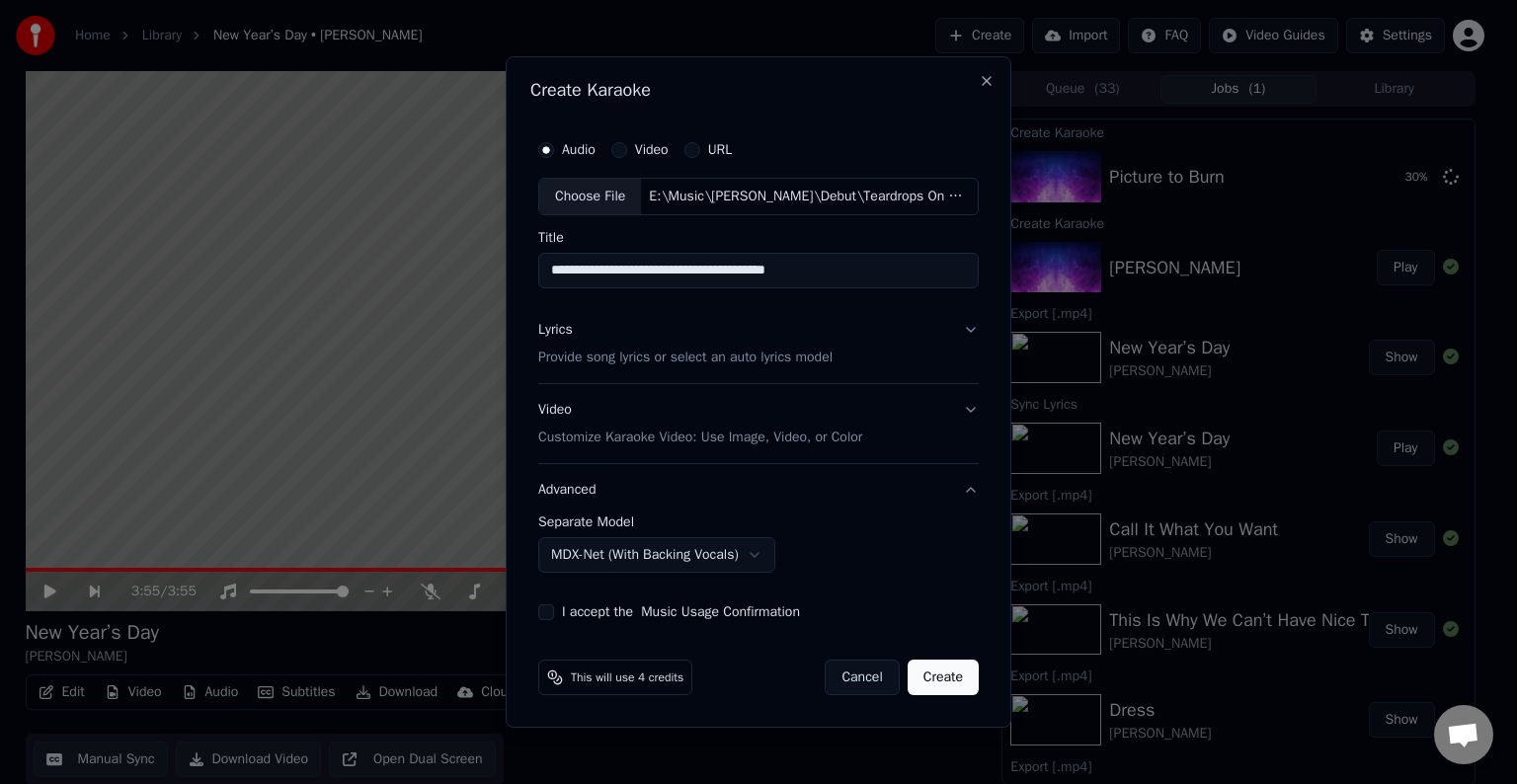 click on "I accept the   Music Usage Confirmation" at bounding box center [546, 612] 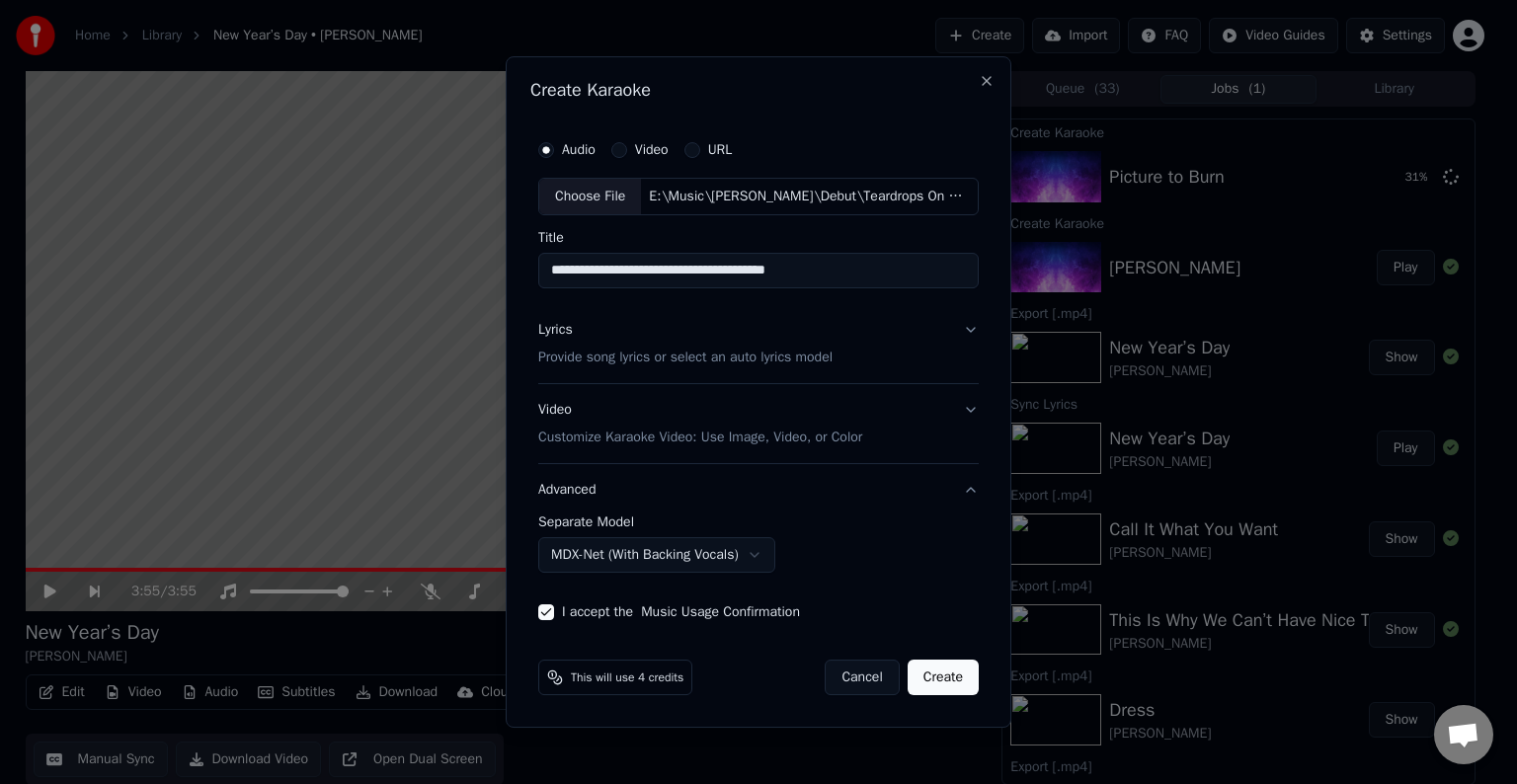 click on "Create" at bounding box center (943, 677) 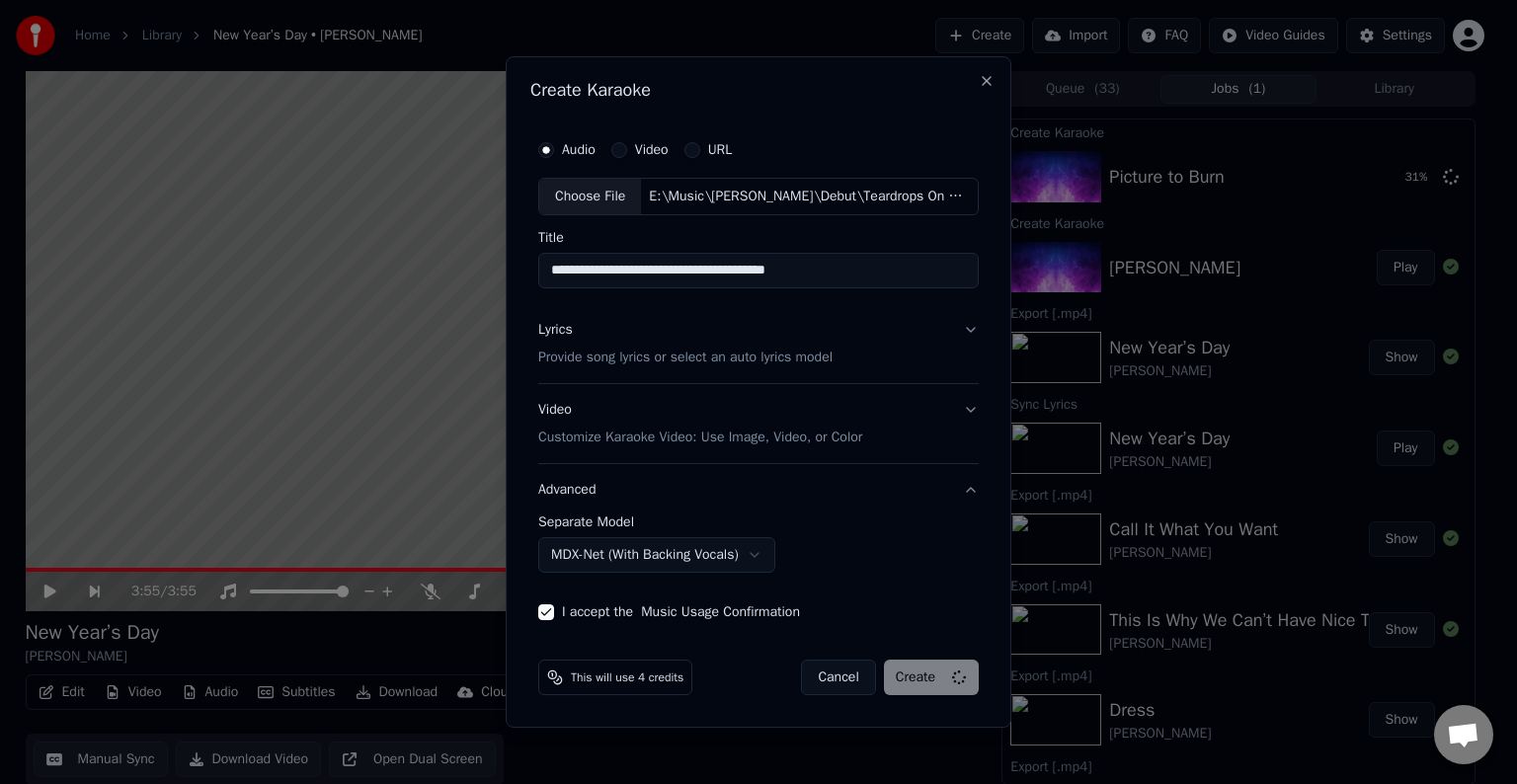 select on "******" 